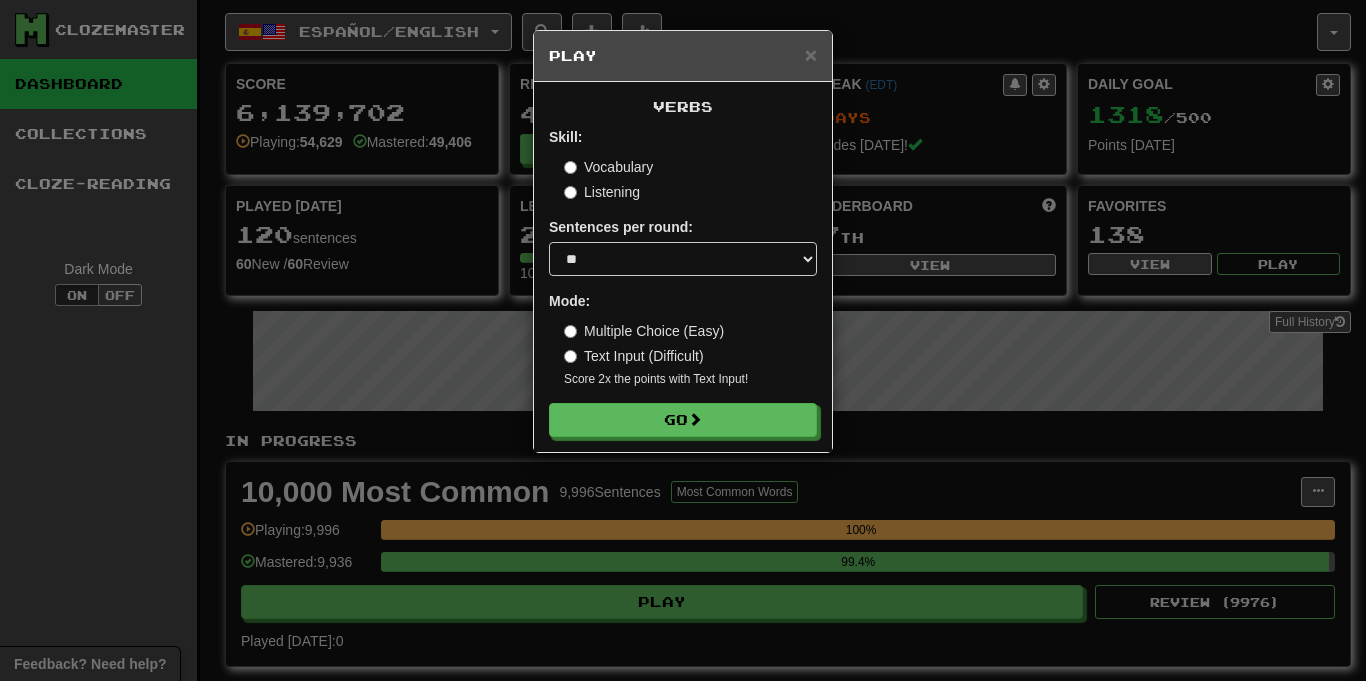 select on "**" 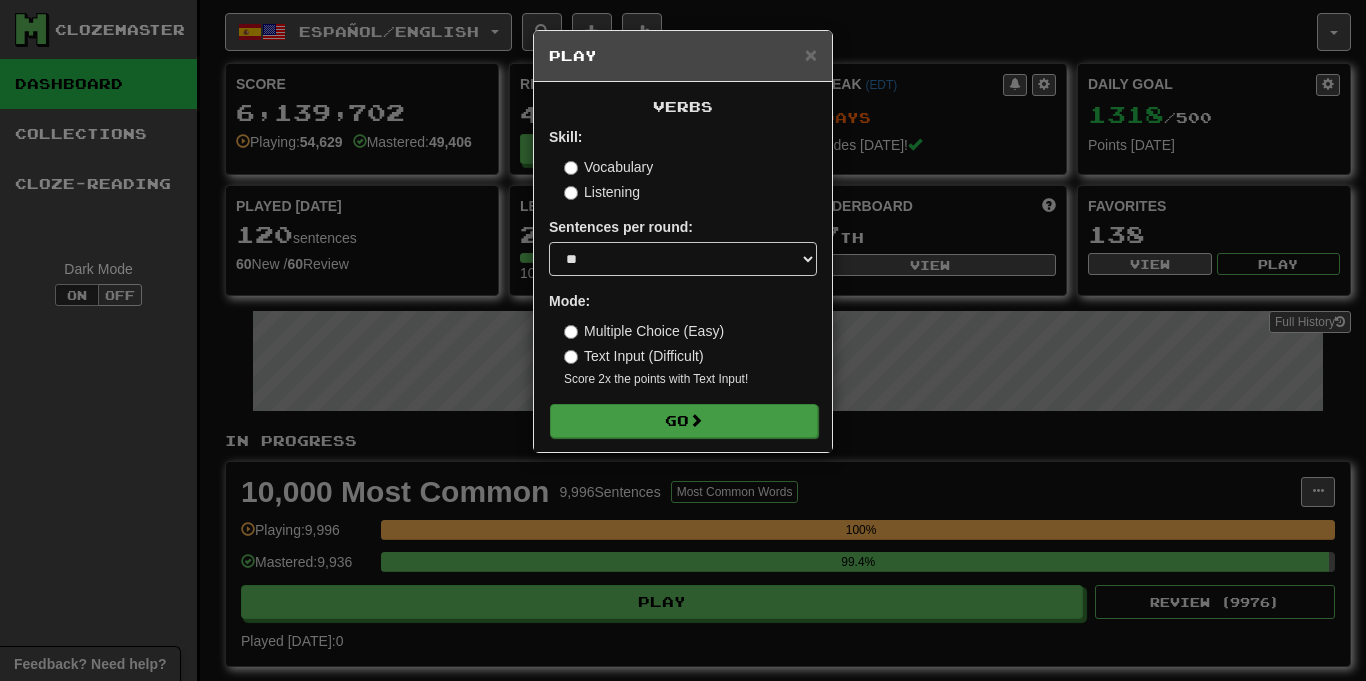 scroll, scrollTop: 1104, scrollLeft: 0, axis: vertical 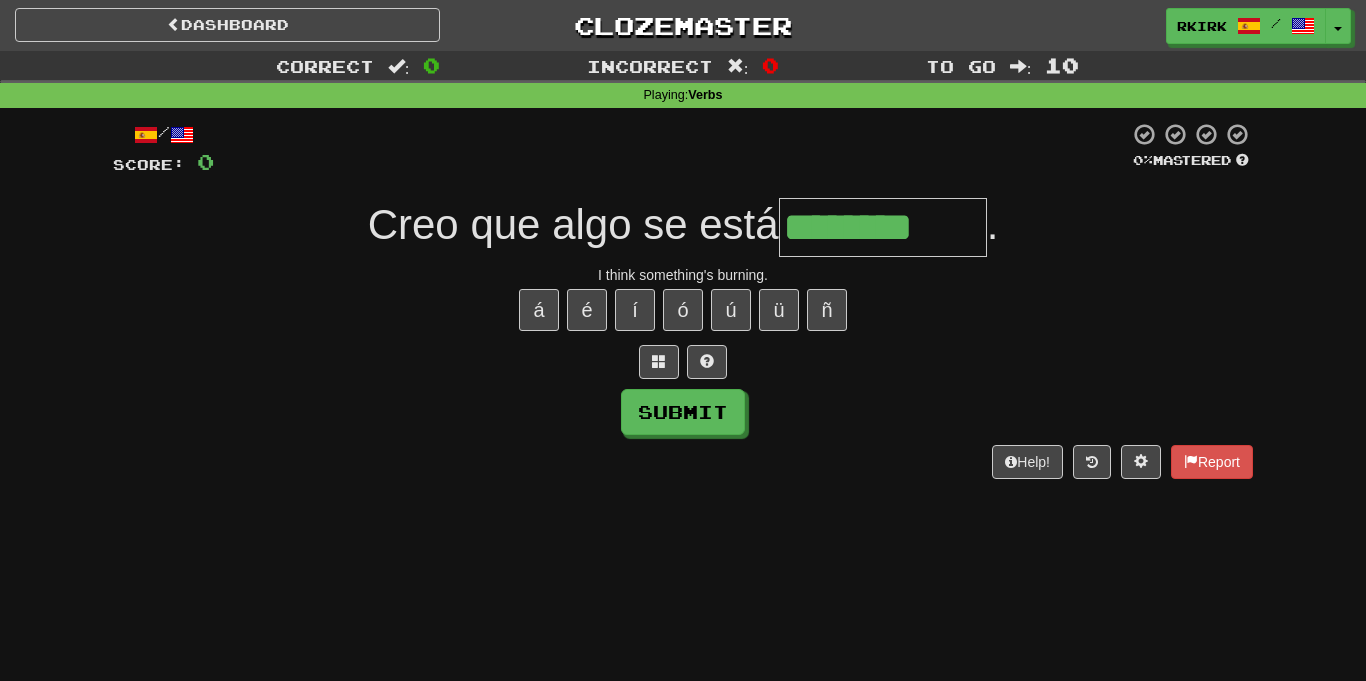 type on "********" 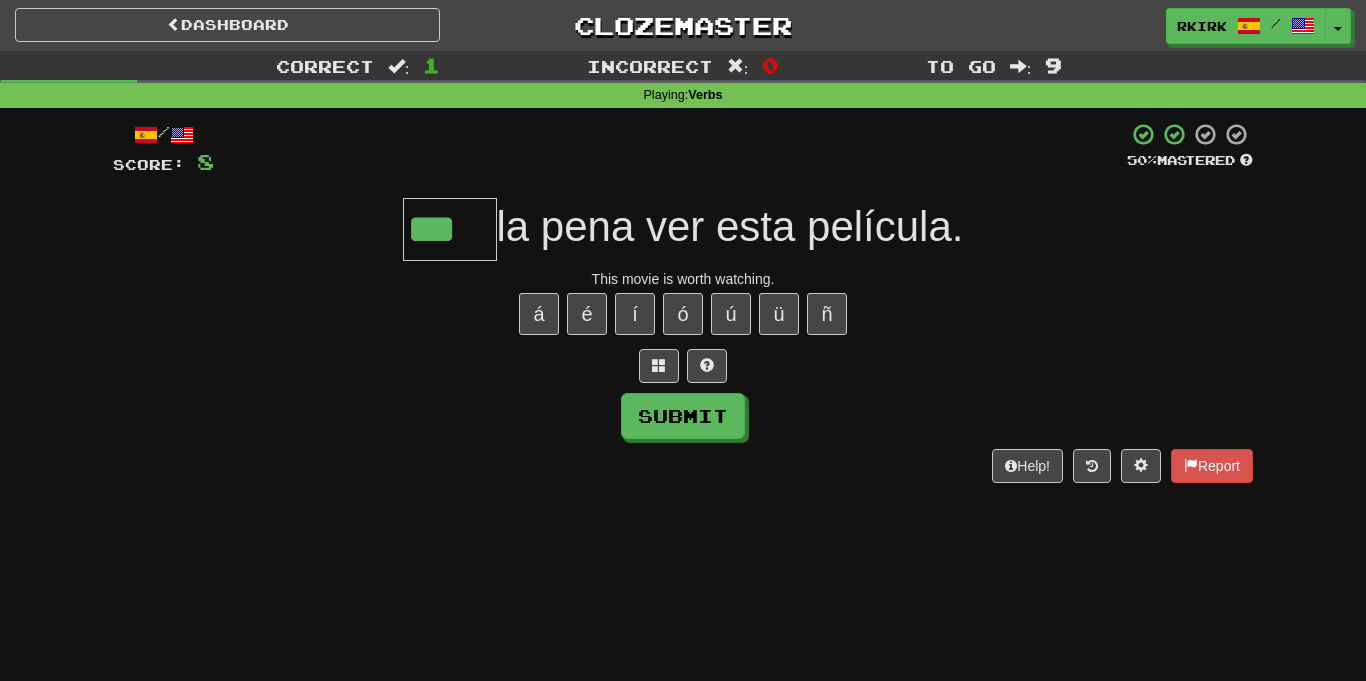 scroll, scrollTop: 0, scrollLeft: 0, axis: both 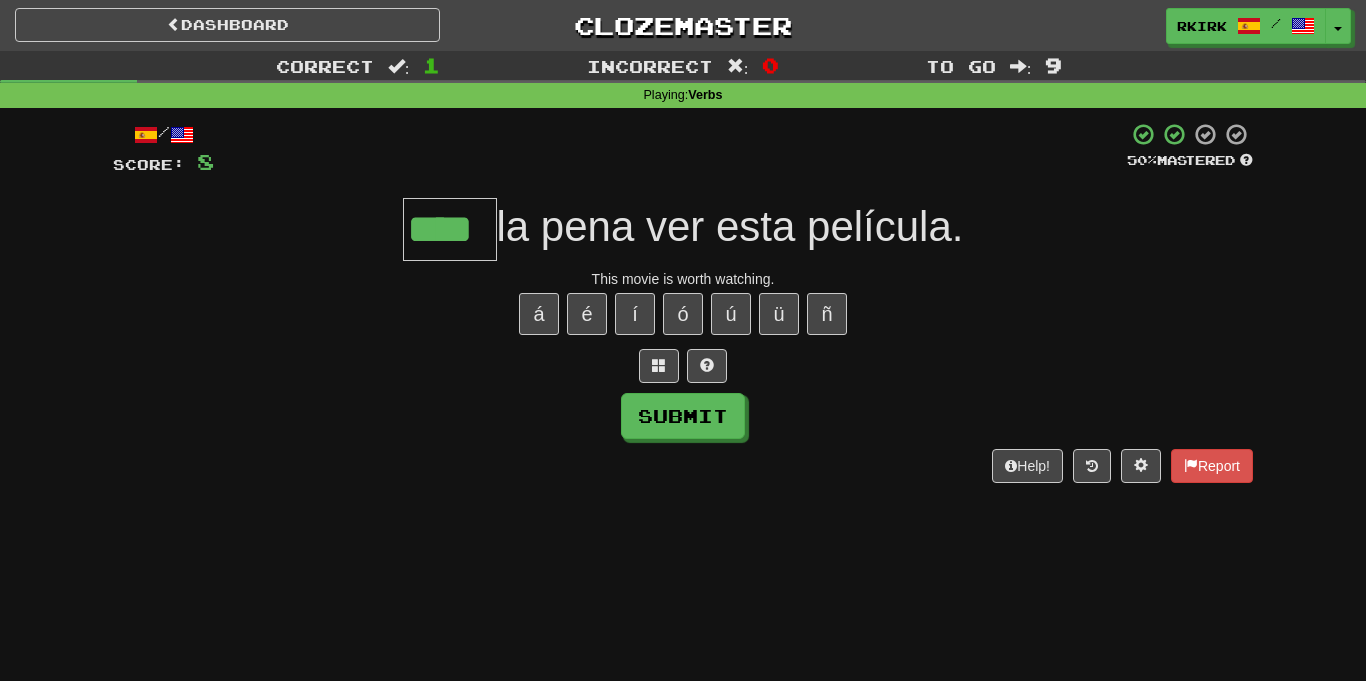 type on "****" 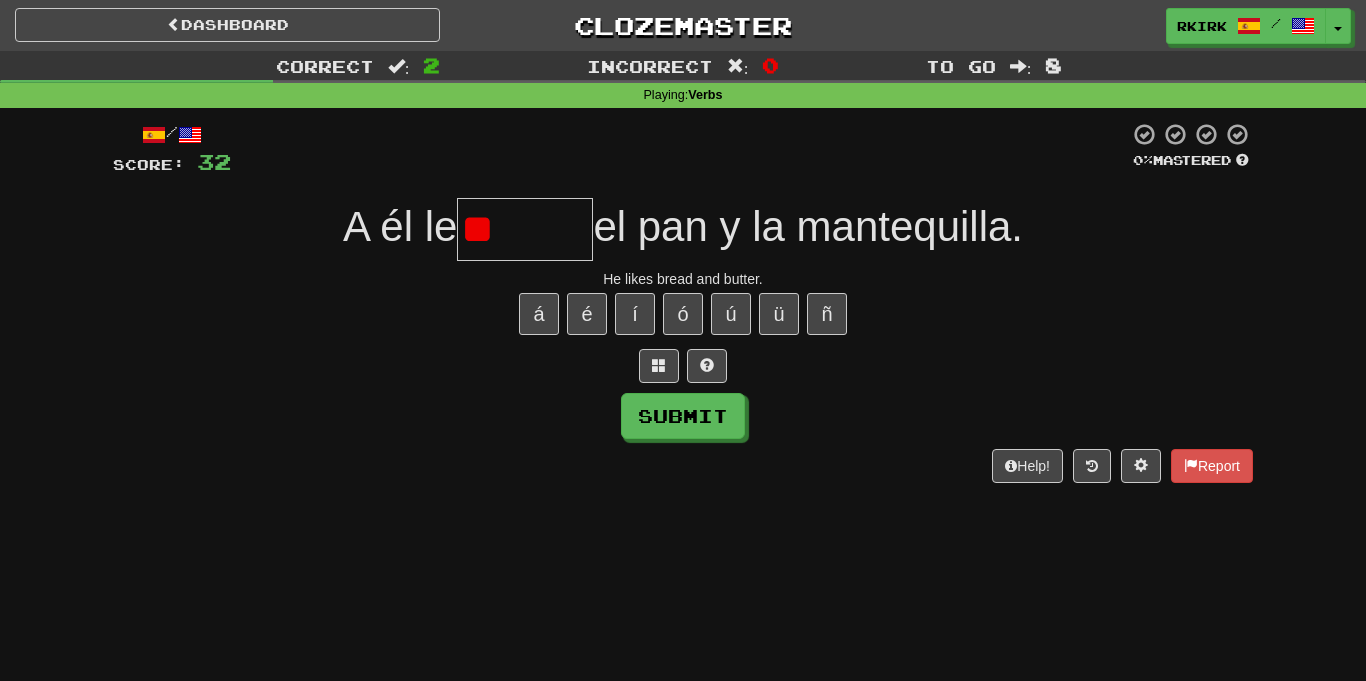 type on "*" 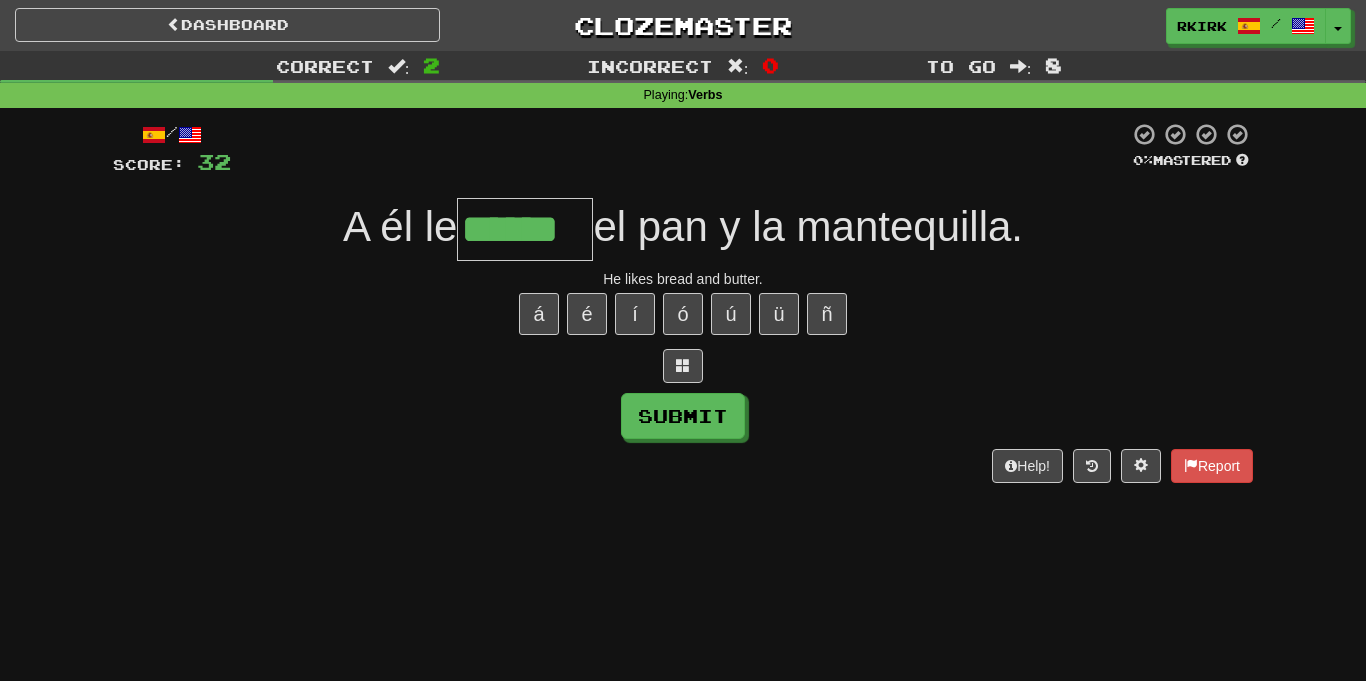 type on "******" 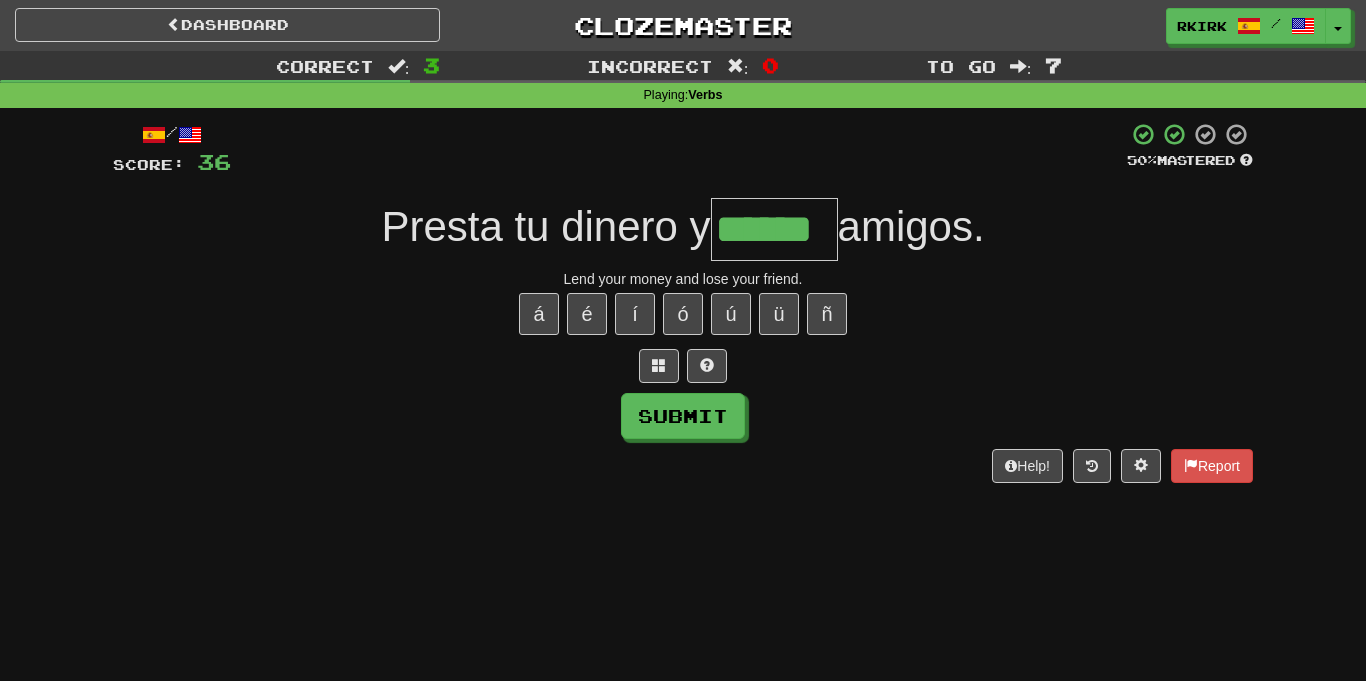 type on "******" 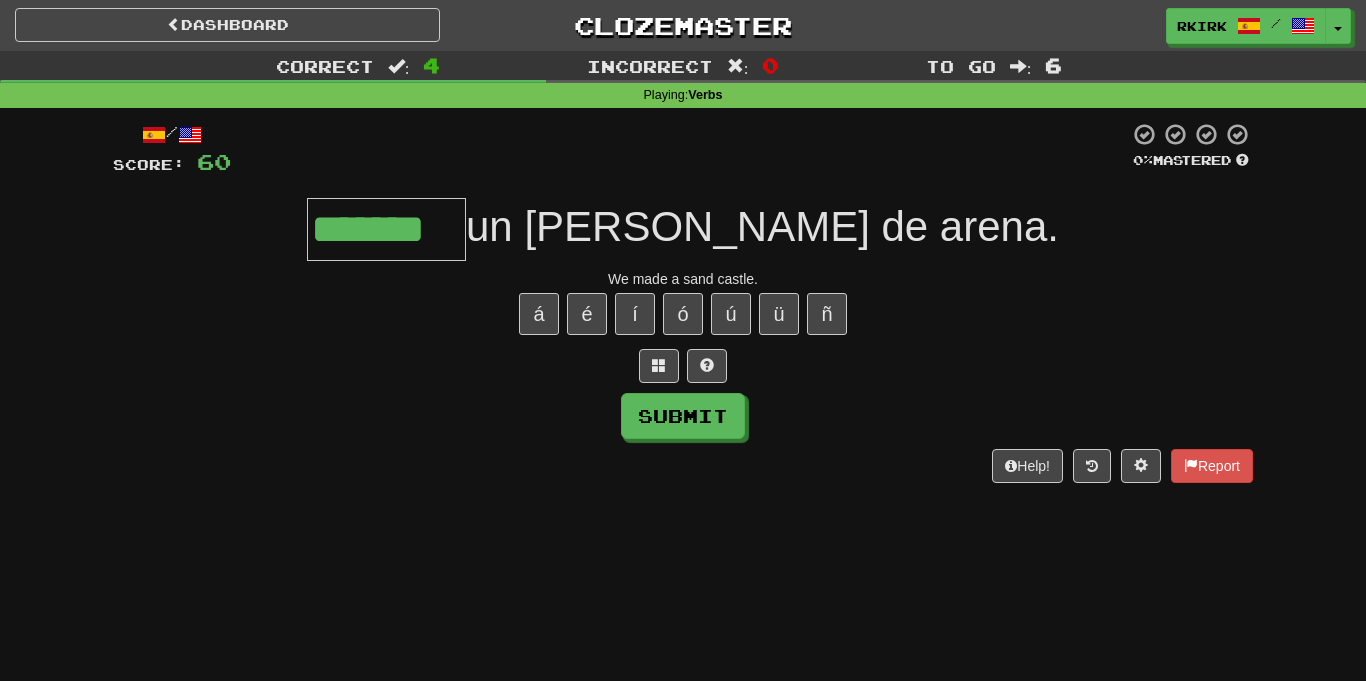 type on "*******" 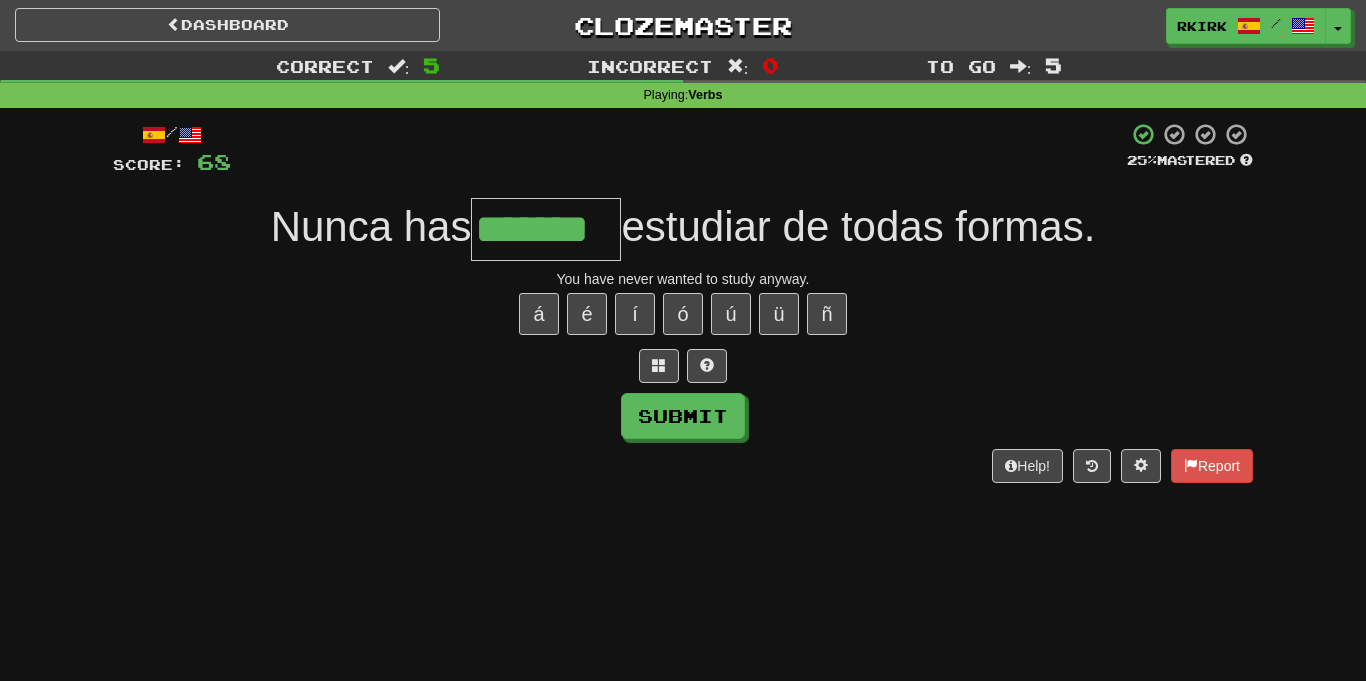 type on "*******" 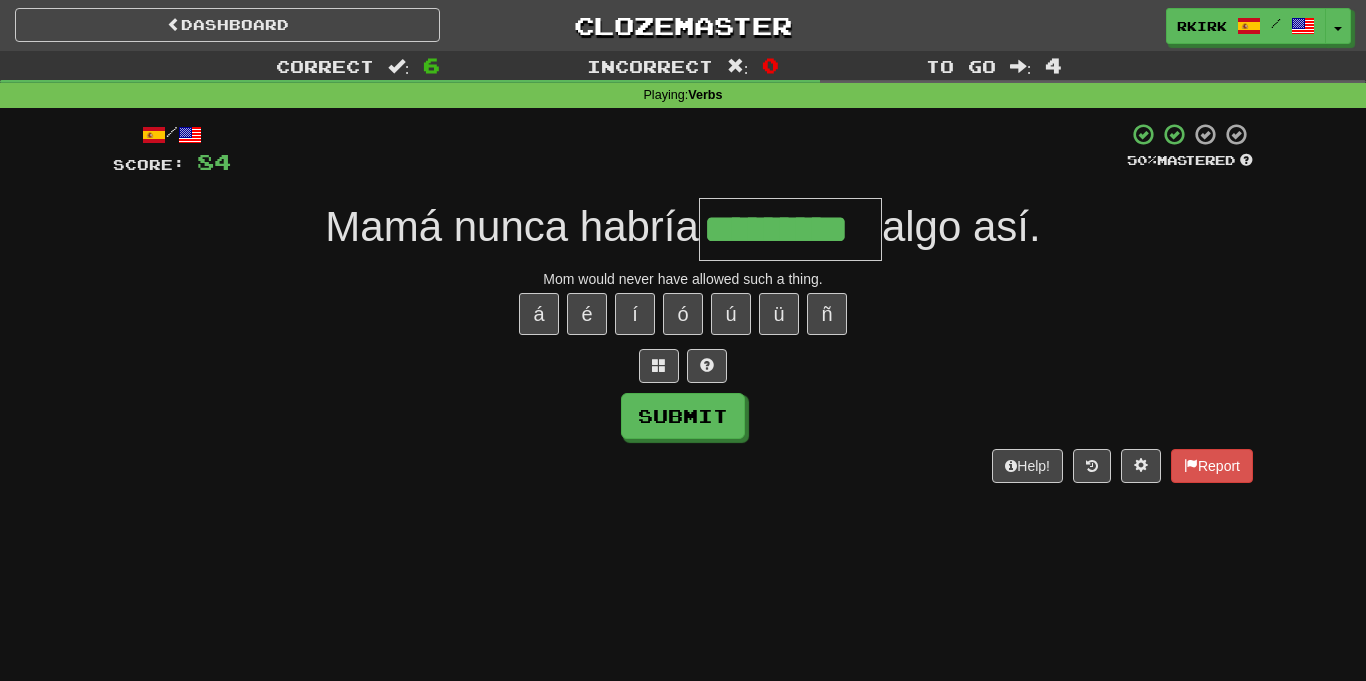 type on "*********" 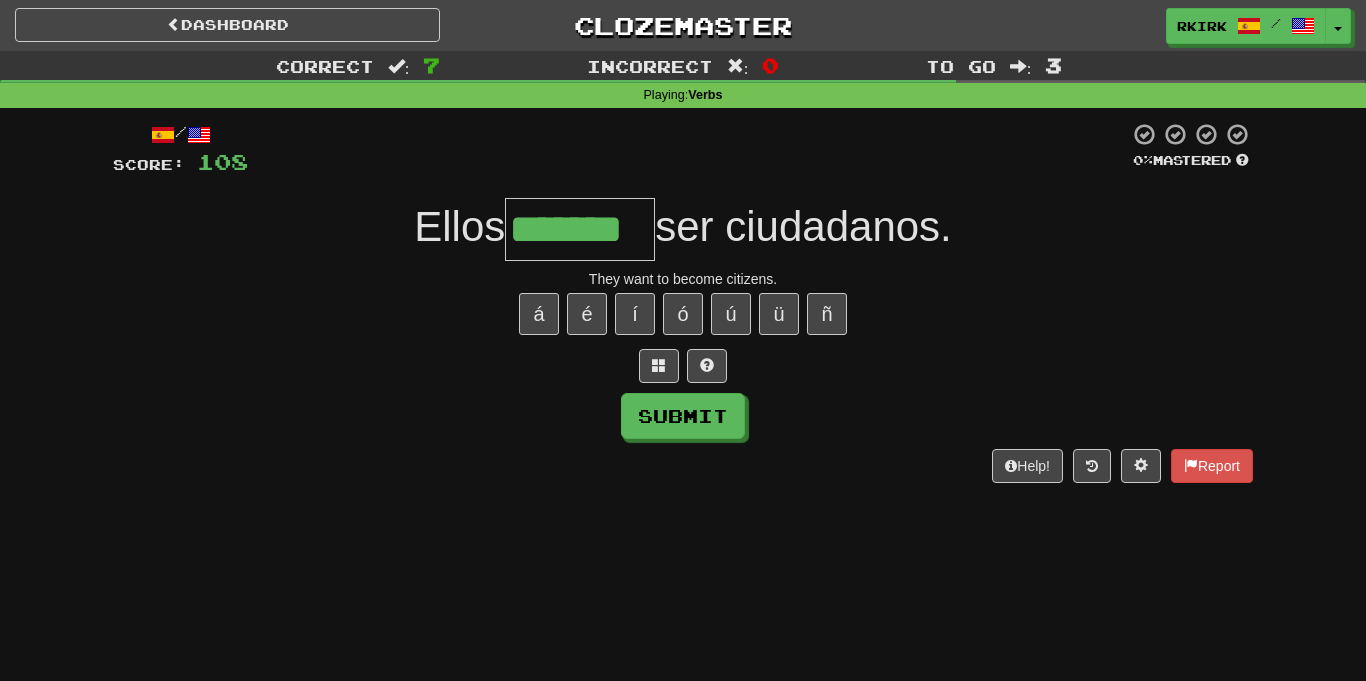 type on "*******" 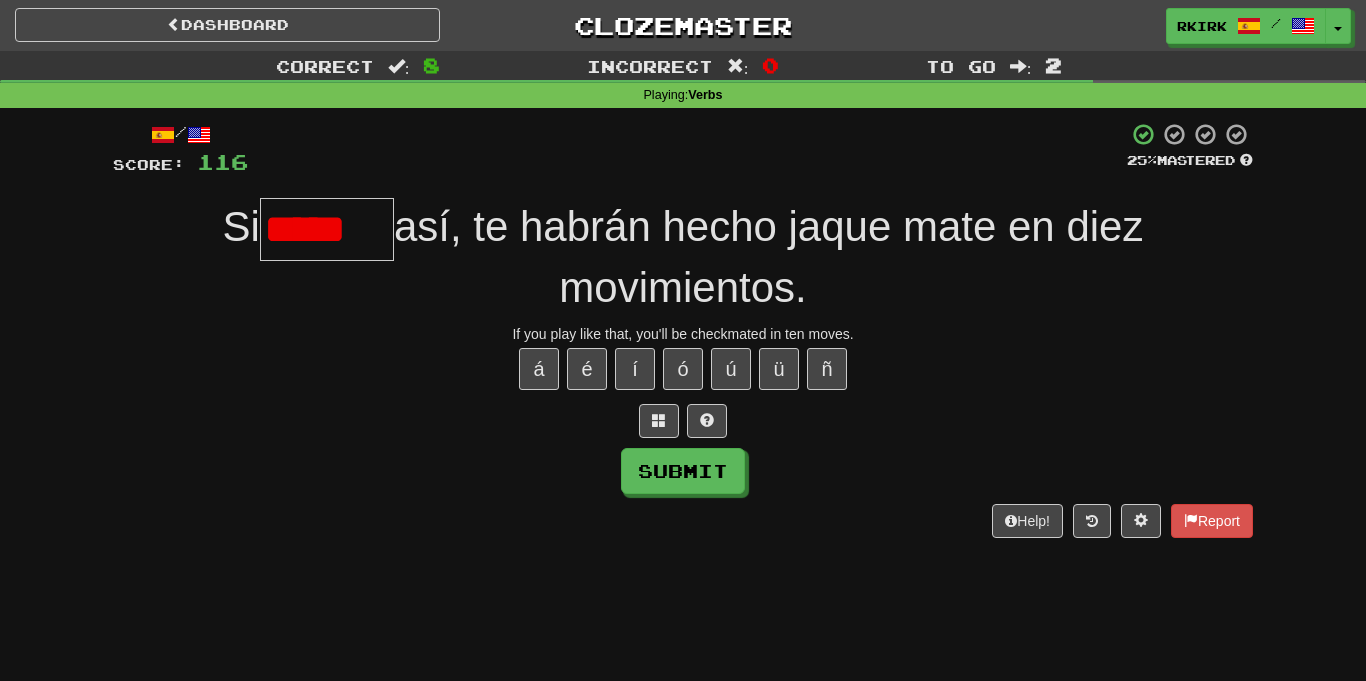 scroll, scrollTop: 0, scrollLeft: 0, axis: both 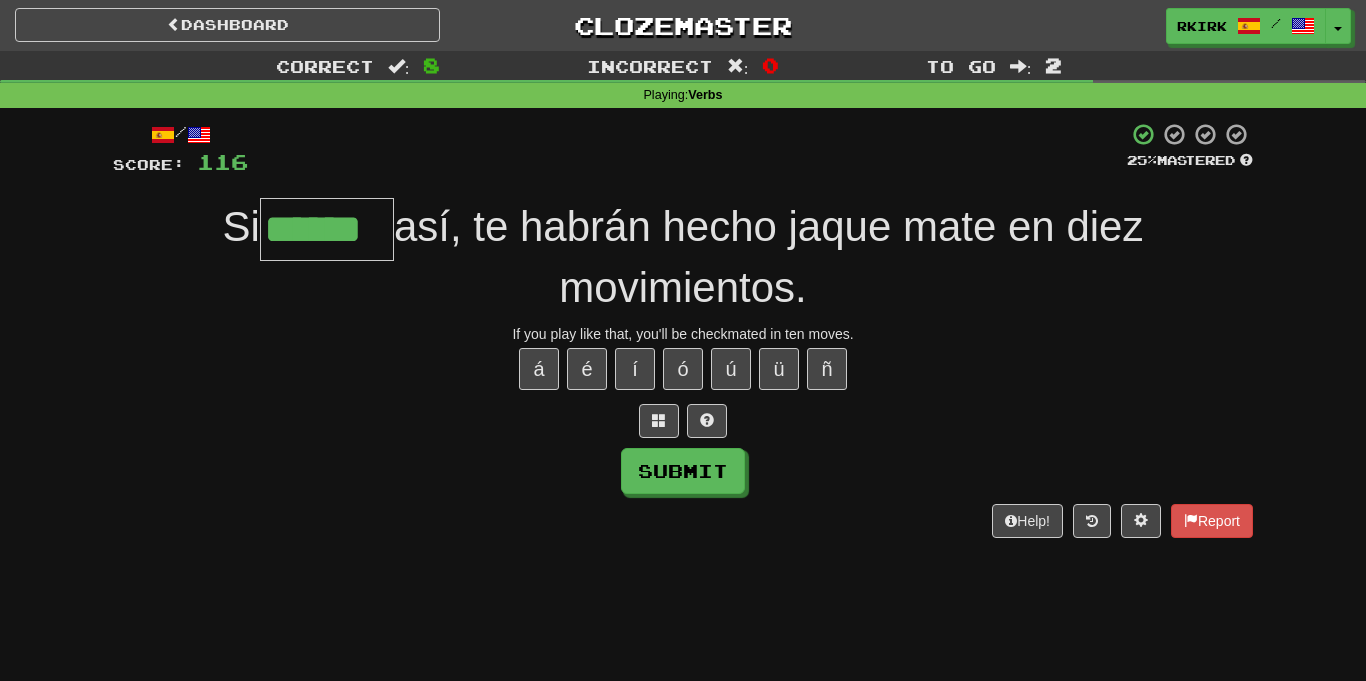 type on "******" 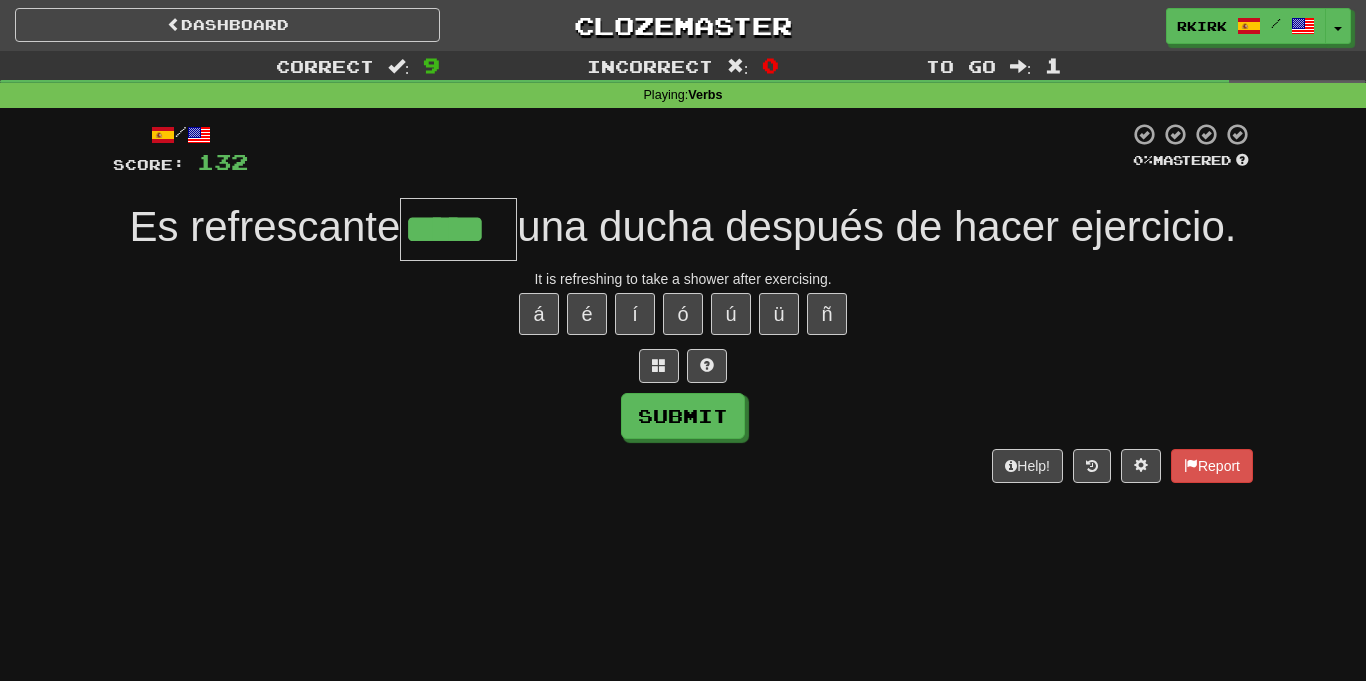 type on "*****" 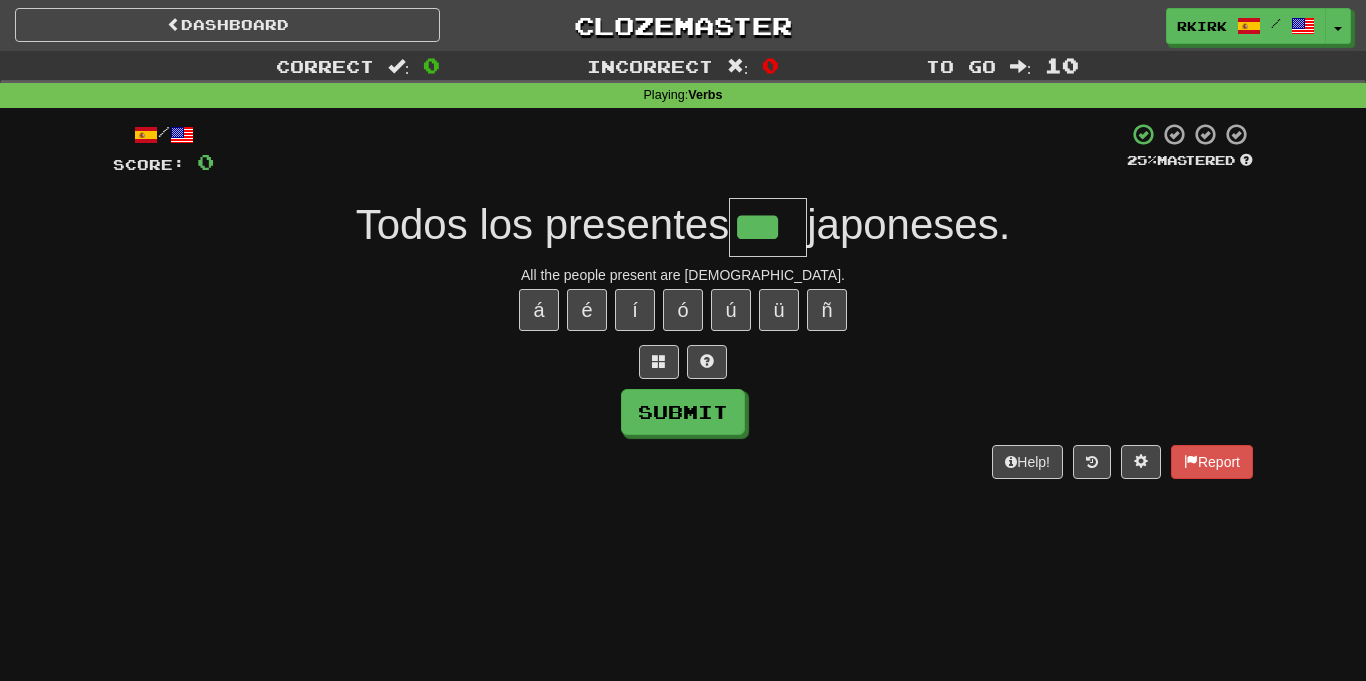 type on "***" 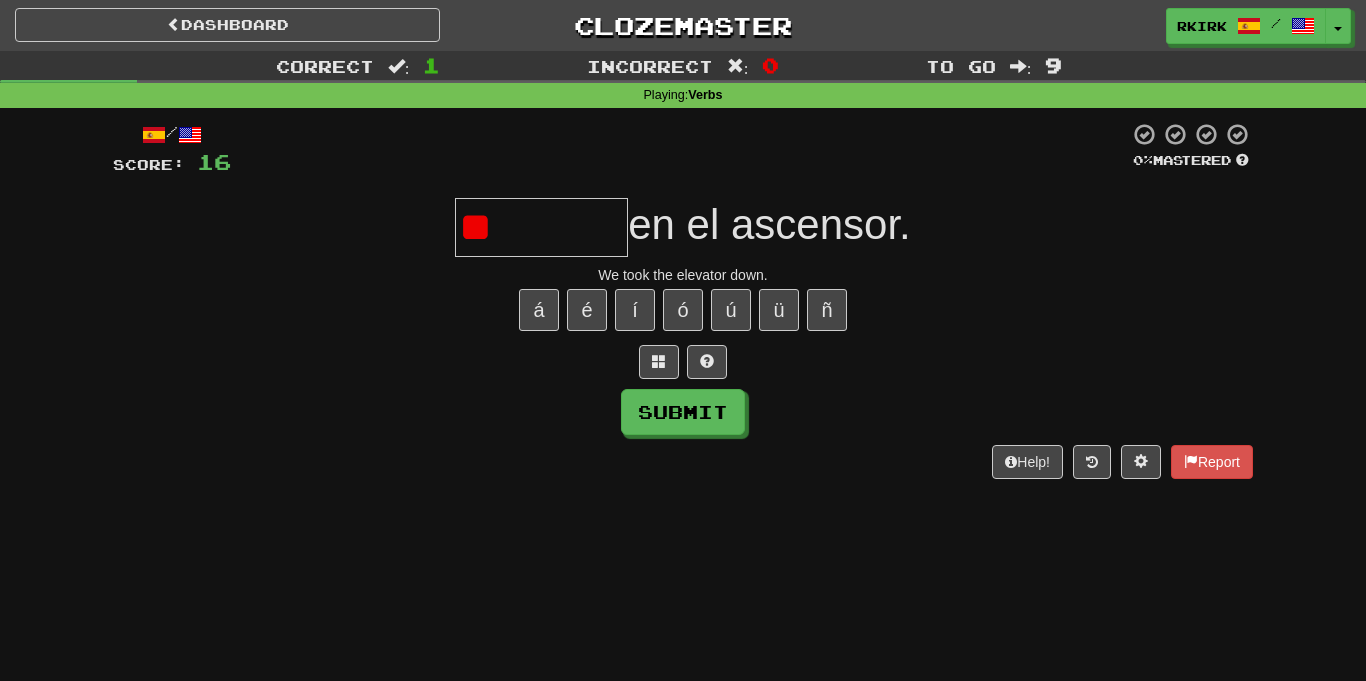 type on "*" 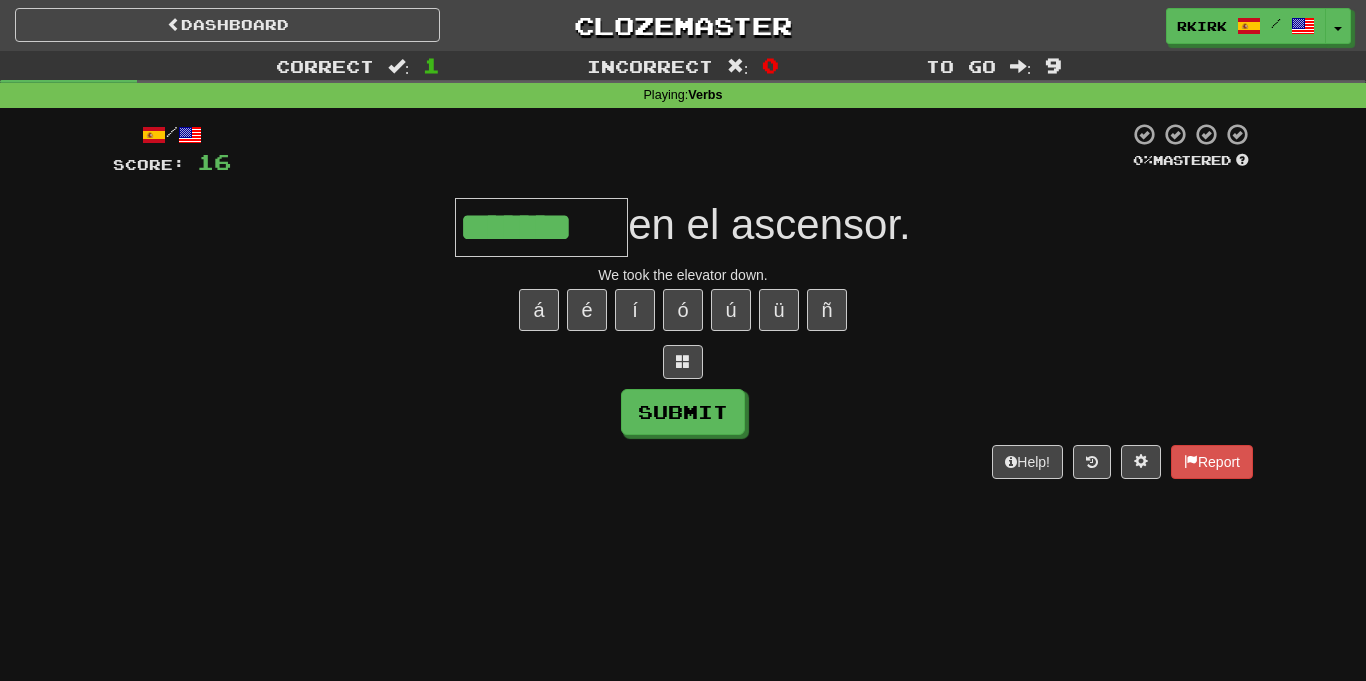 type on "*******" 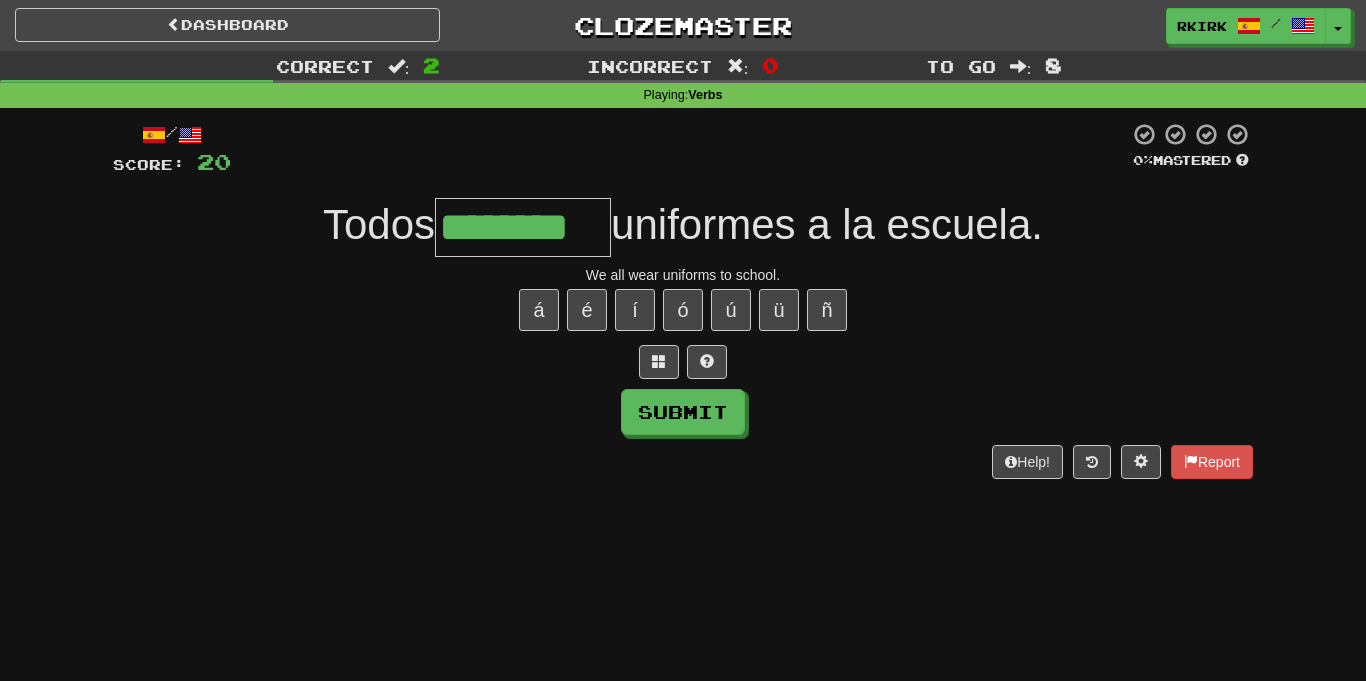 type on "********" 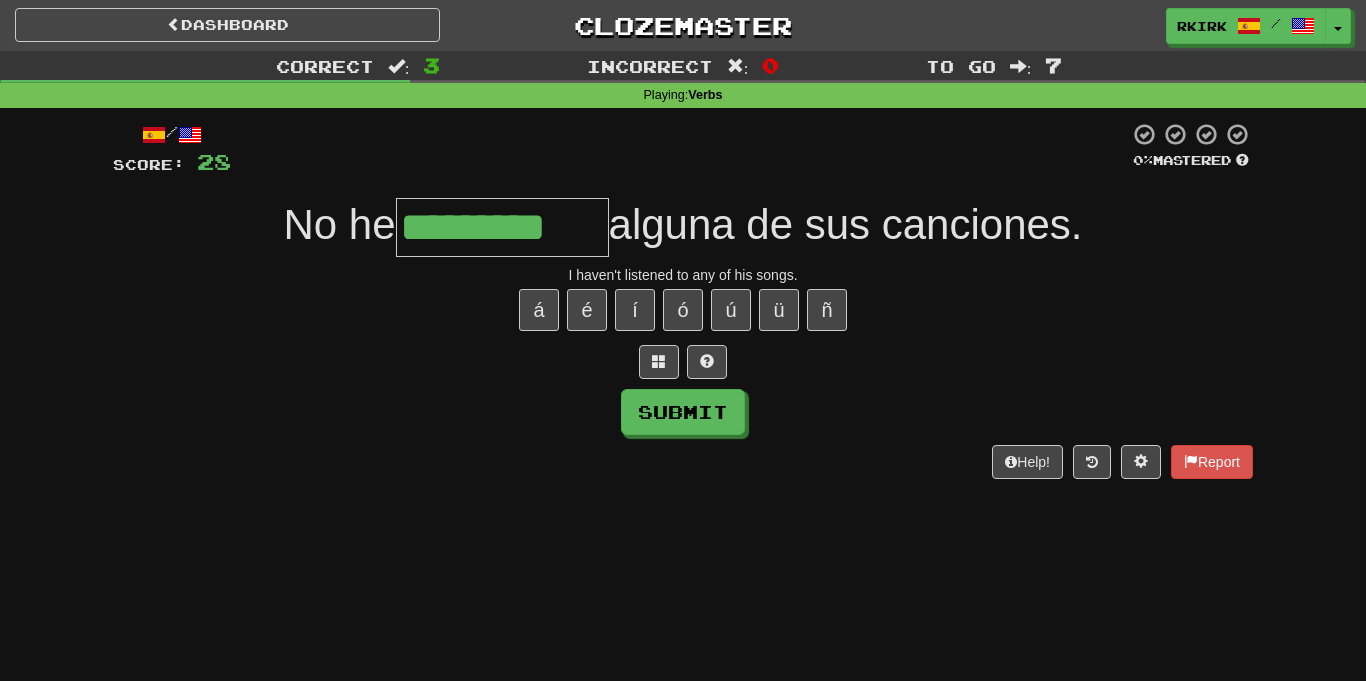 type on "*********" 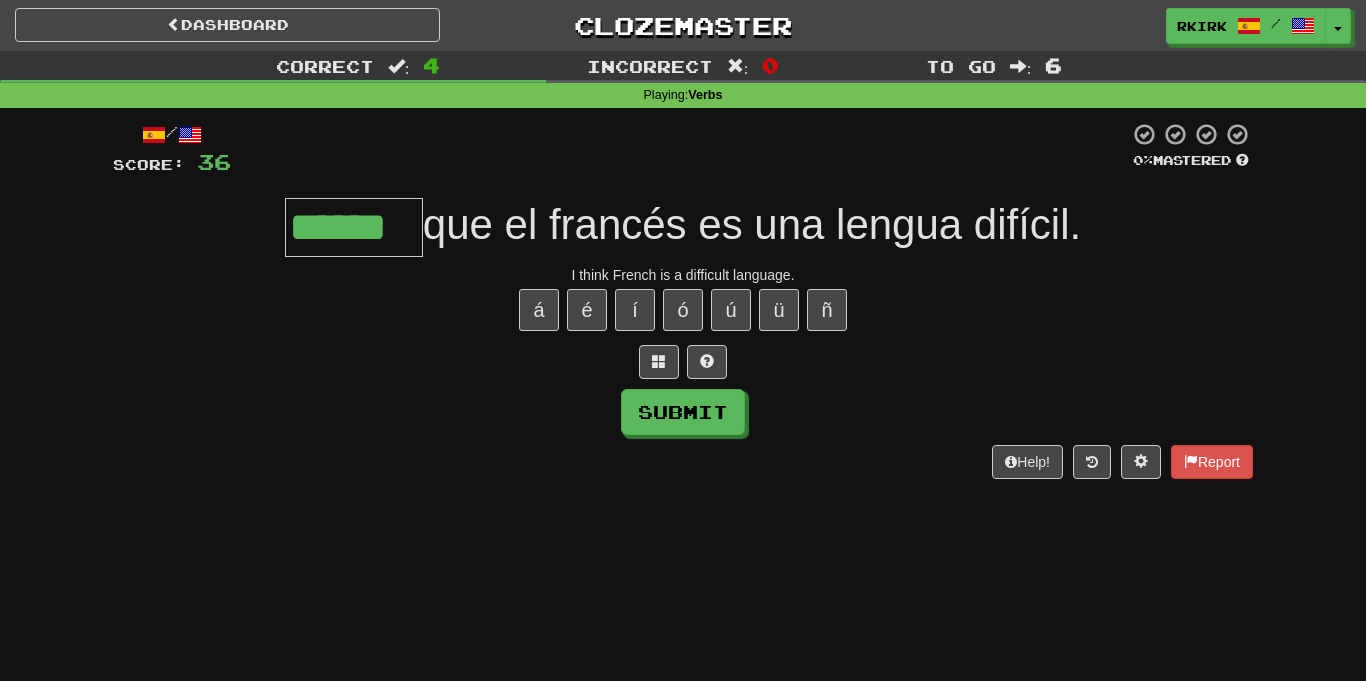 type on "******" 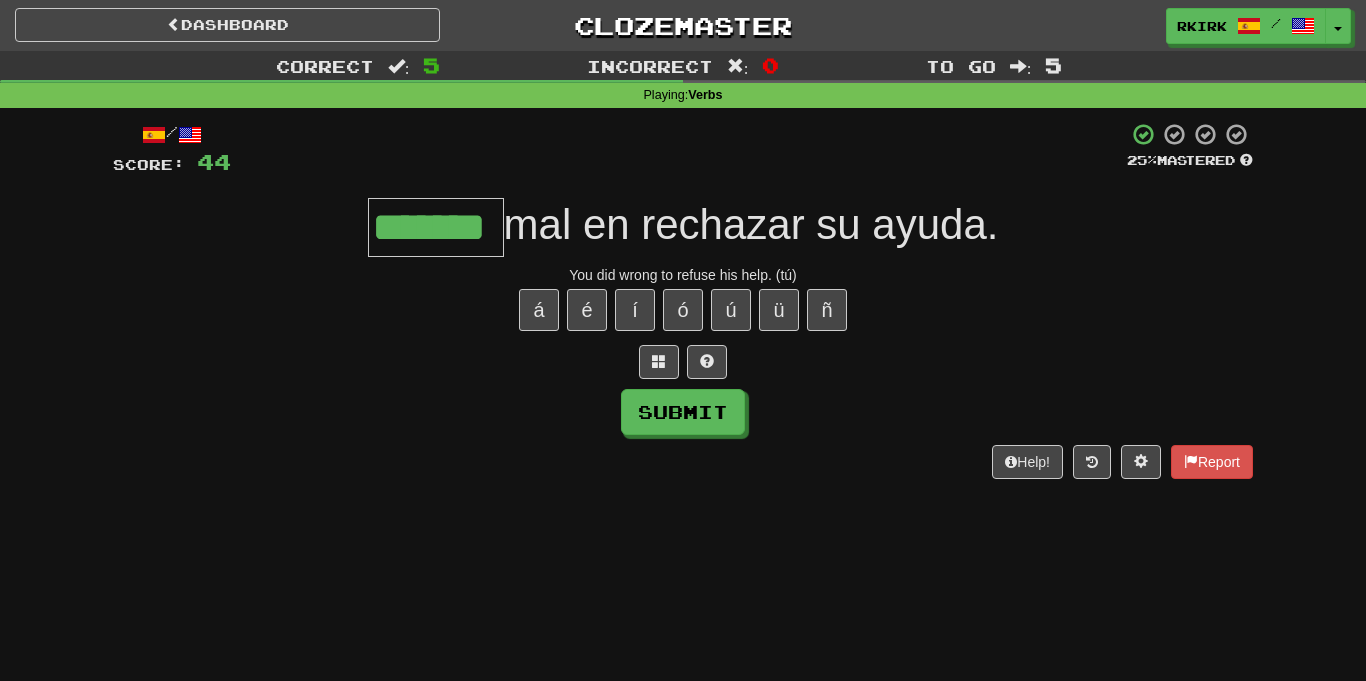 type on "*******" 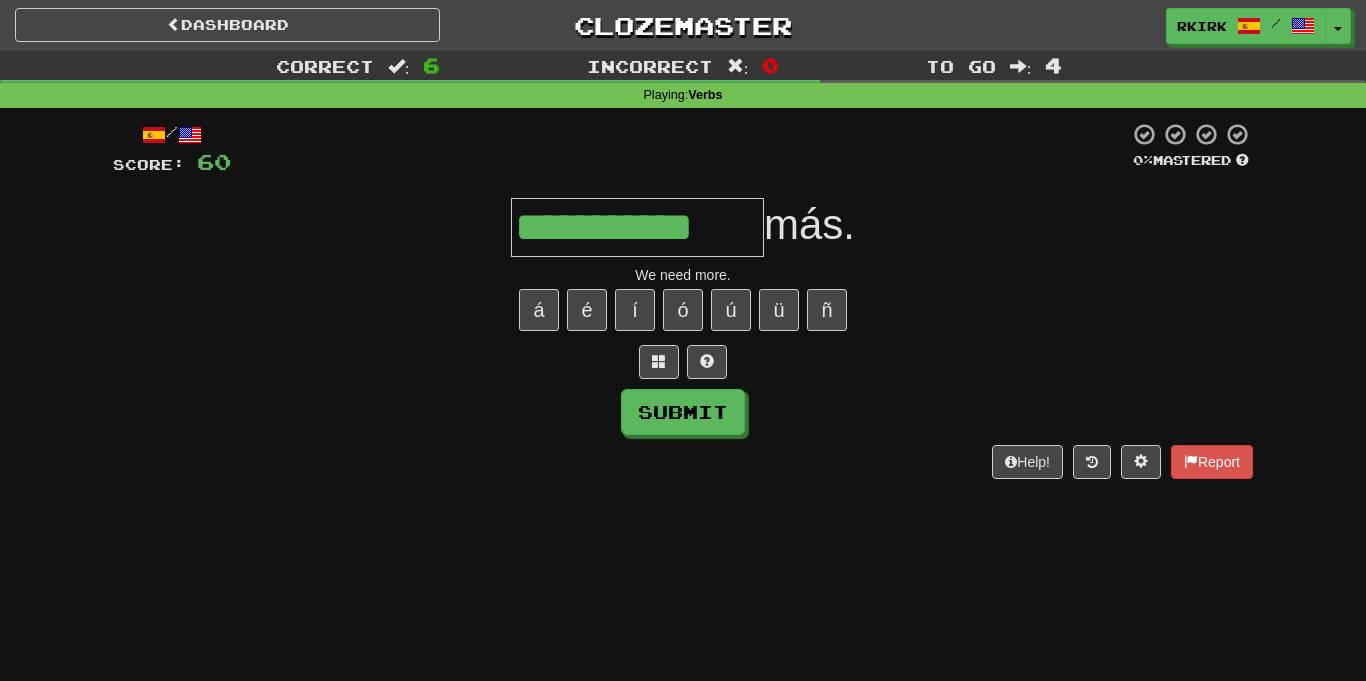 type on "**********" 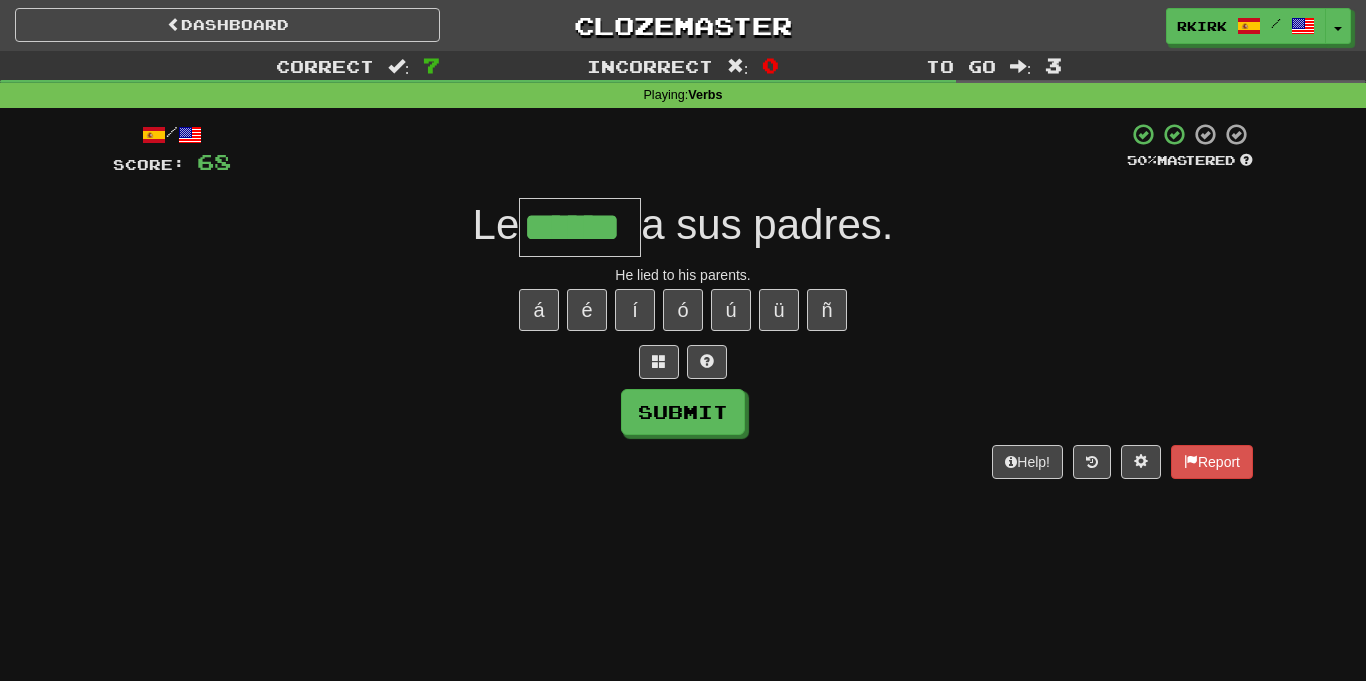 type on "******" 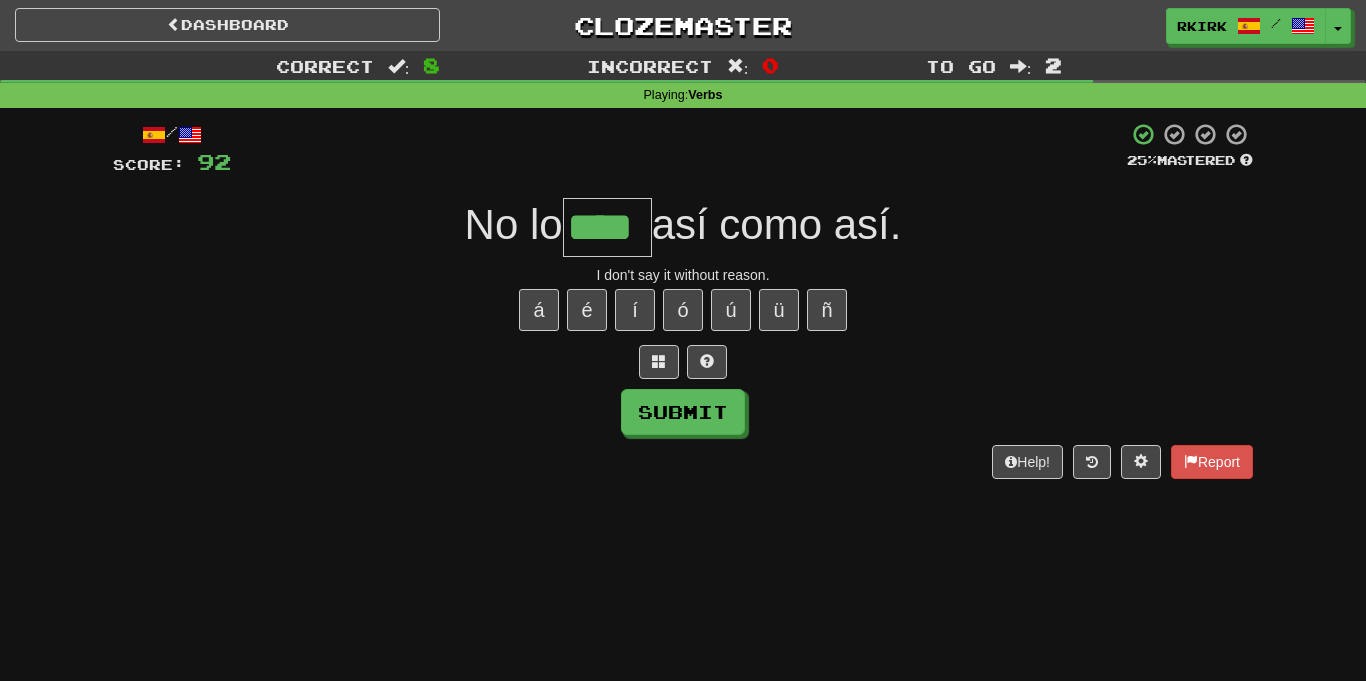 type on "****" 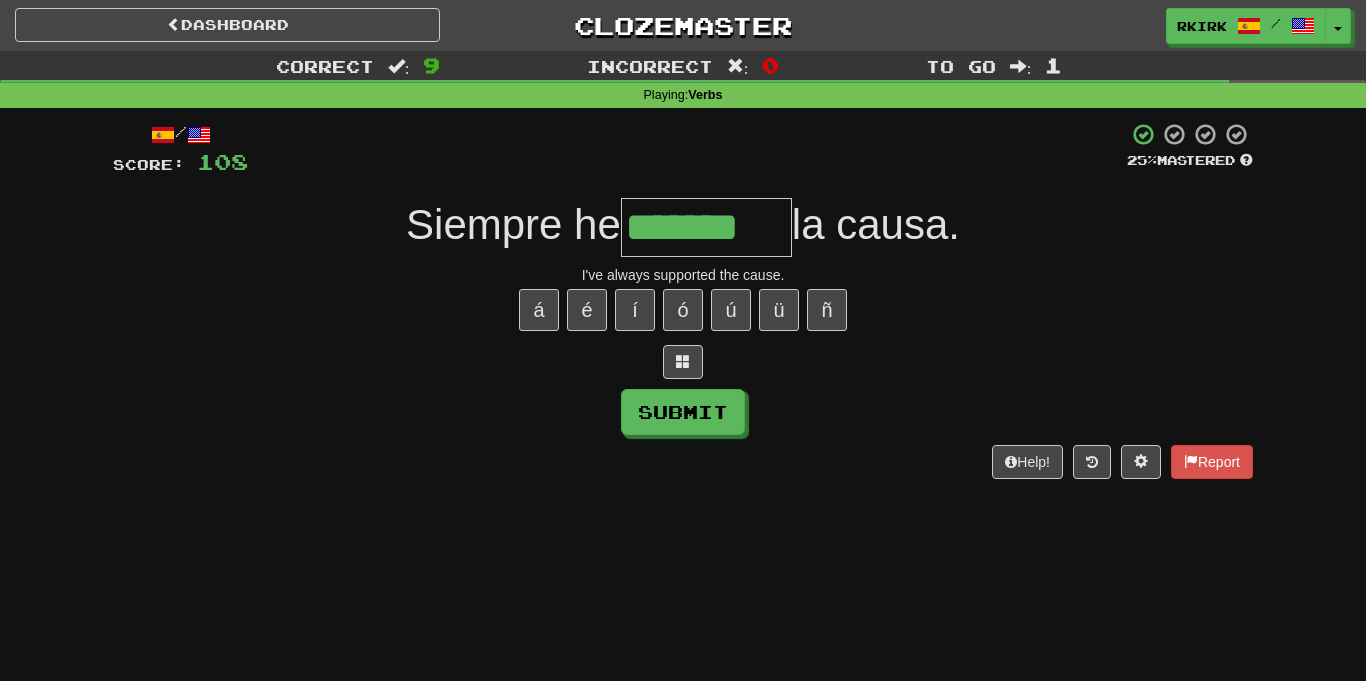 type on "*******" 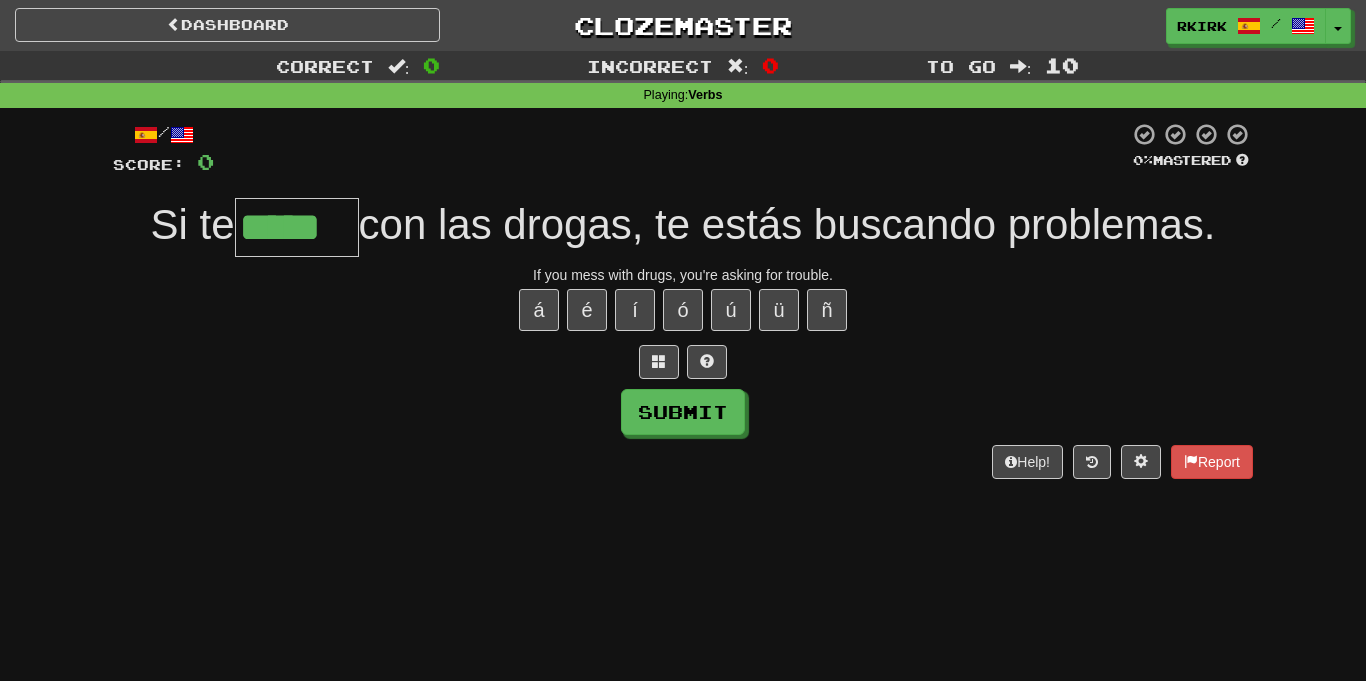 type on "*****" 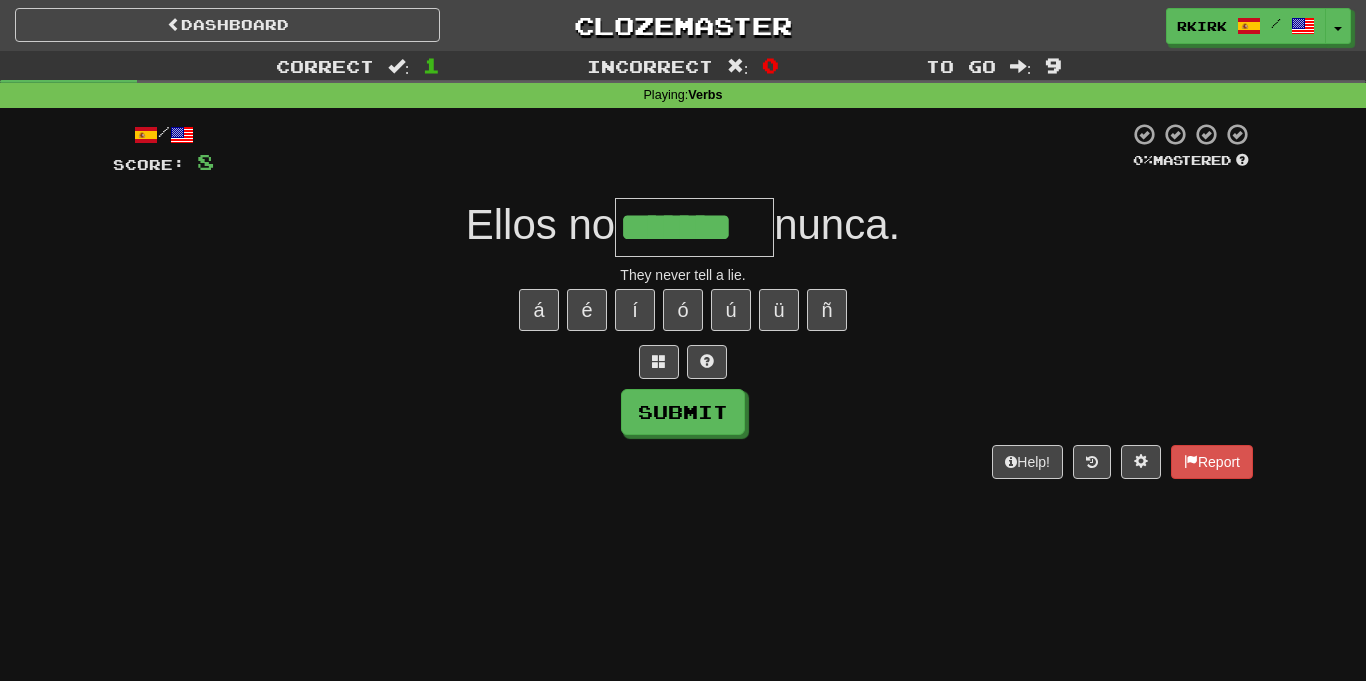 type on "*******" 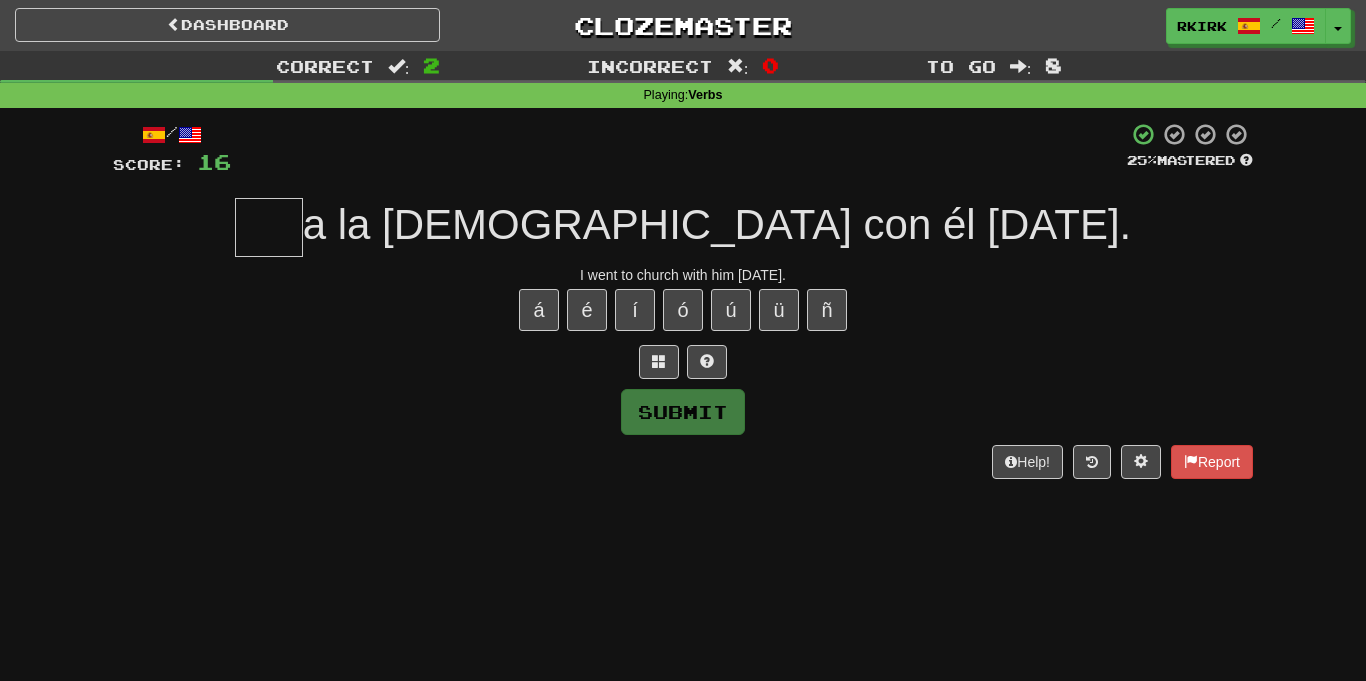 type on "*" 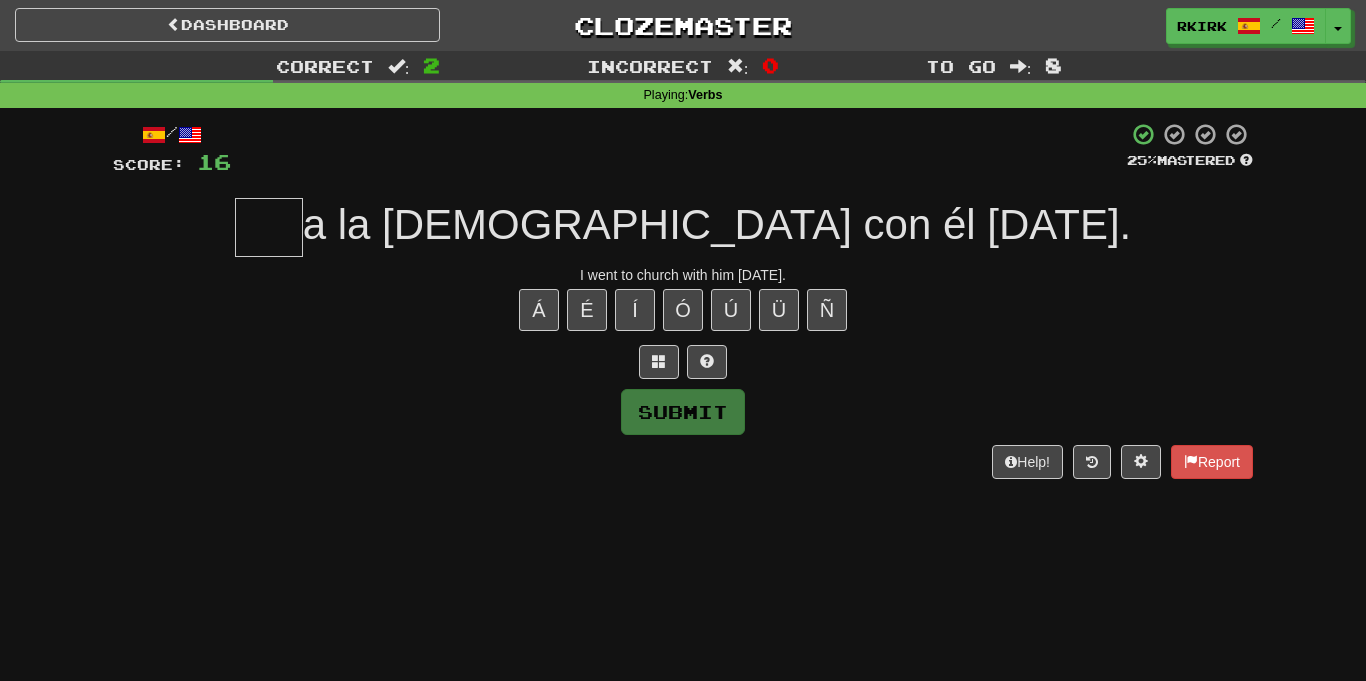 type on "*" 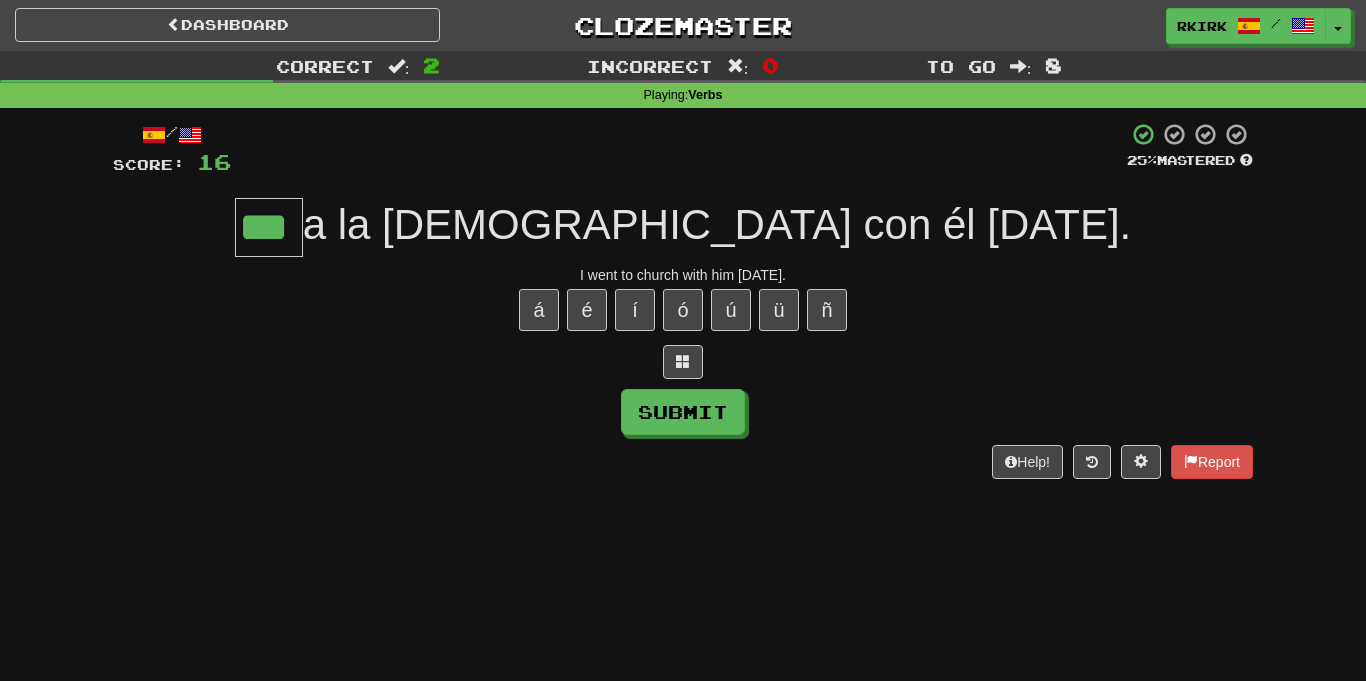 type on "***" 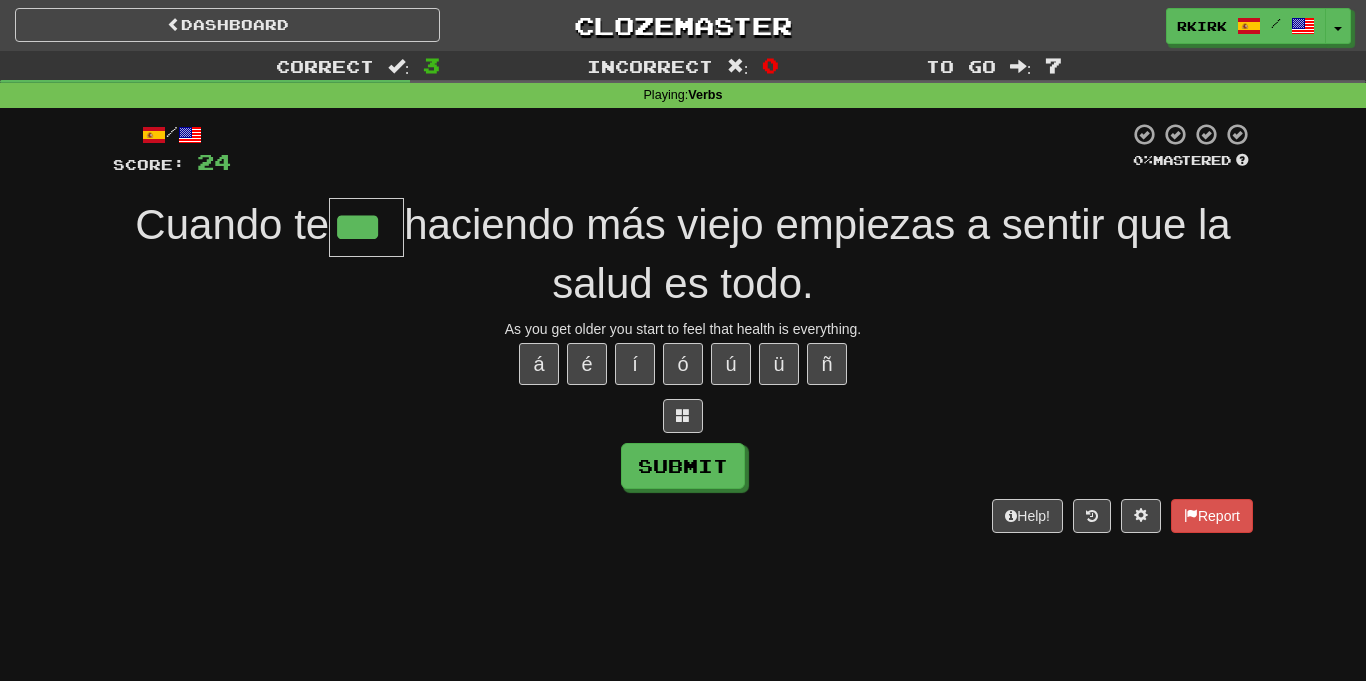 type on "***" 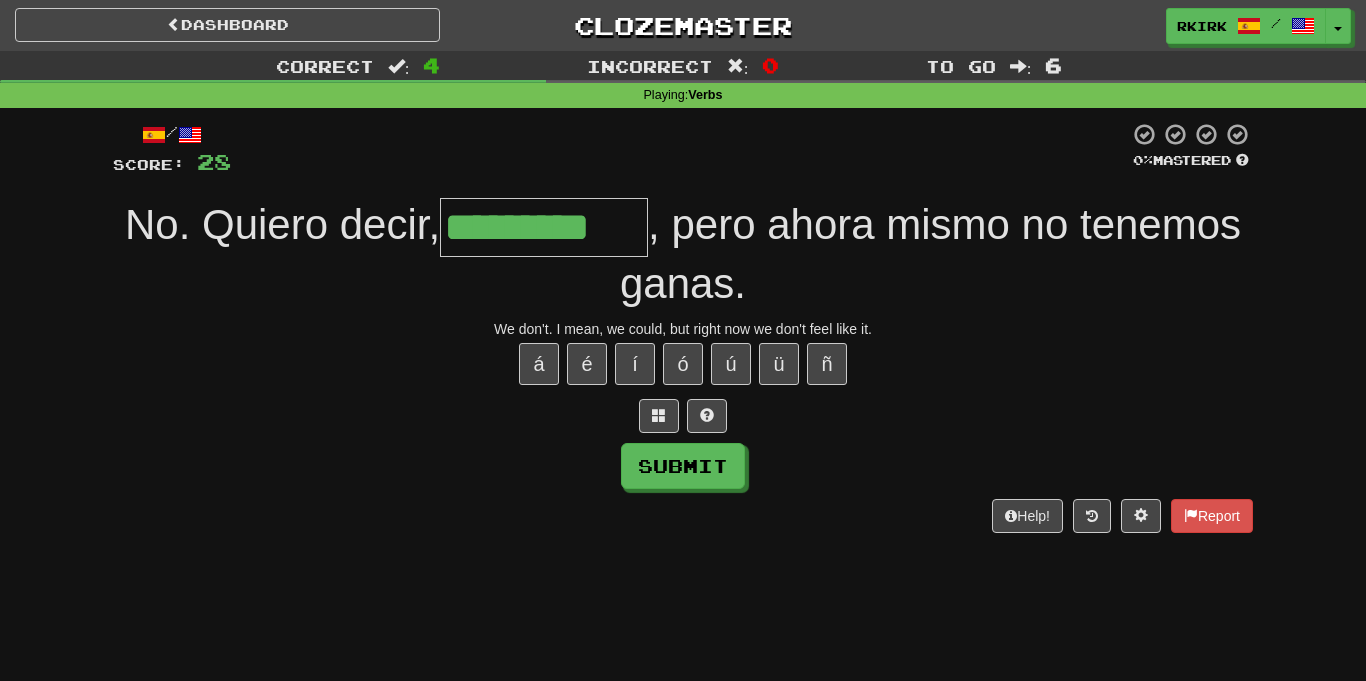 type on "*********" 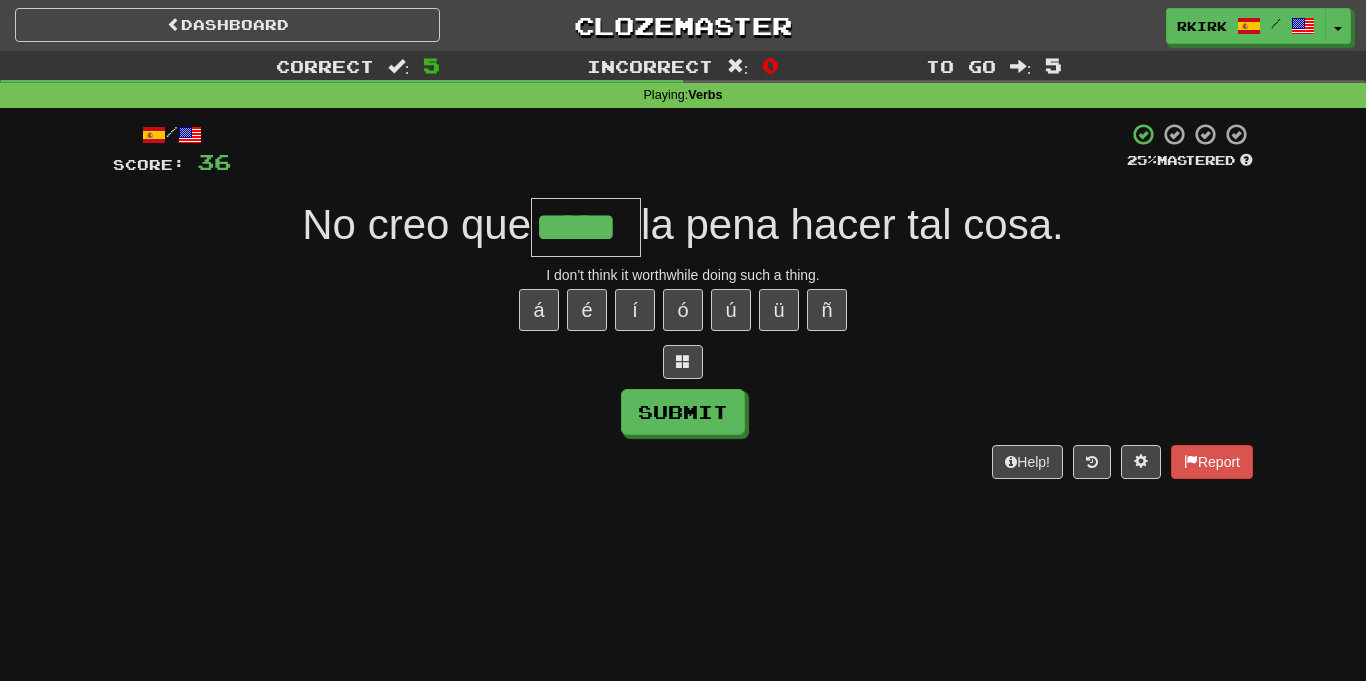 type on "*****" 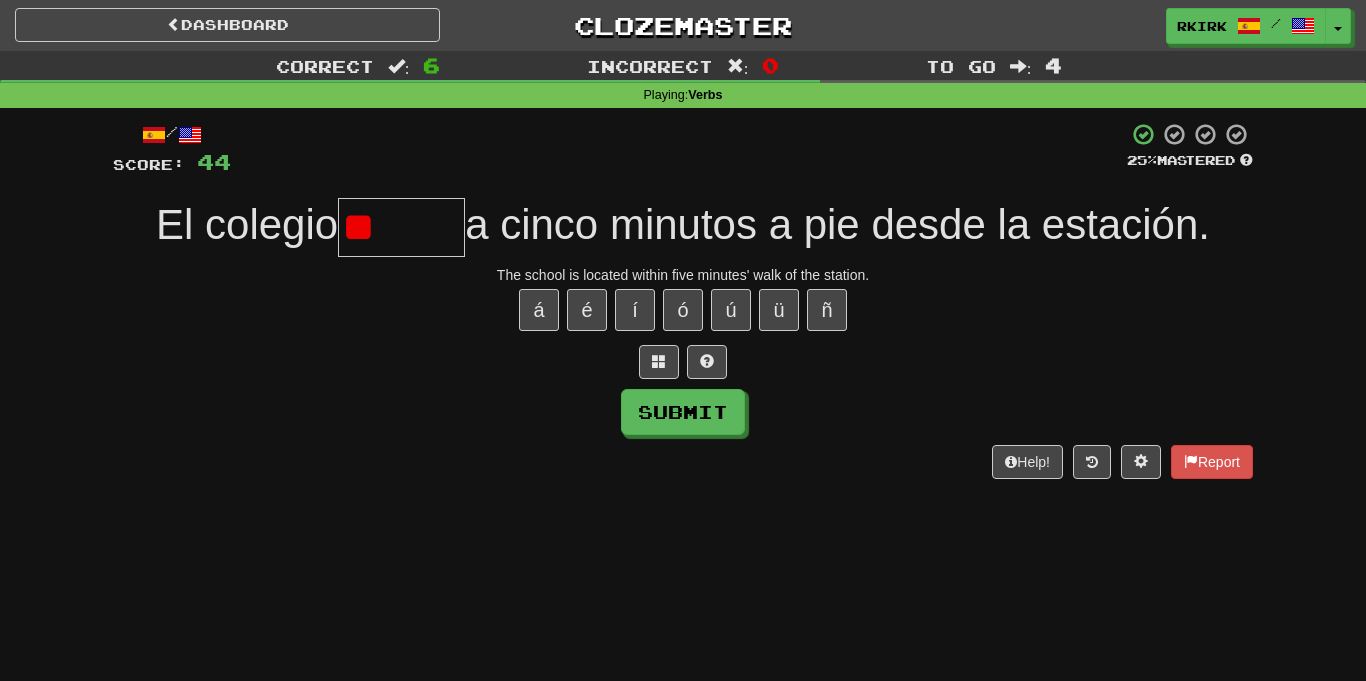 type on "*" 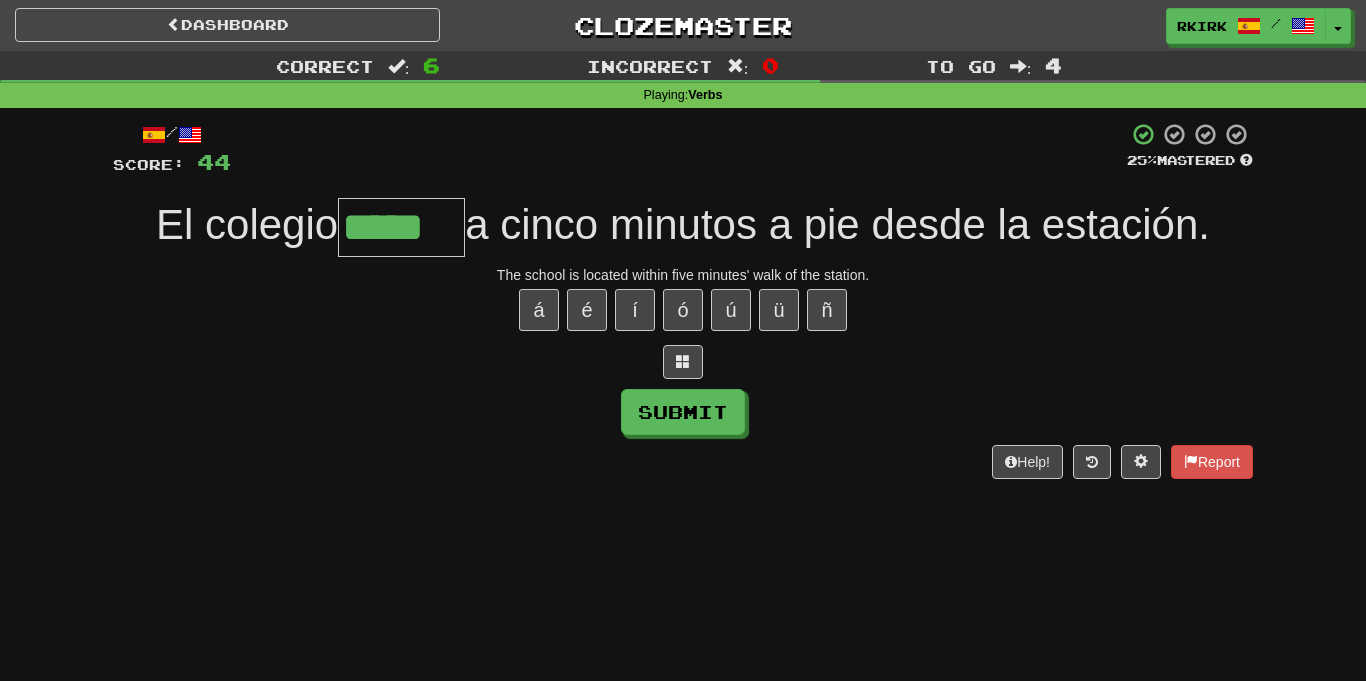 type on "*****" 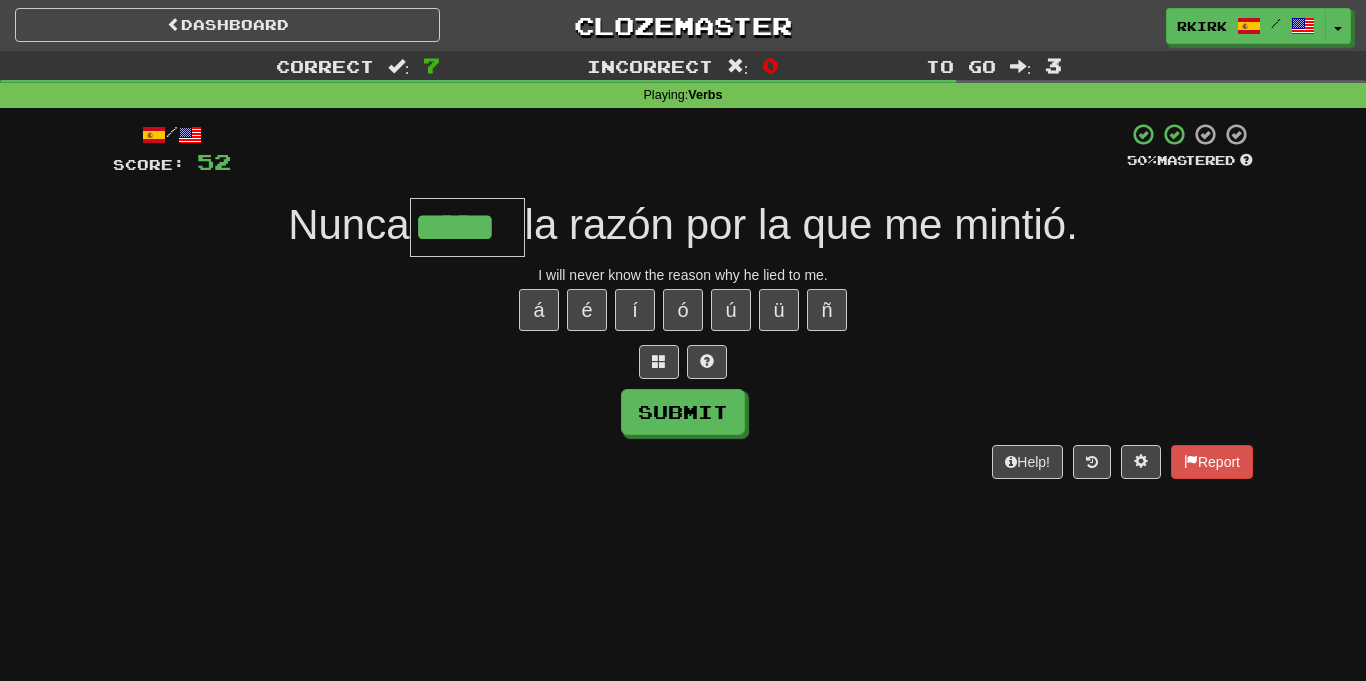 type on "*****" 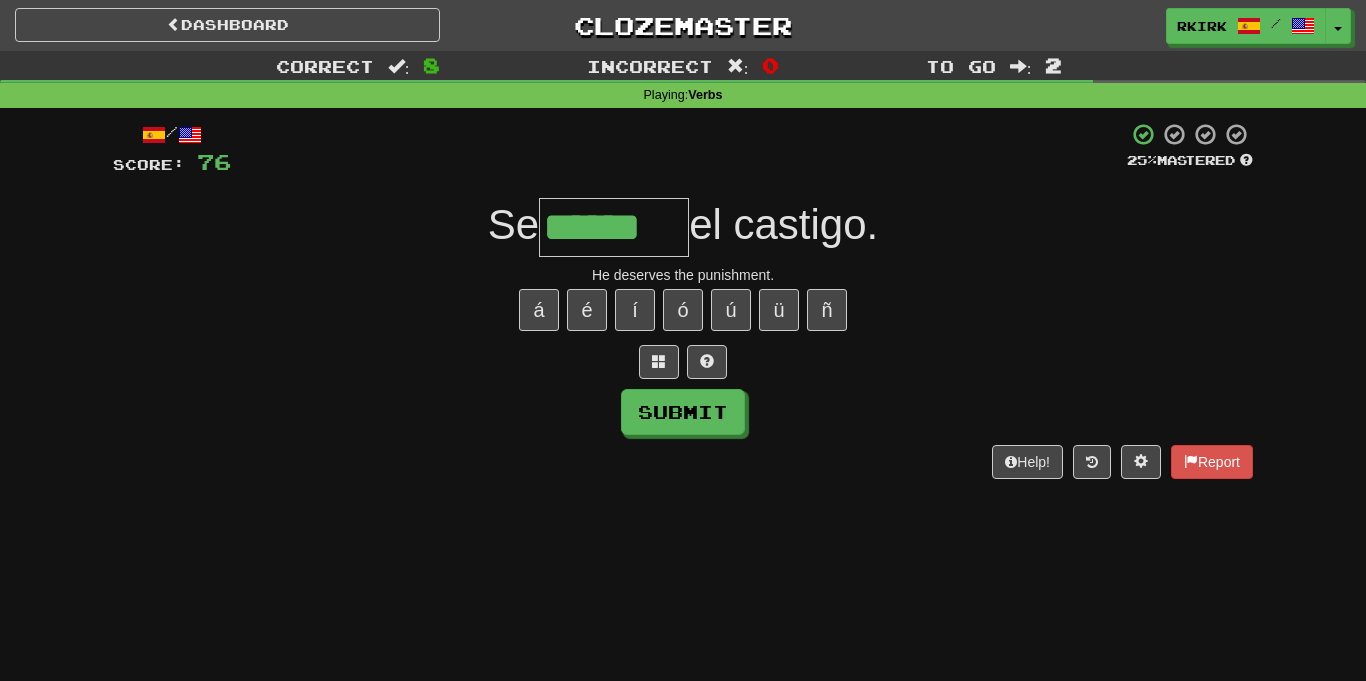 type on "******" 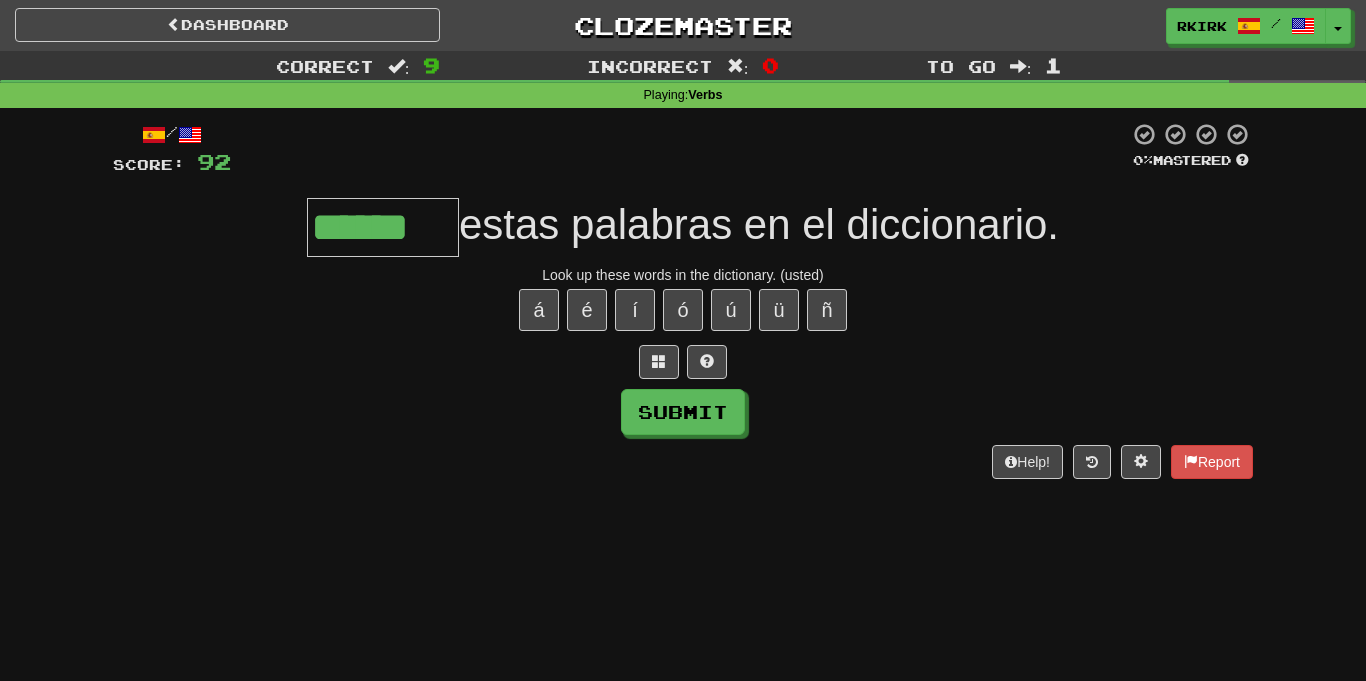 type on "******" 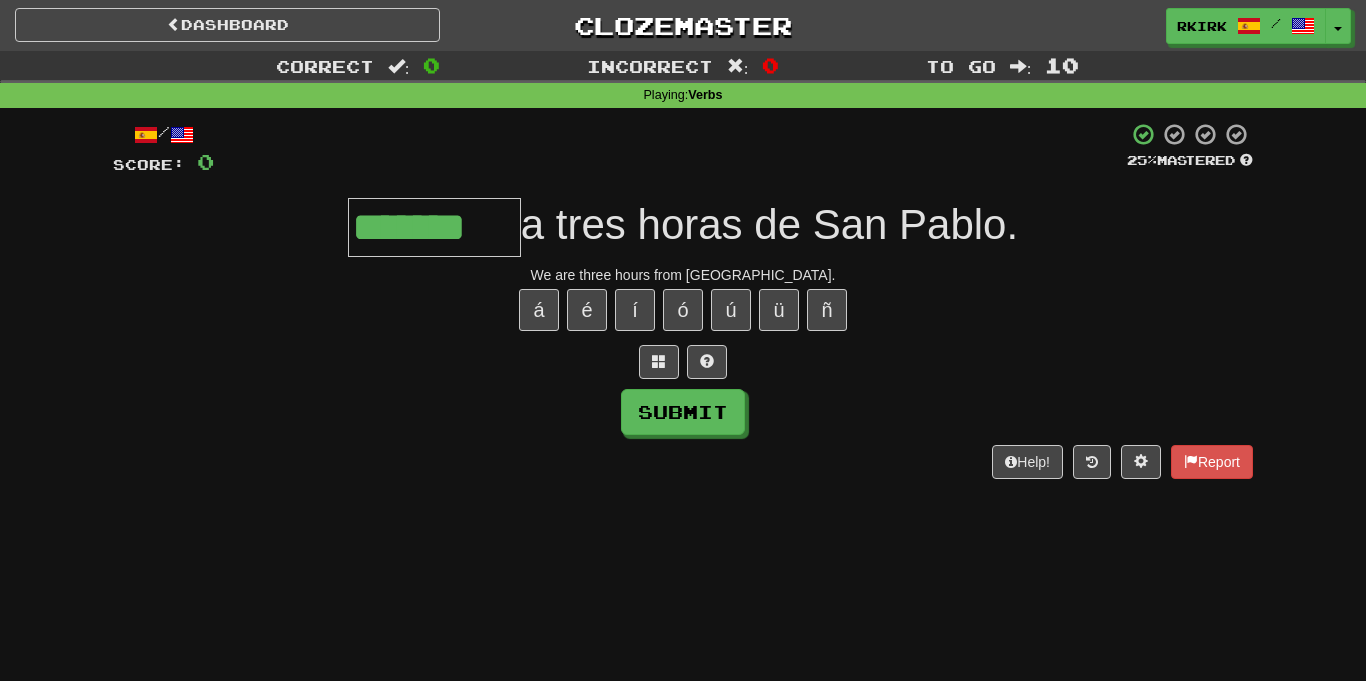 type on "*******" 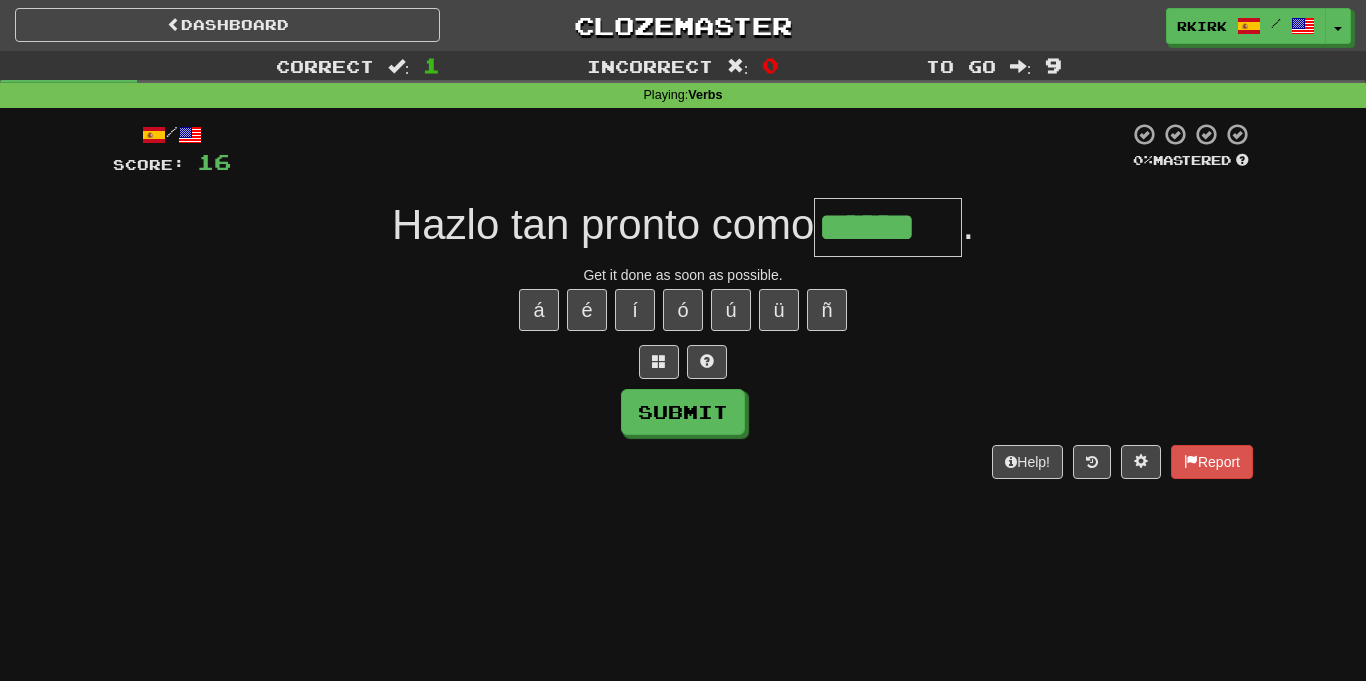 type on "******" 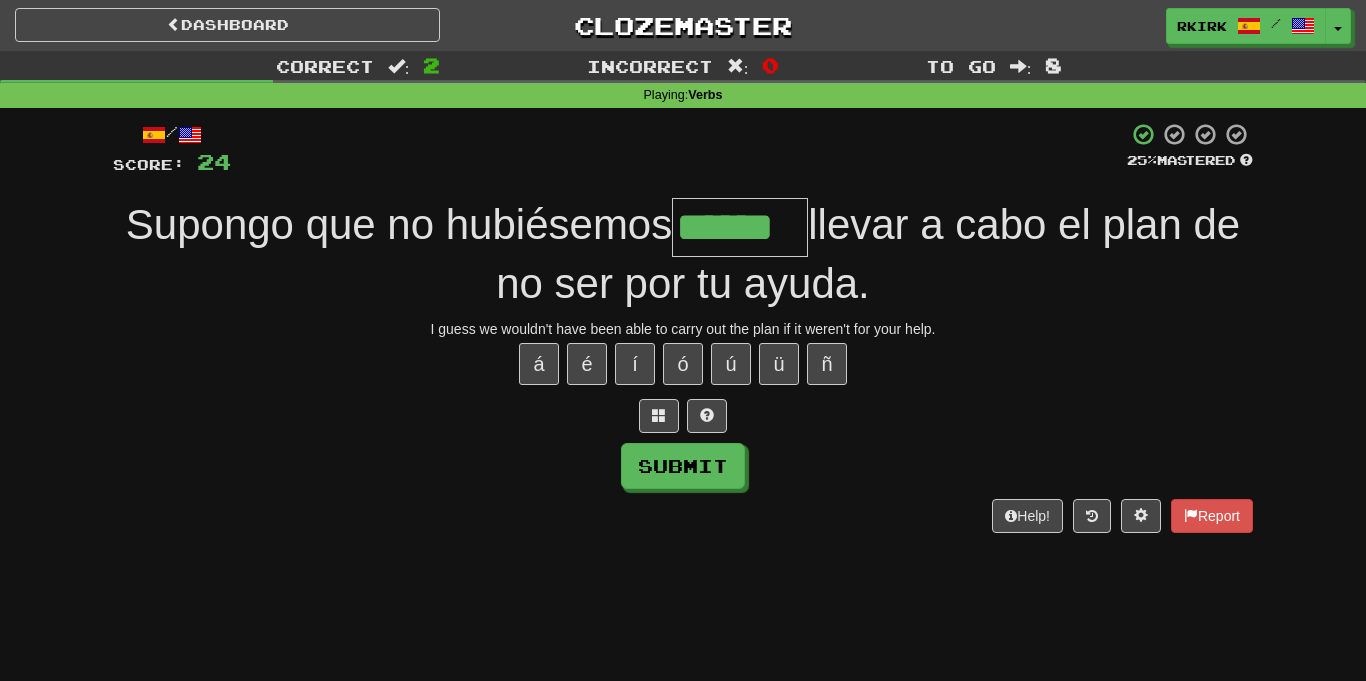type on "******" 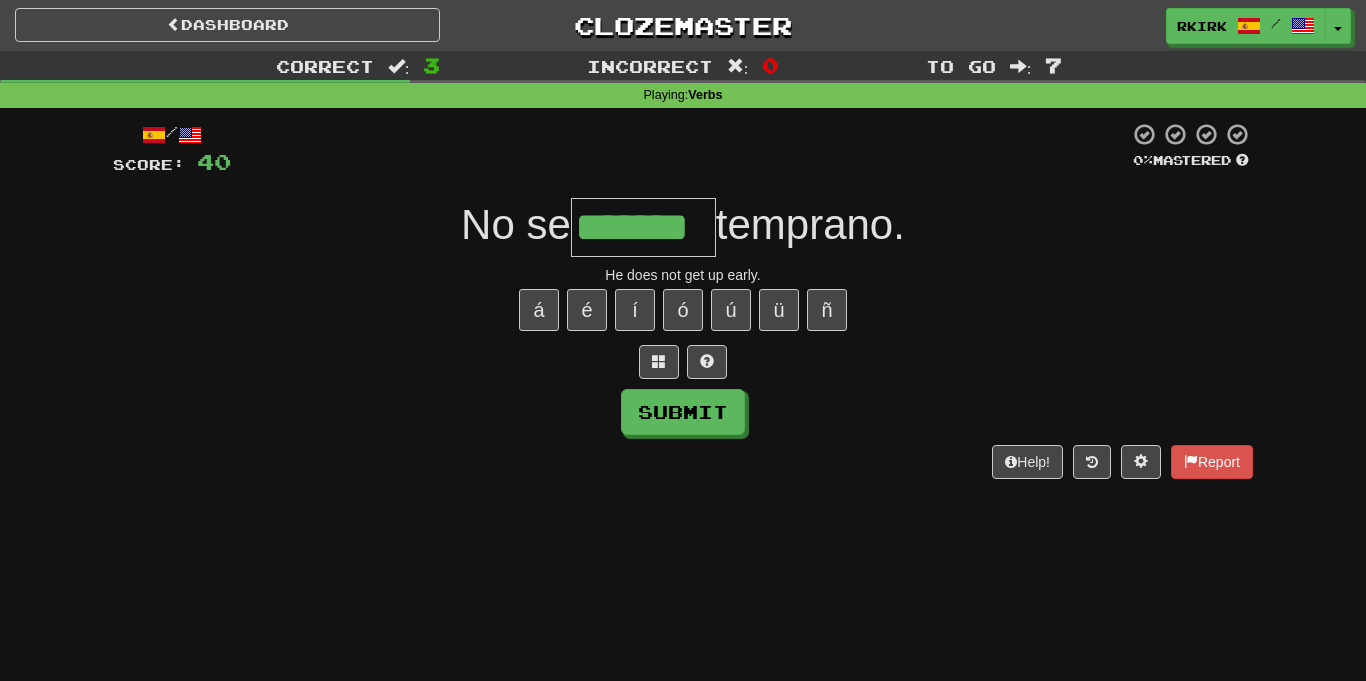 type on "*******" 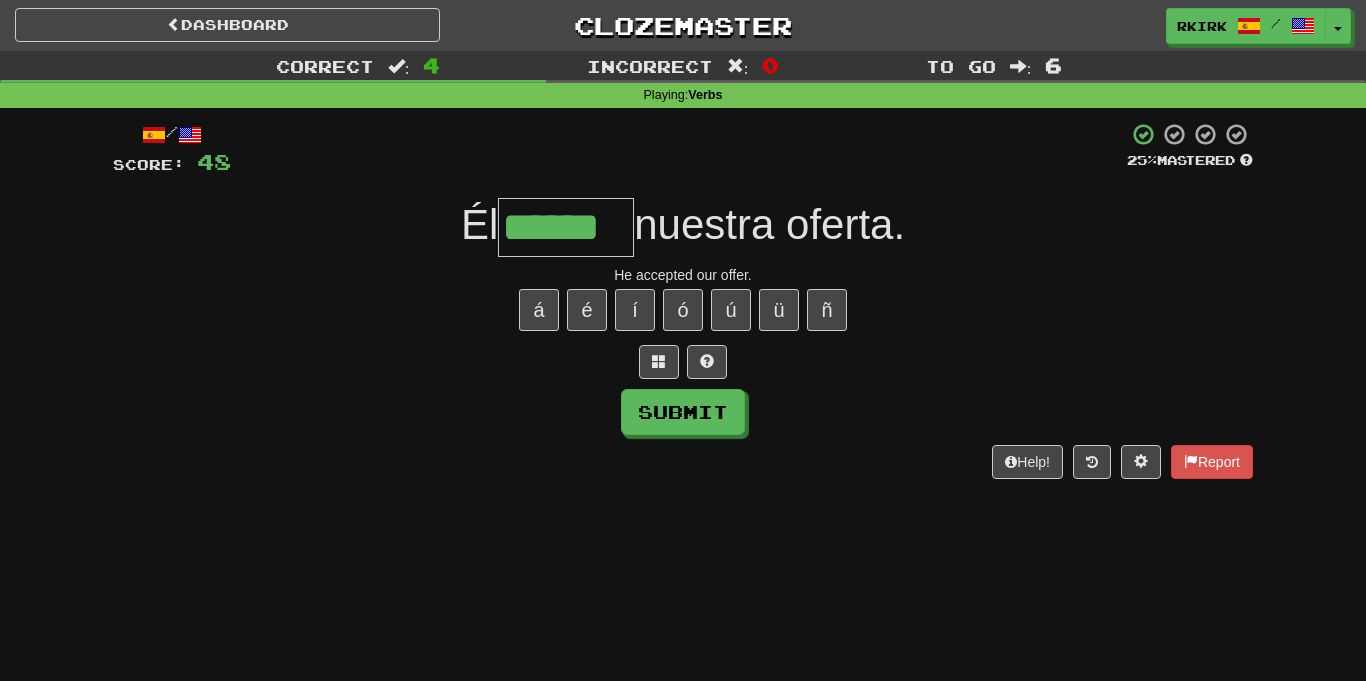 type on "******" 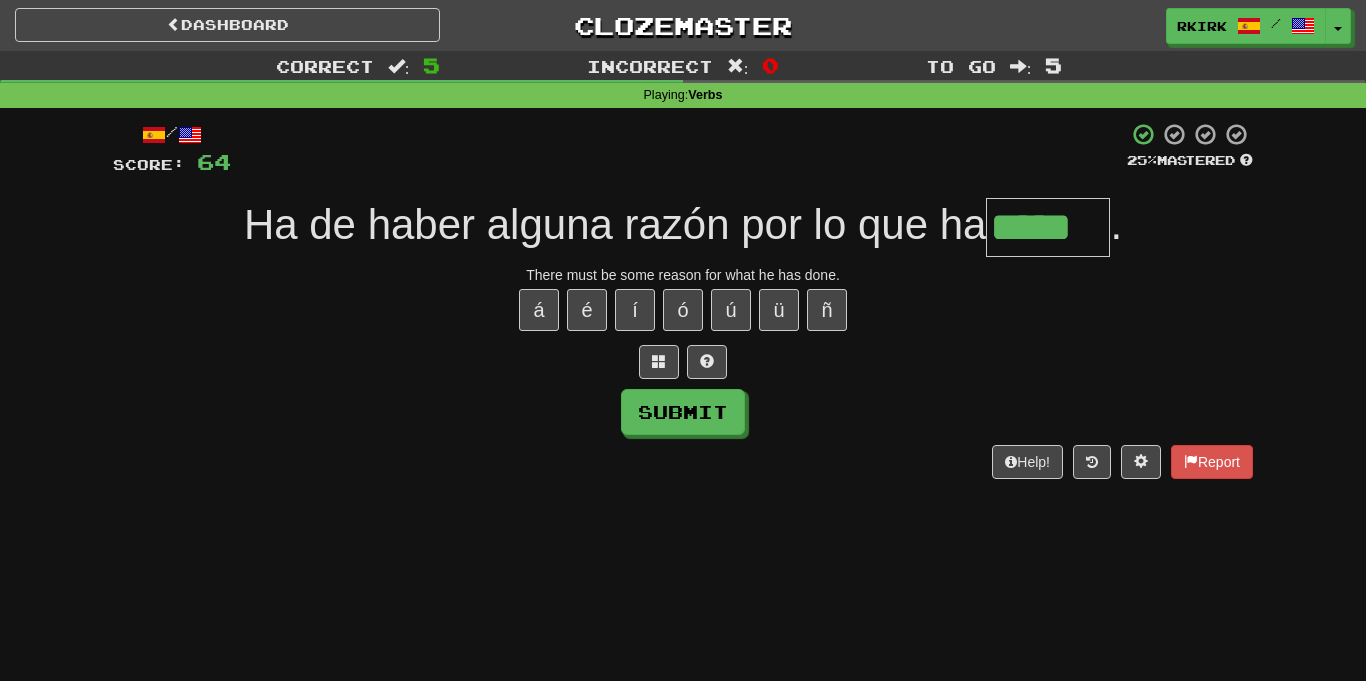 type on "*****" 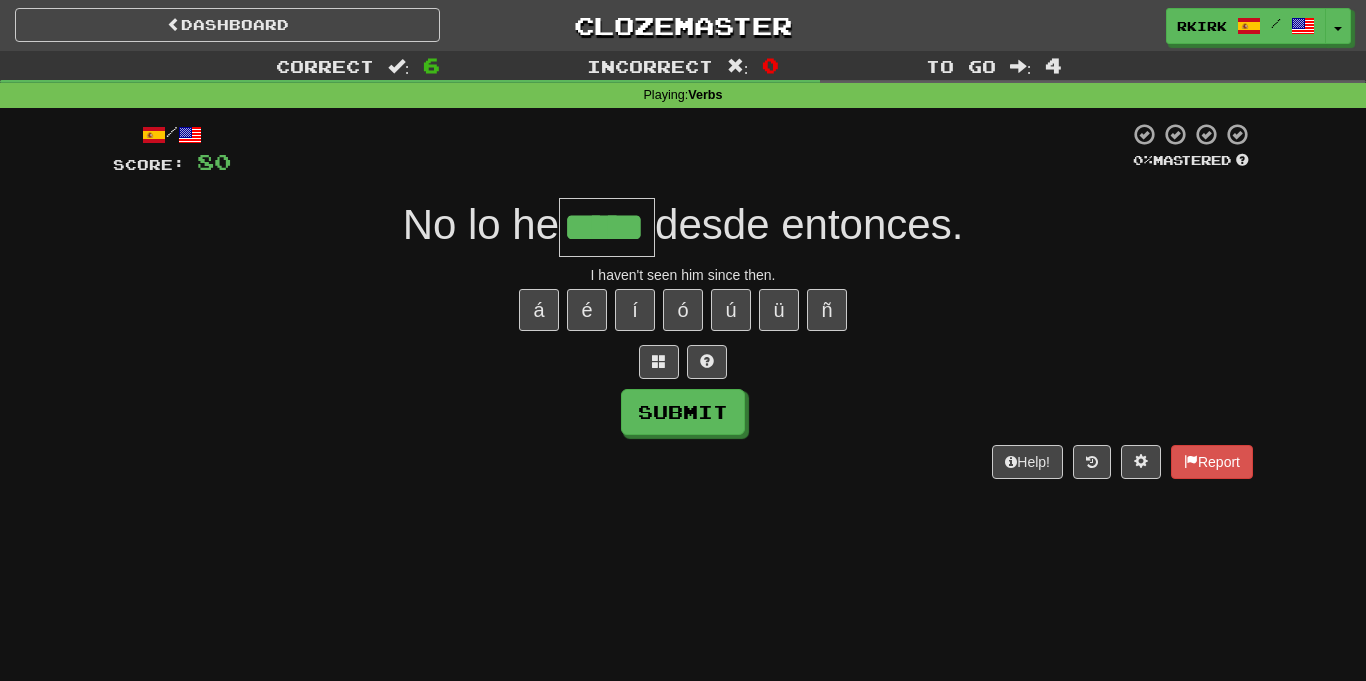 type on "*****" 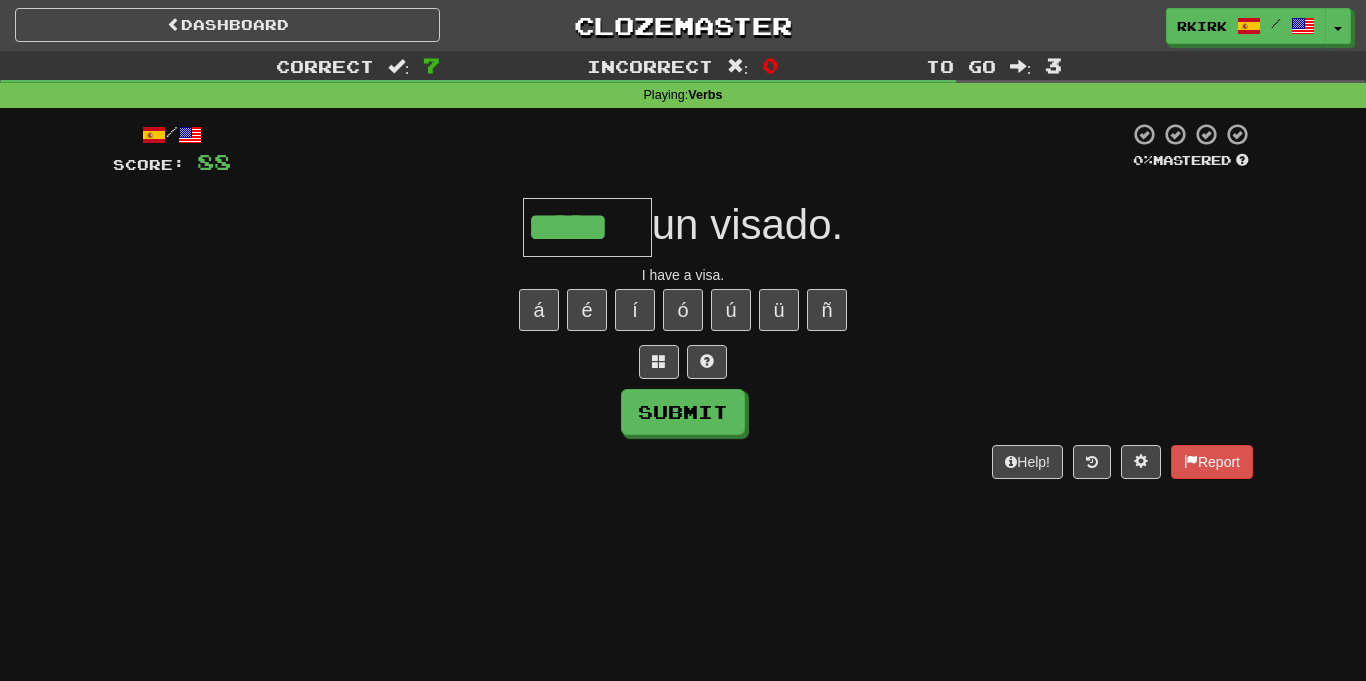 type on "*****" 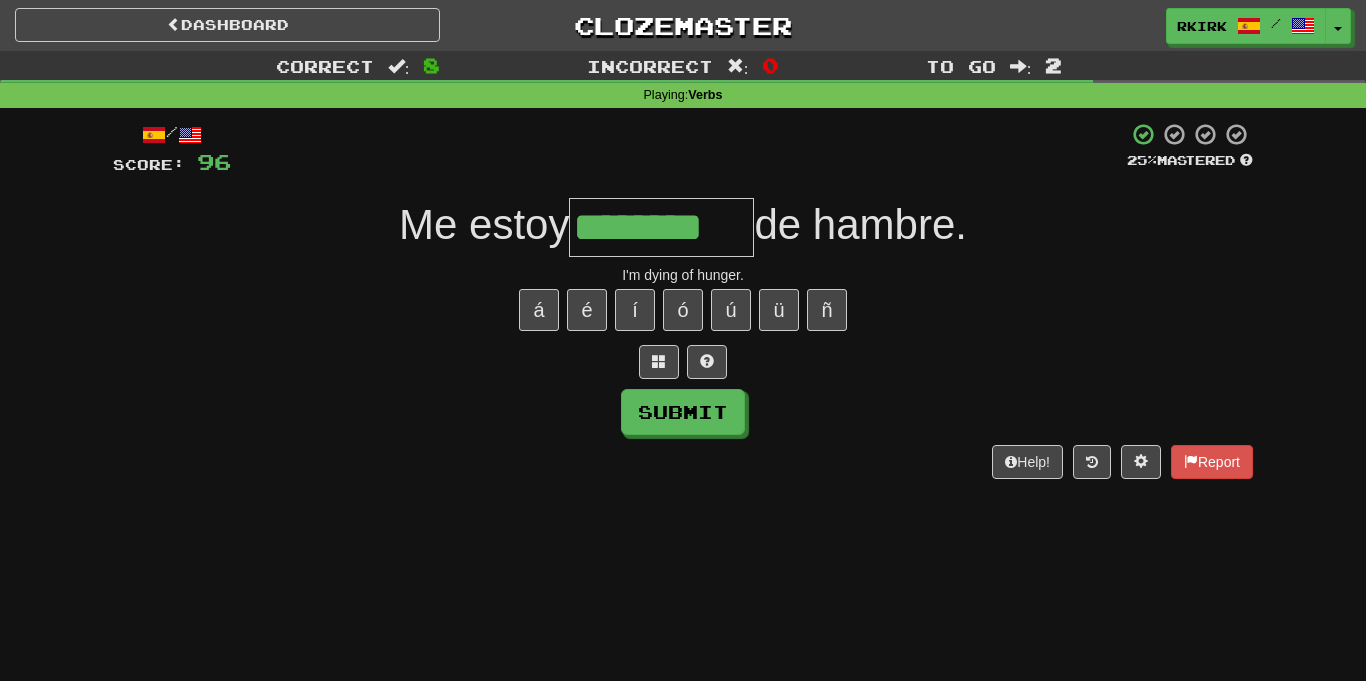 type on "********" 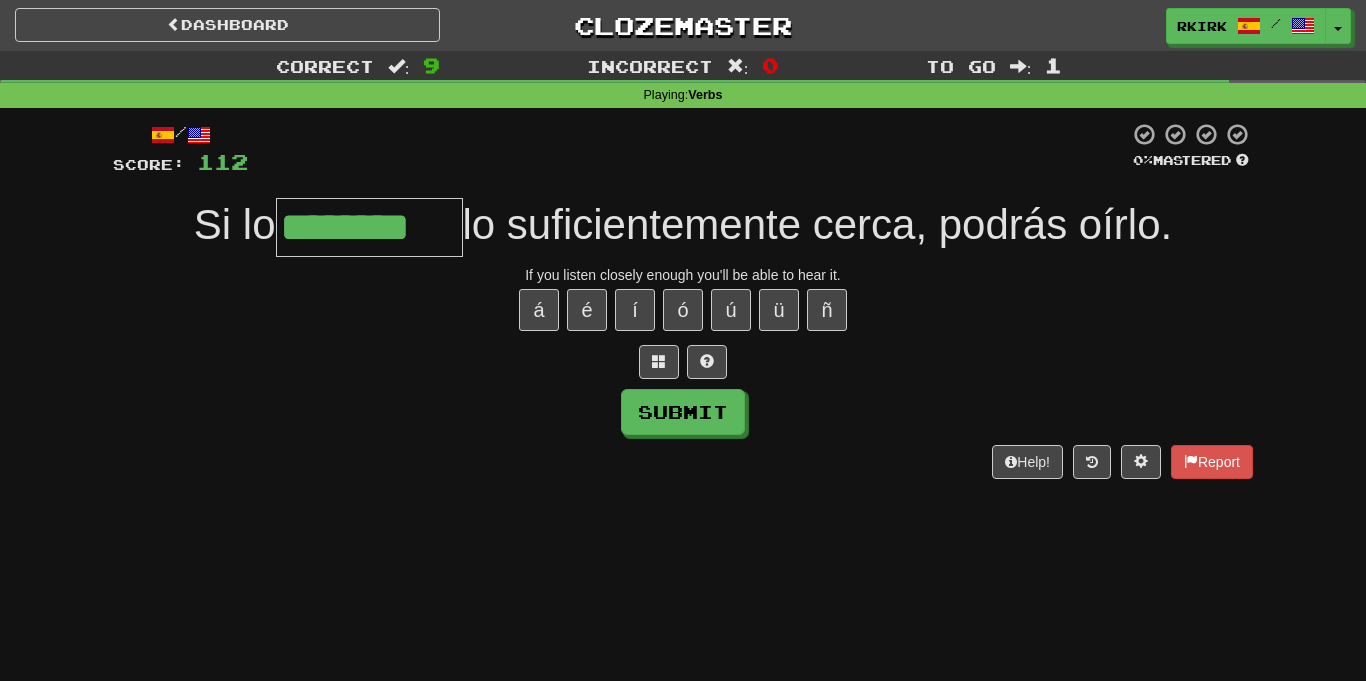 type on "********" 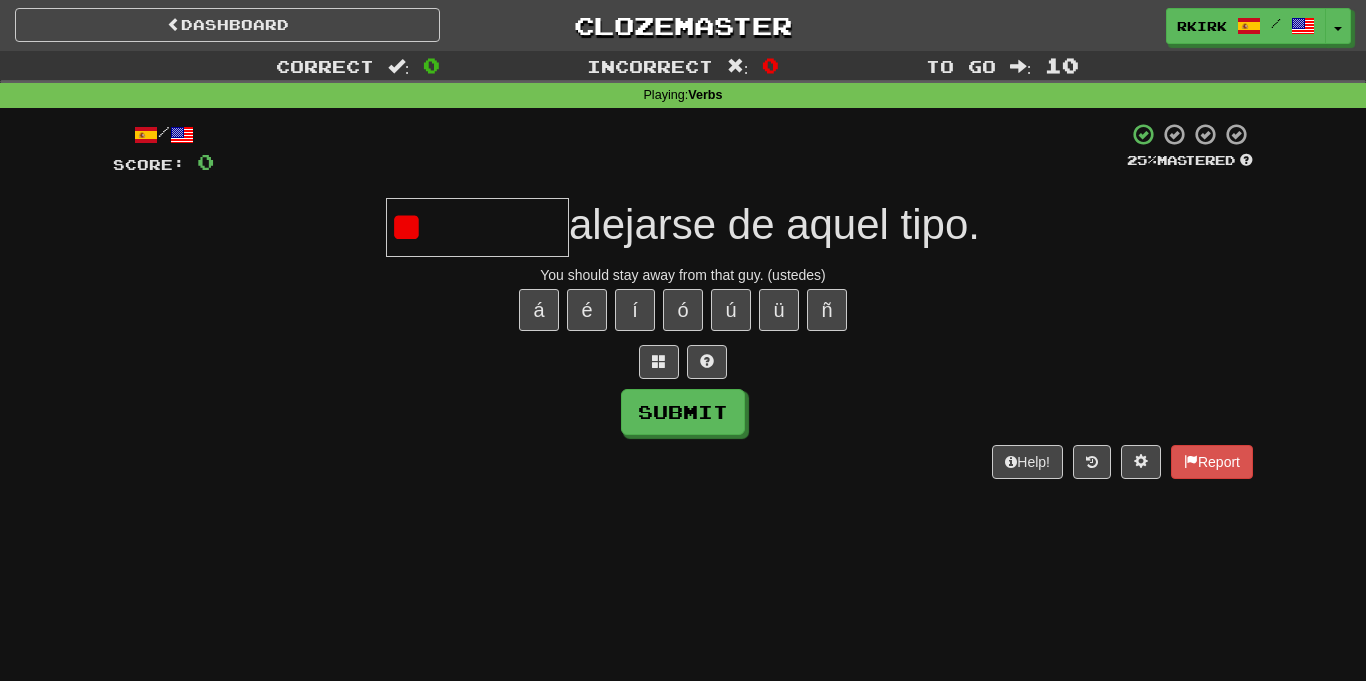 type on "*" 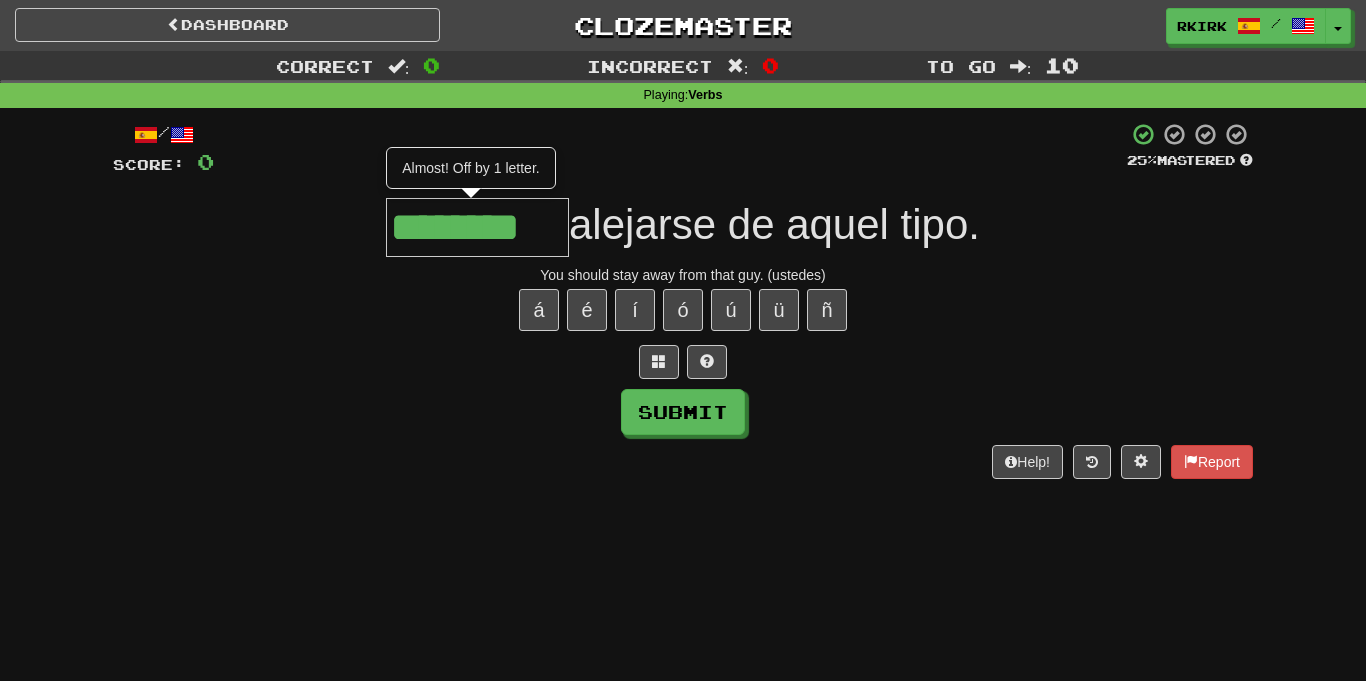 type on "********" 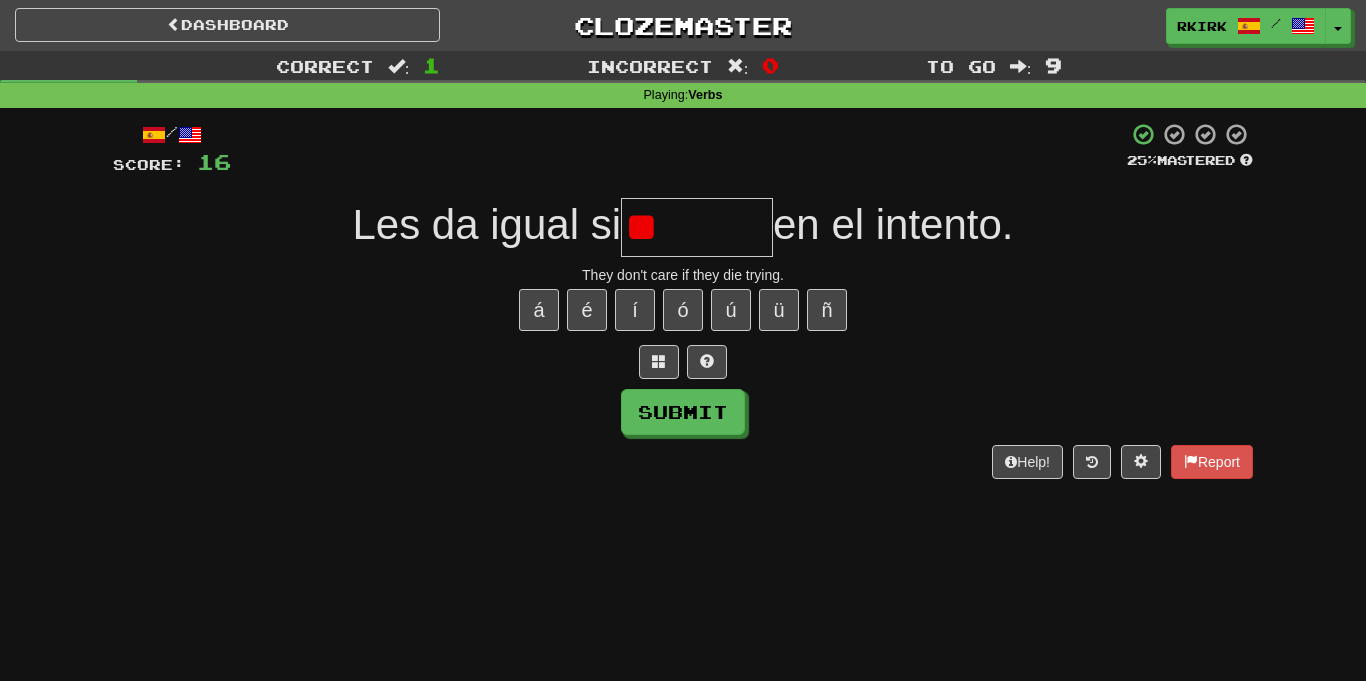 type on "*" 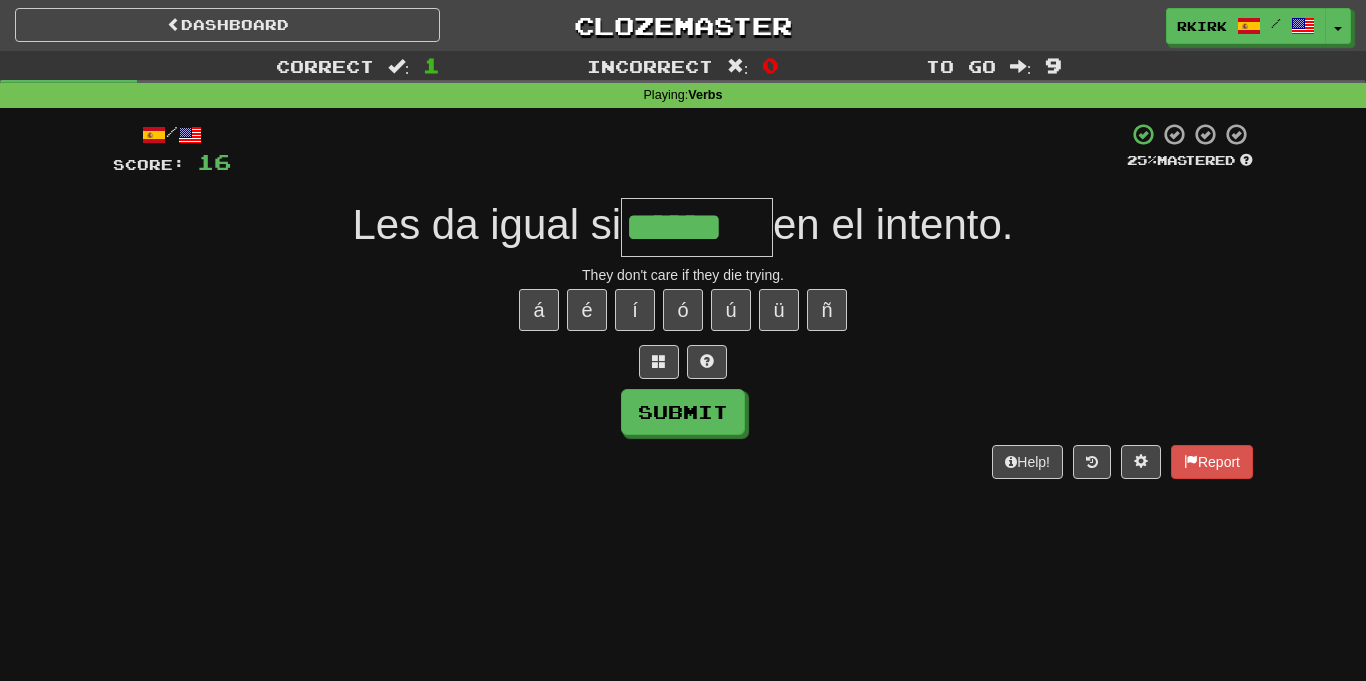 type on "******" 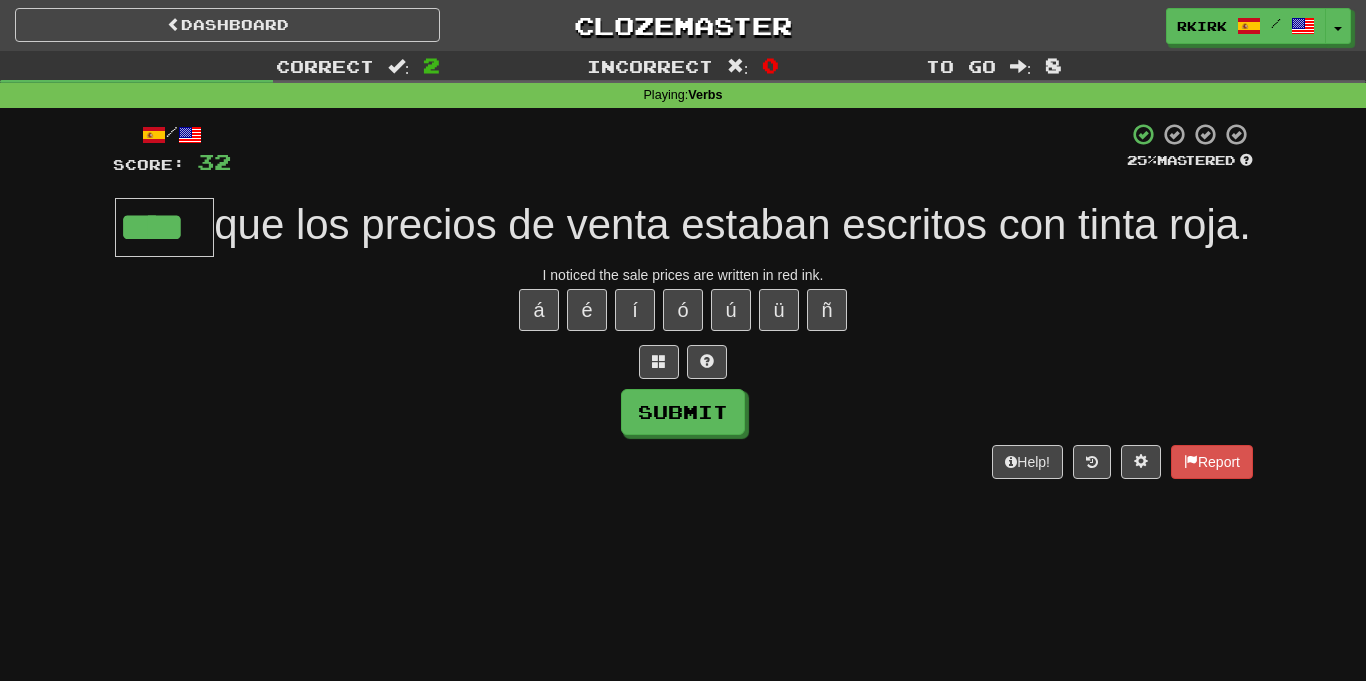 type on "****" 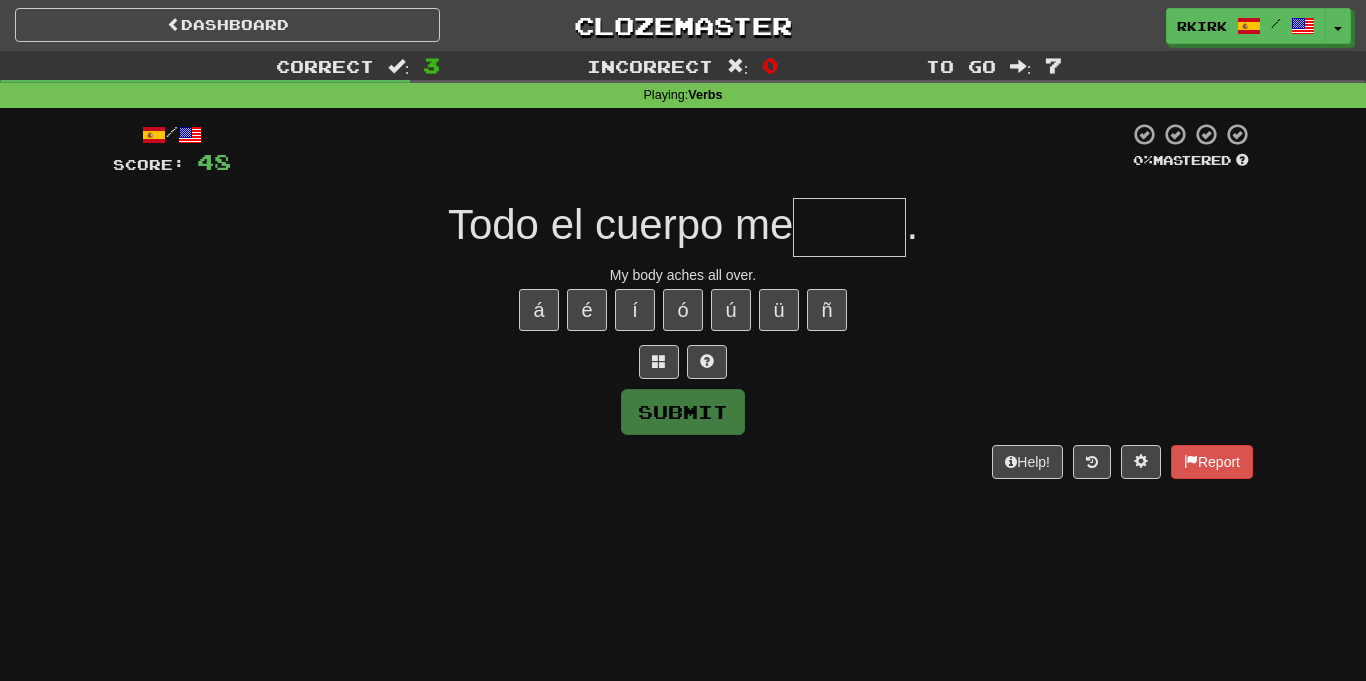 type on "*" 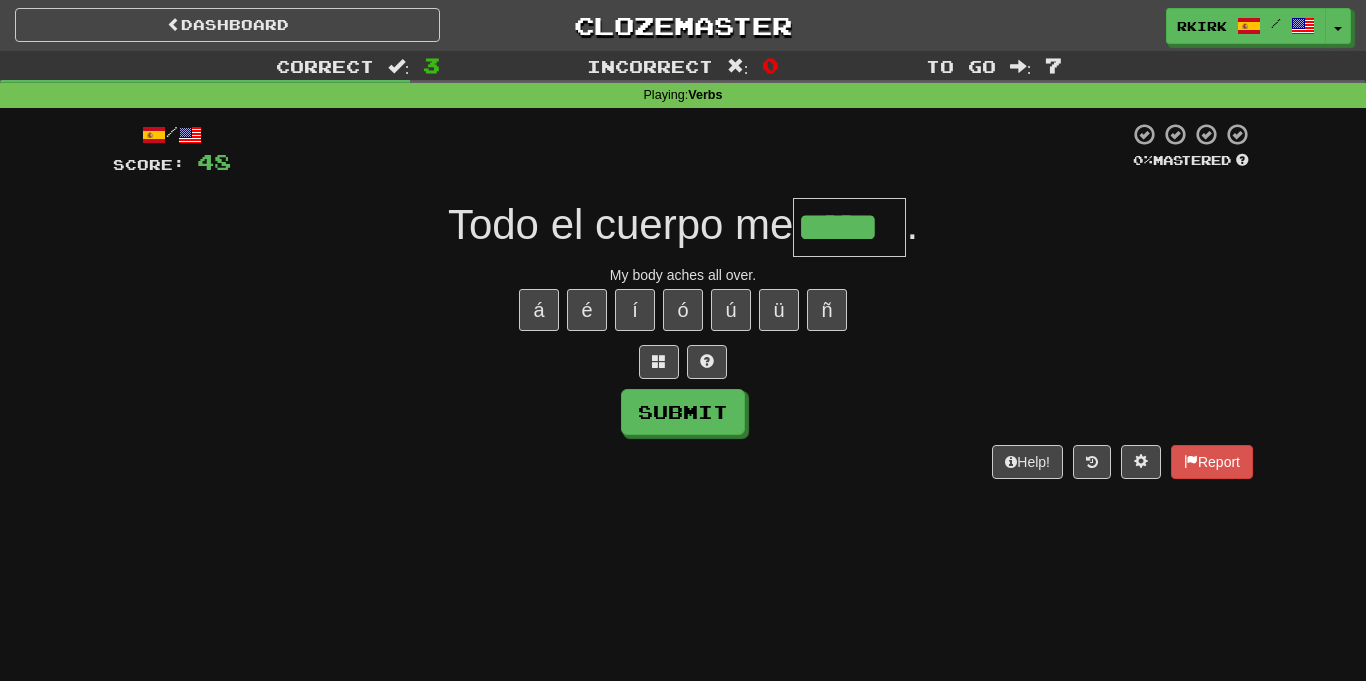 type on "*****" 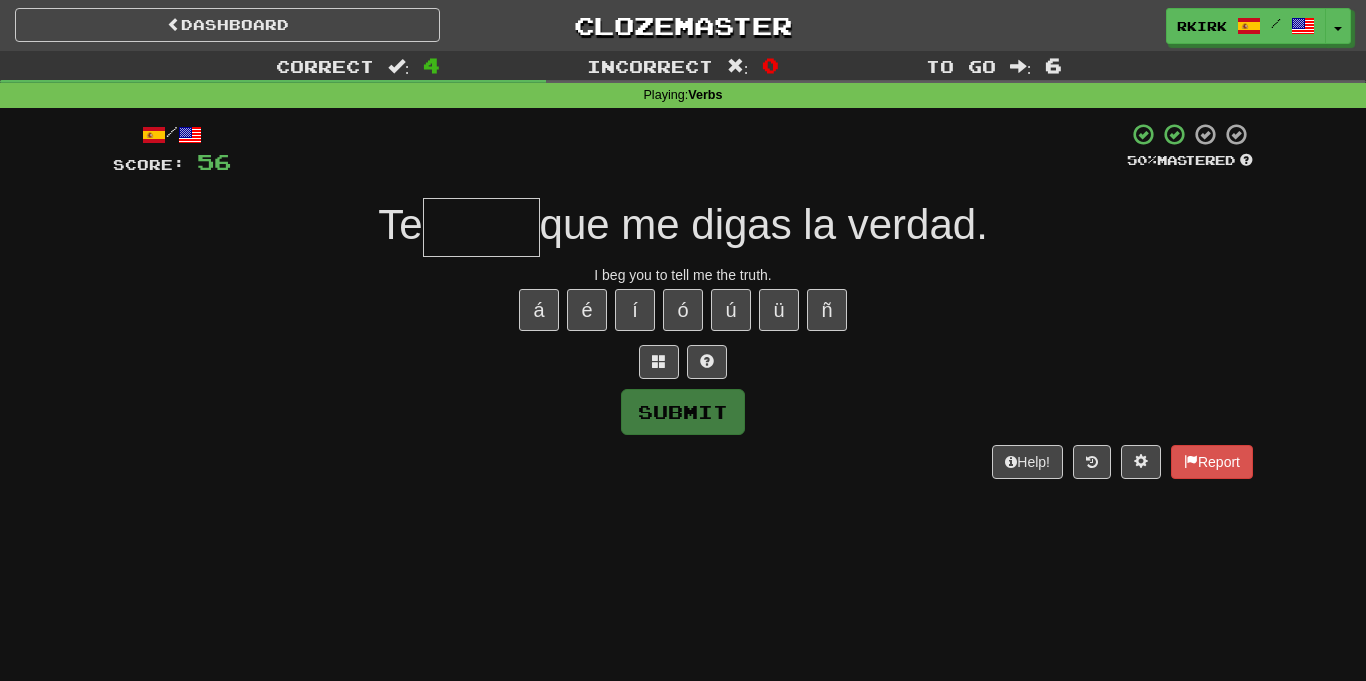 type on "*" 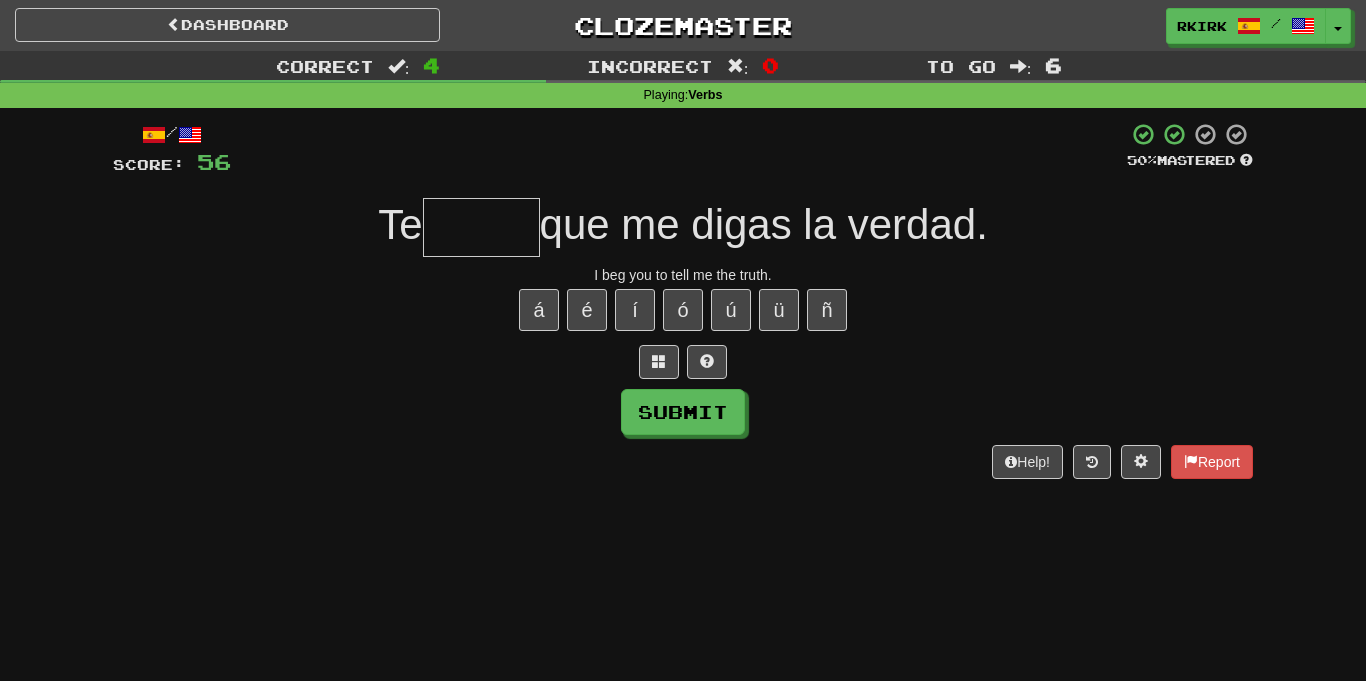 type on "*" 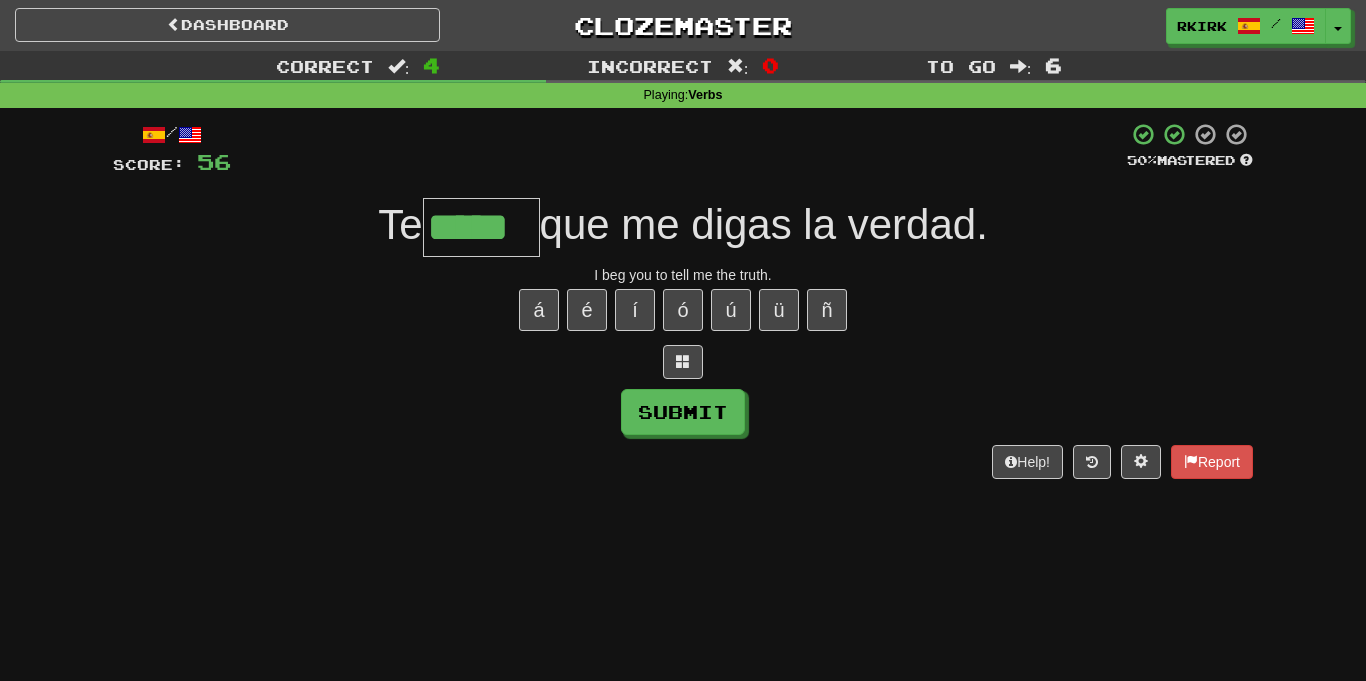 type on "*****" 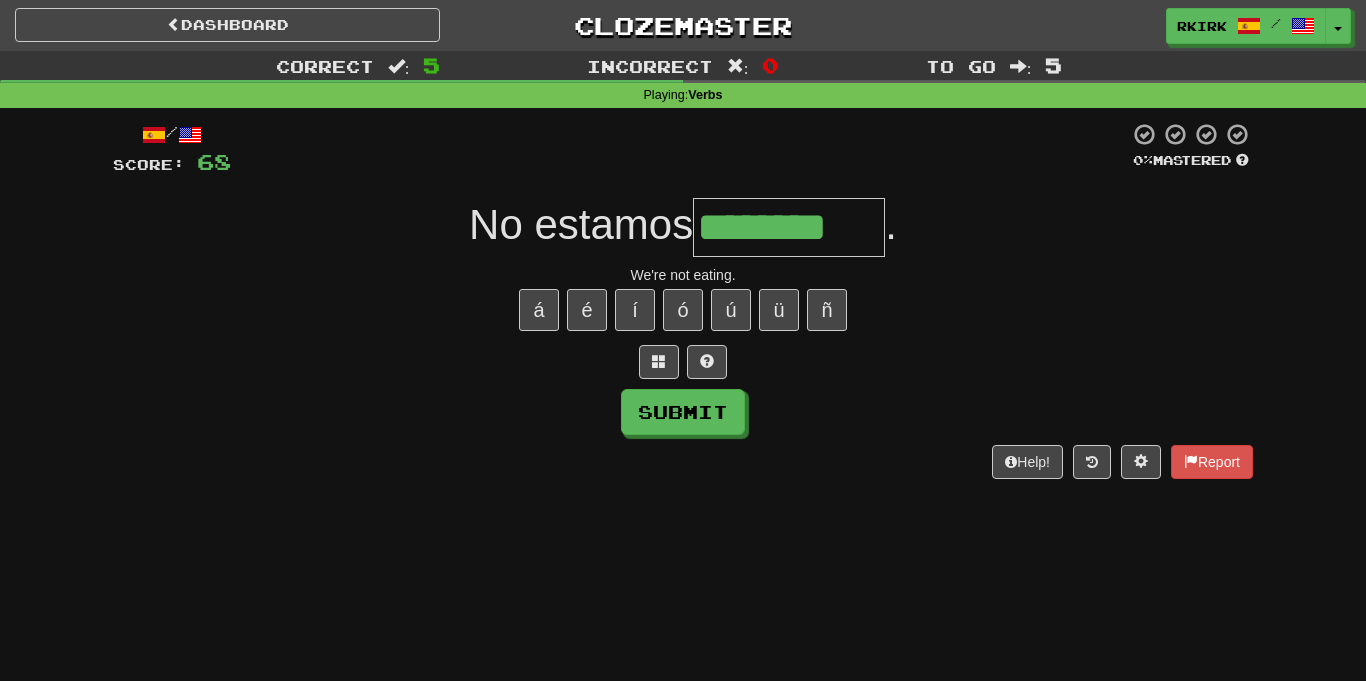type on "********" 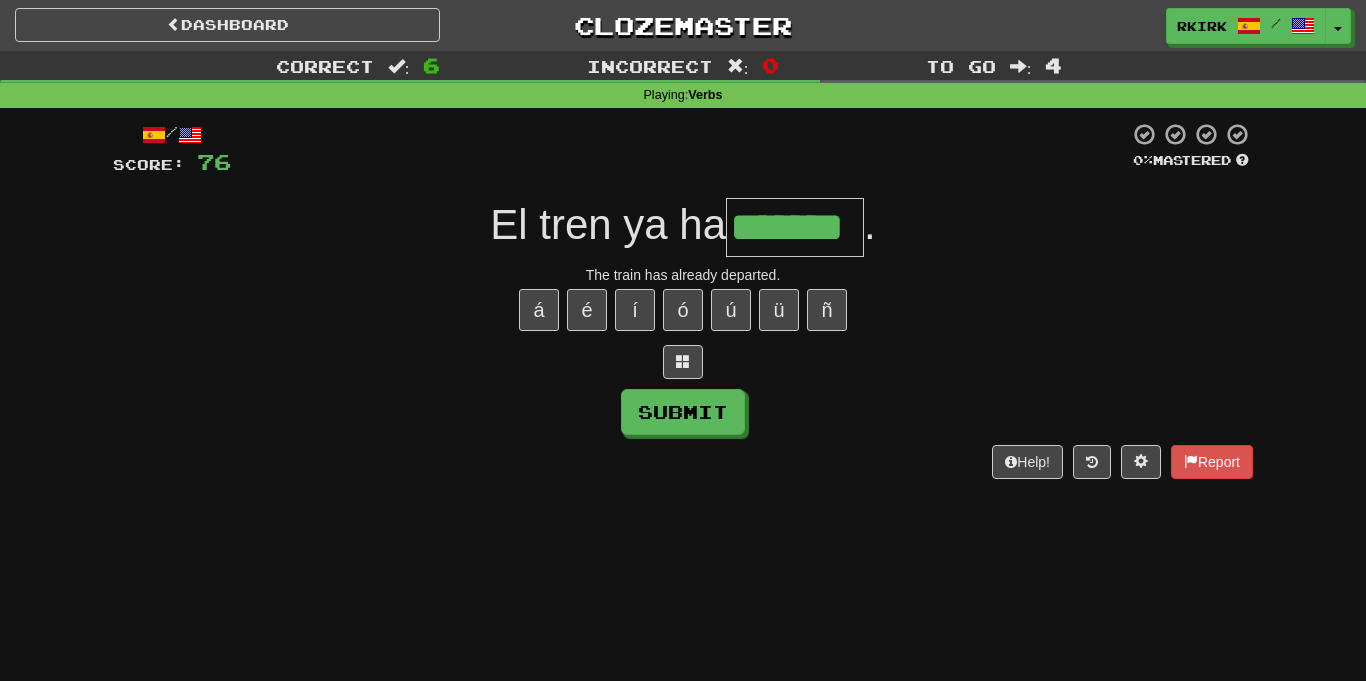 type on "*******" 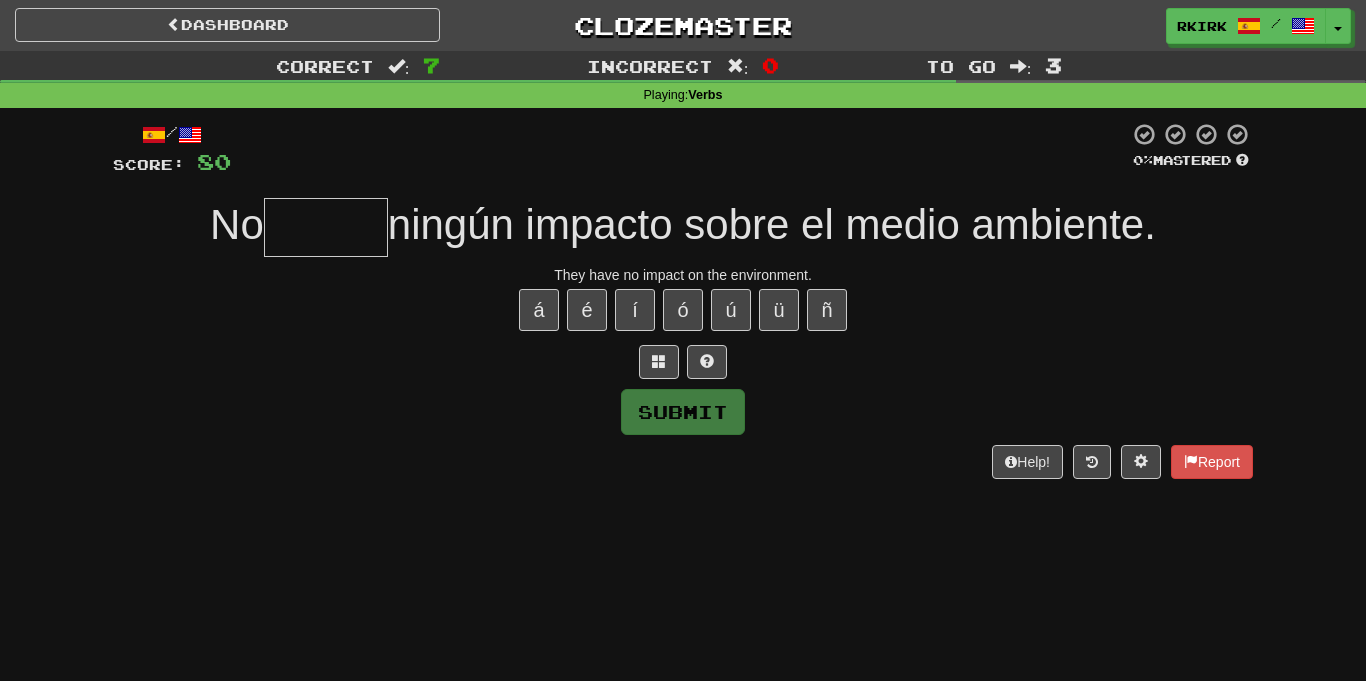 type on "*" 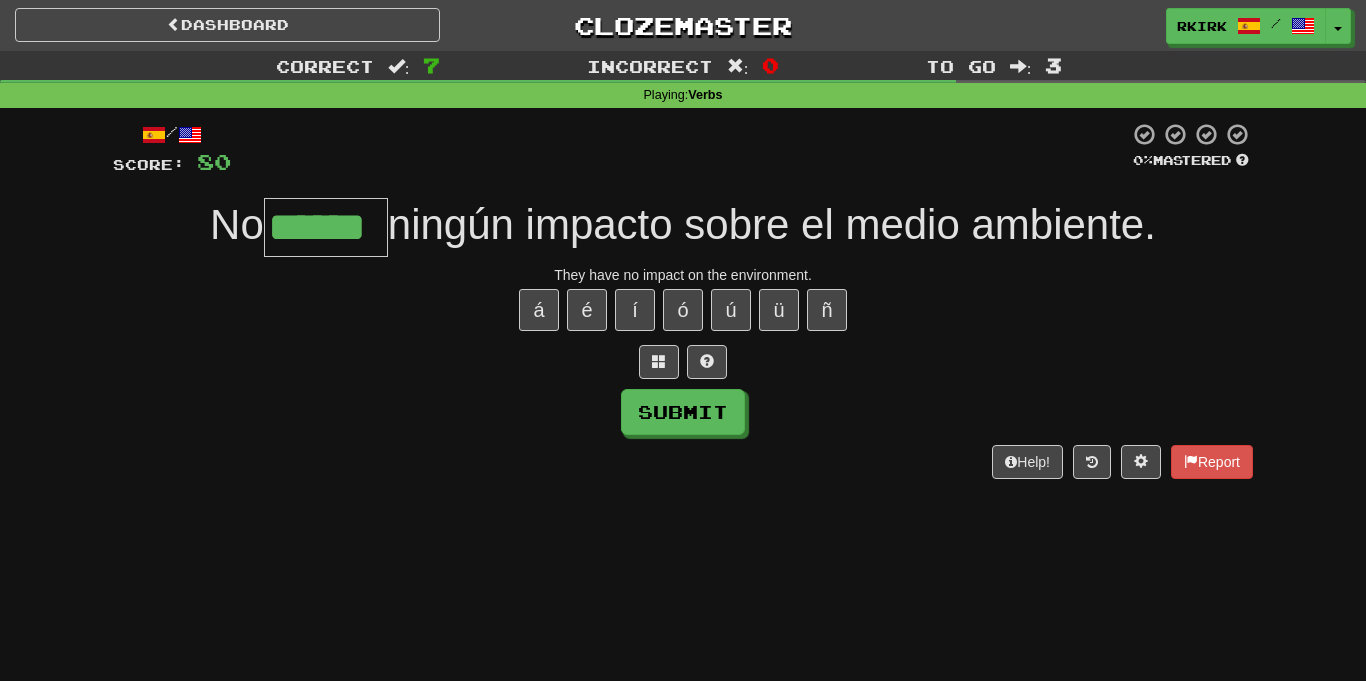 type on "******" 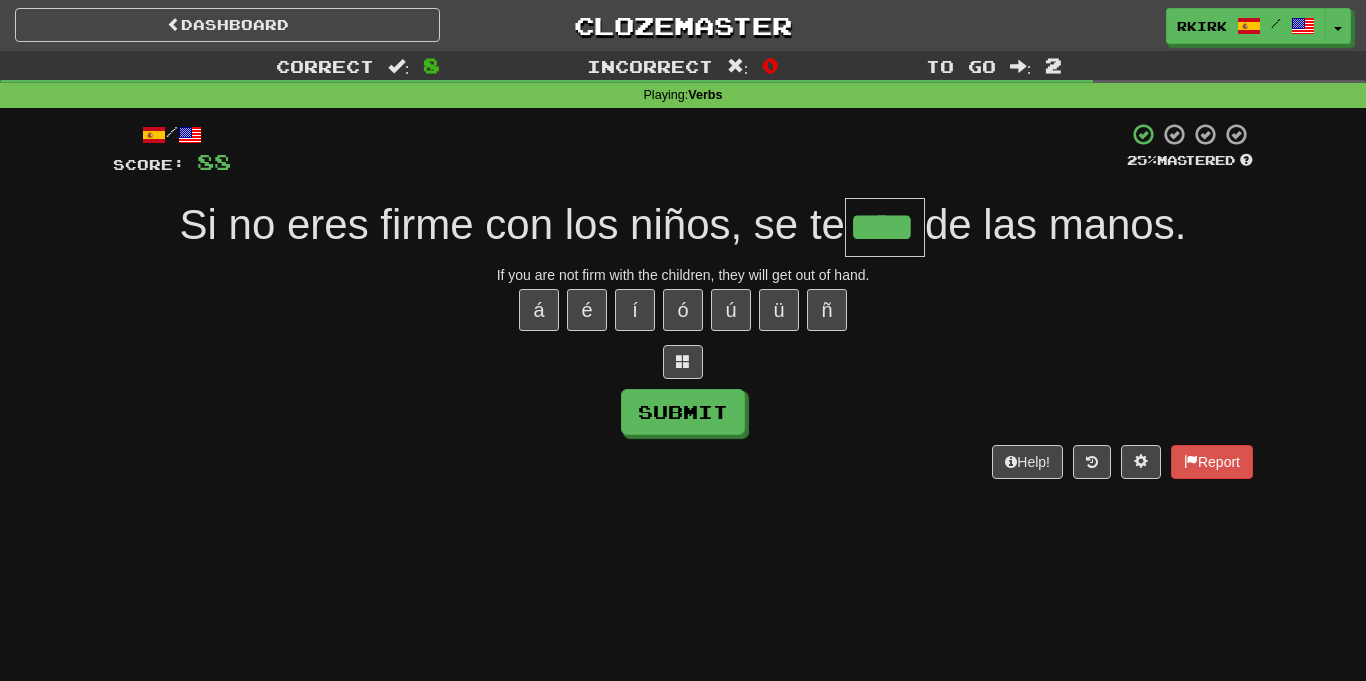 type on "****" 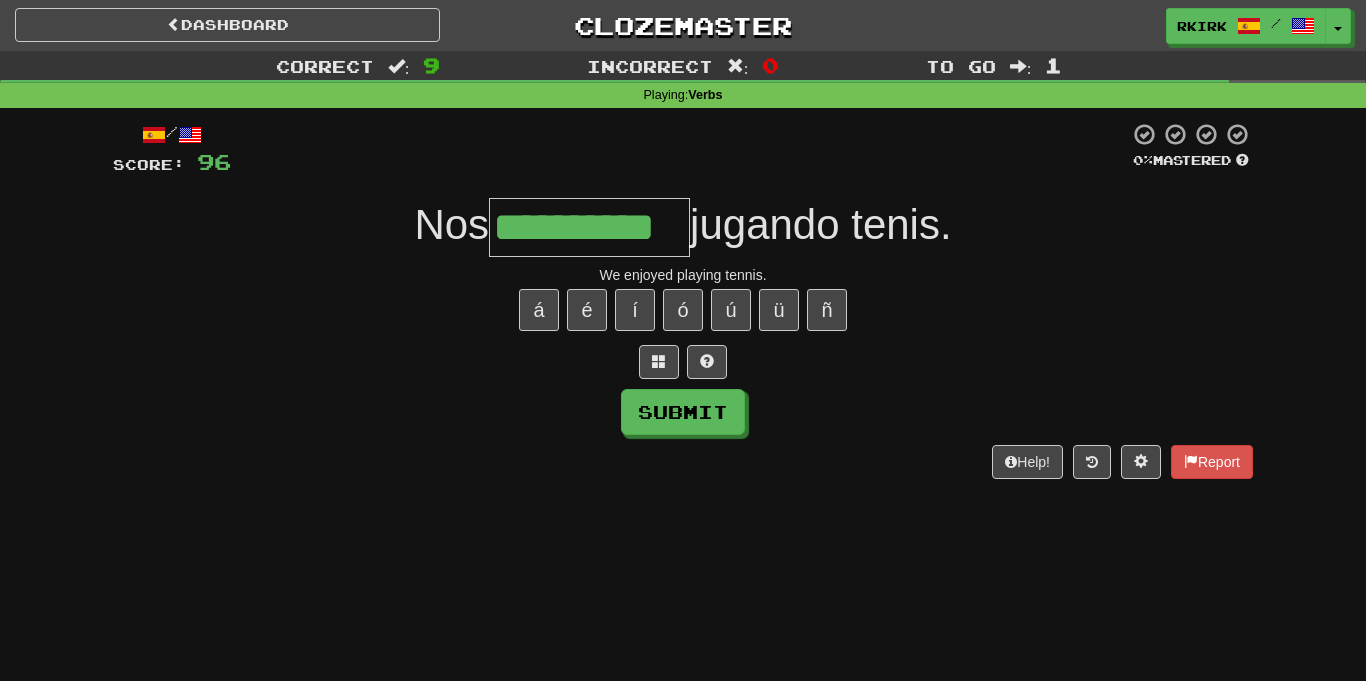 type on "**********" 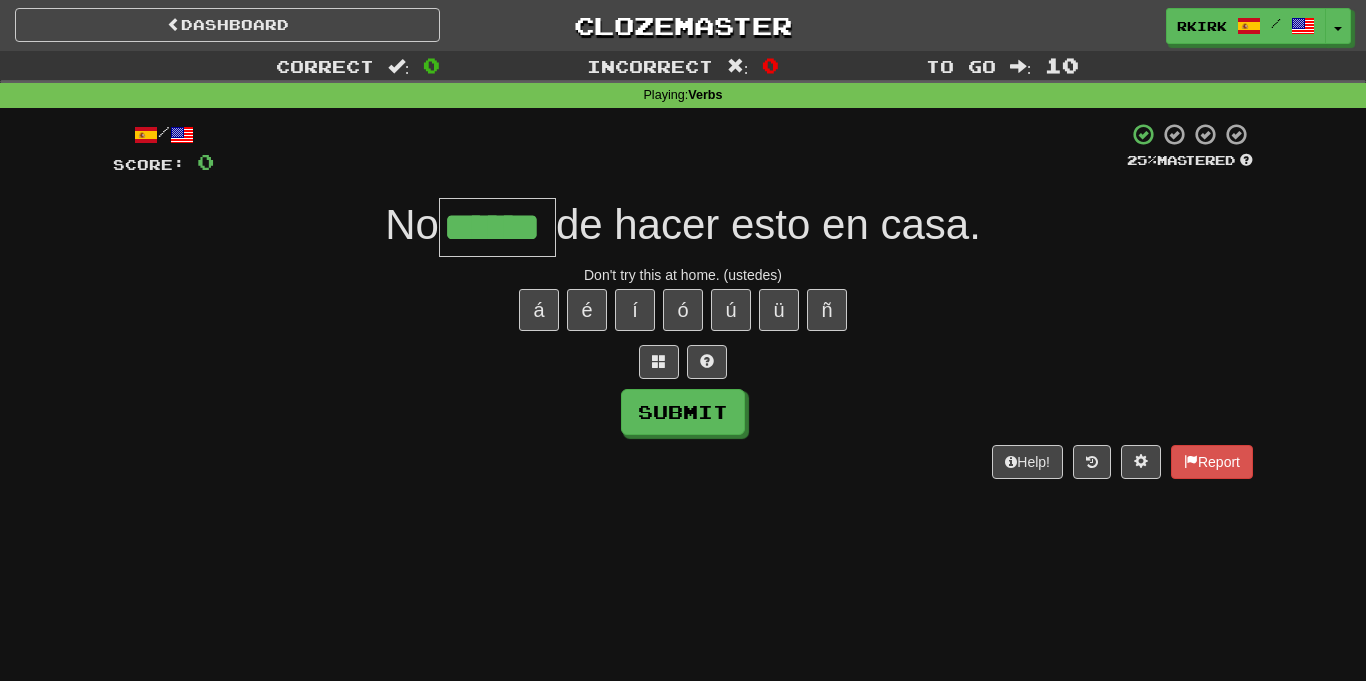 type on "******" 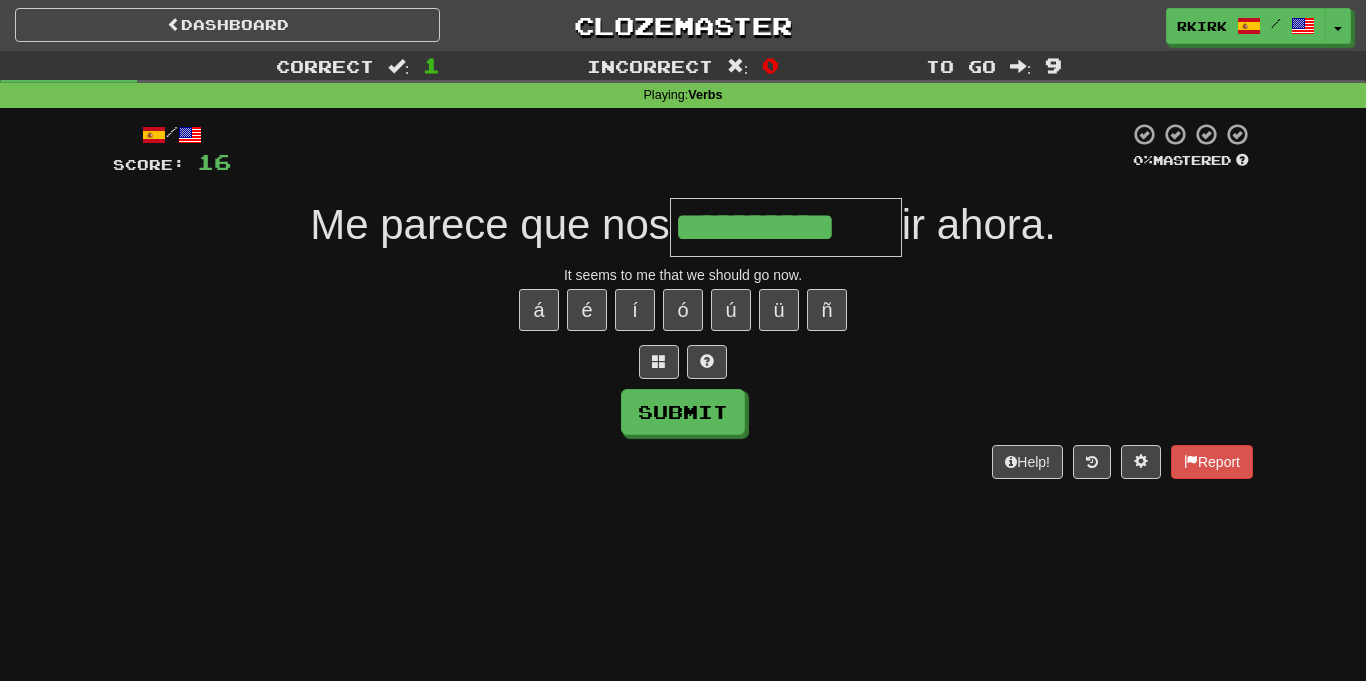type on "**********" 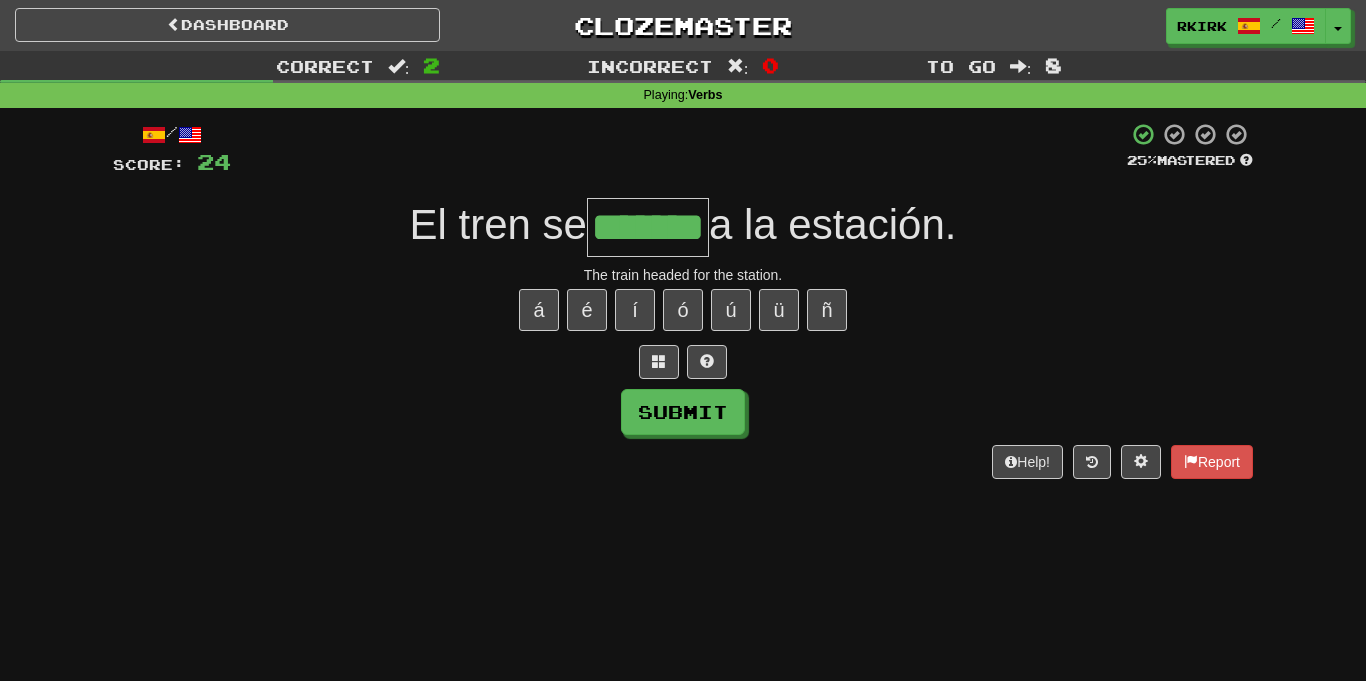 type on "*******" 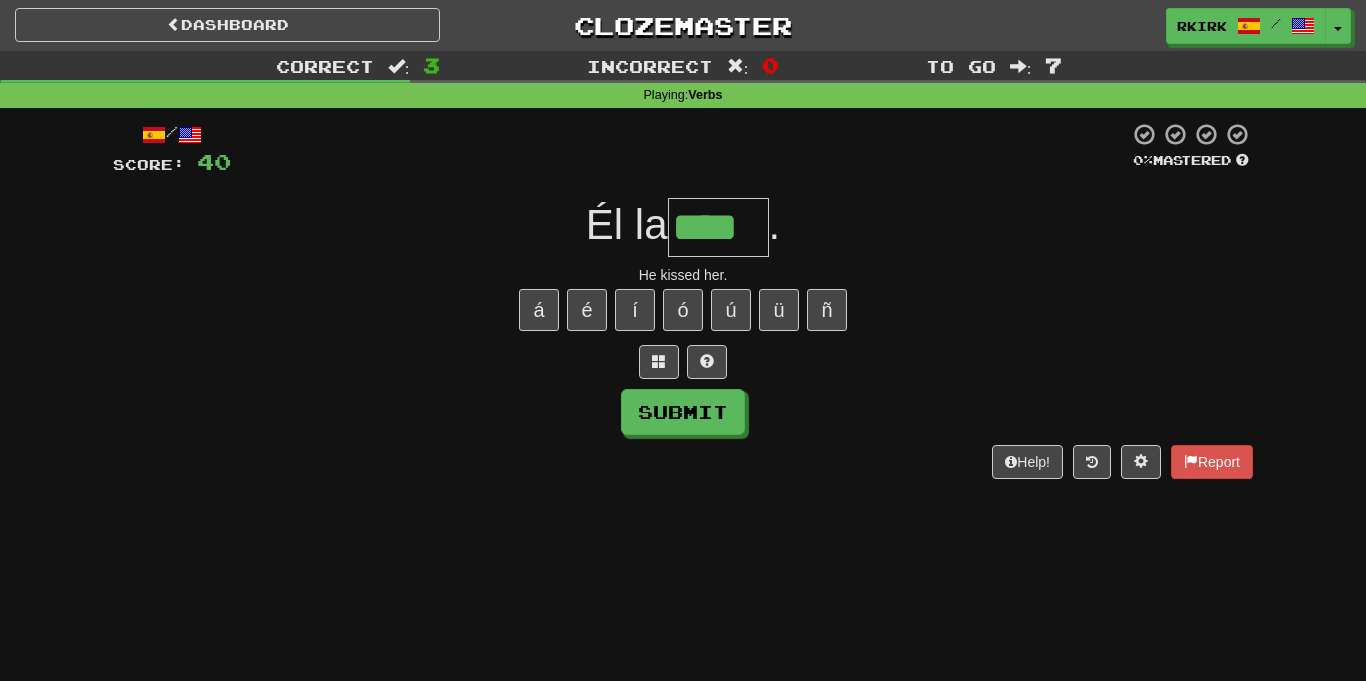 type on "****" 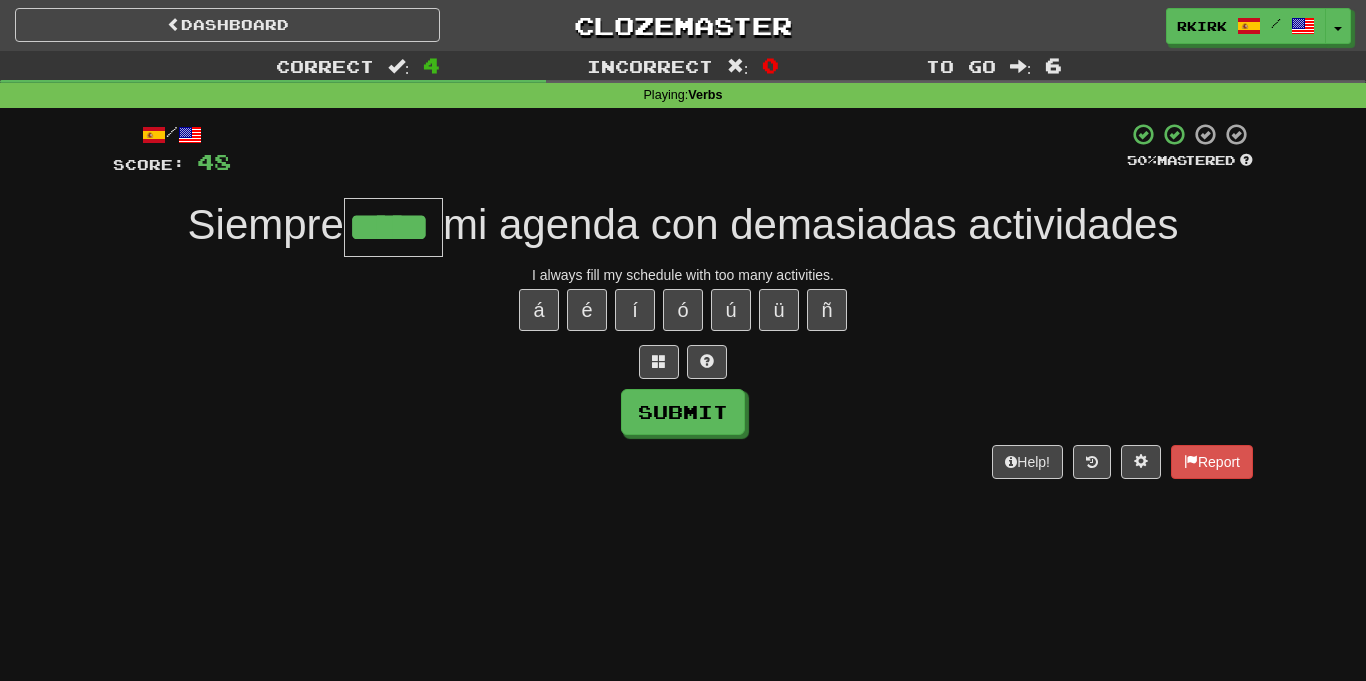 type on "*****" 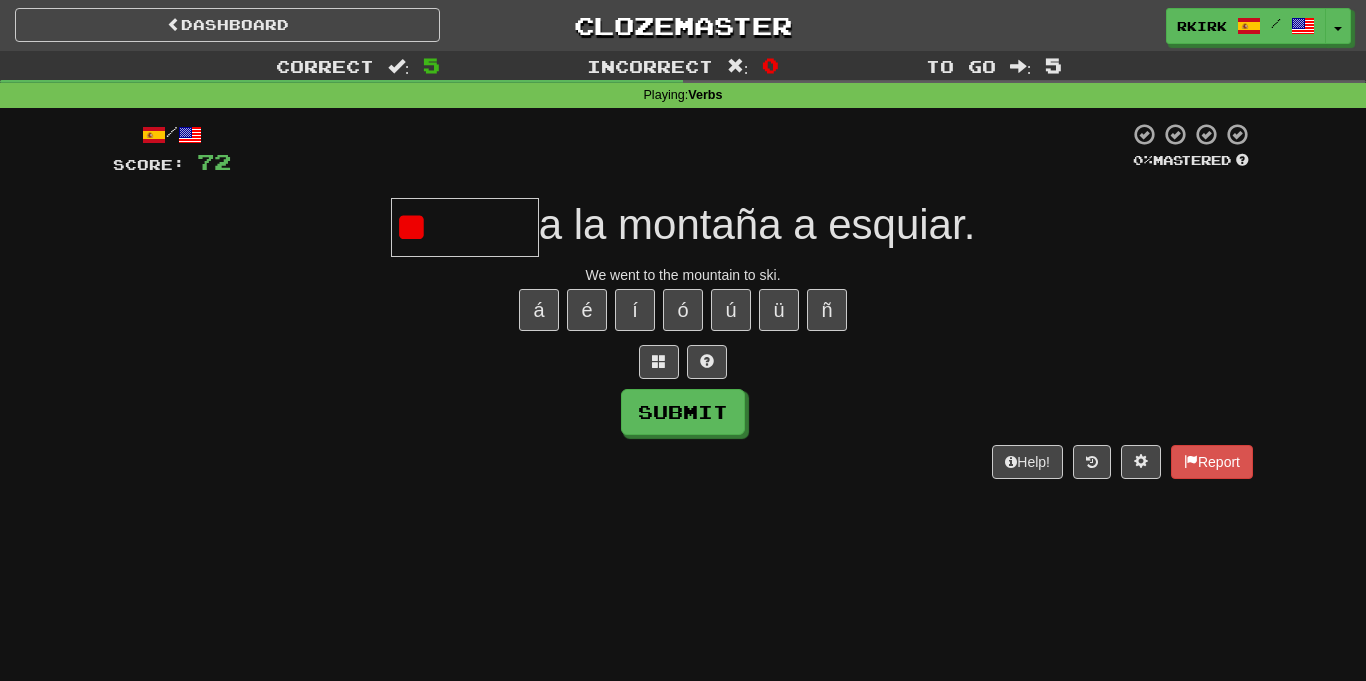 type on "*" 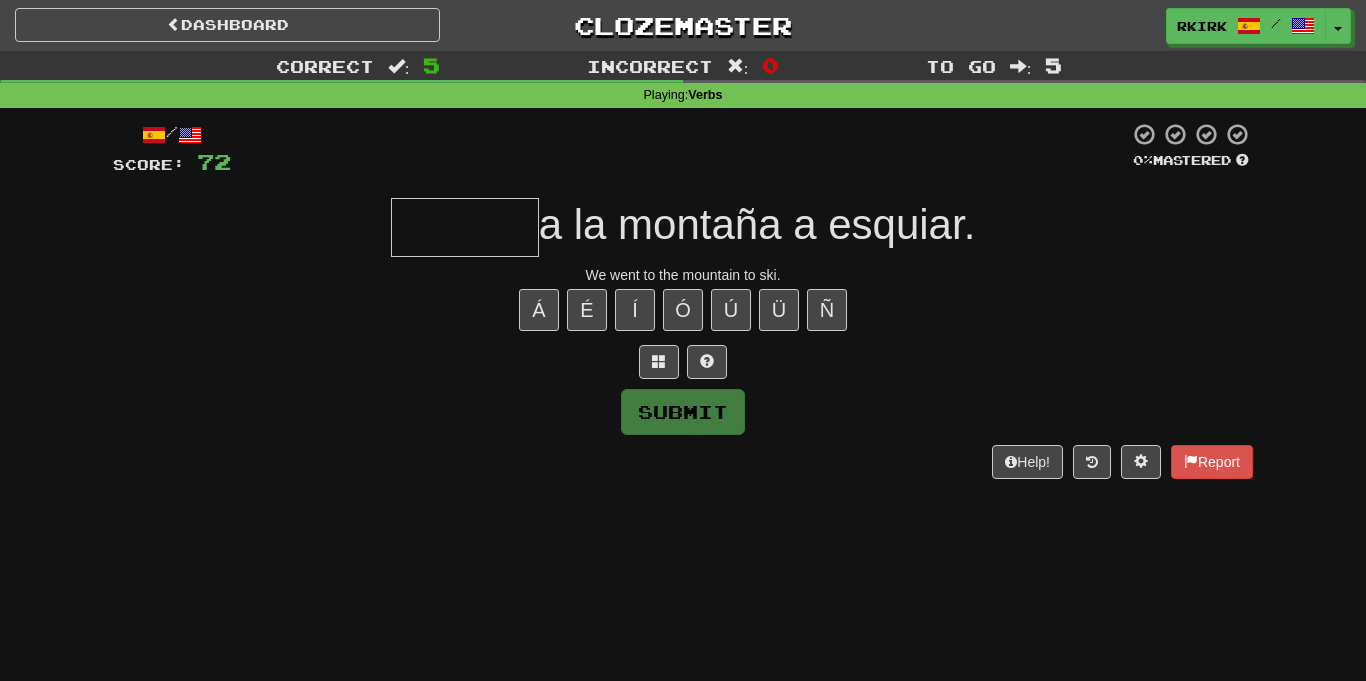 type on "*" 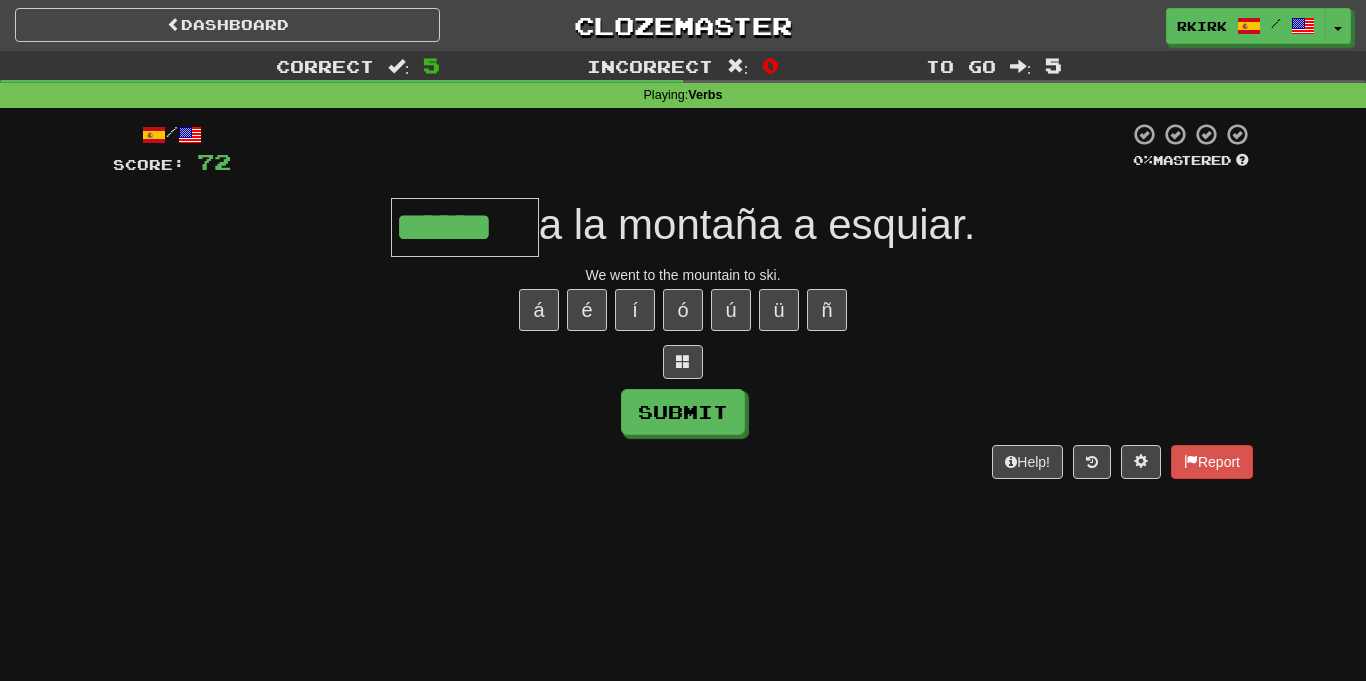 type on "******" 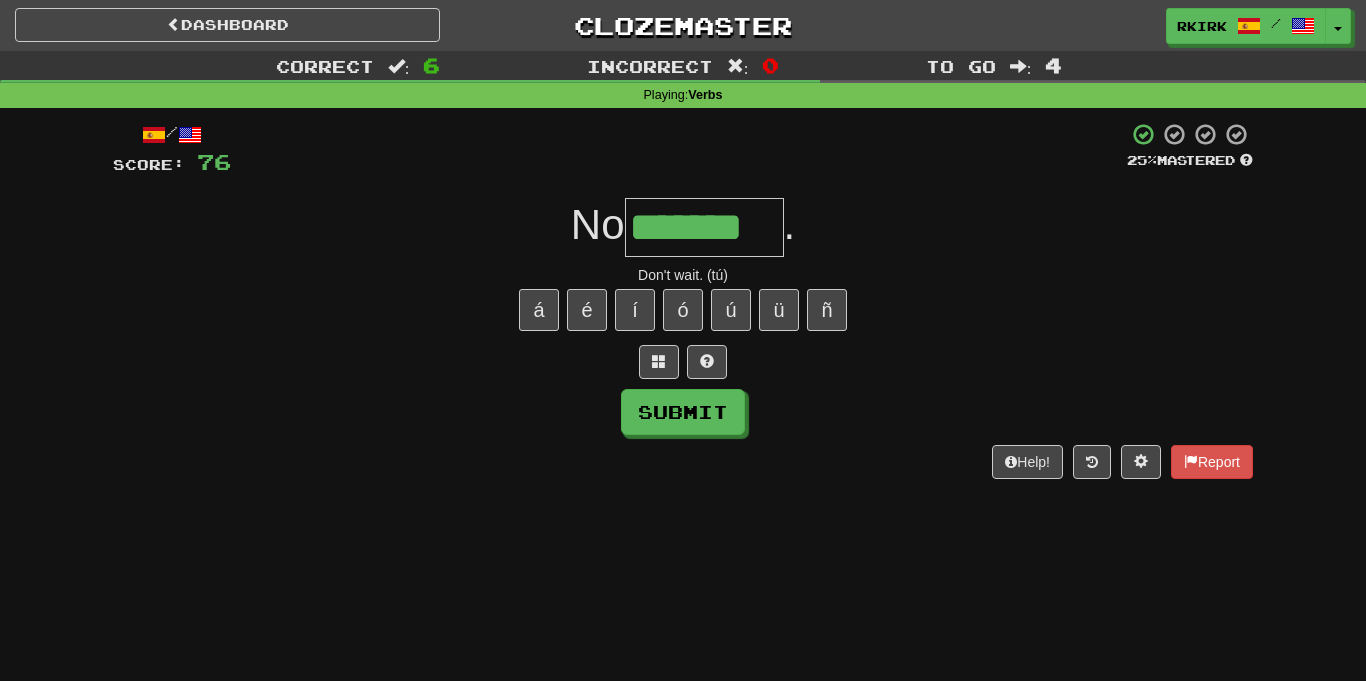 type on "*******" 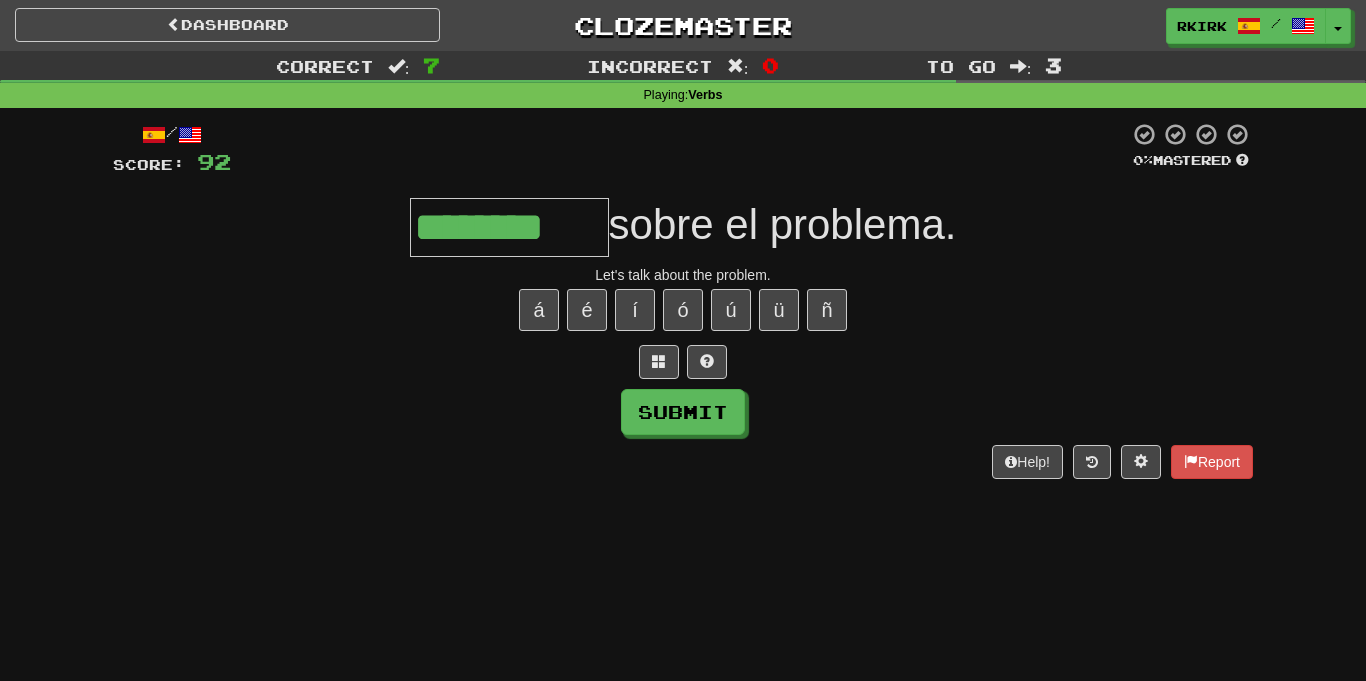type on "********" 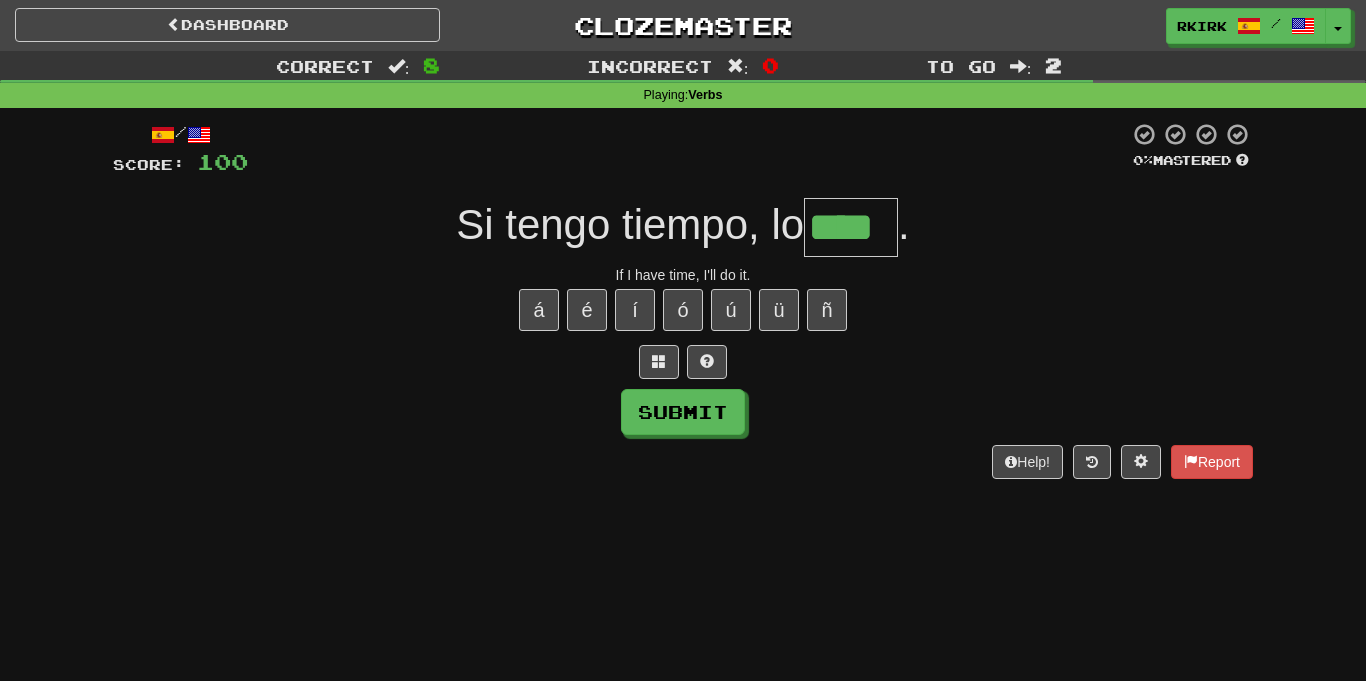 type on "****" 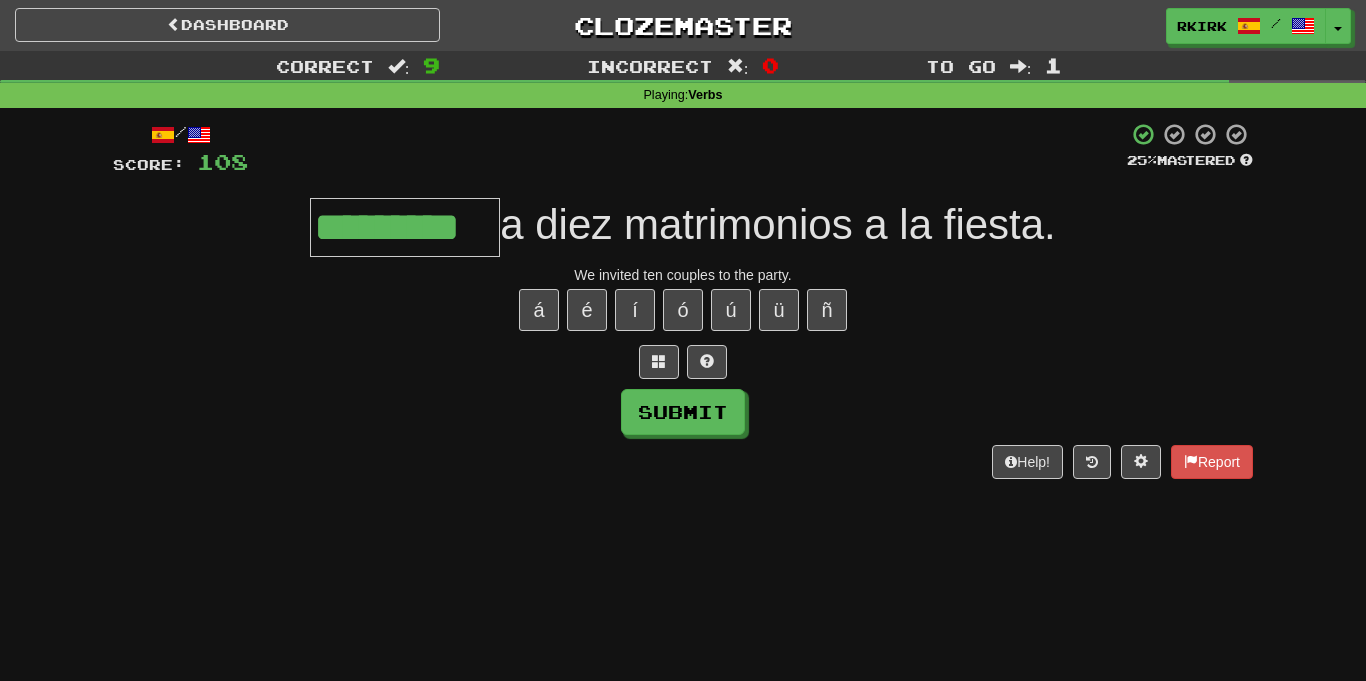 type on "*********" 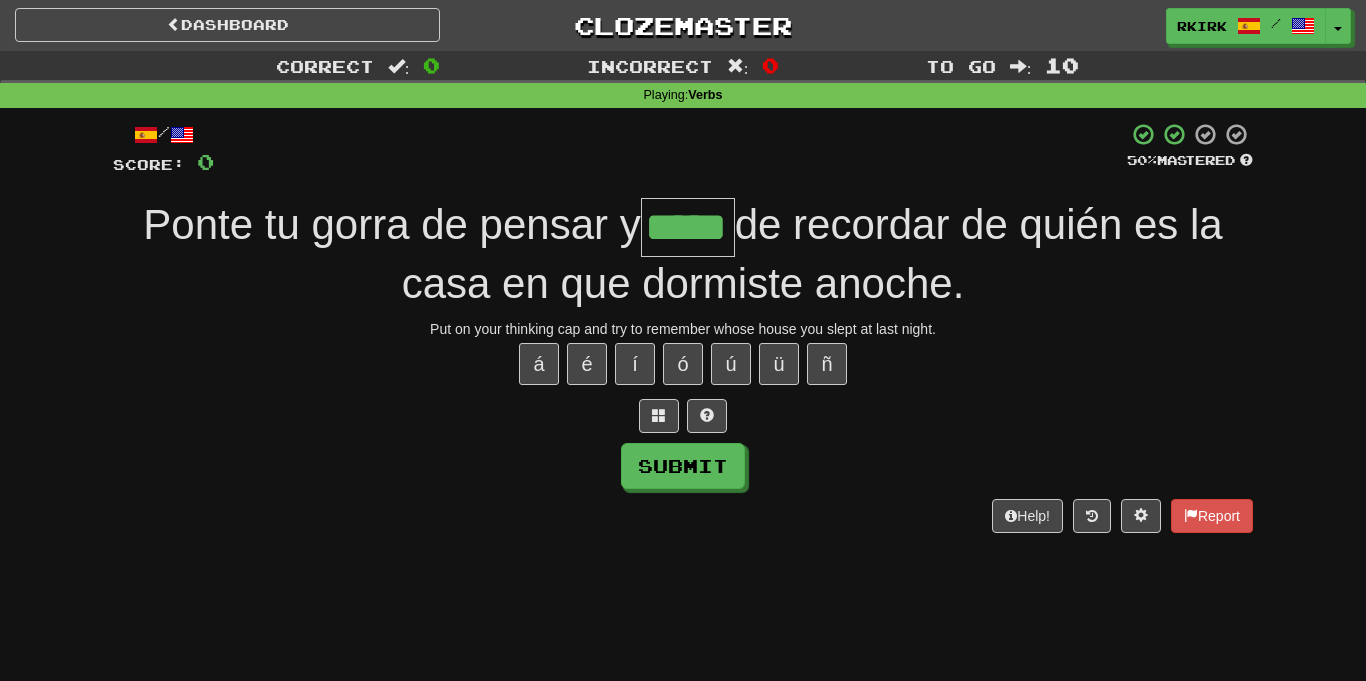 type on "*****" 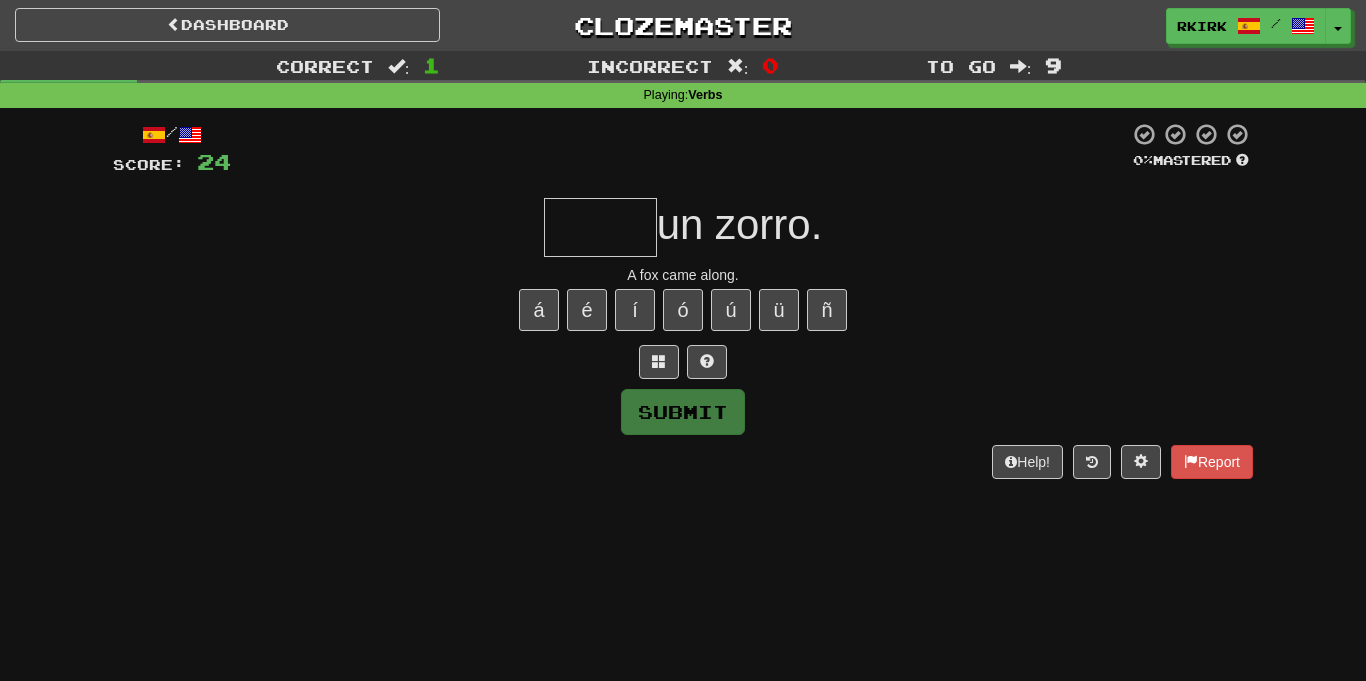 type on "*" 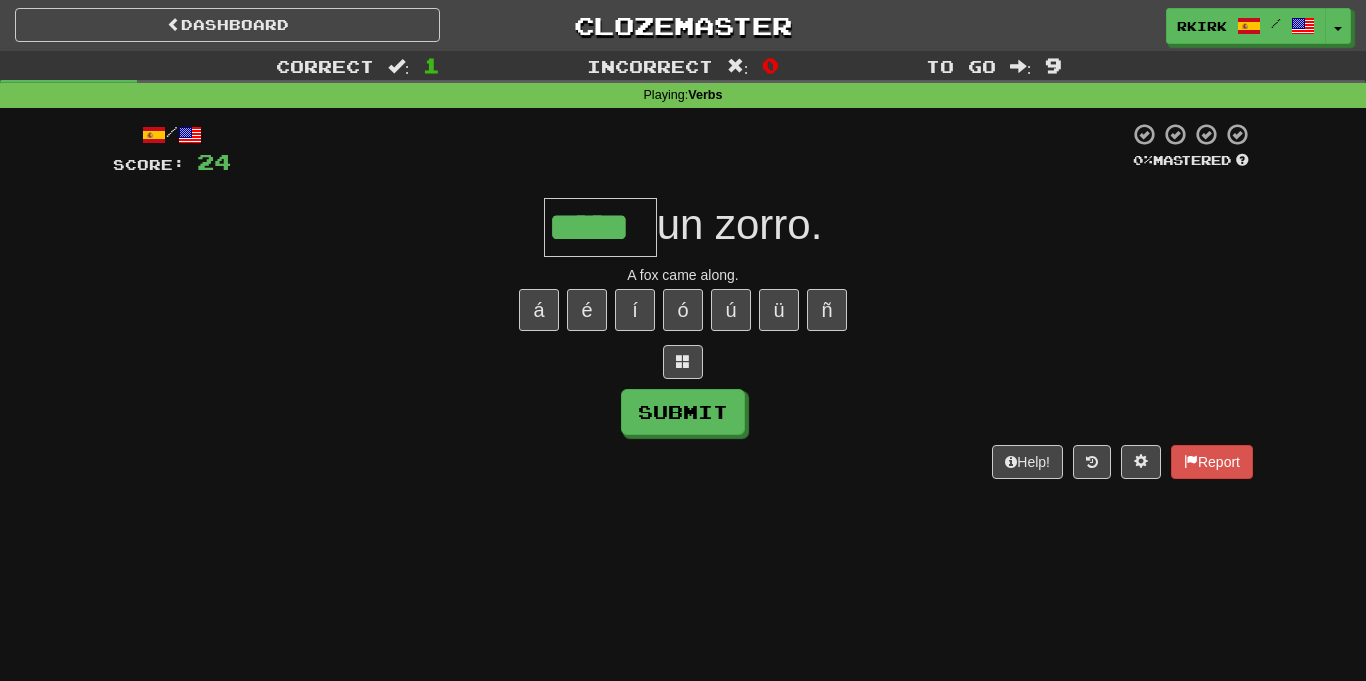 type on "*****" 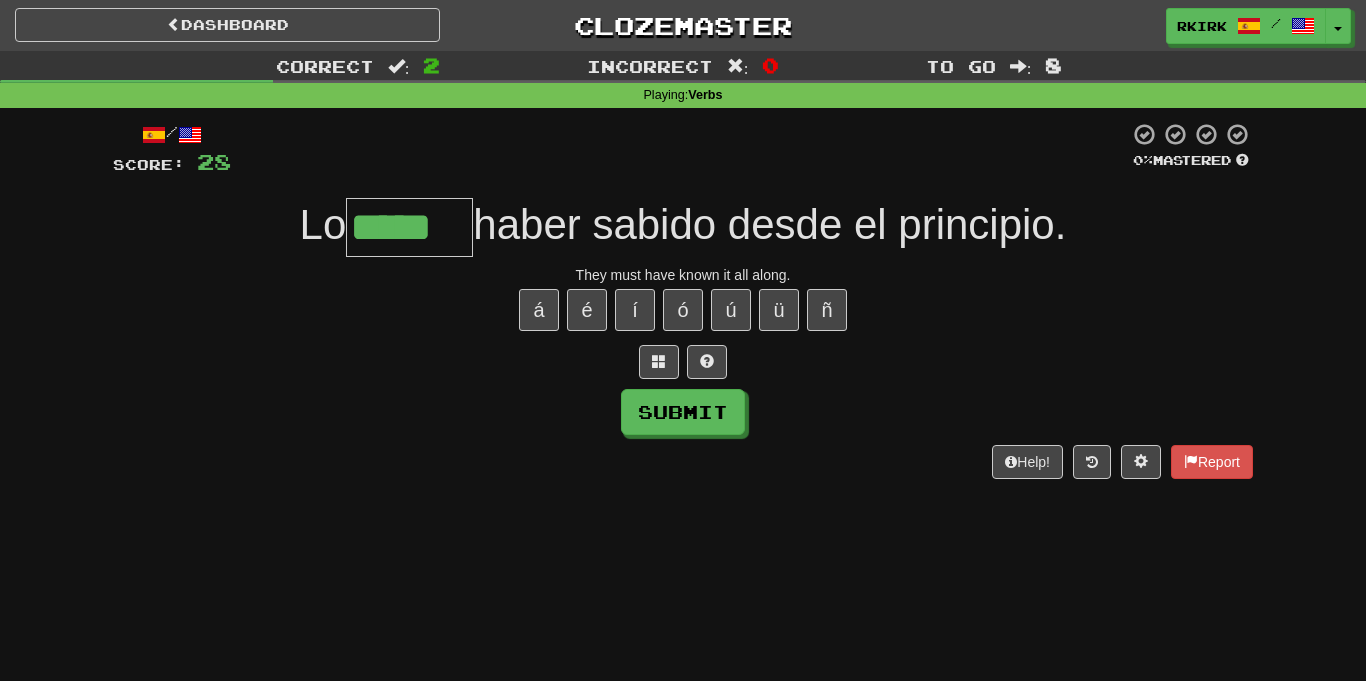 type on "*****" 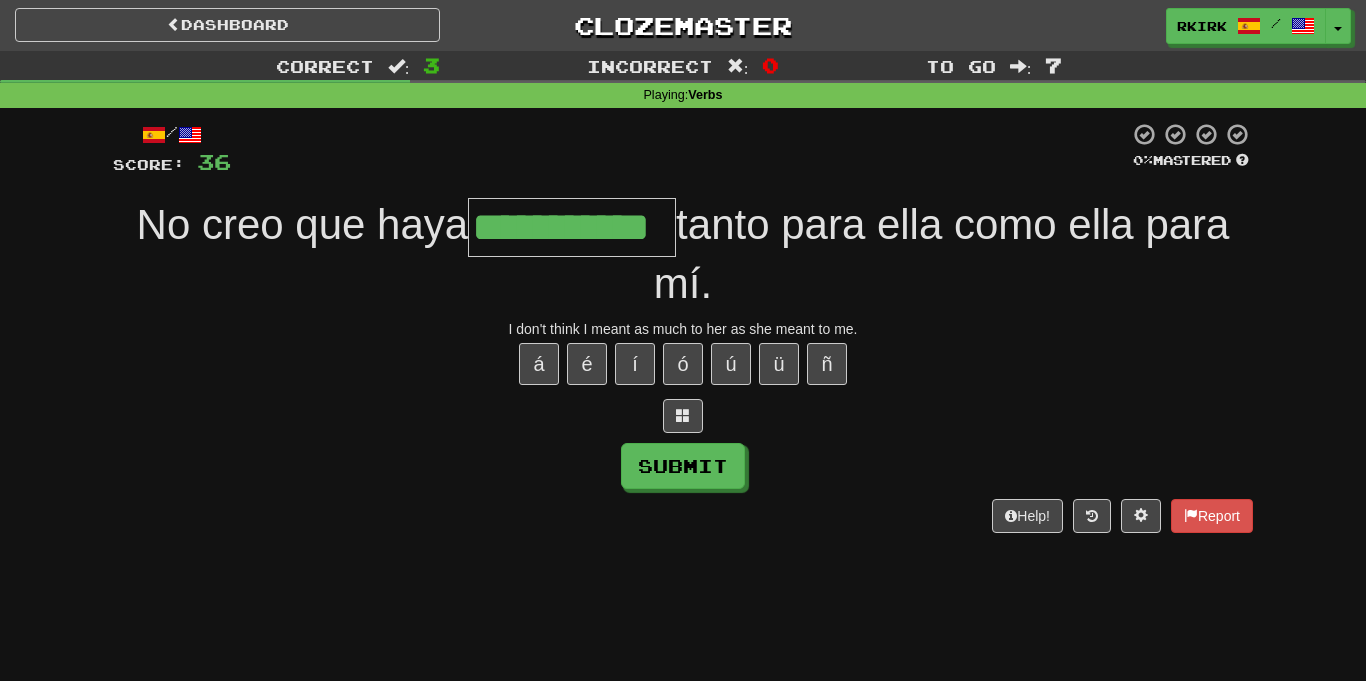 type on "**********" 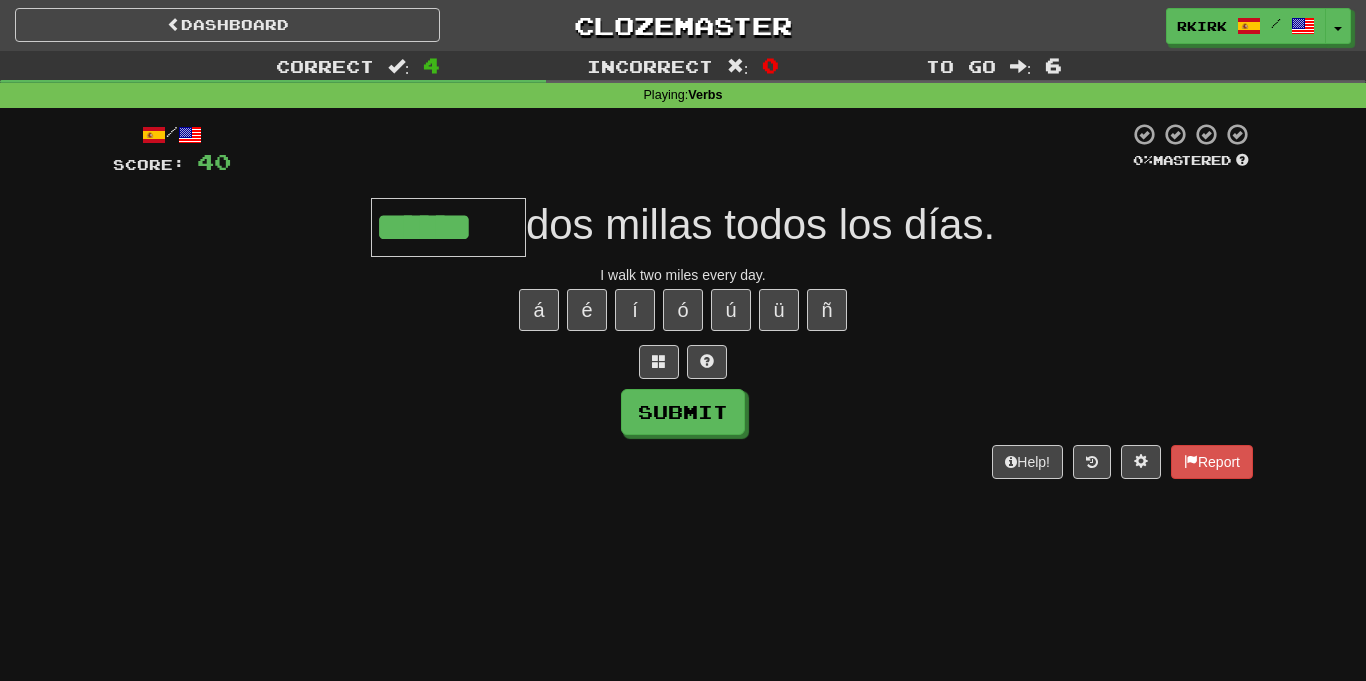 type on "******" 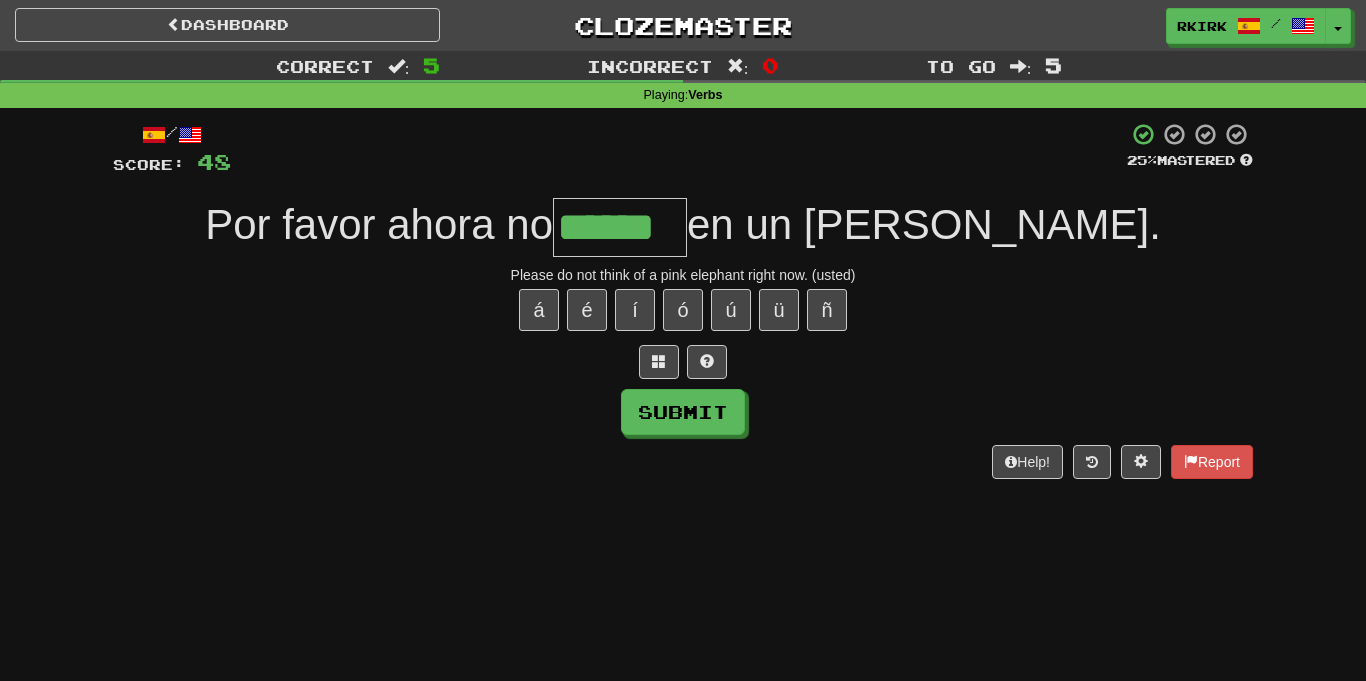 type on "******" 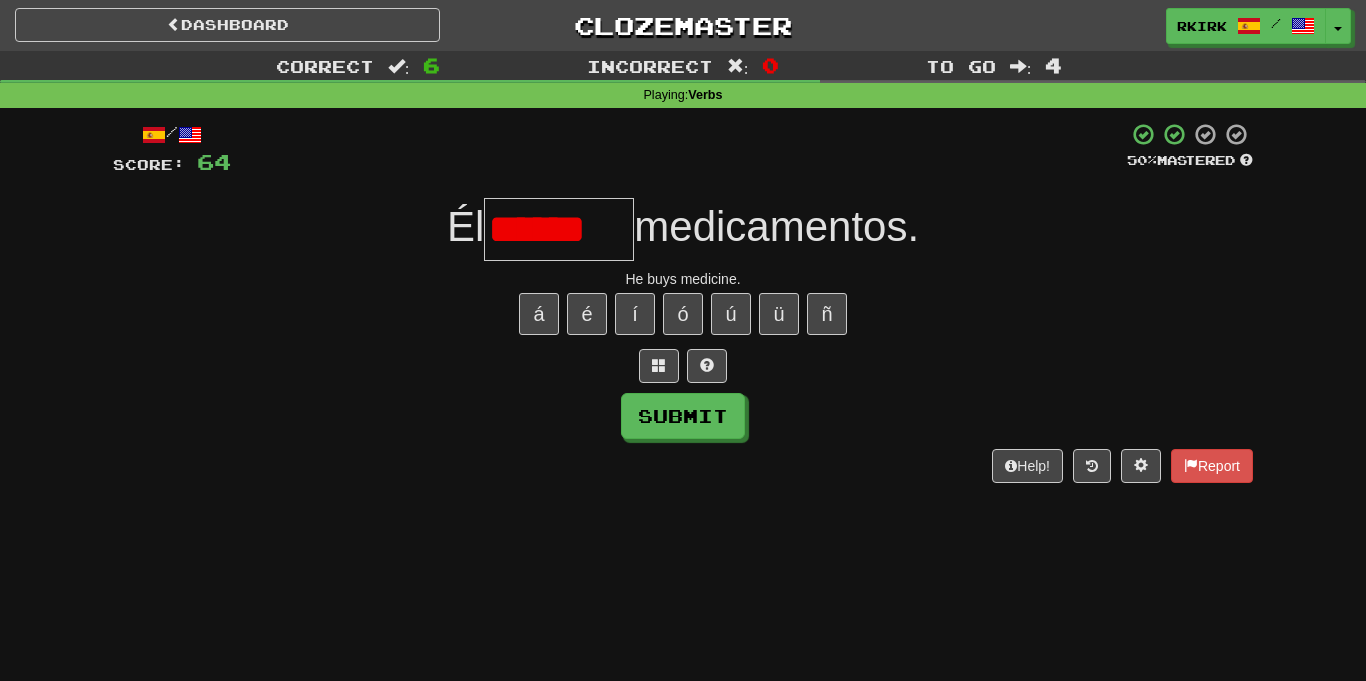 scroll, scrollTop: 0, scrollLeft: 0, axis: both 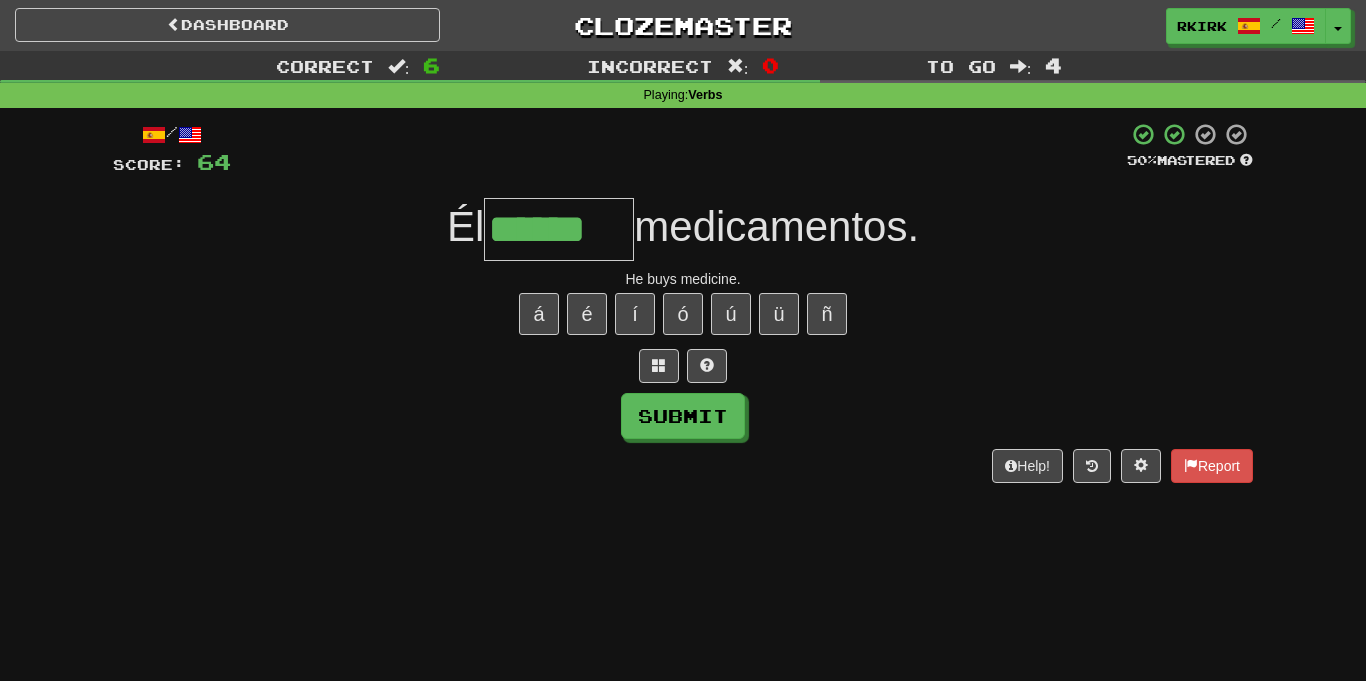 type on "******" 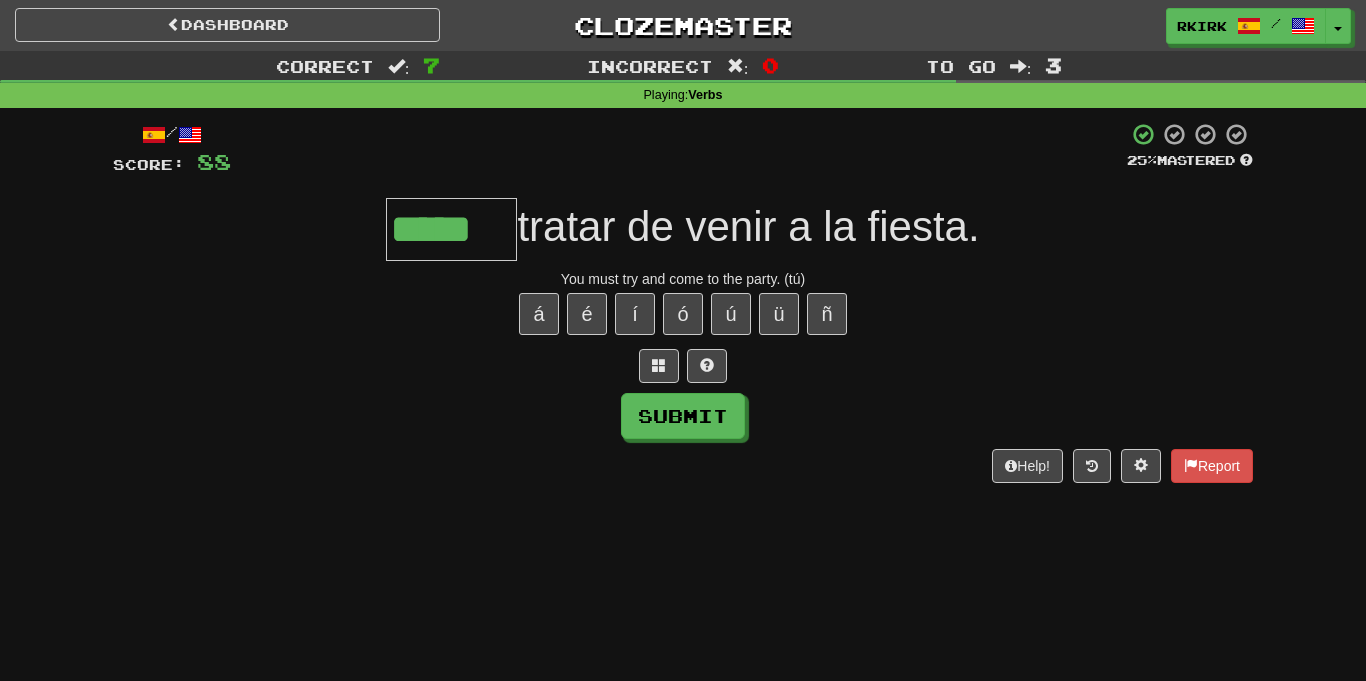 type on "*****" 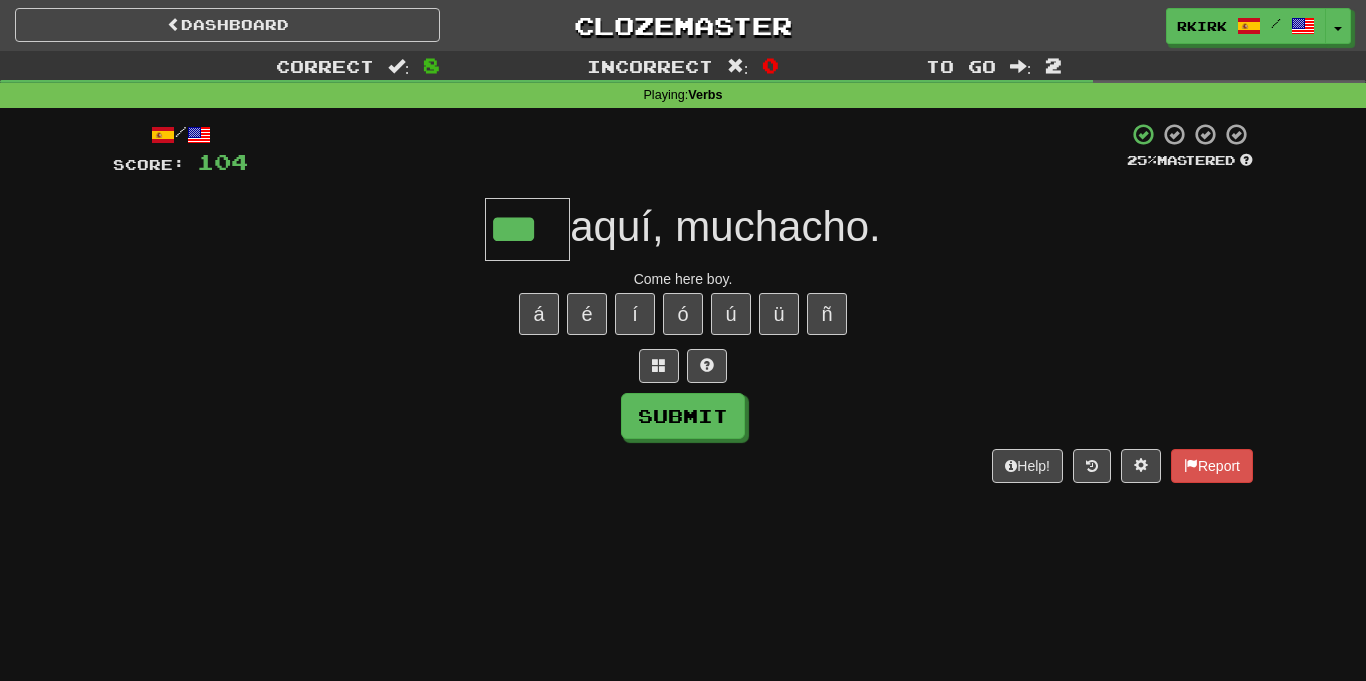 type on "***" 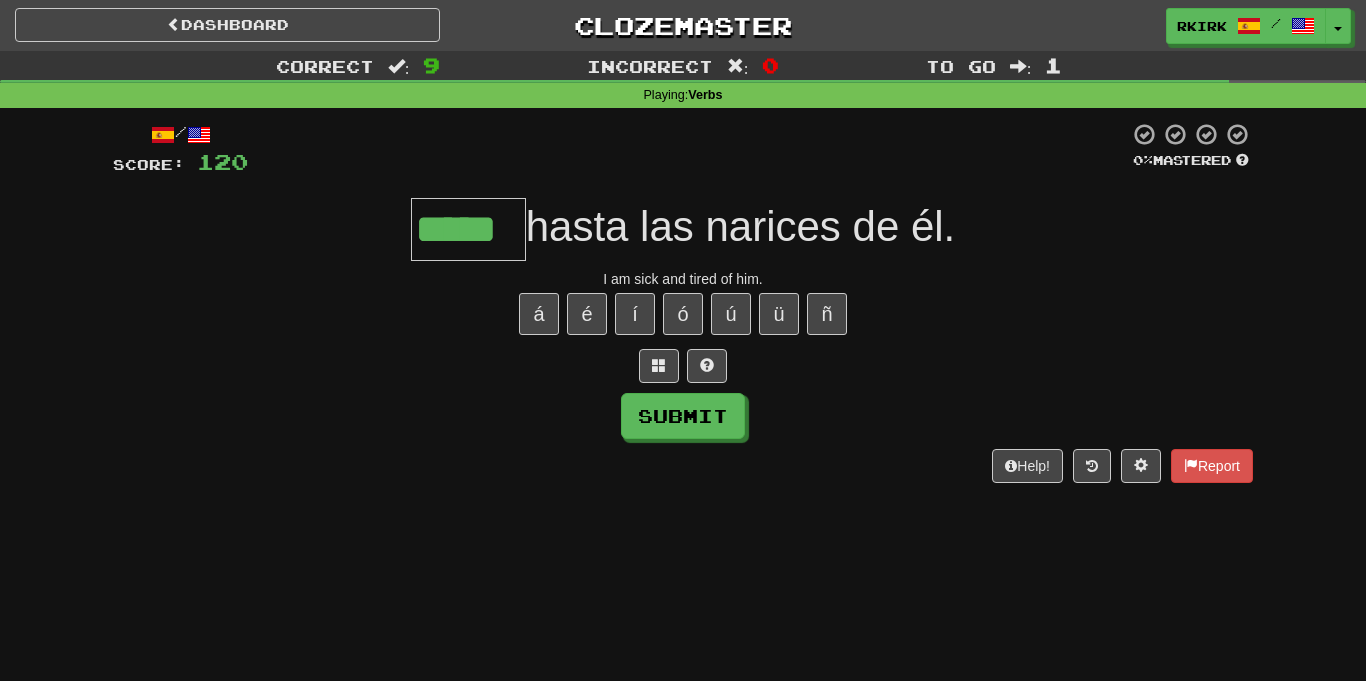 type on "*****" 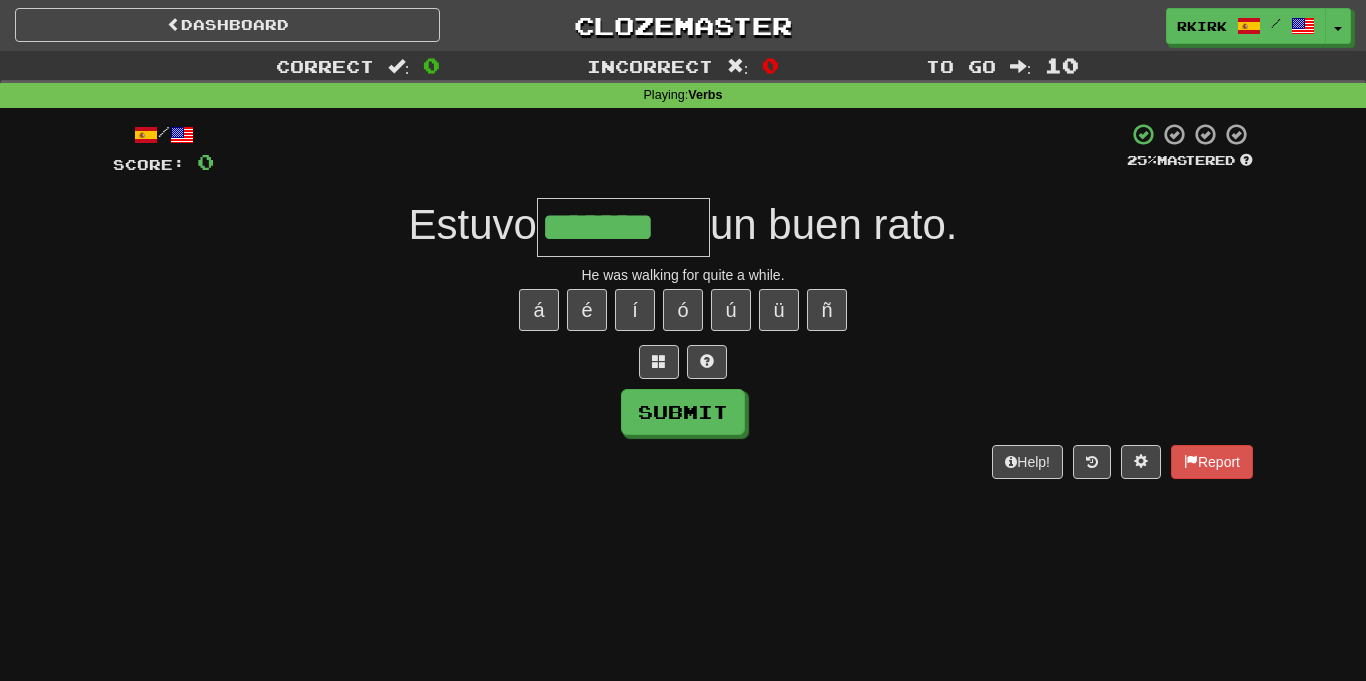type on "*******" 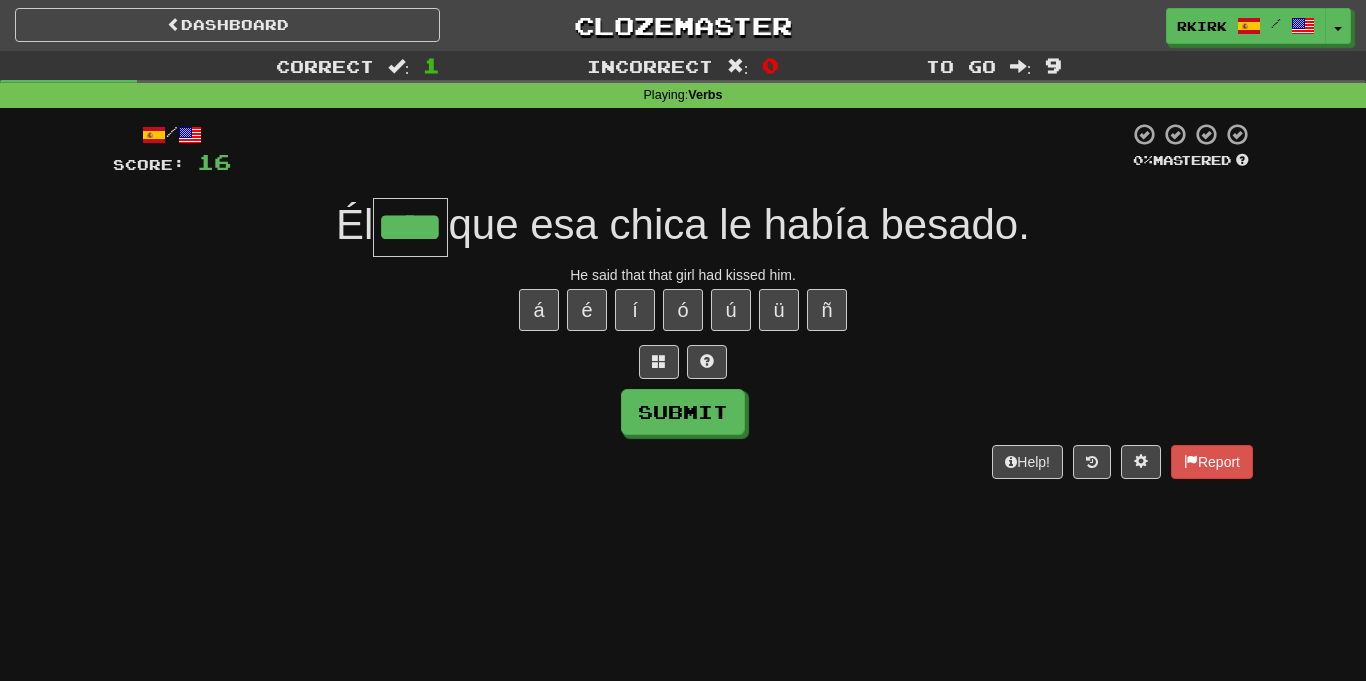 type on "****" 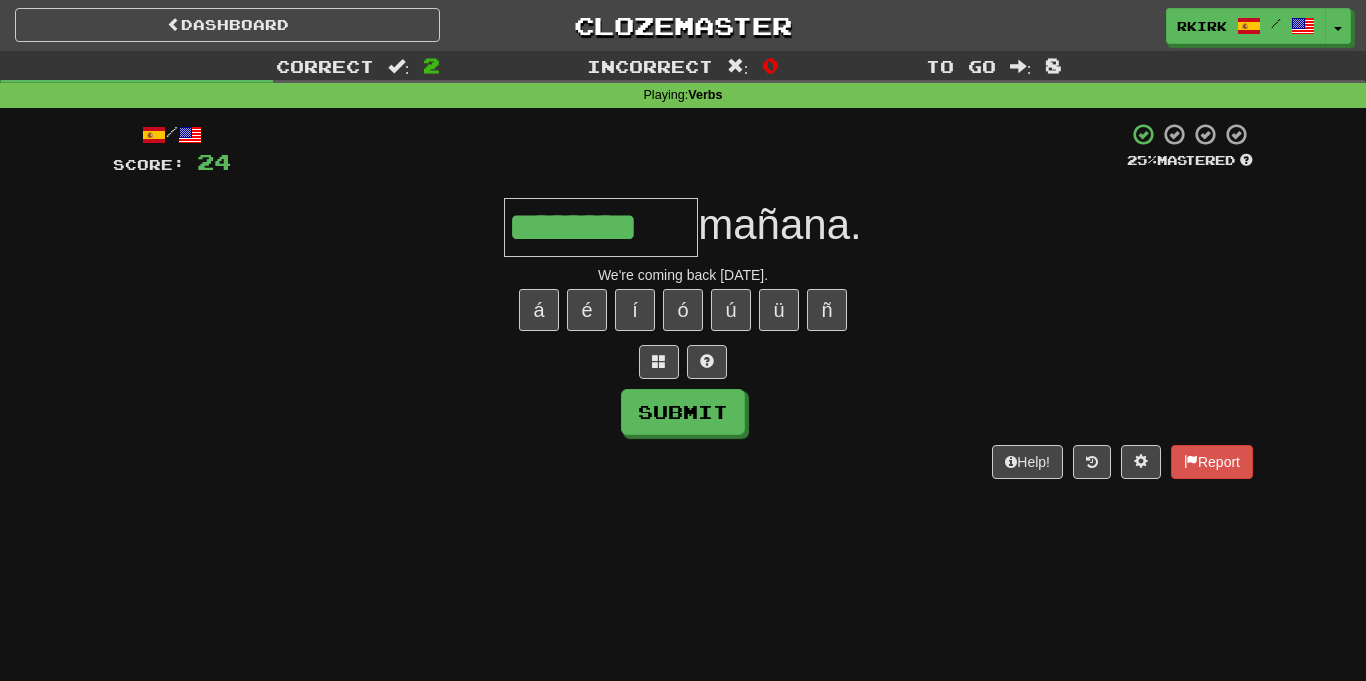 type on "********" 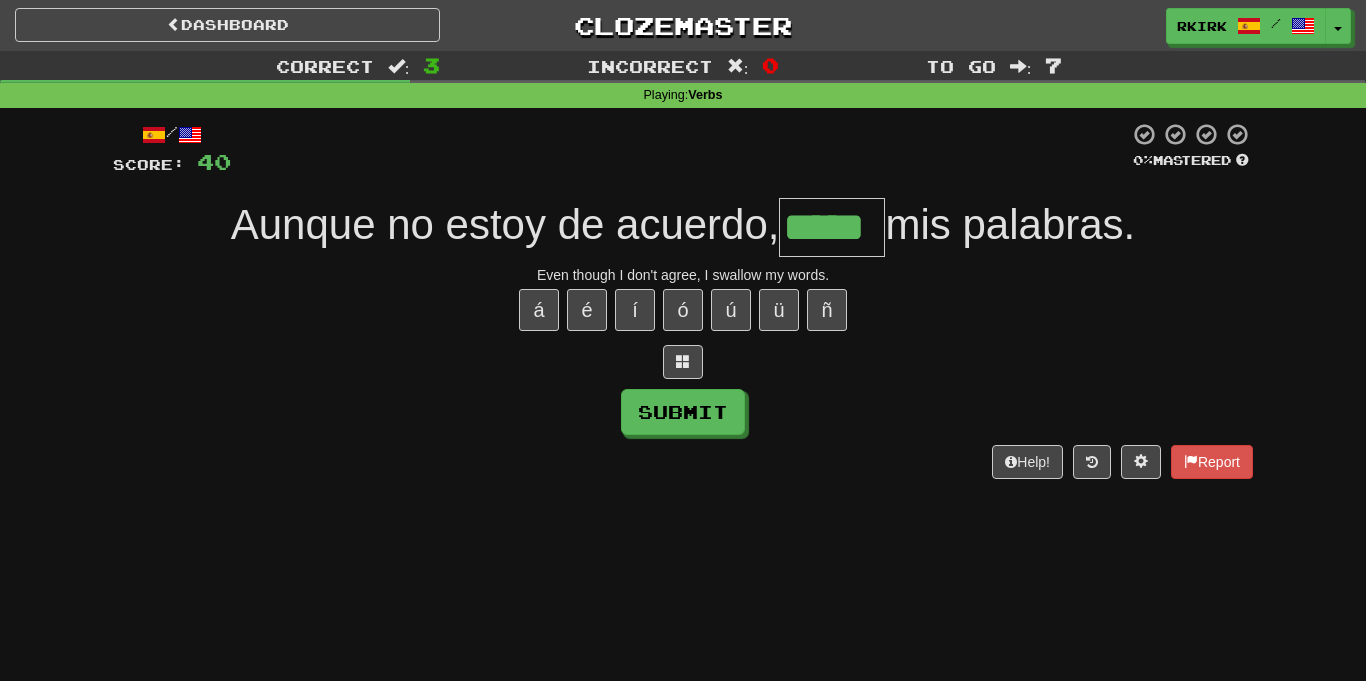type on "*****" 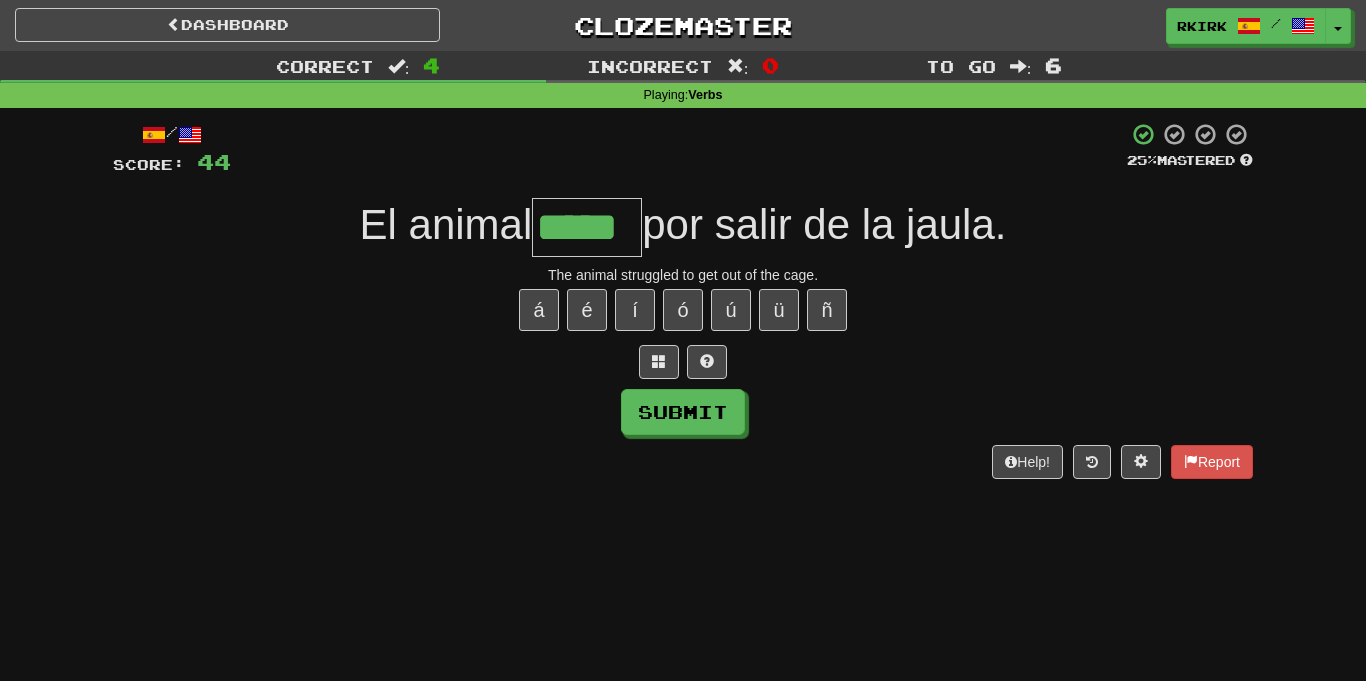 type on "*****" 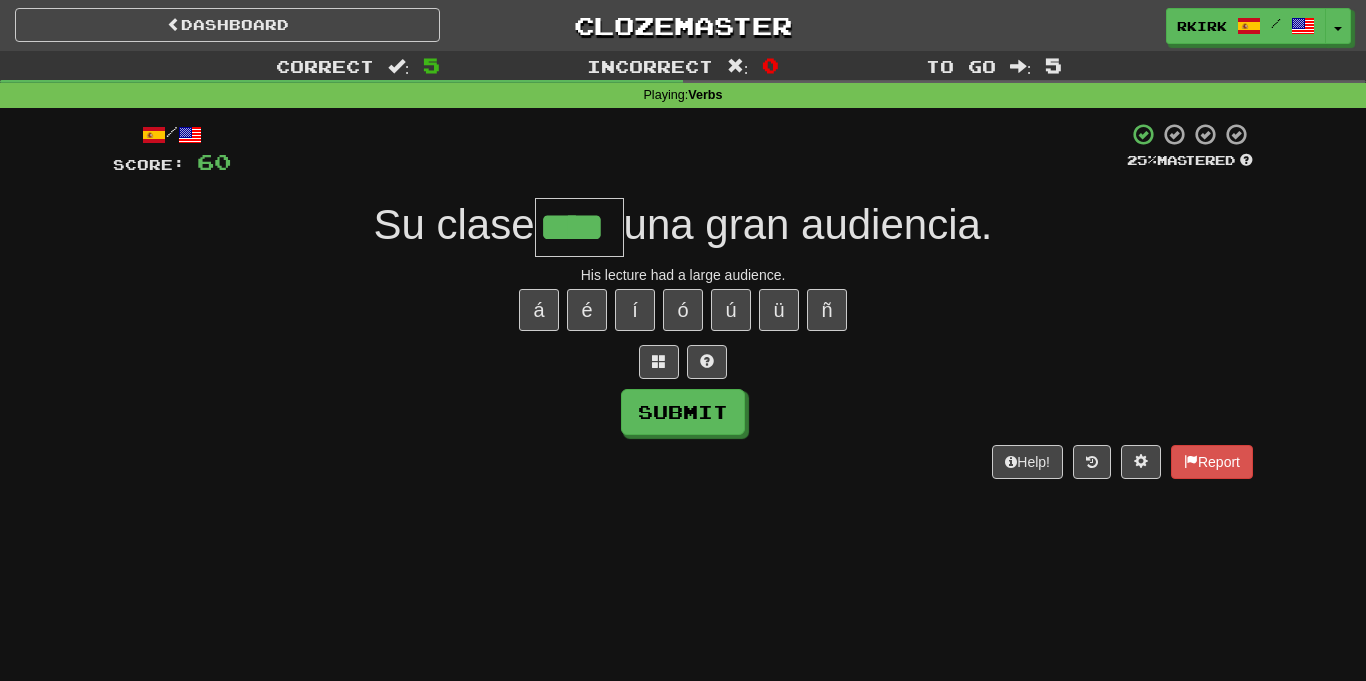 type on "****" 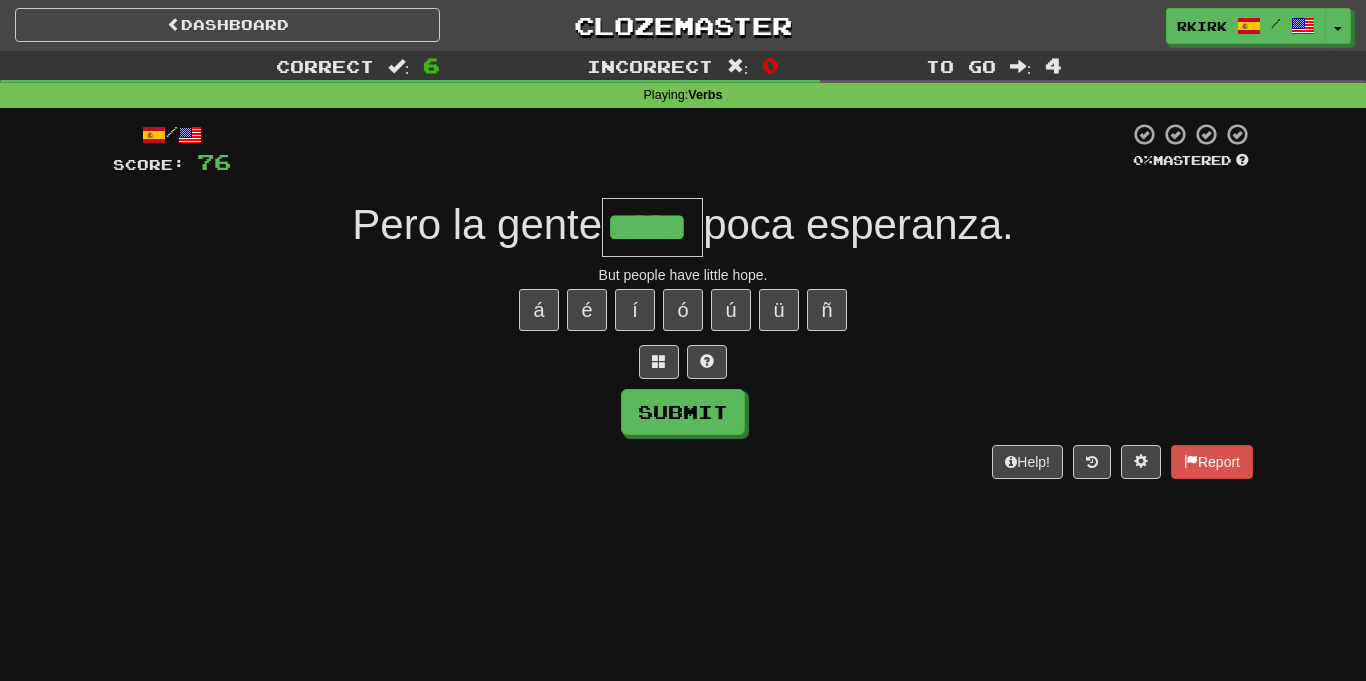 type on "*****" 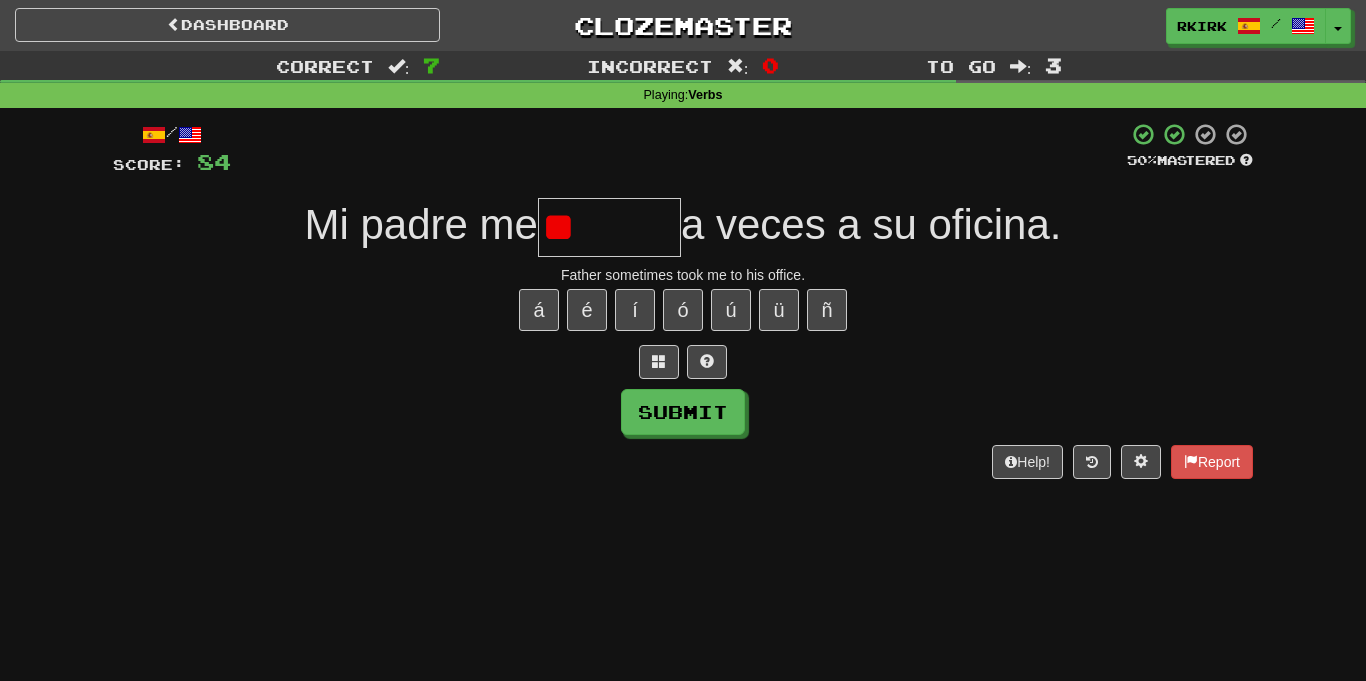 type on "*" 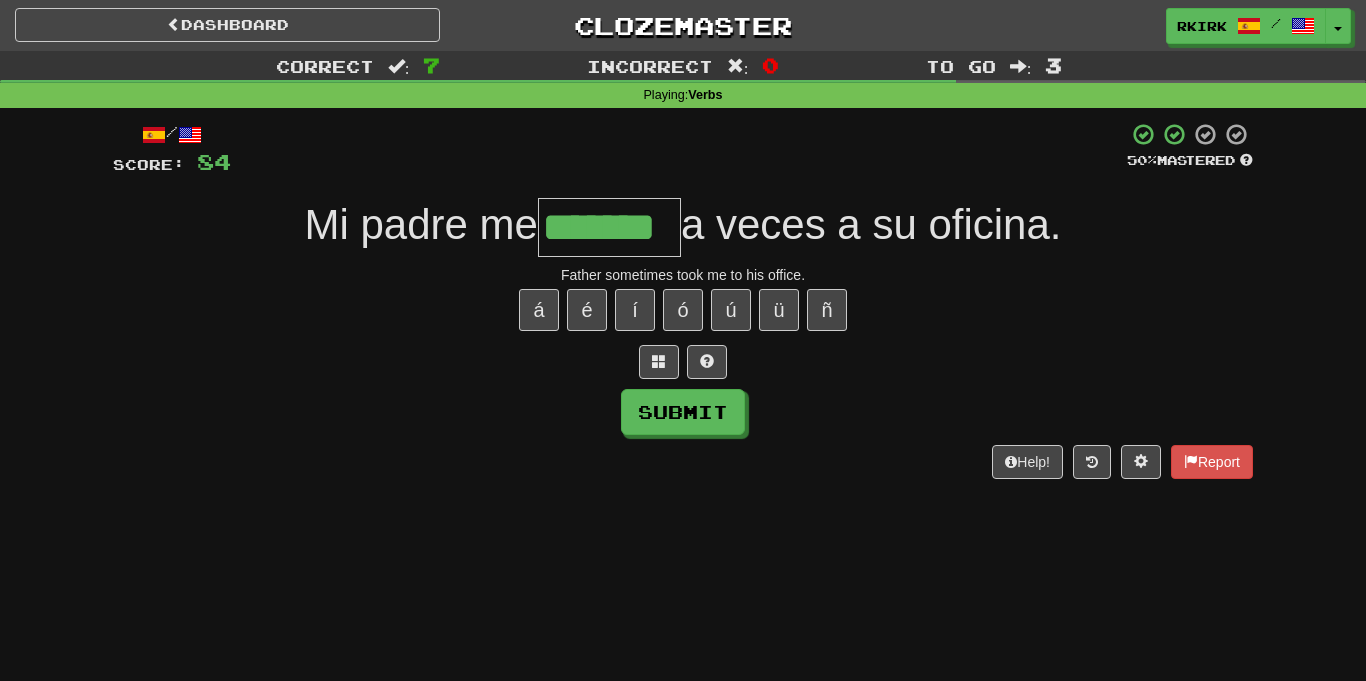 type on "*******" 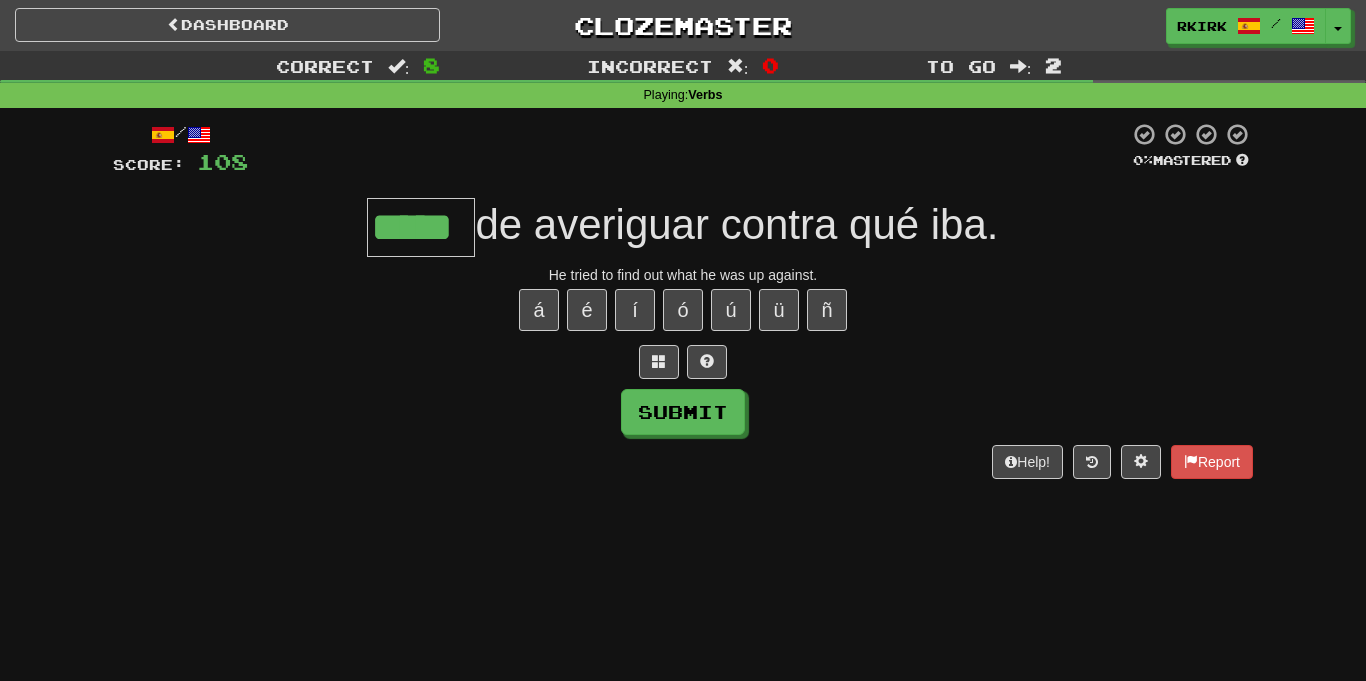 type on "*****" 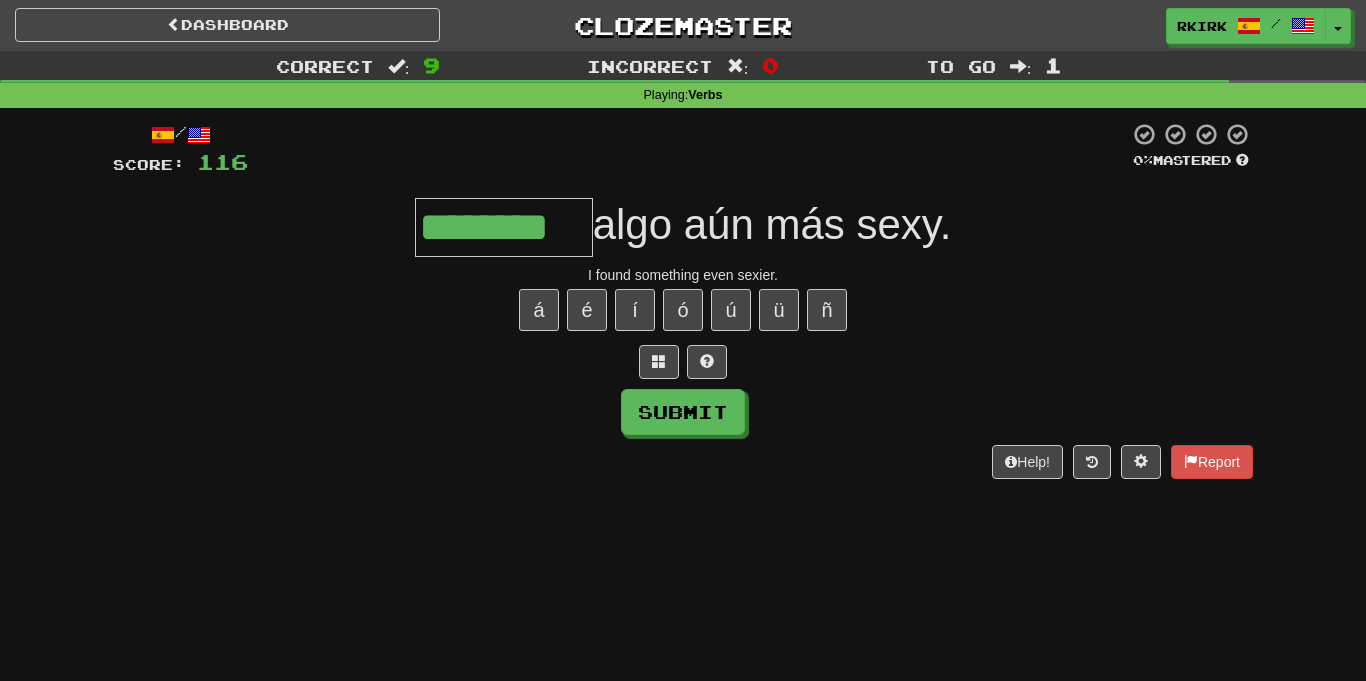 type on "********" 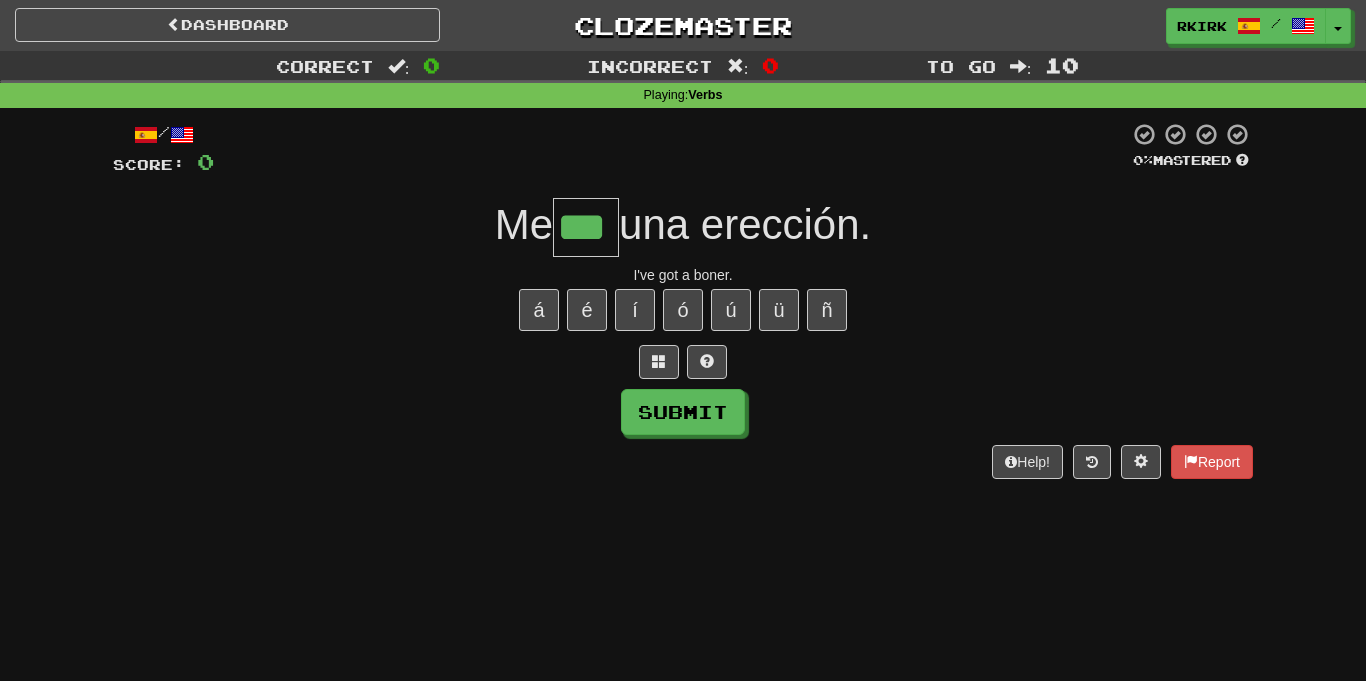 type on "***" 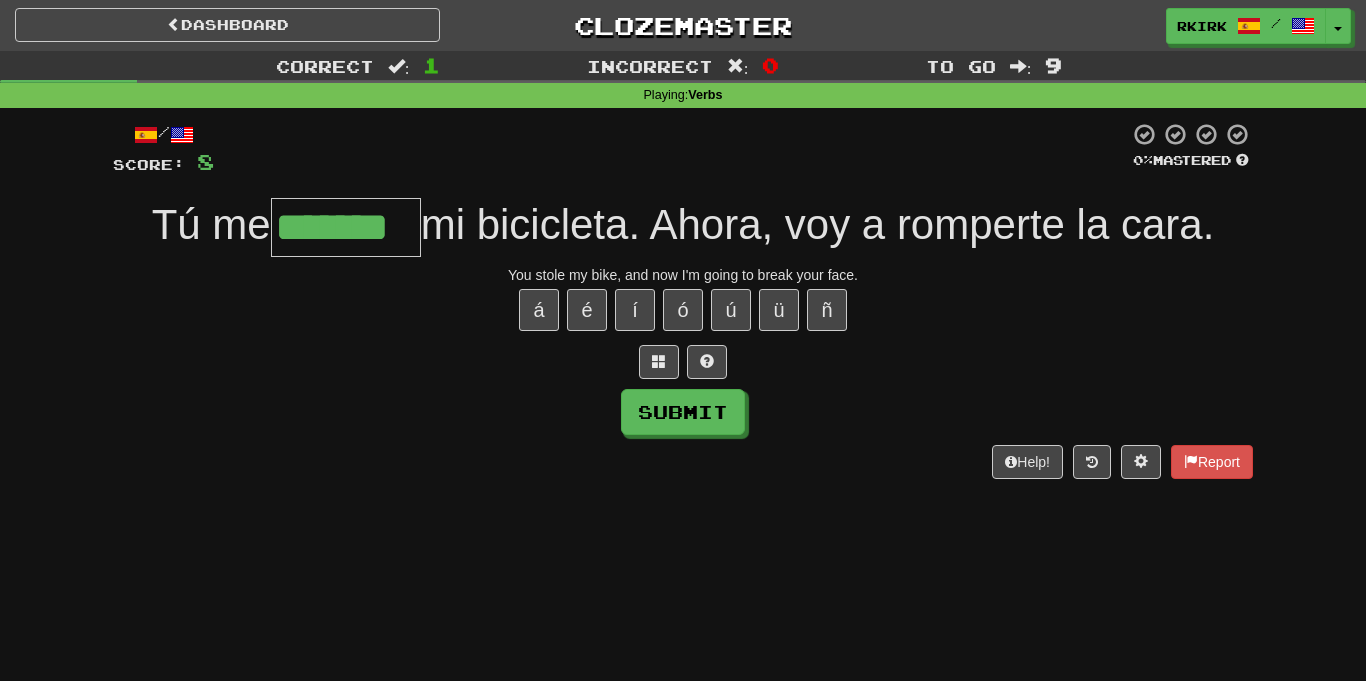 type on "*******" 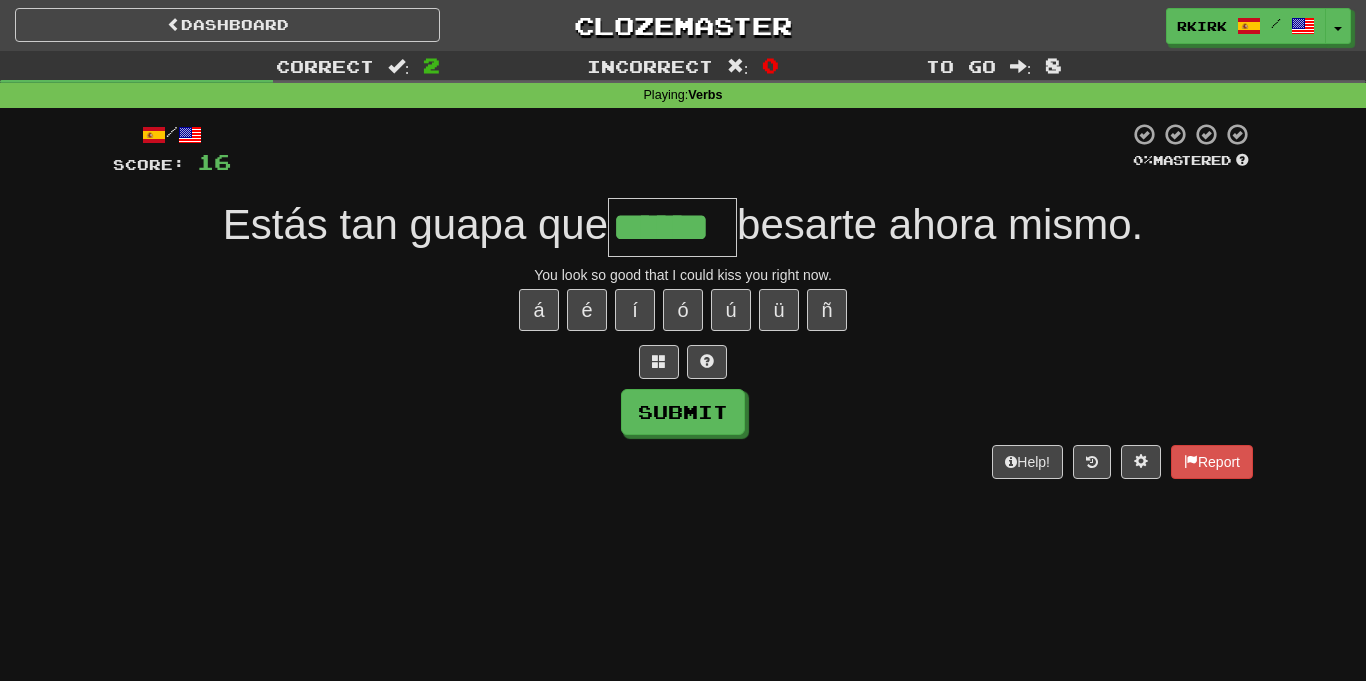 type on "******" 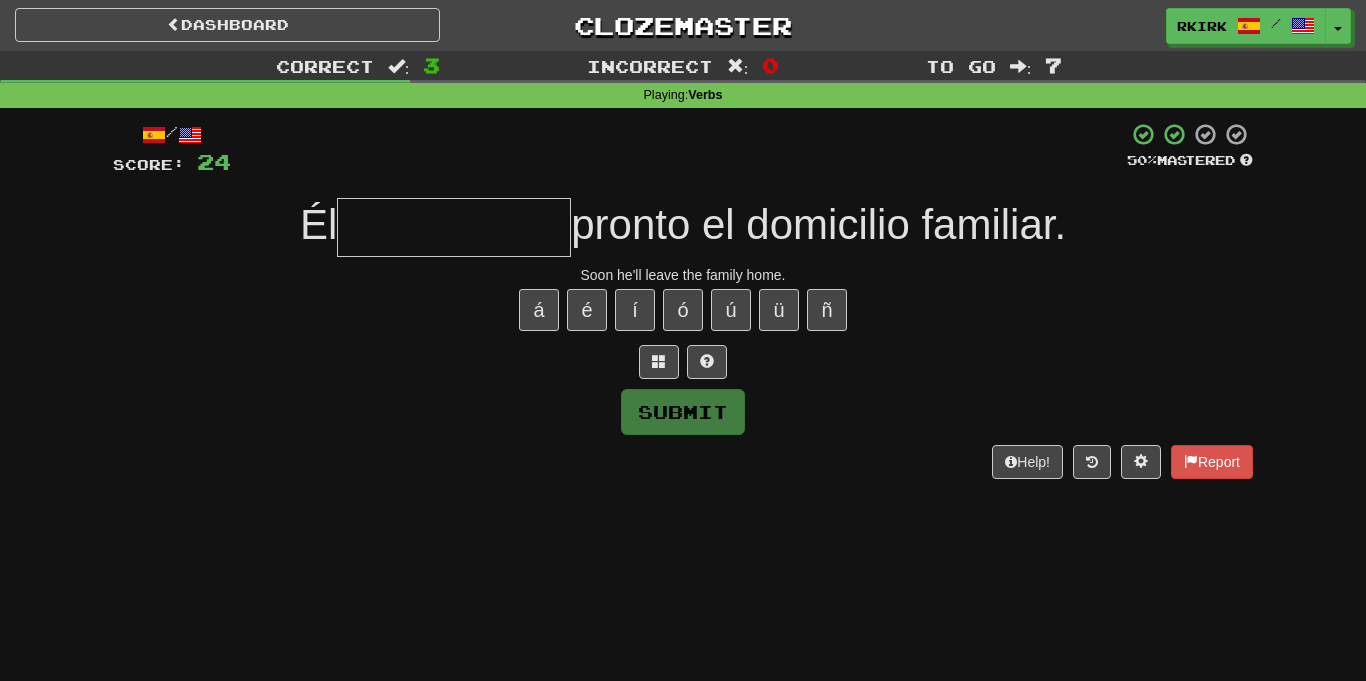 type on "*" 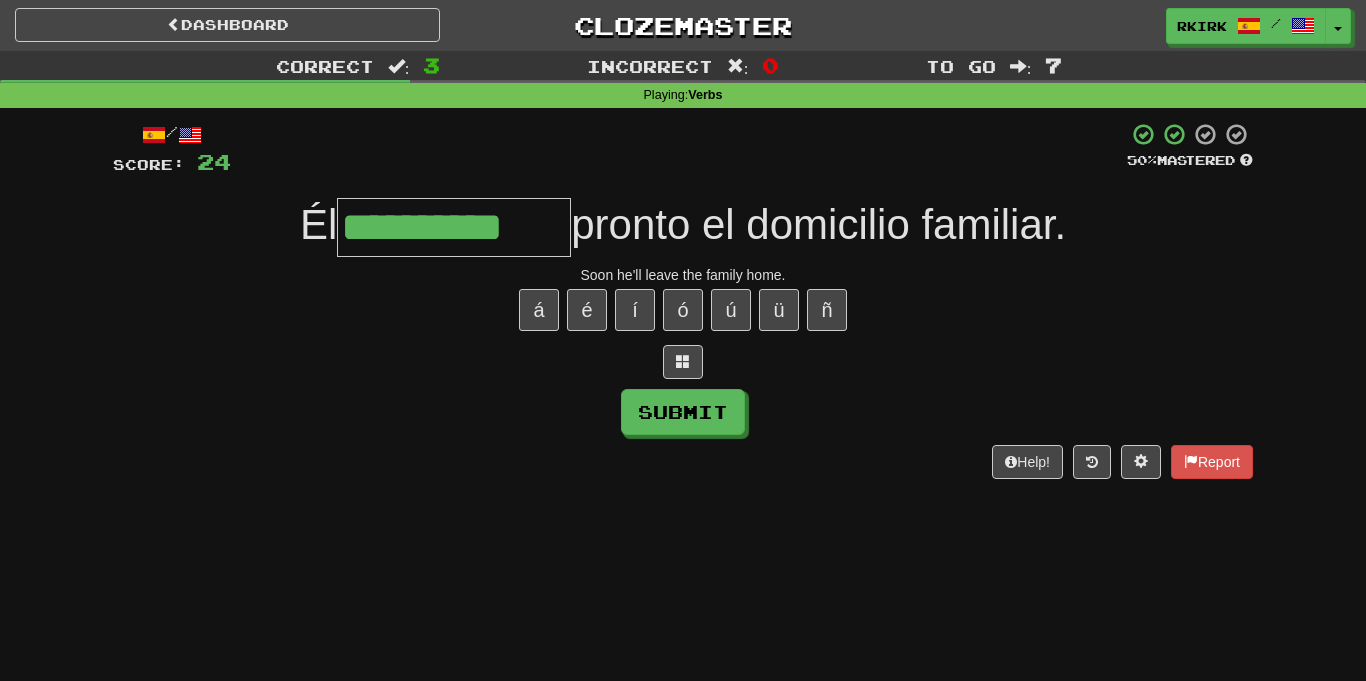 type on "**********" 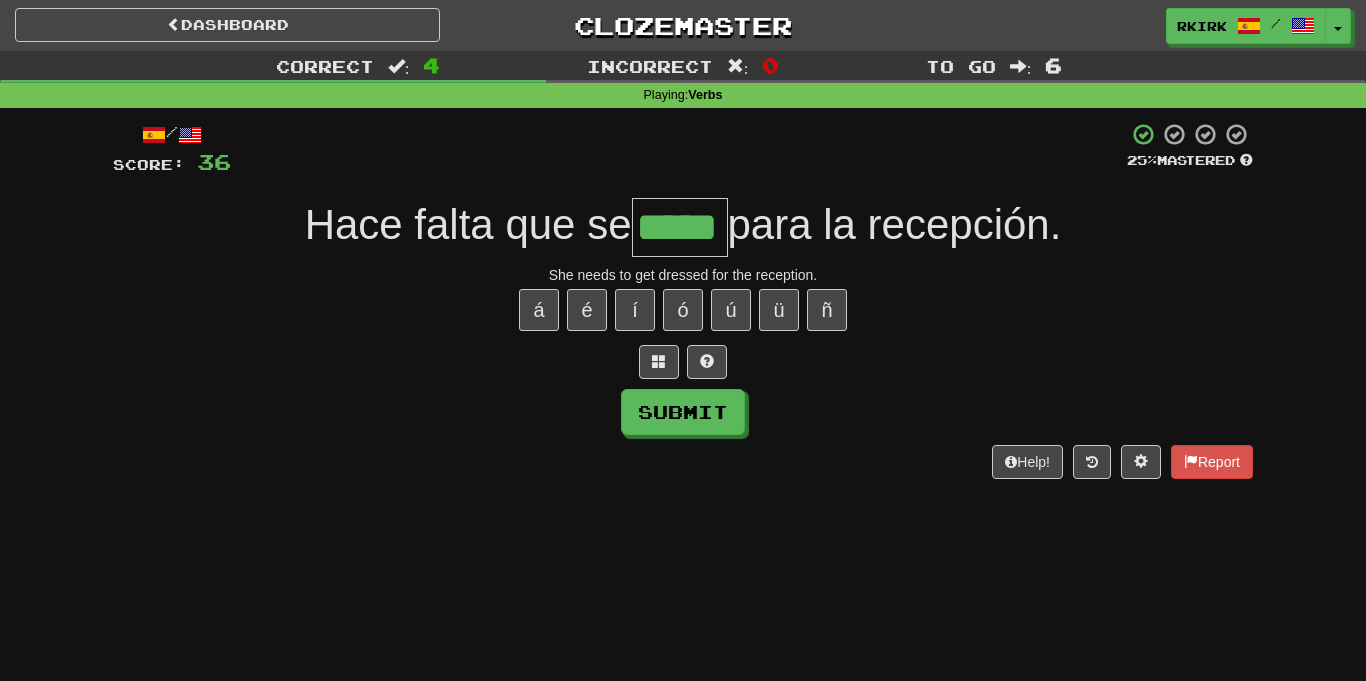 type on "*****" 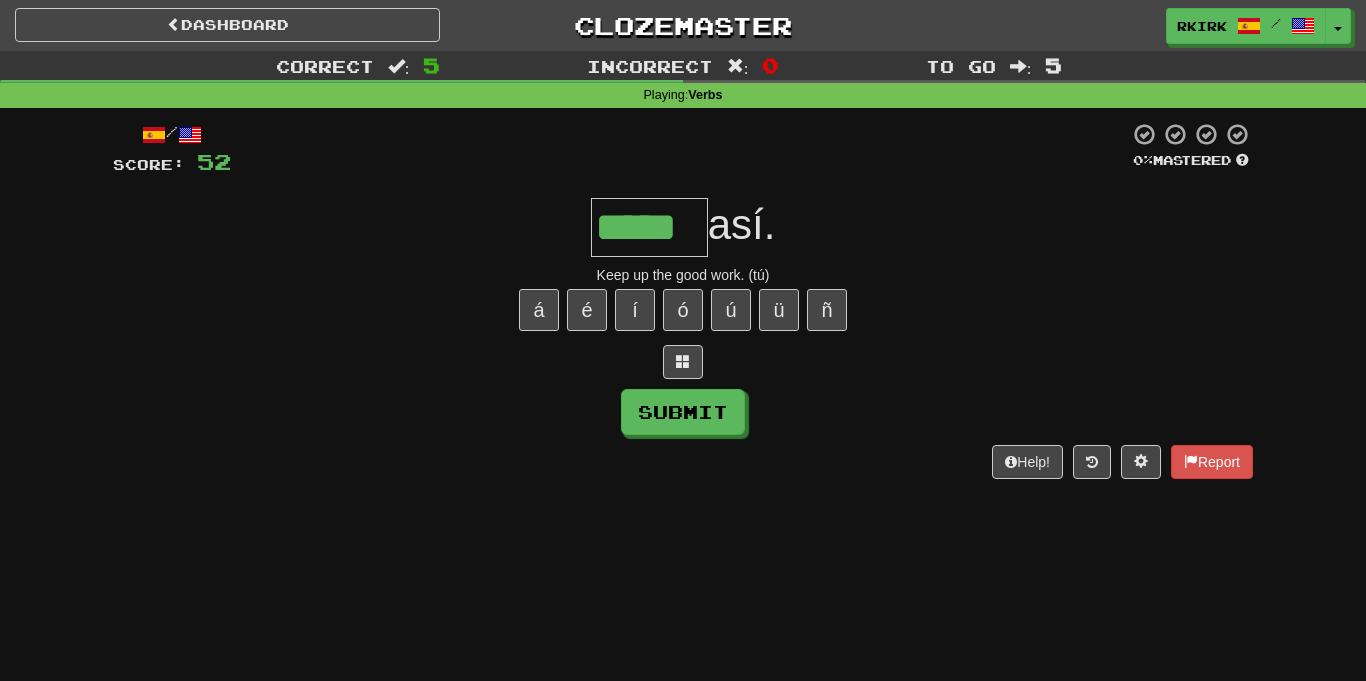 type on "*****" 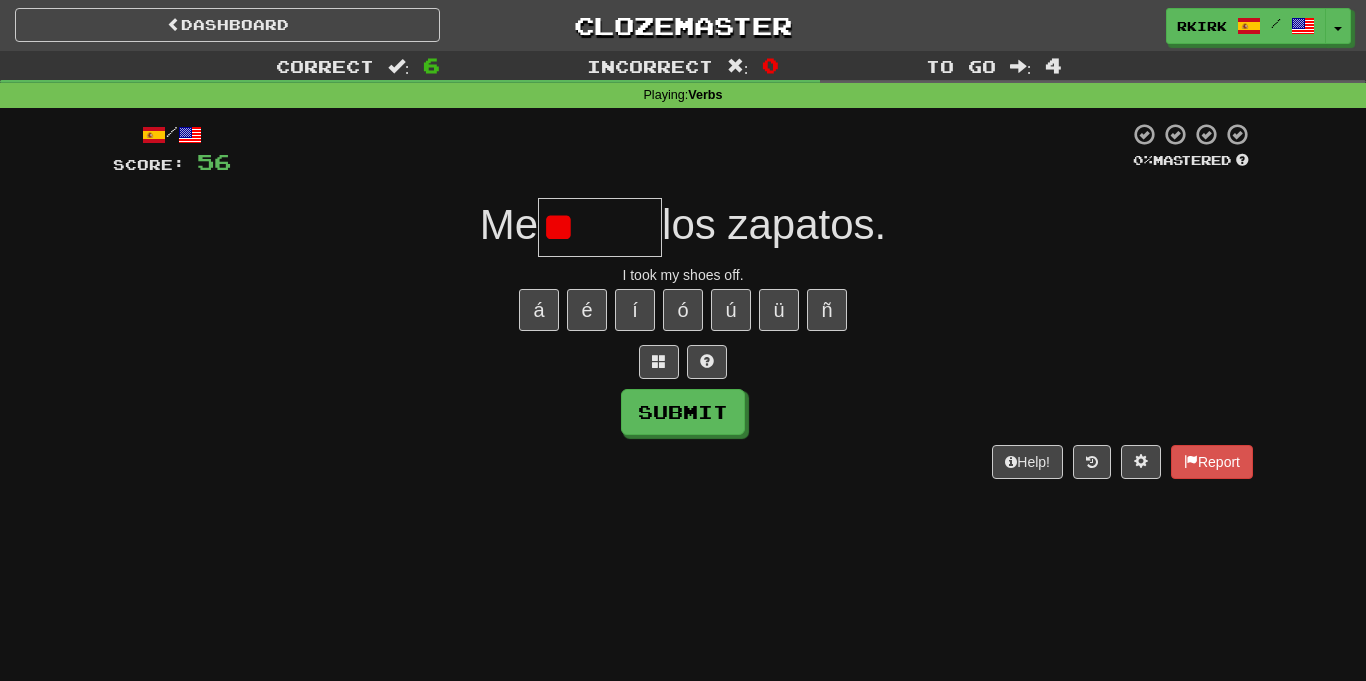 type on "*" 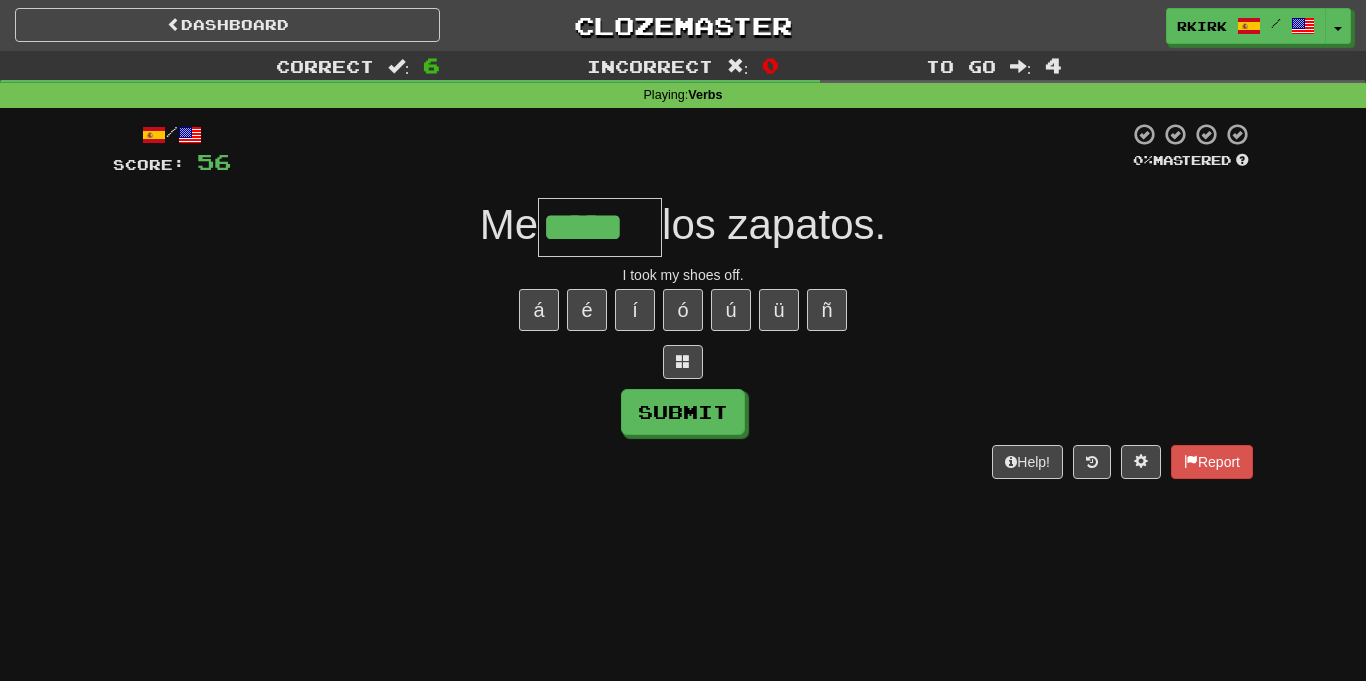type on "*****" 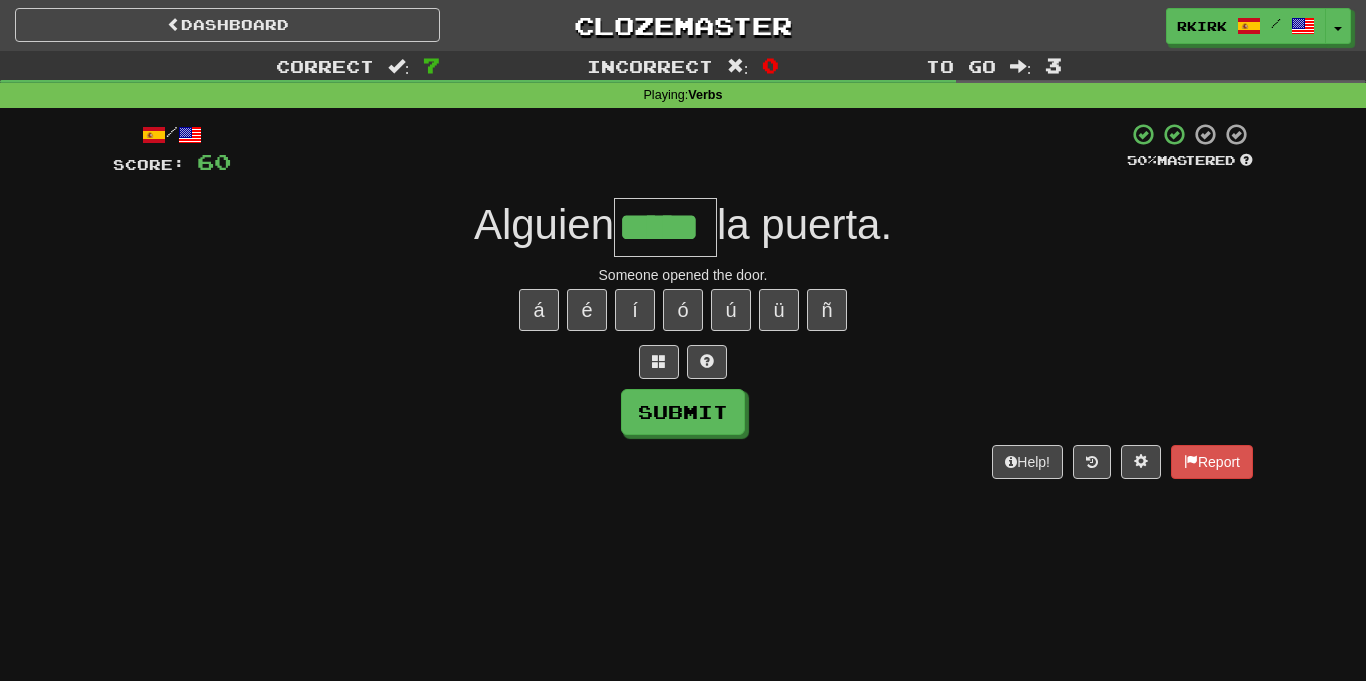 type on "*****" 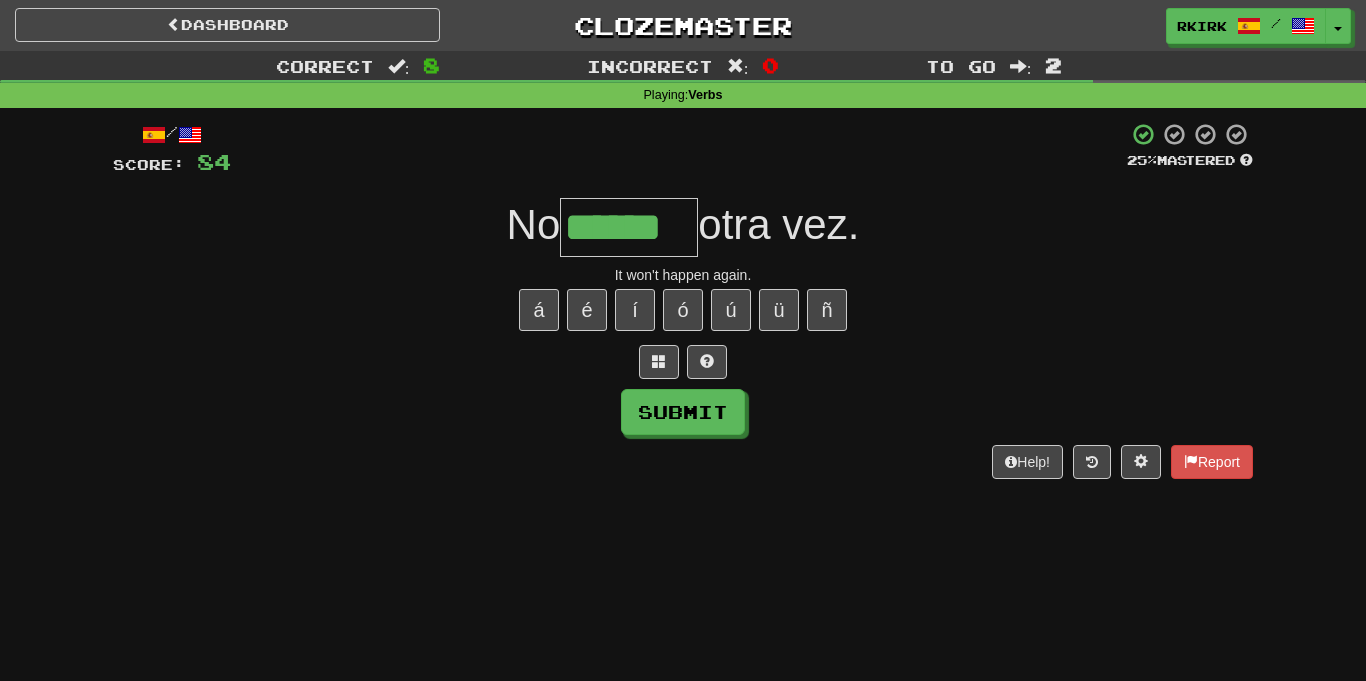 type on "******" 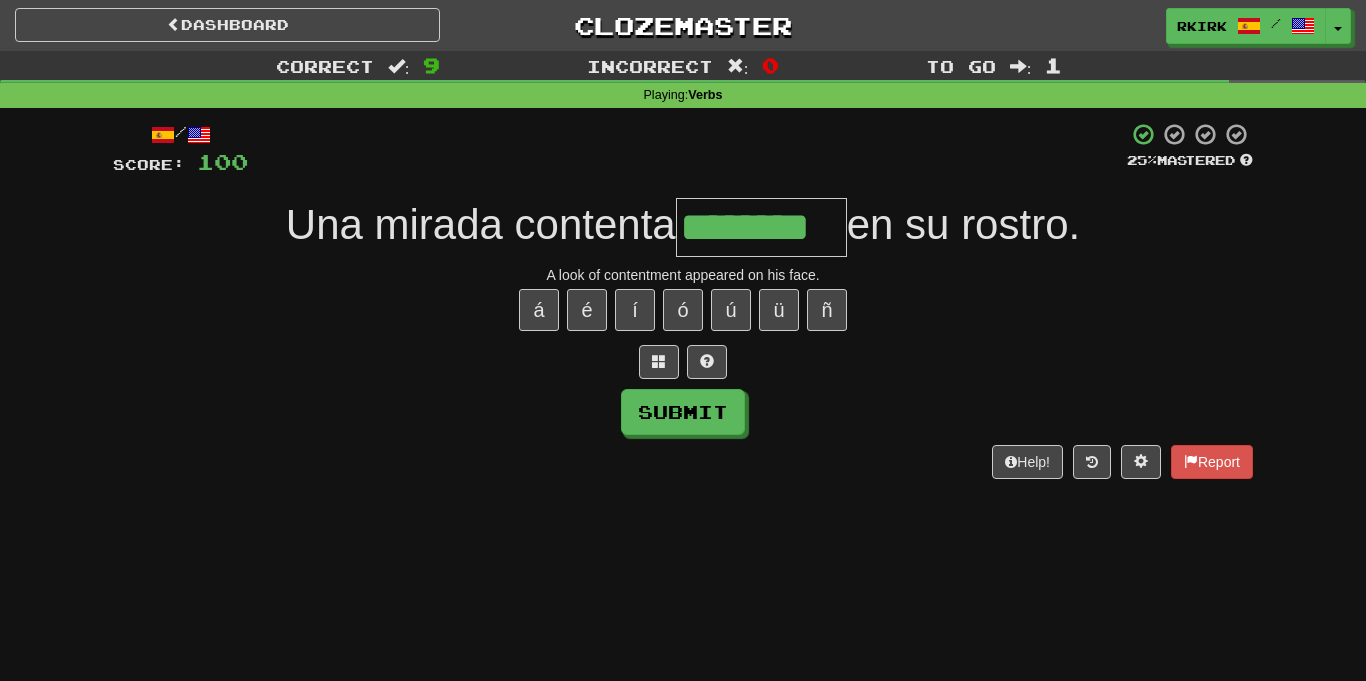 type on "********" 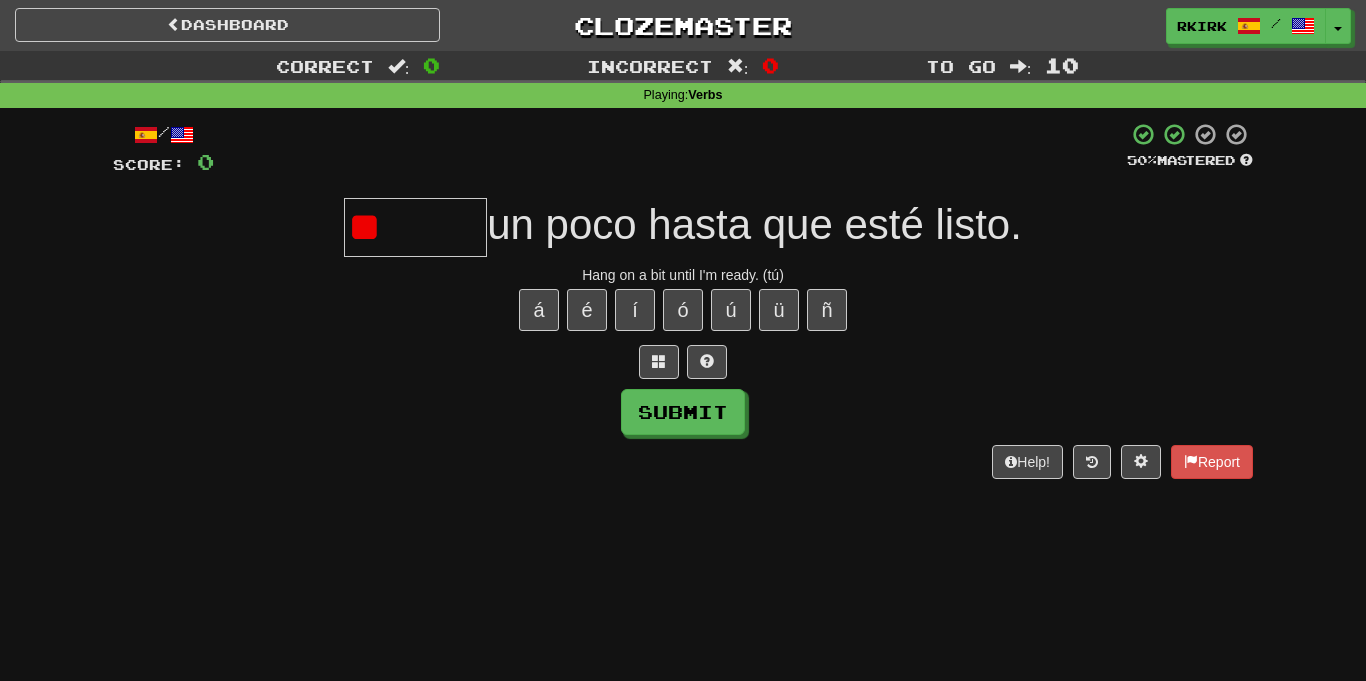 type on "*" 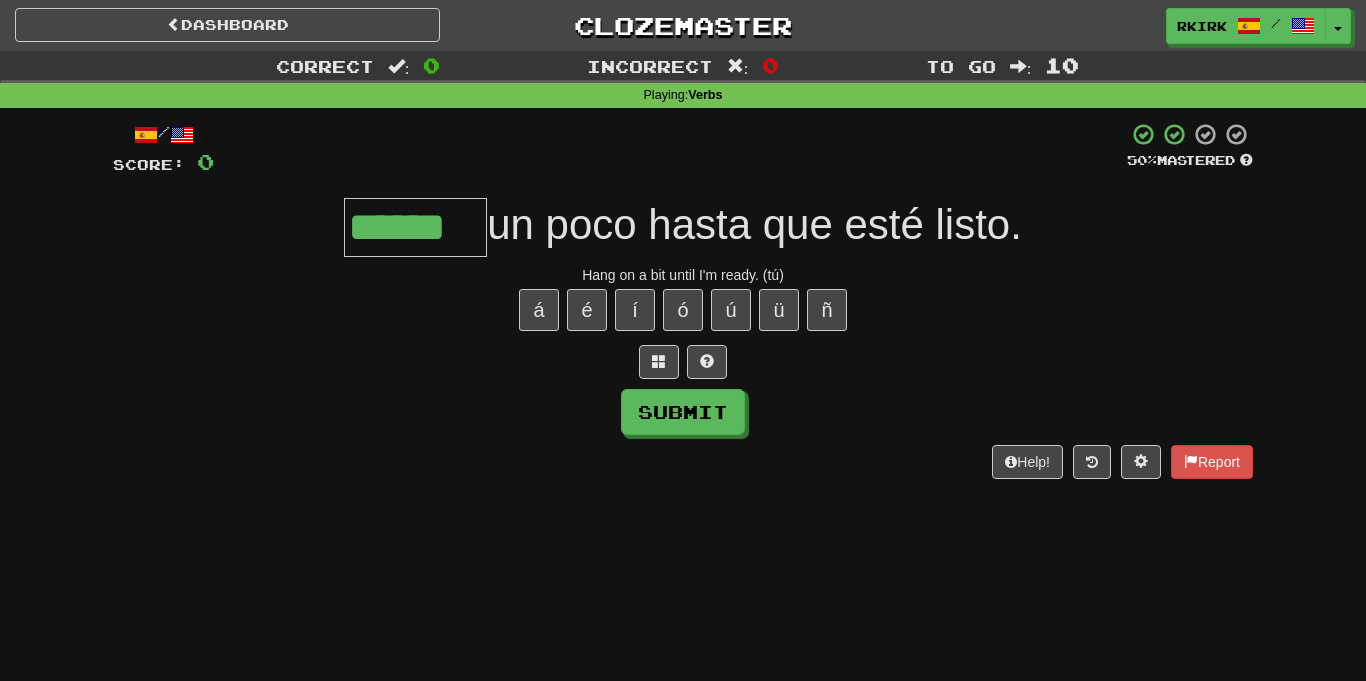 type on "******" 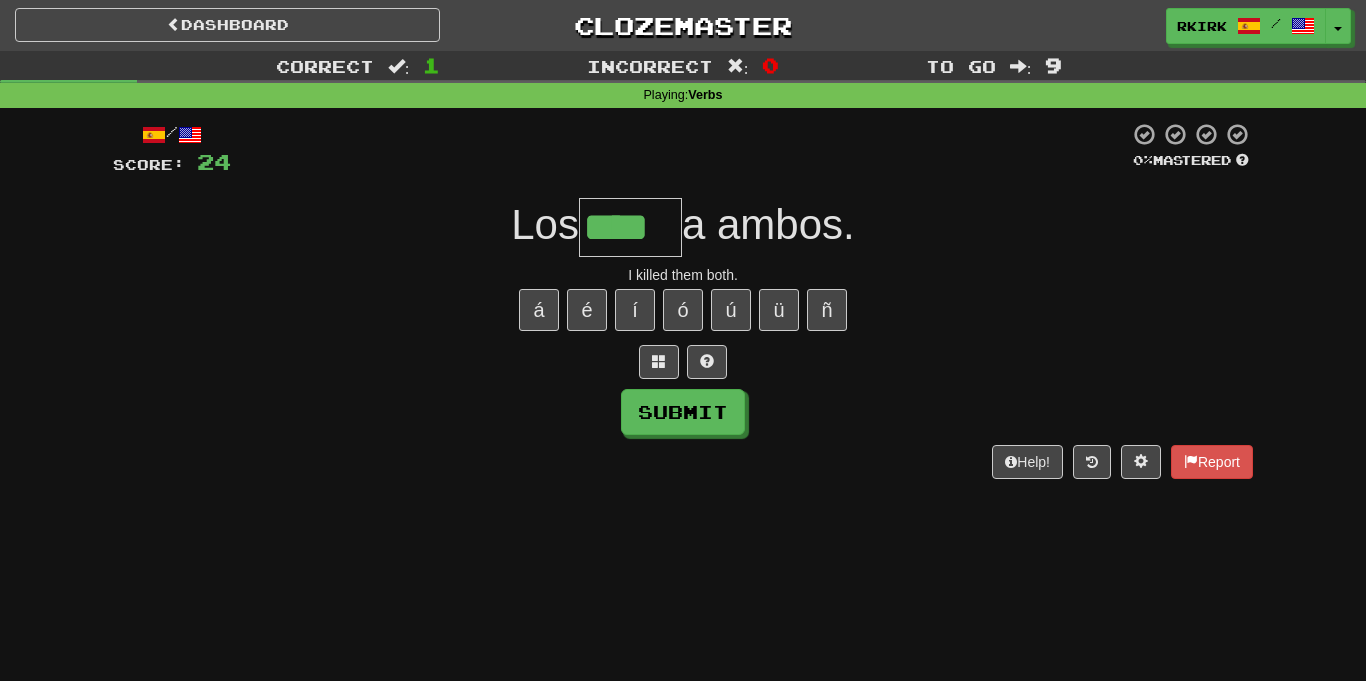 type on "****" 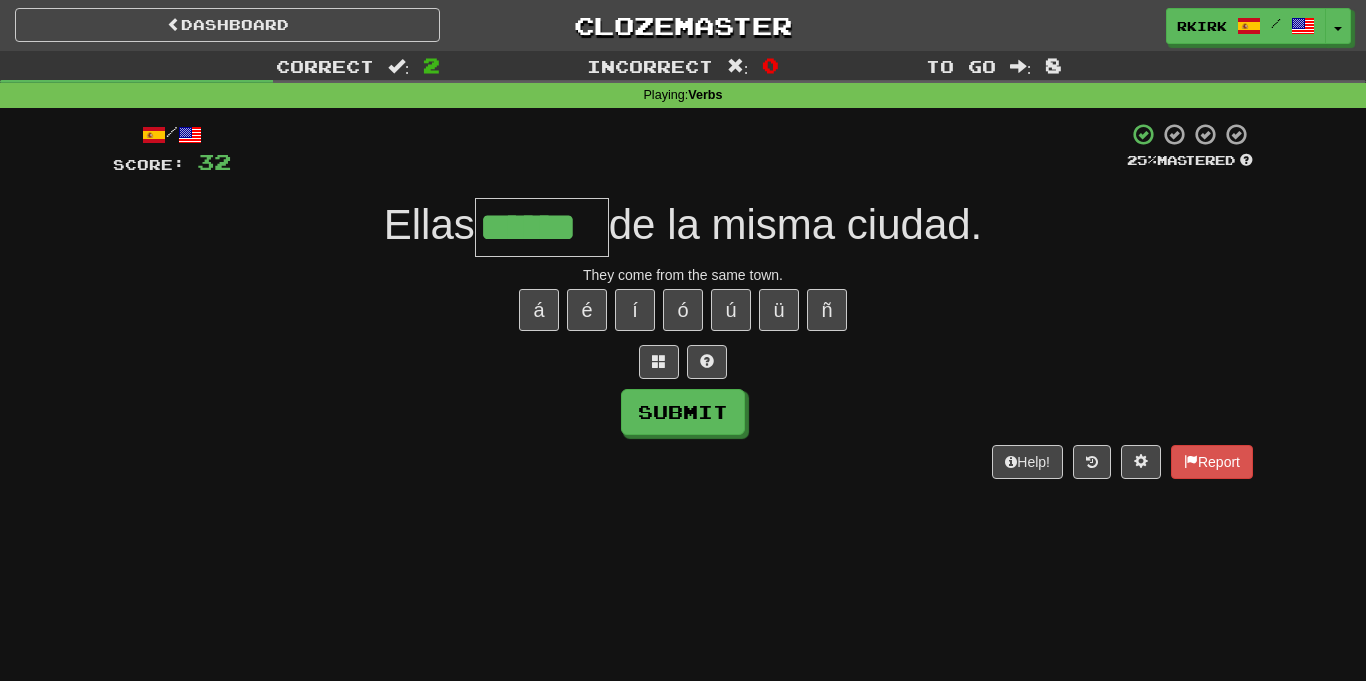 type on "******" 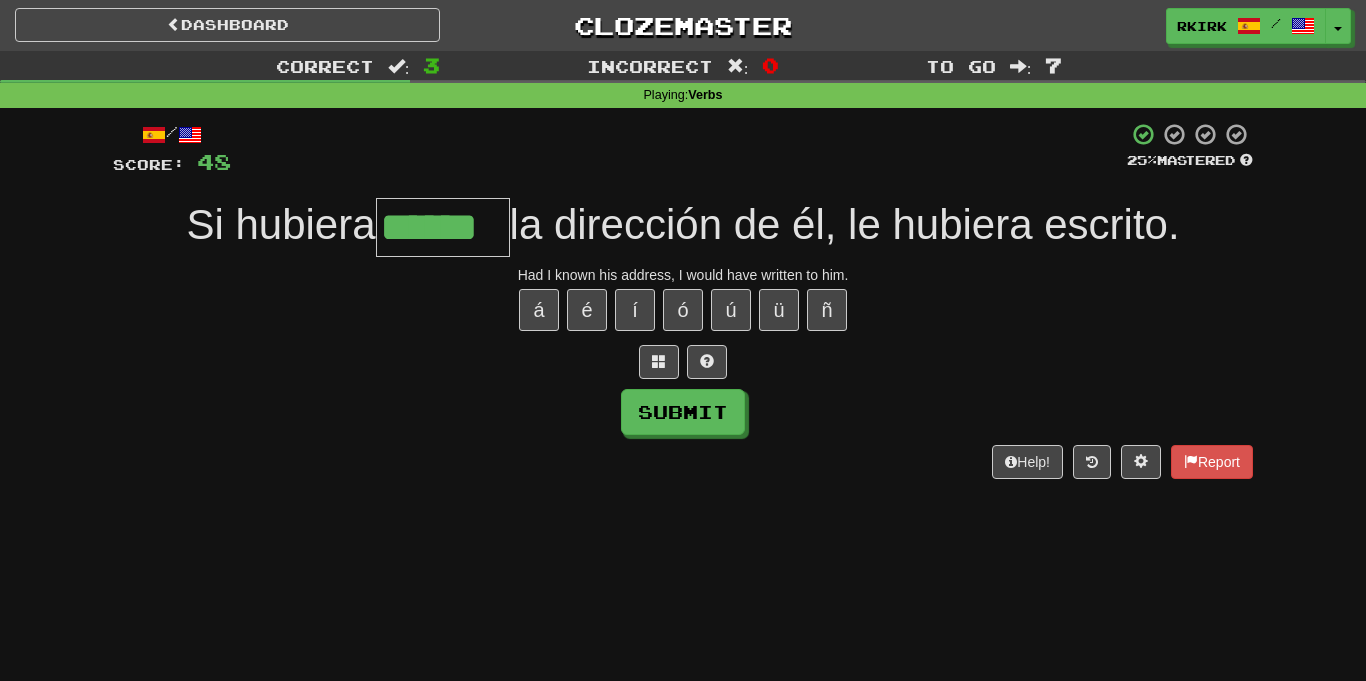 type on "******" 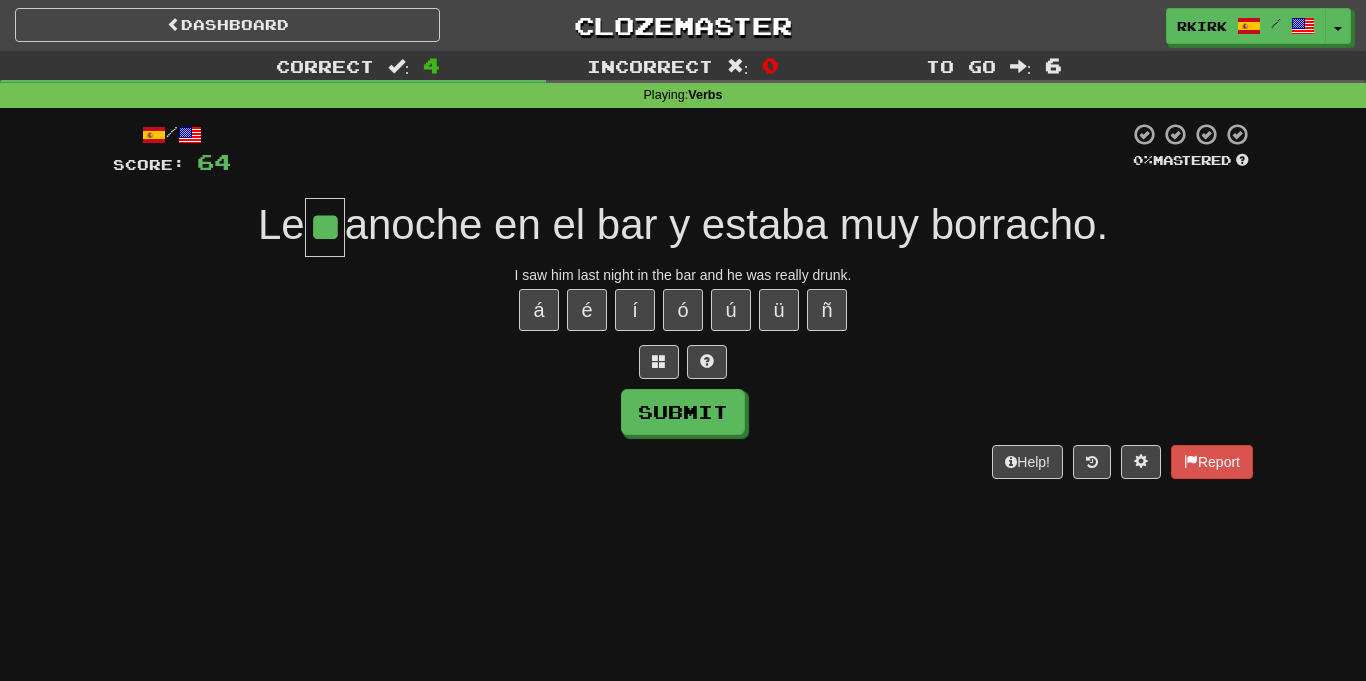 type on "**" 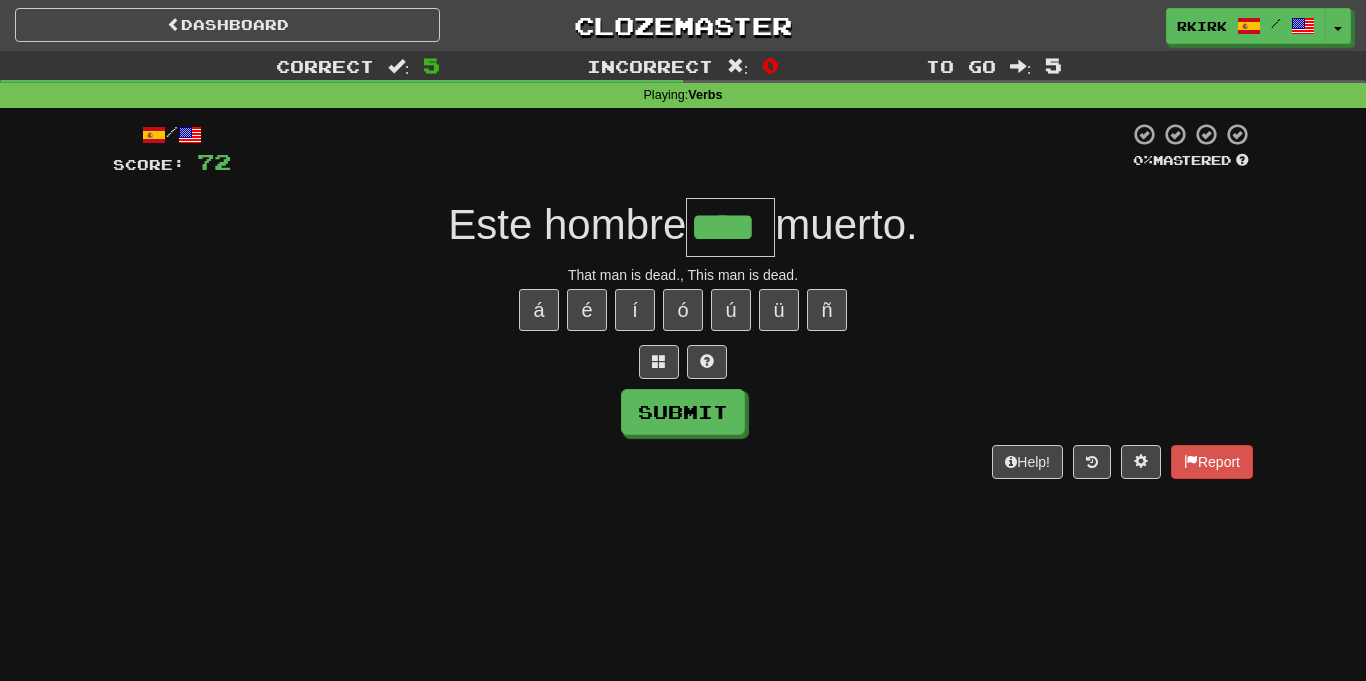 type on "****" 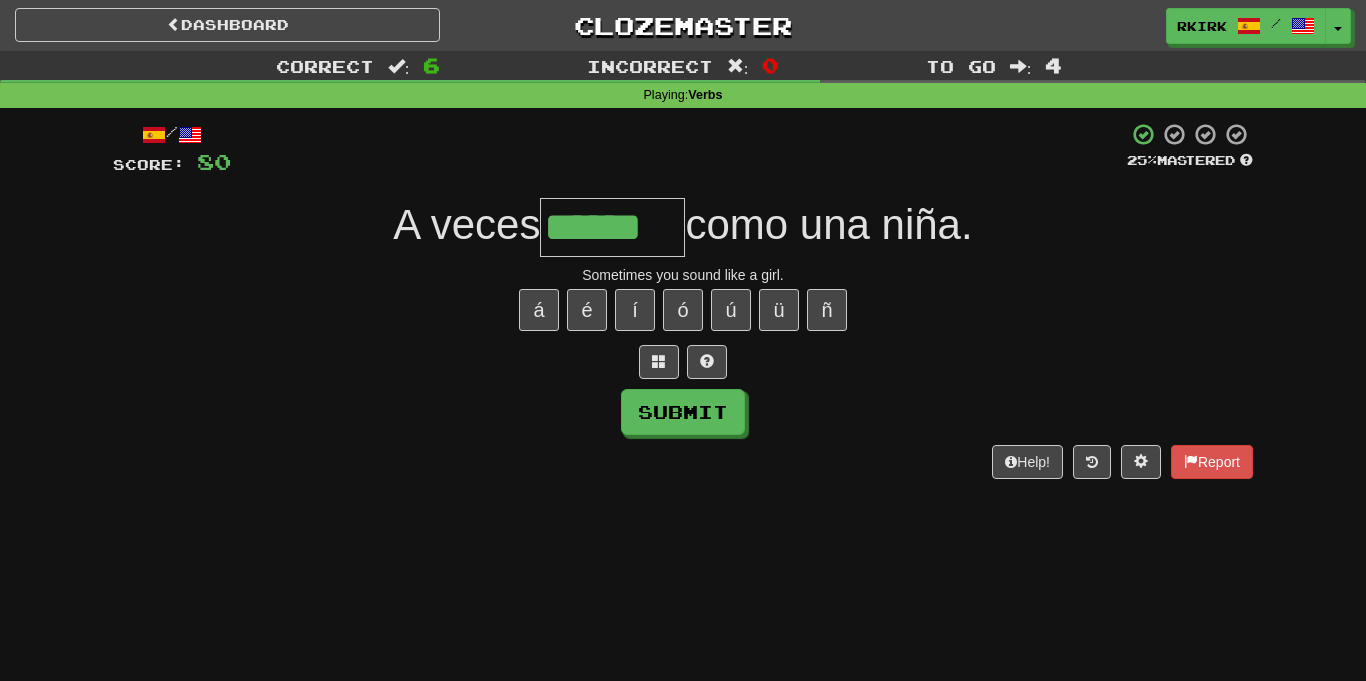 type on "******" 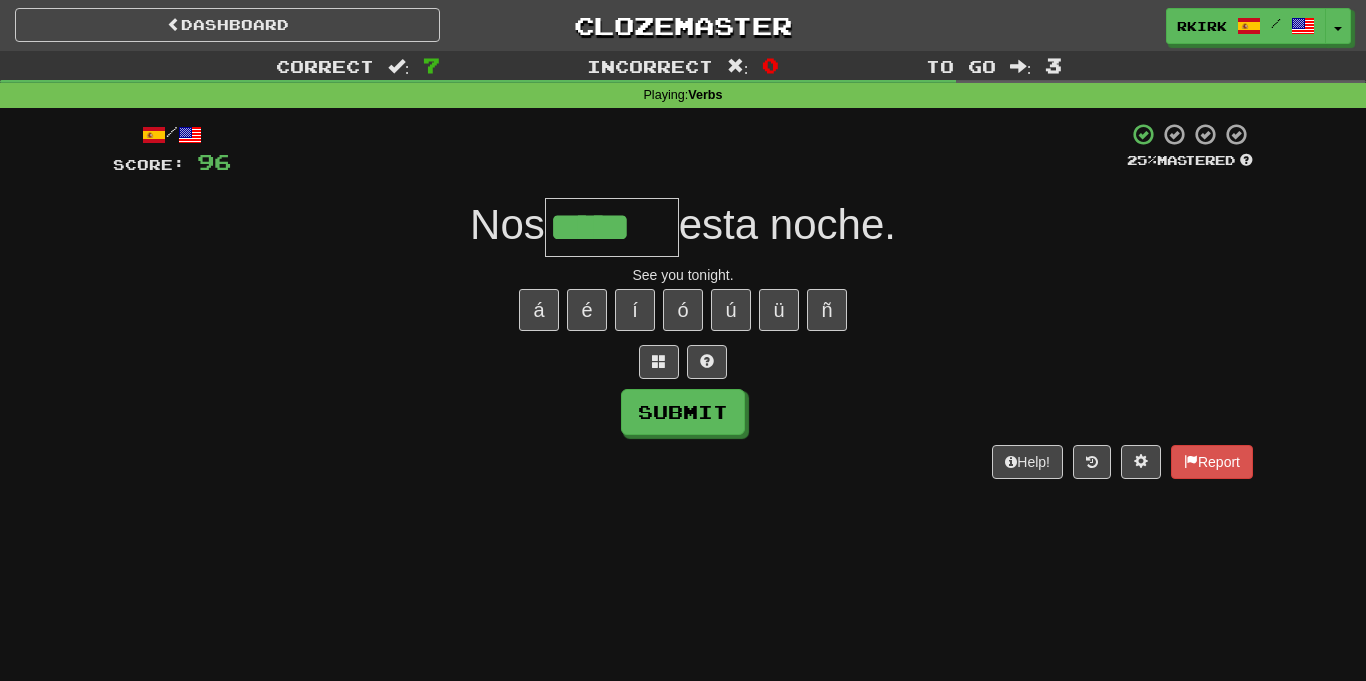 type on "*****" 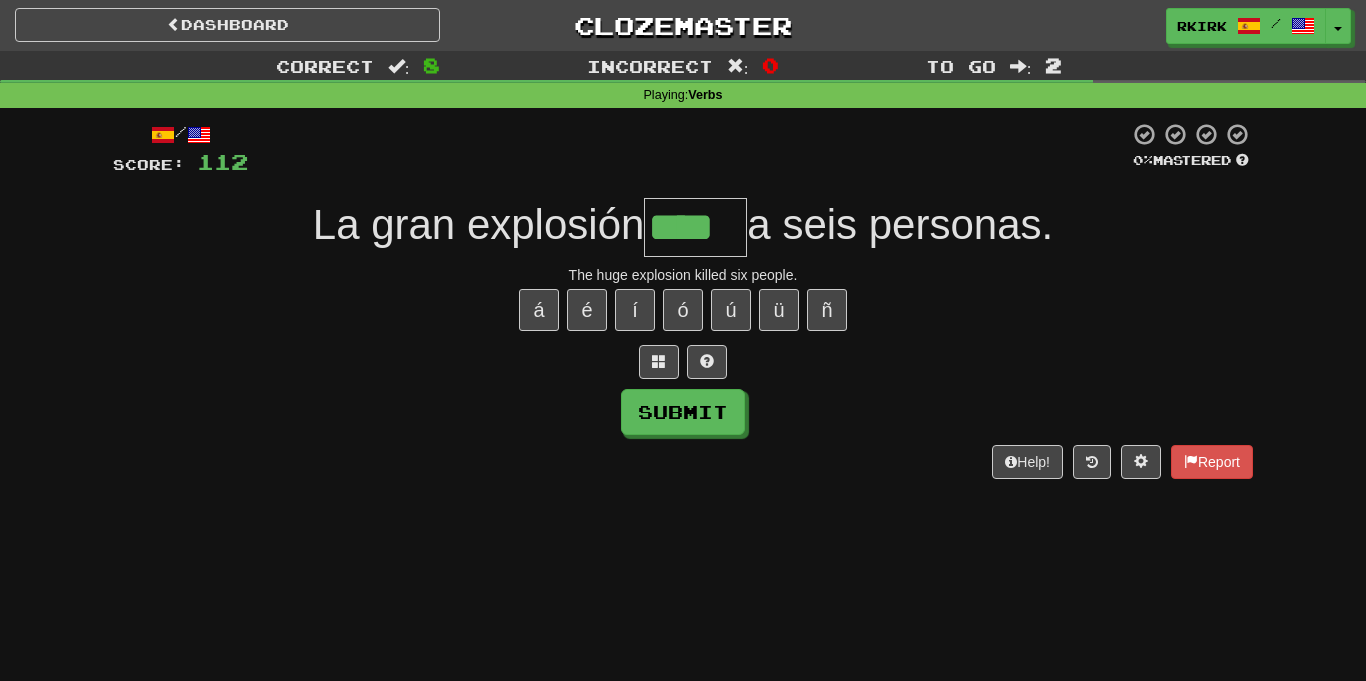 type on "****" 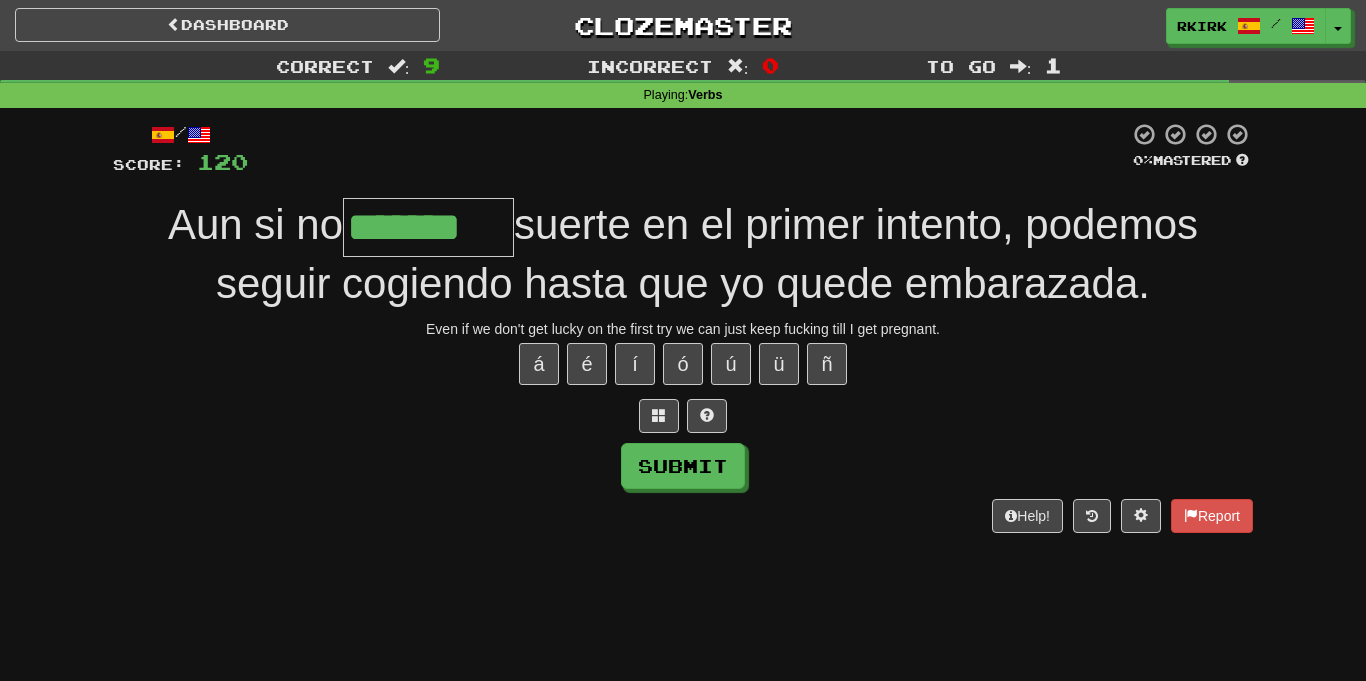 type on "*******" 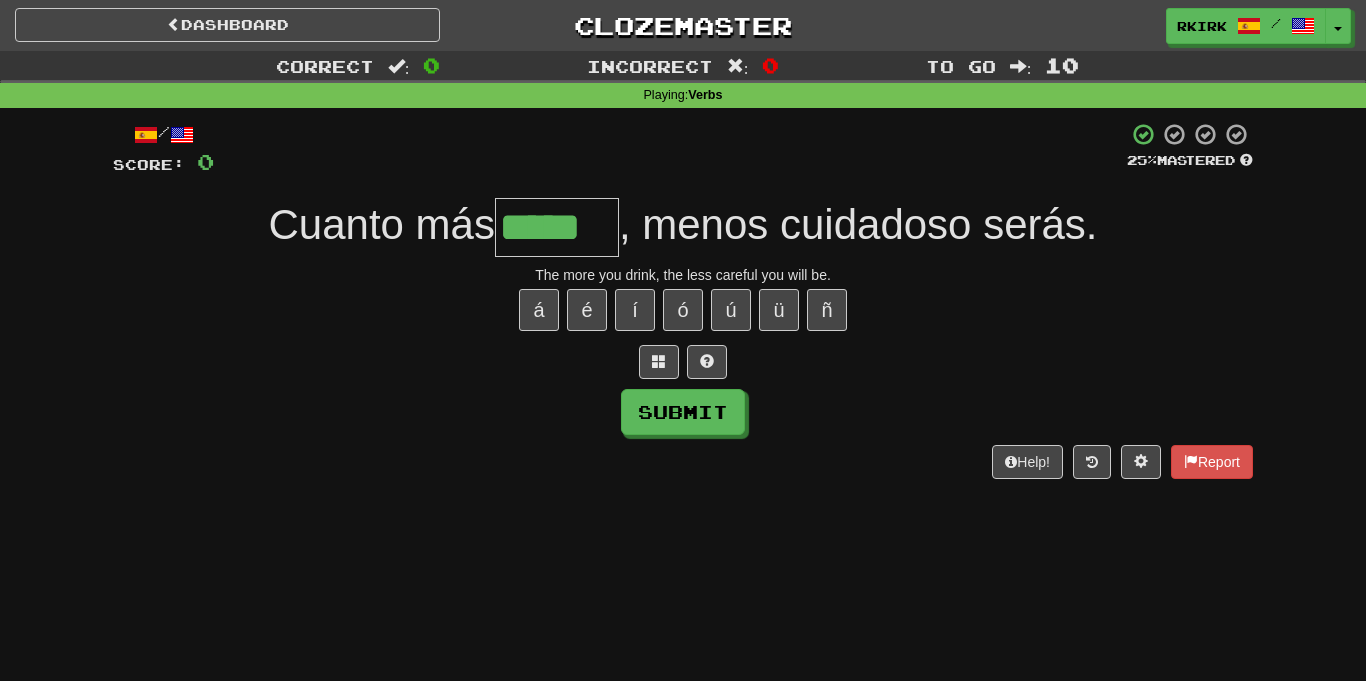 type on "*****" 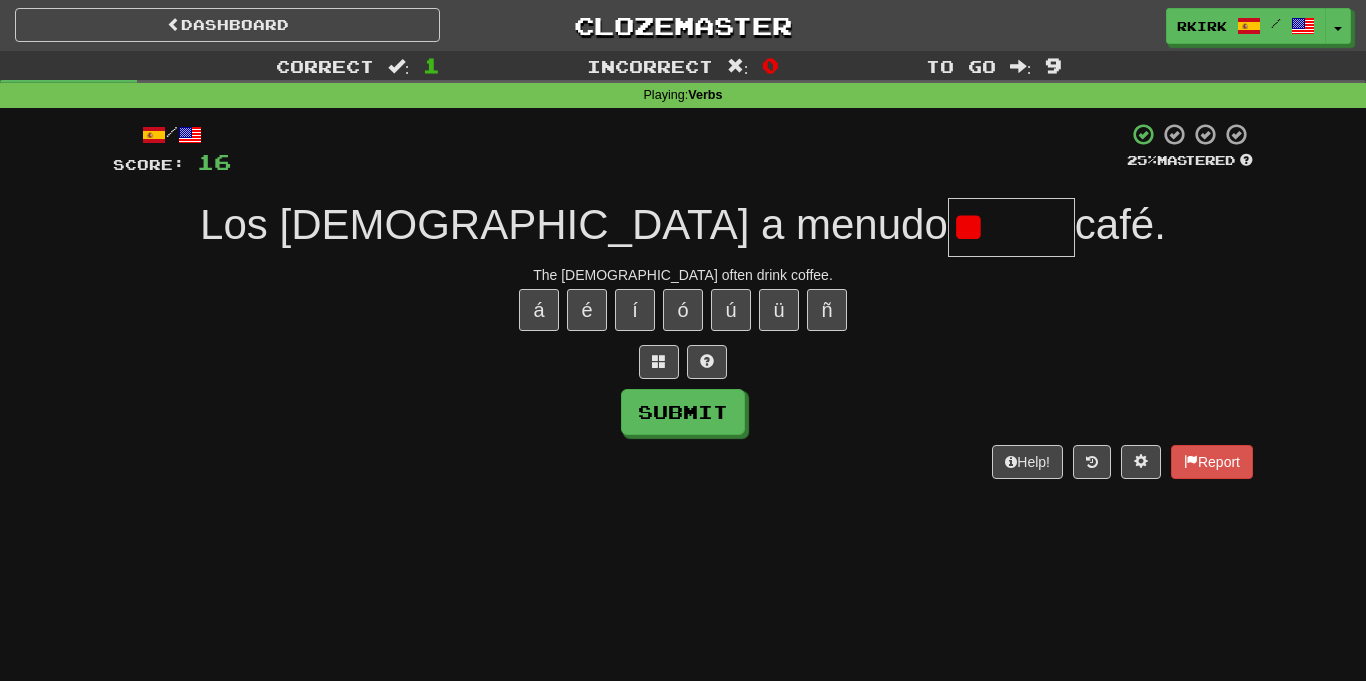type on "*" 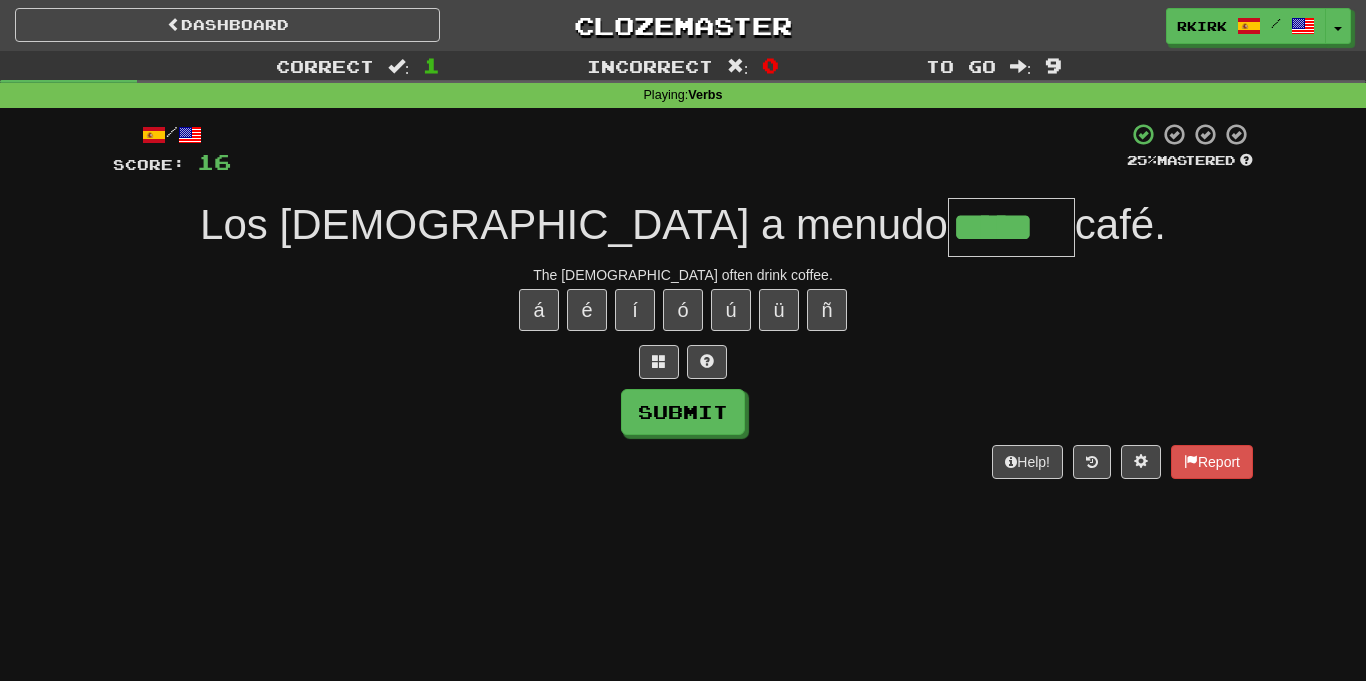 type on "*****" 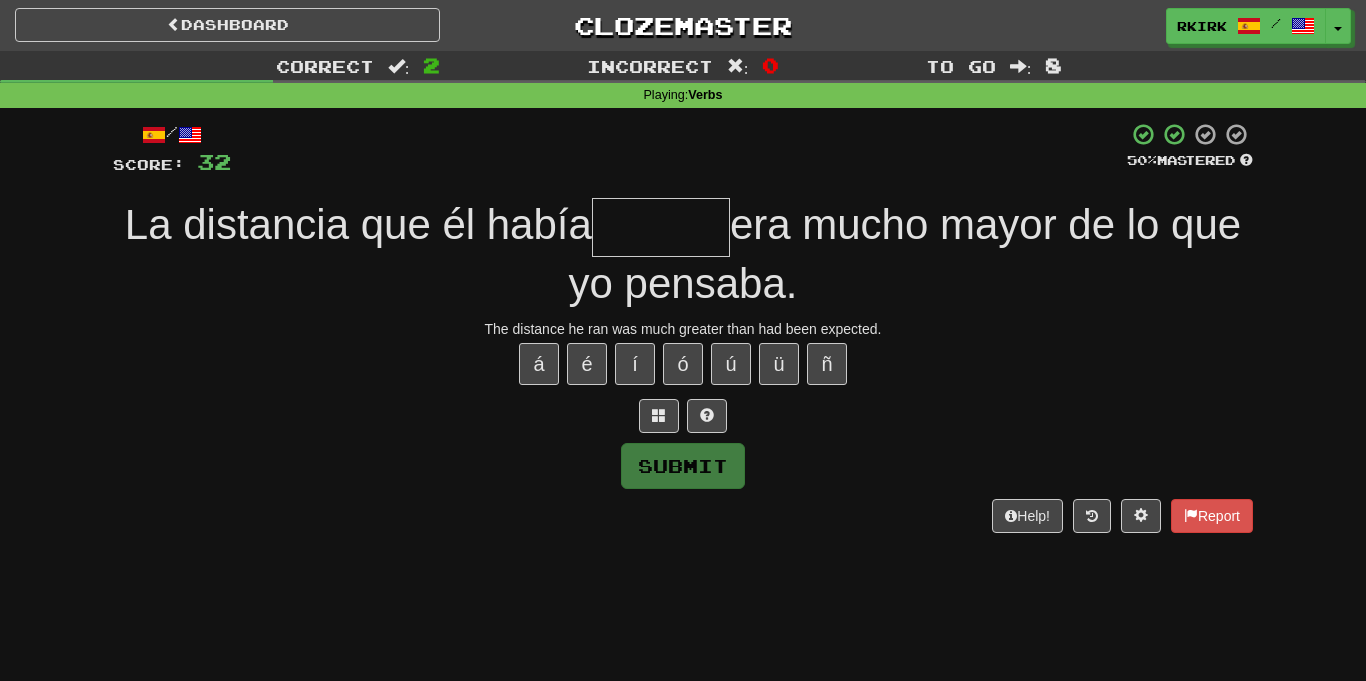 type on "*" 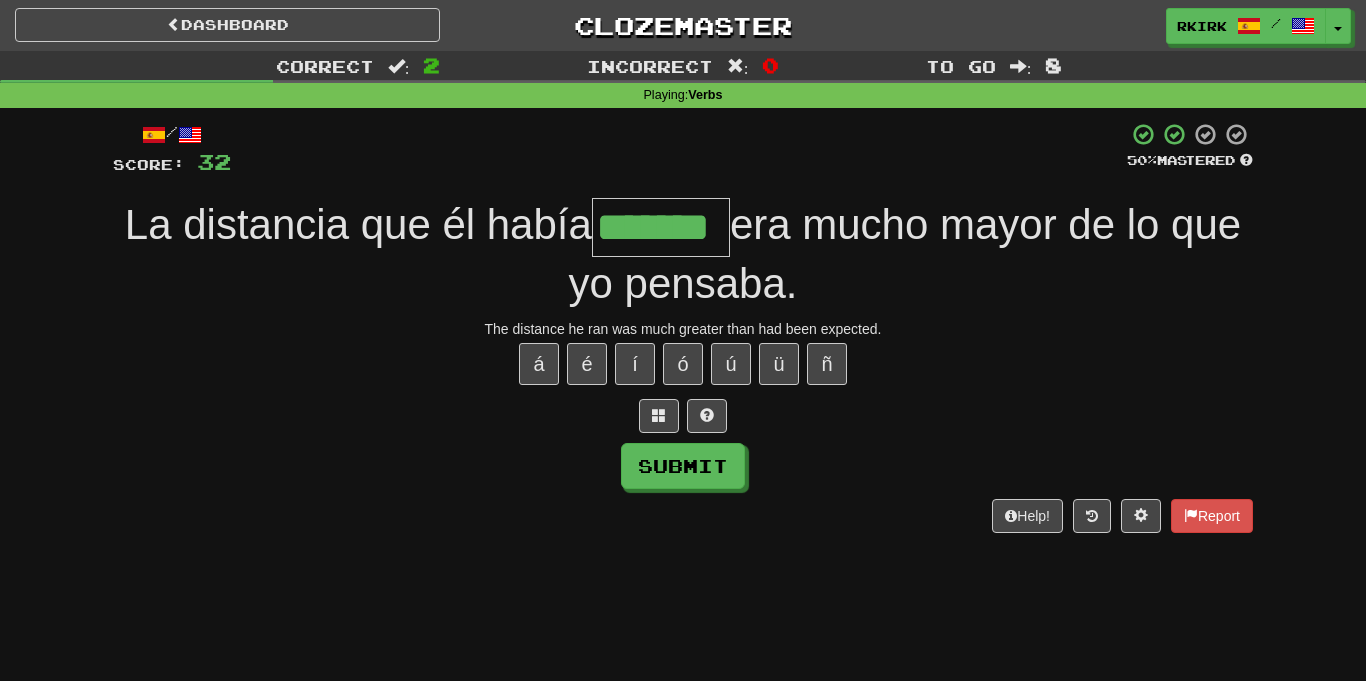 type on "*******" 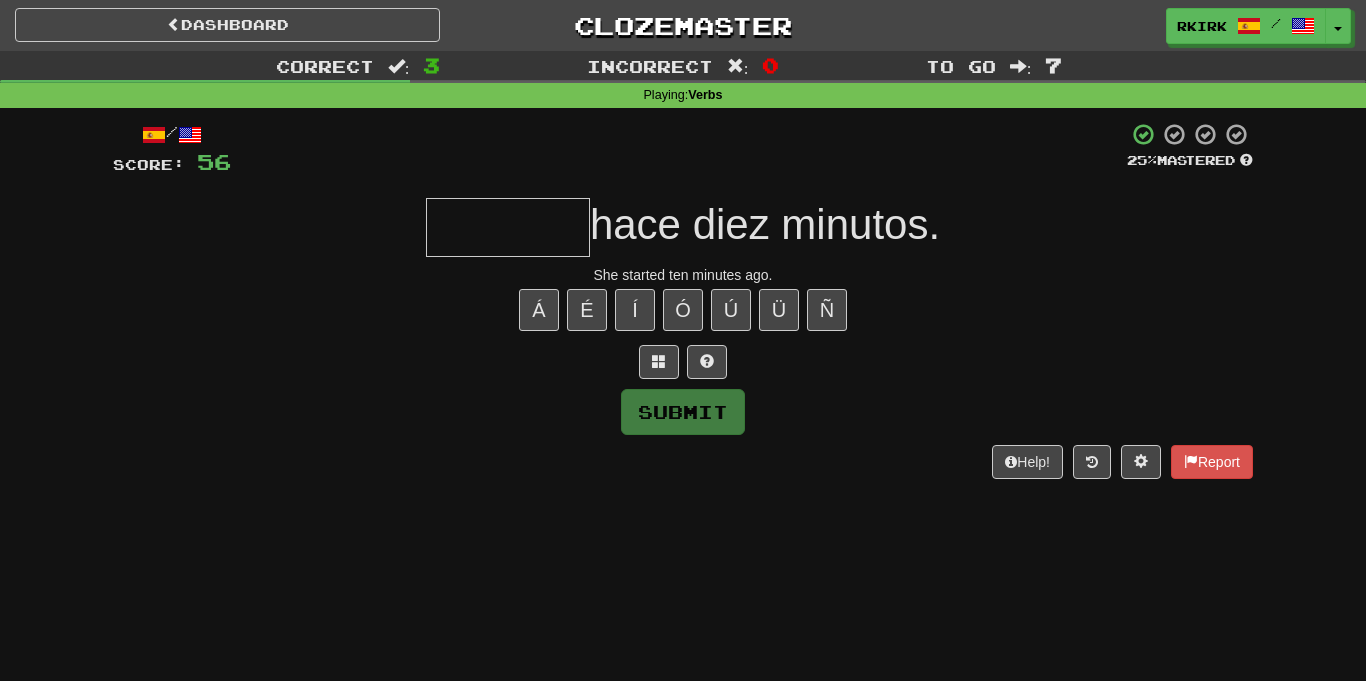 type on "*" 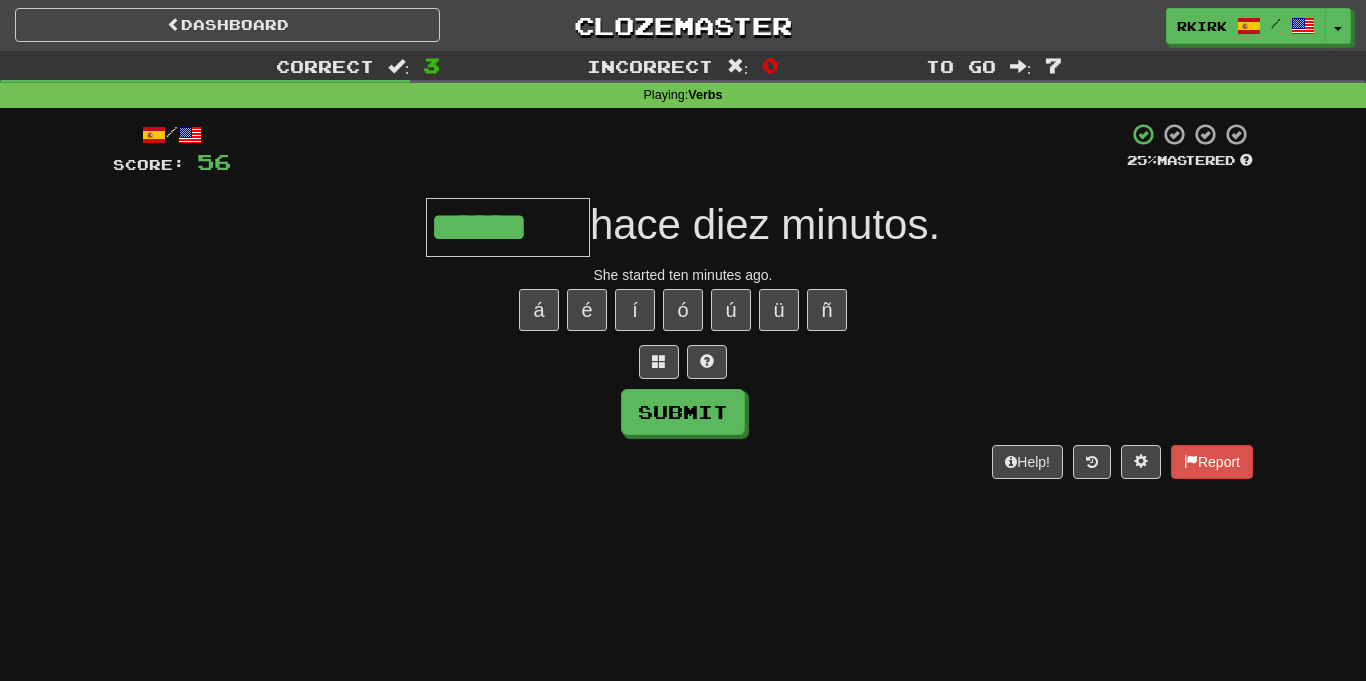 type on "******" 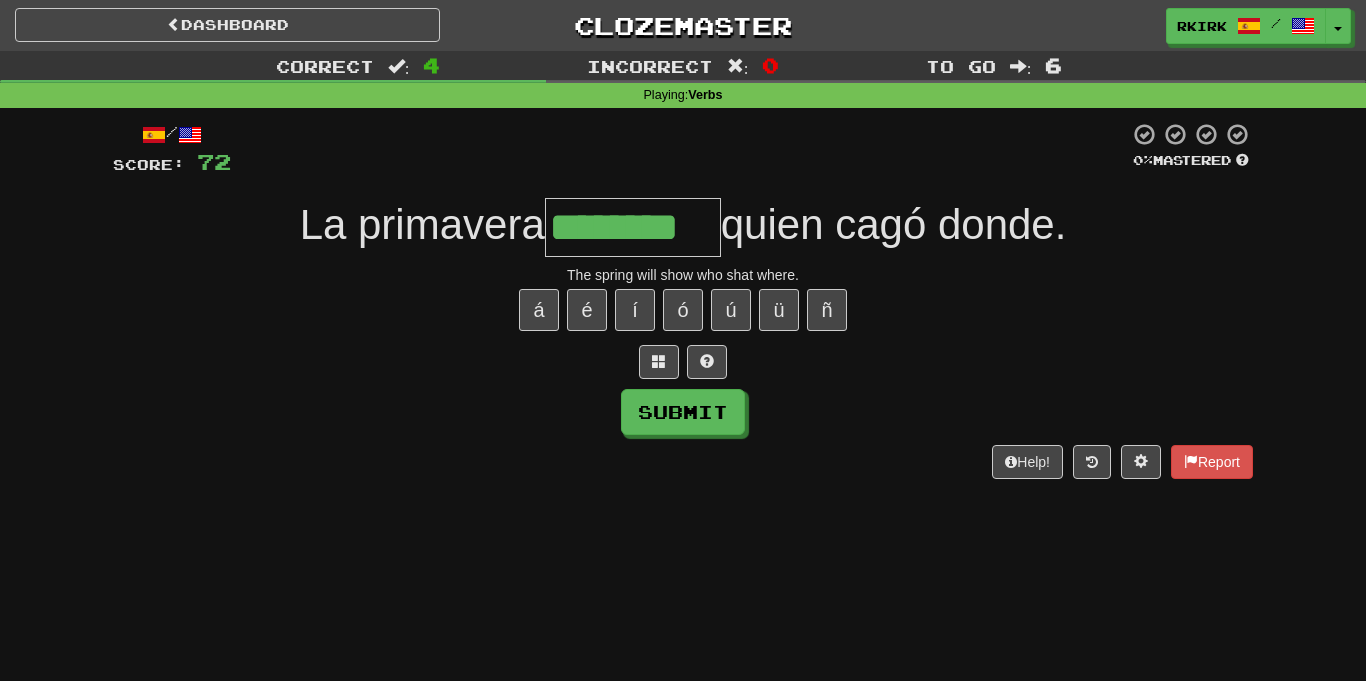type on "********" 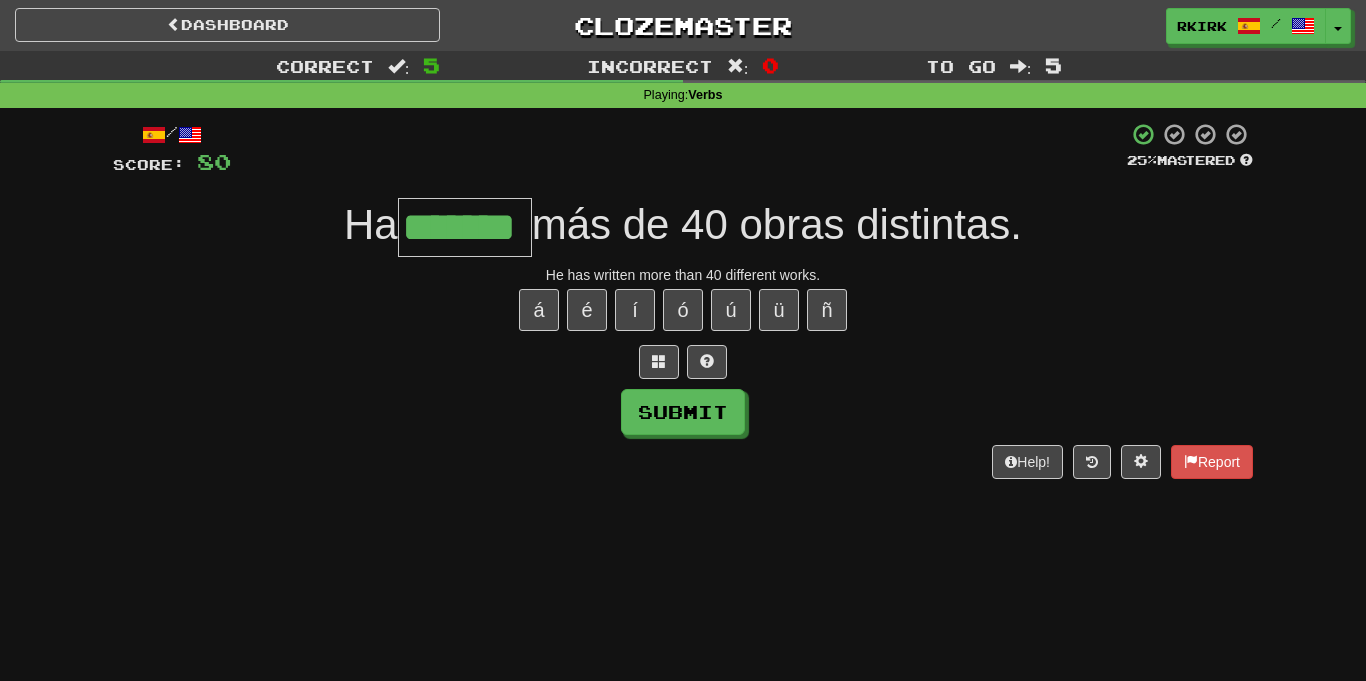 type on "*******" 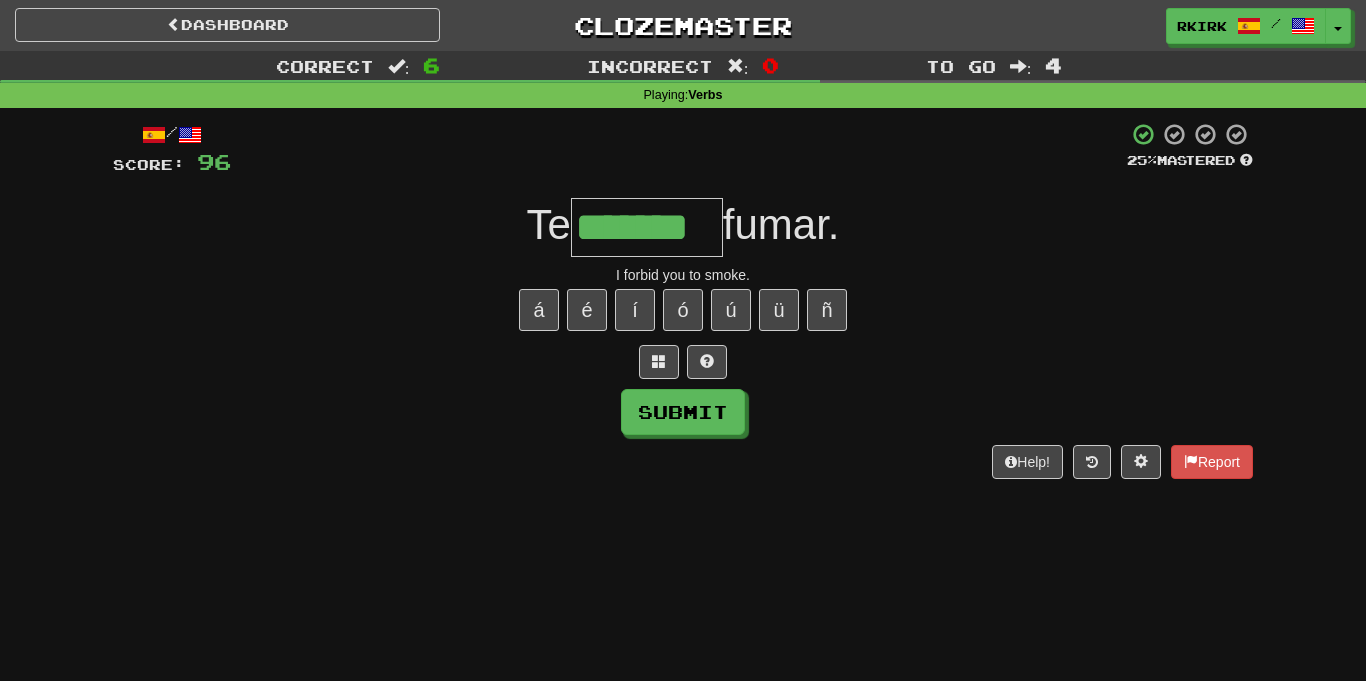 type on "*******" 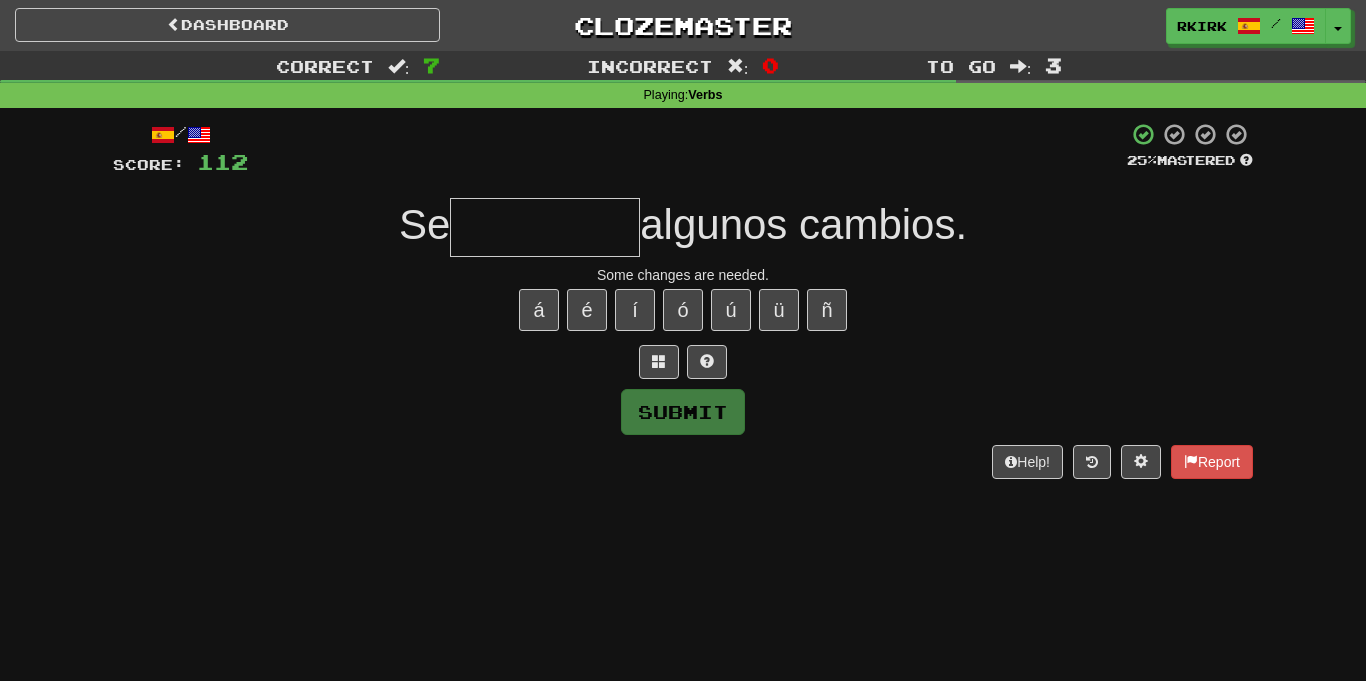 type on "*" 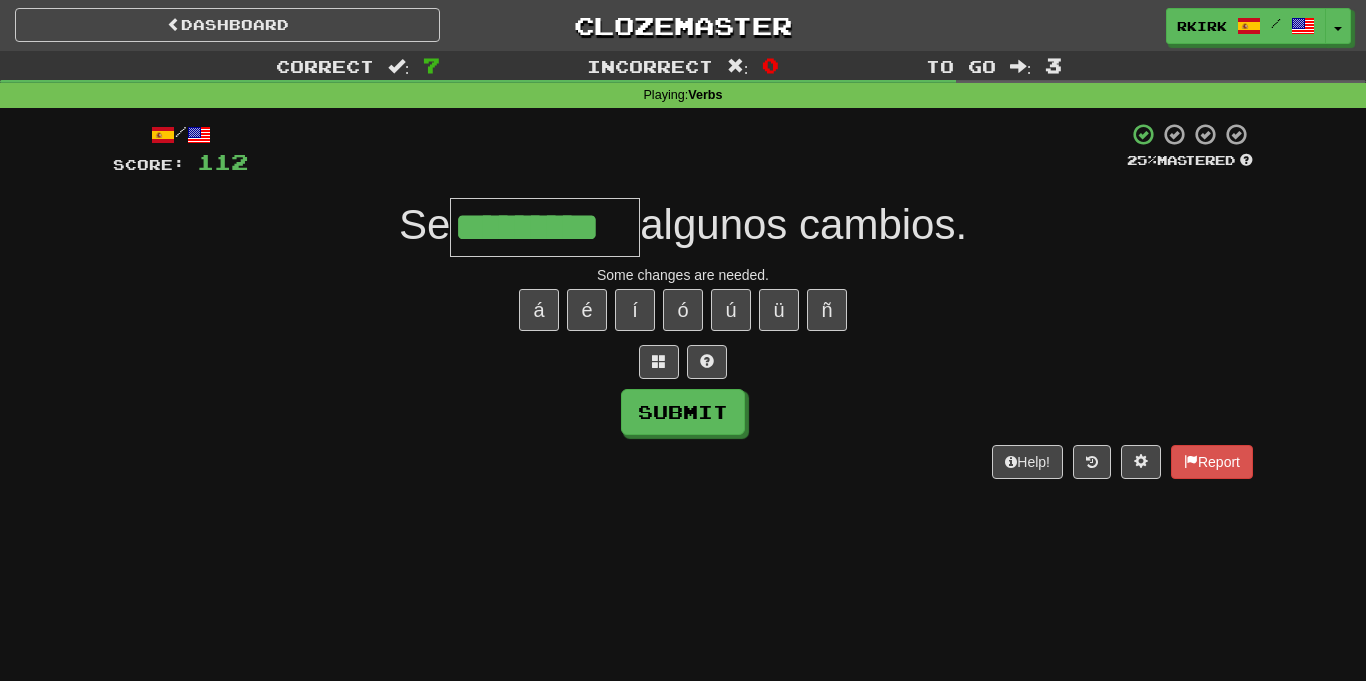 type on "*********" 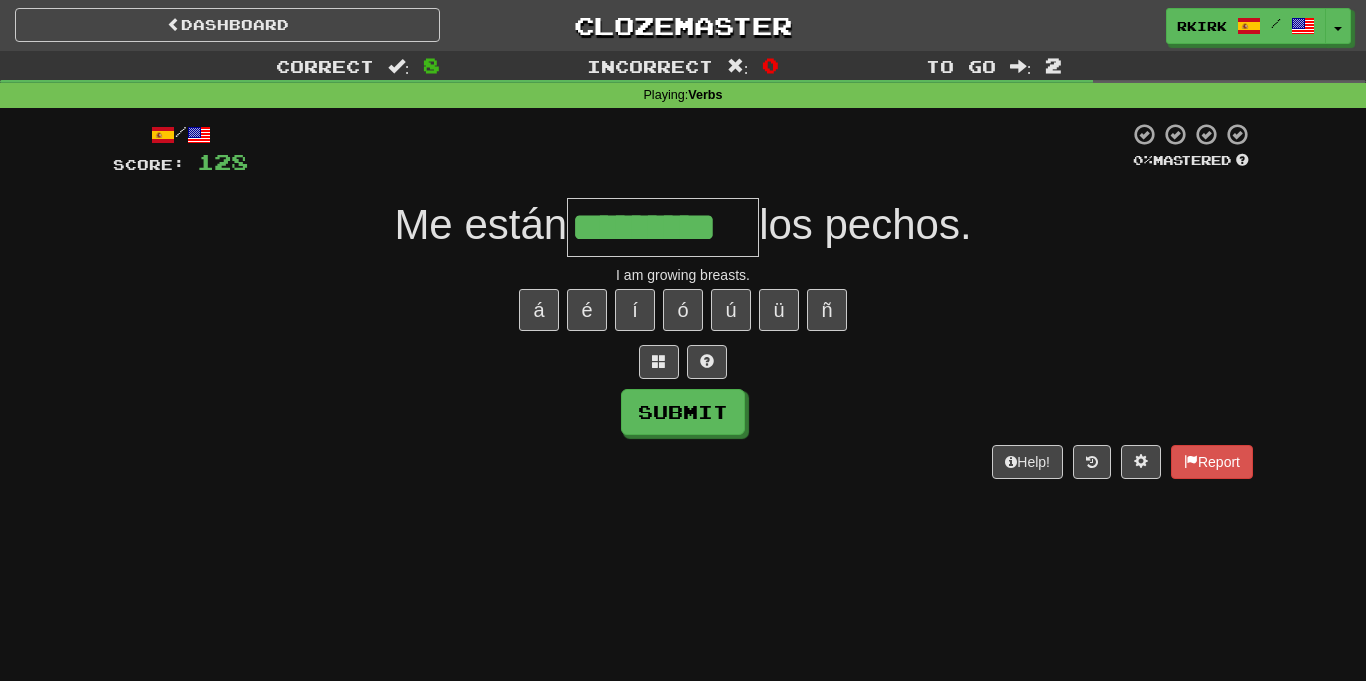 type on "*********" 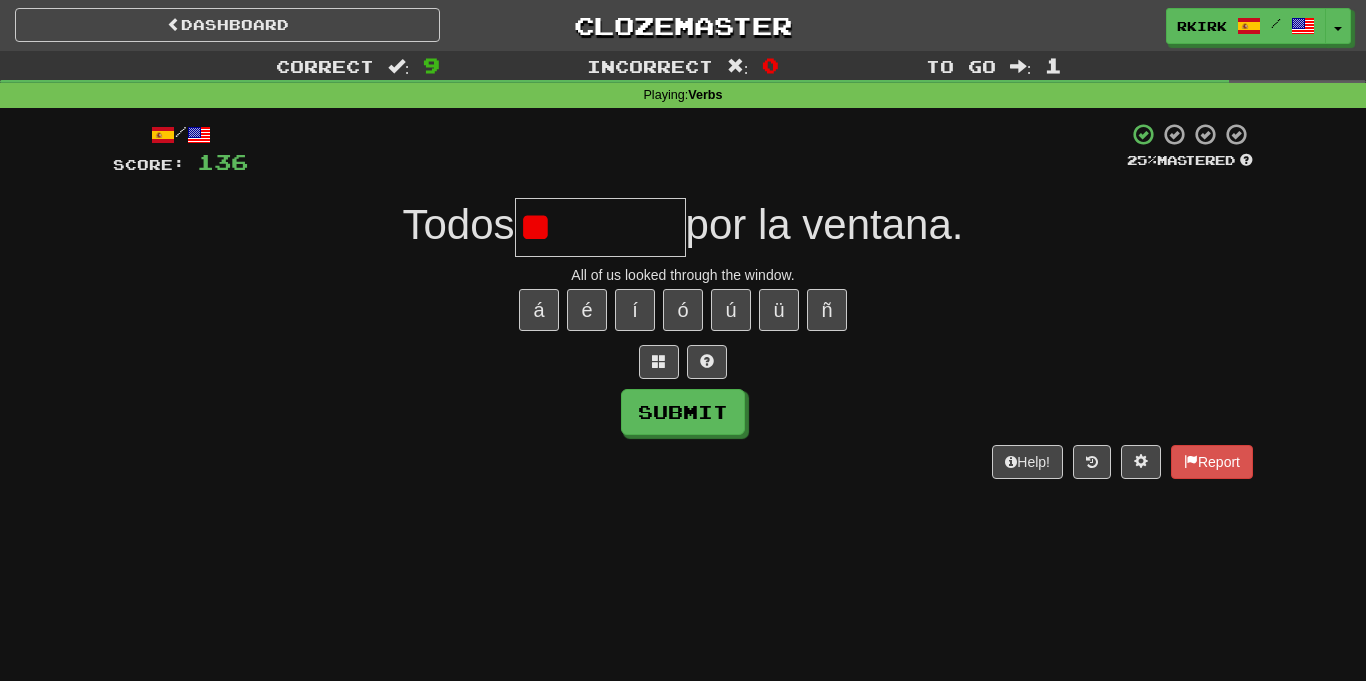 type on "*" 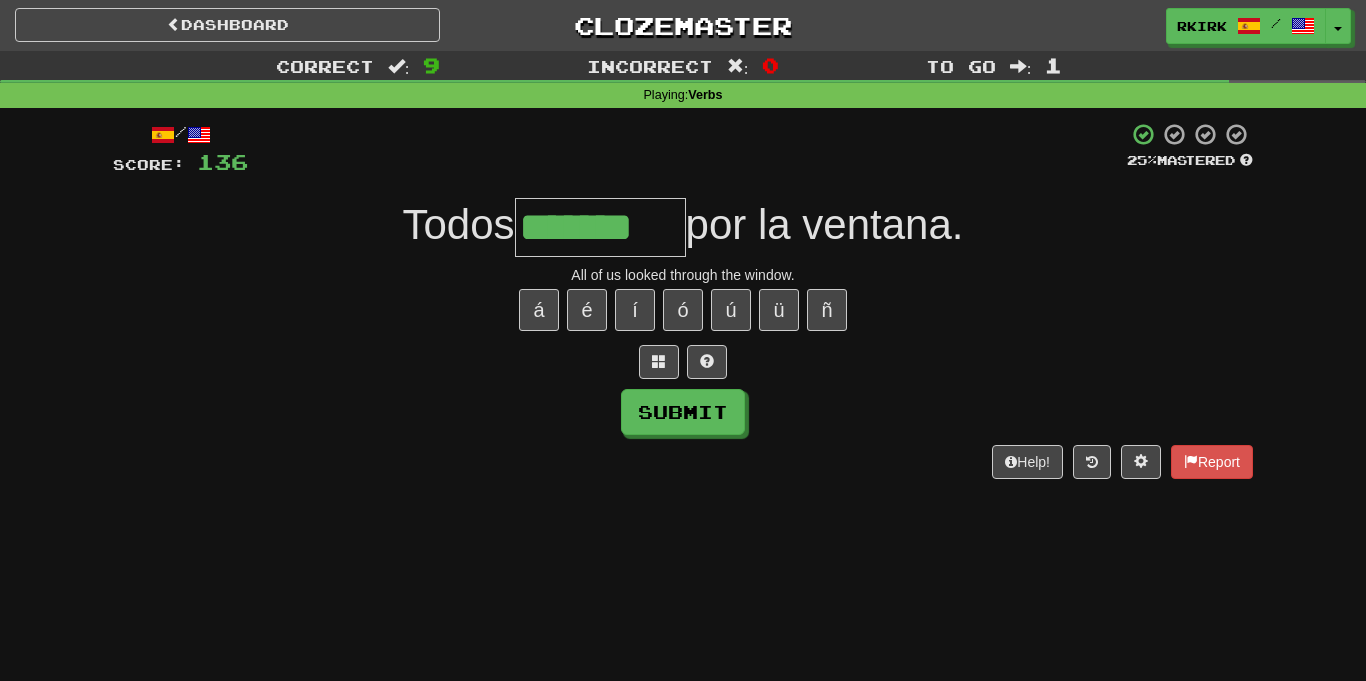 type on "*******" 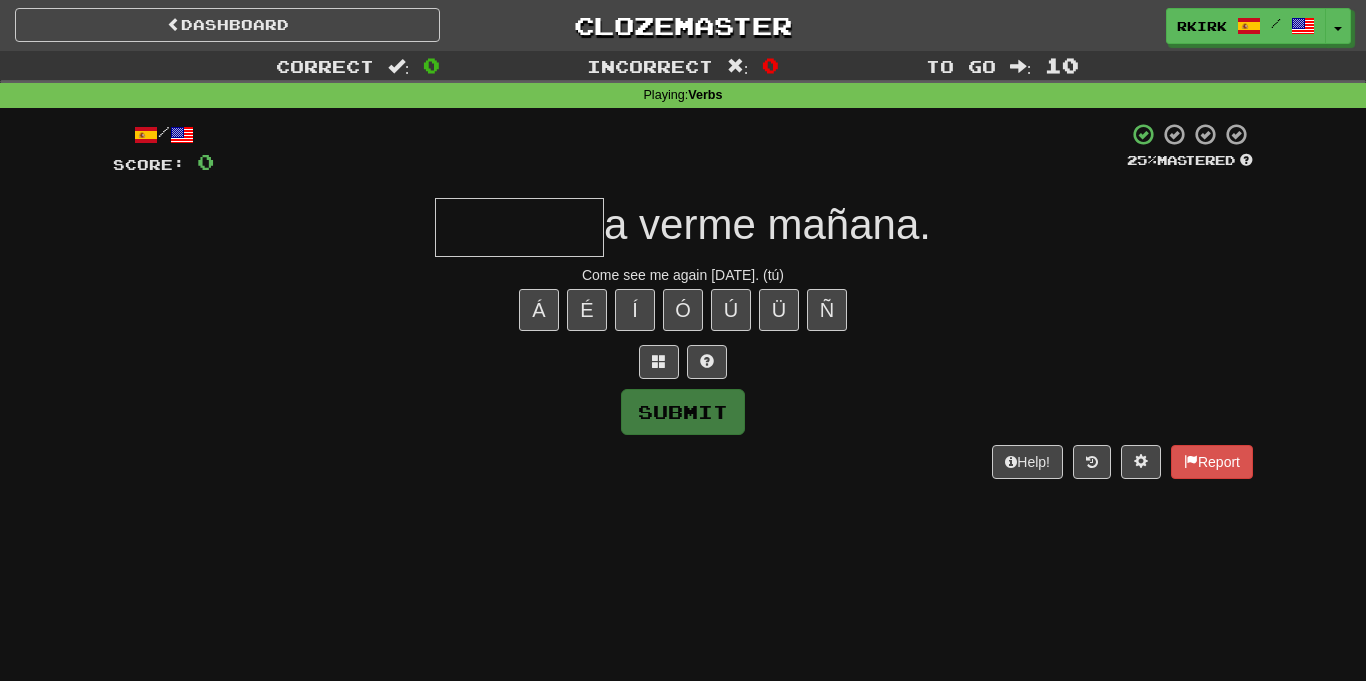 type on "*" 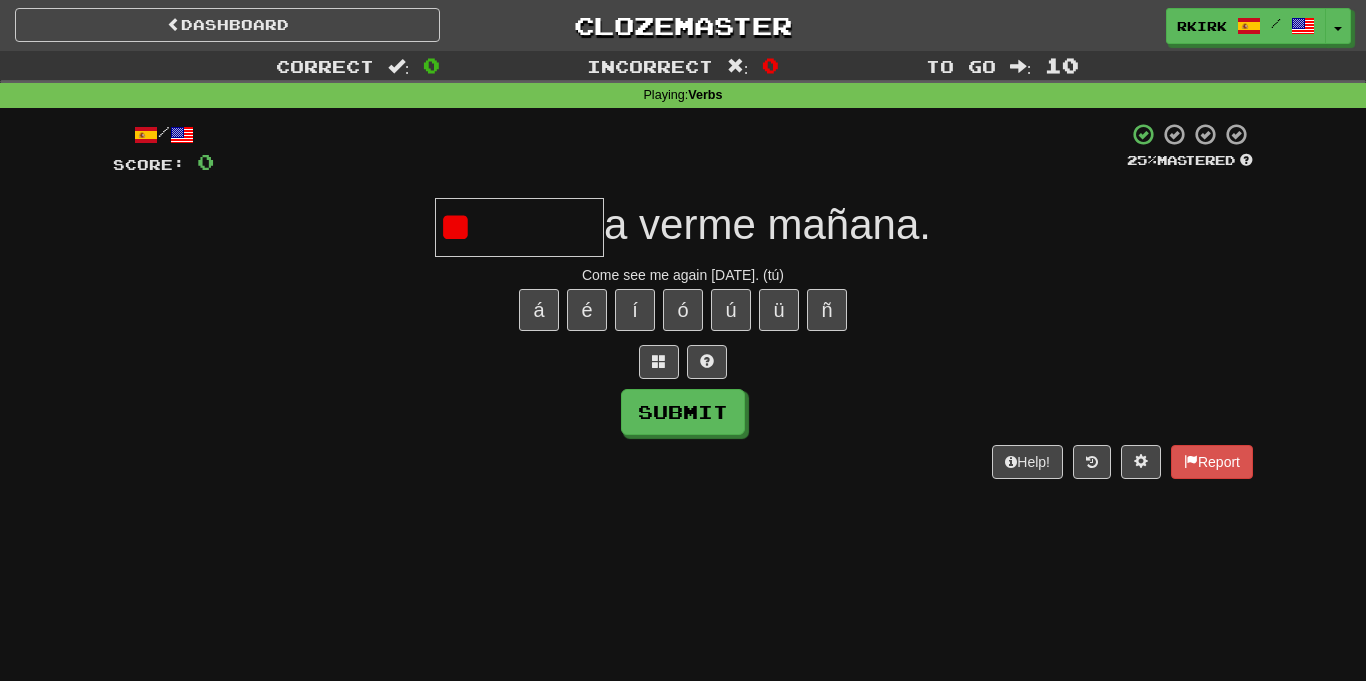 type on "*" 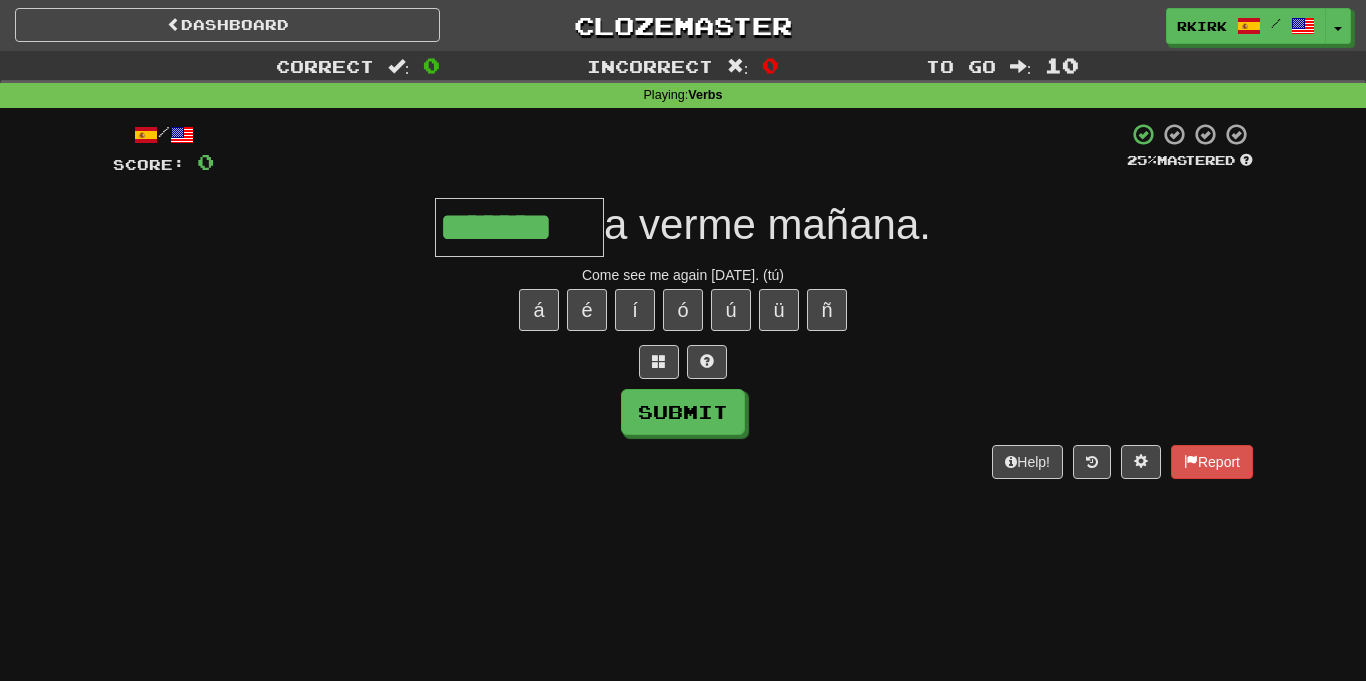 type on "*******" 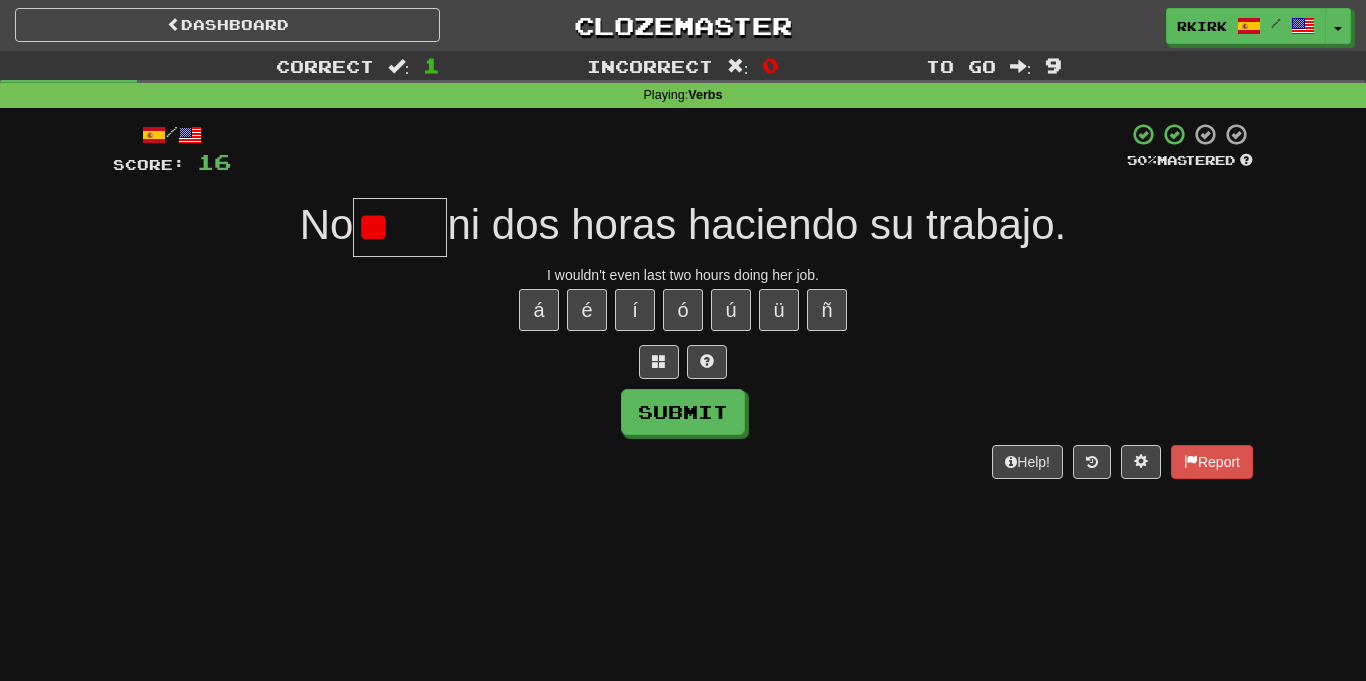 type on "*" 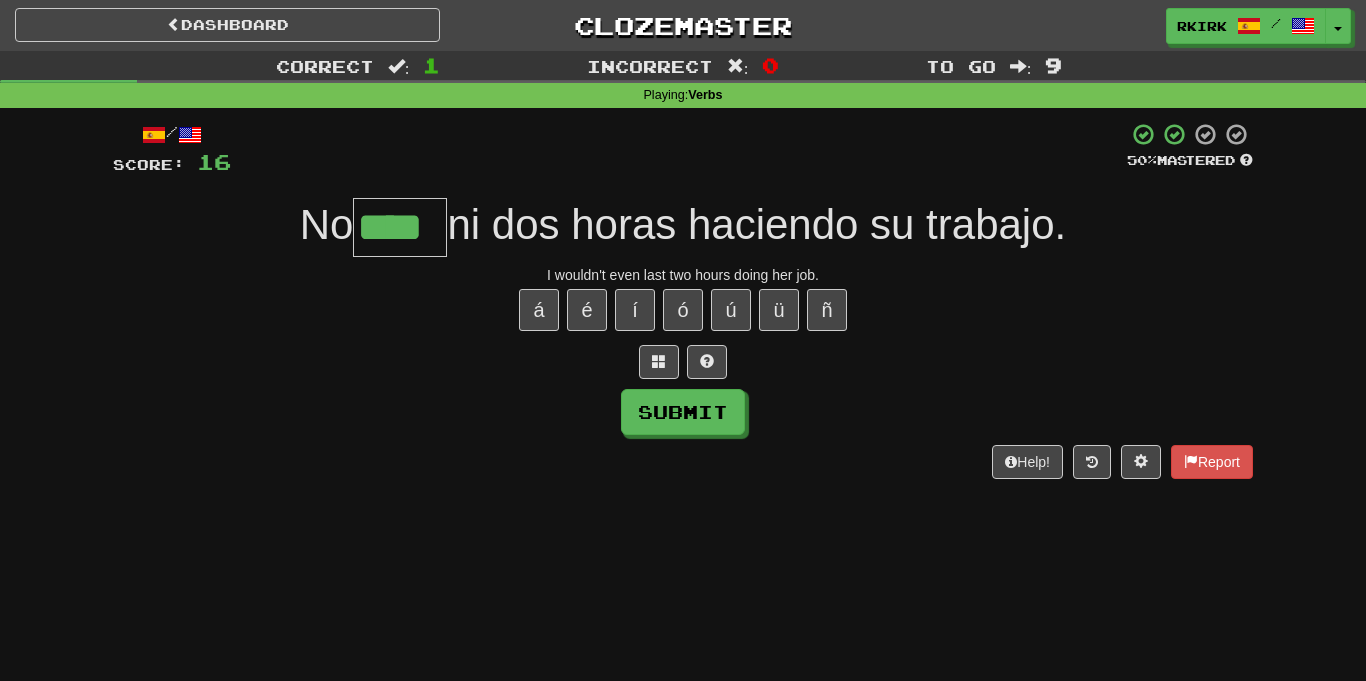 type on "****" 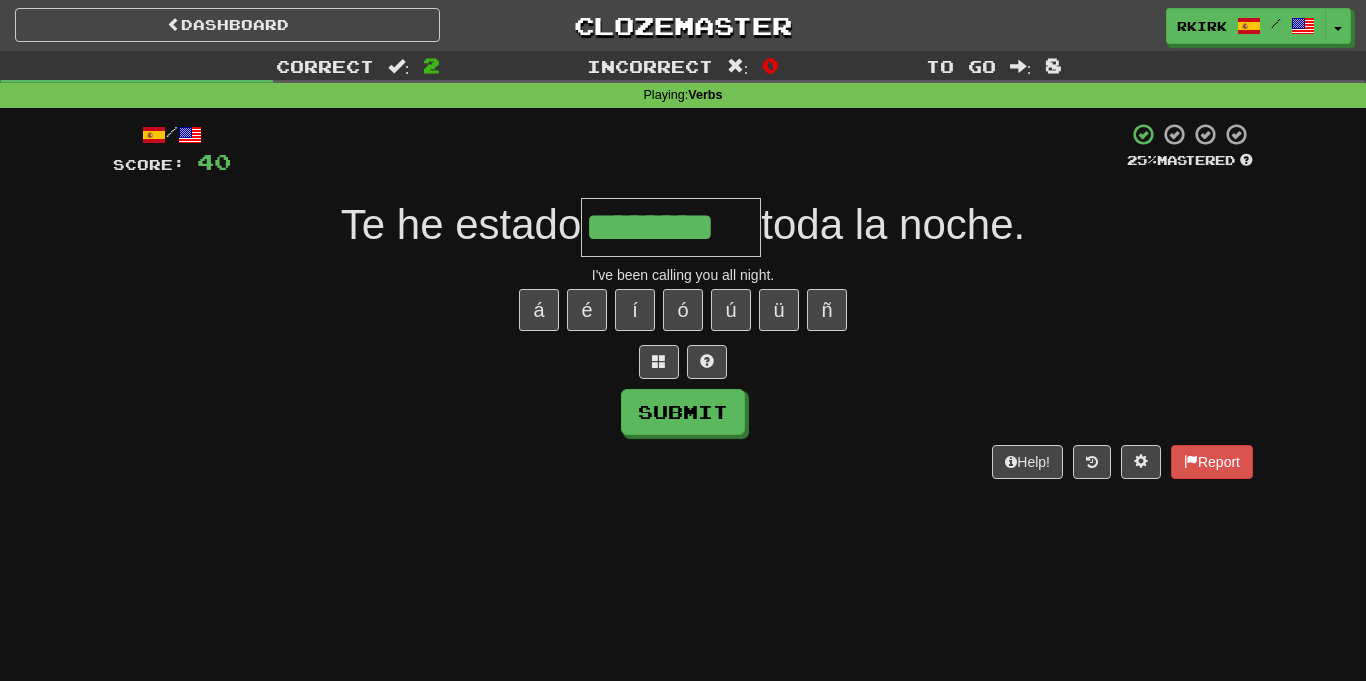 type on "********" 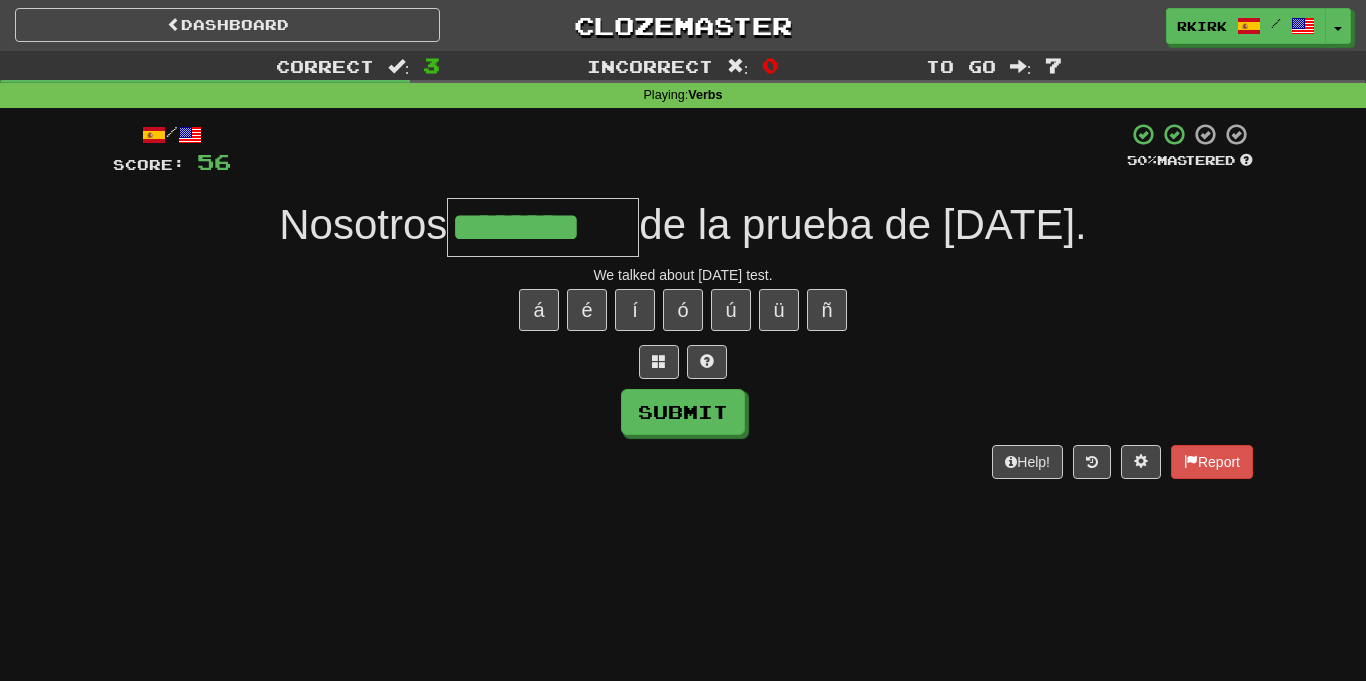 type on "********" 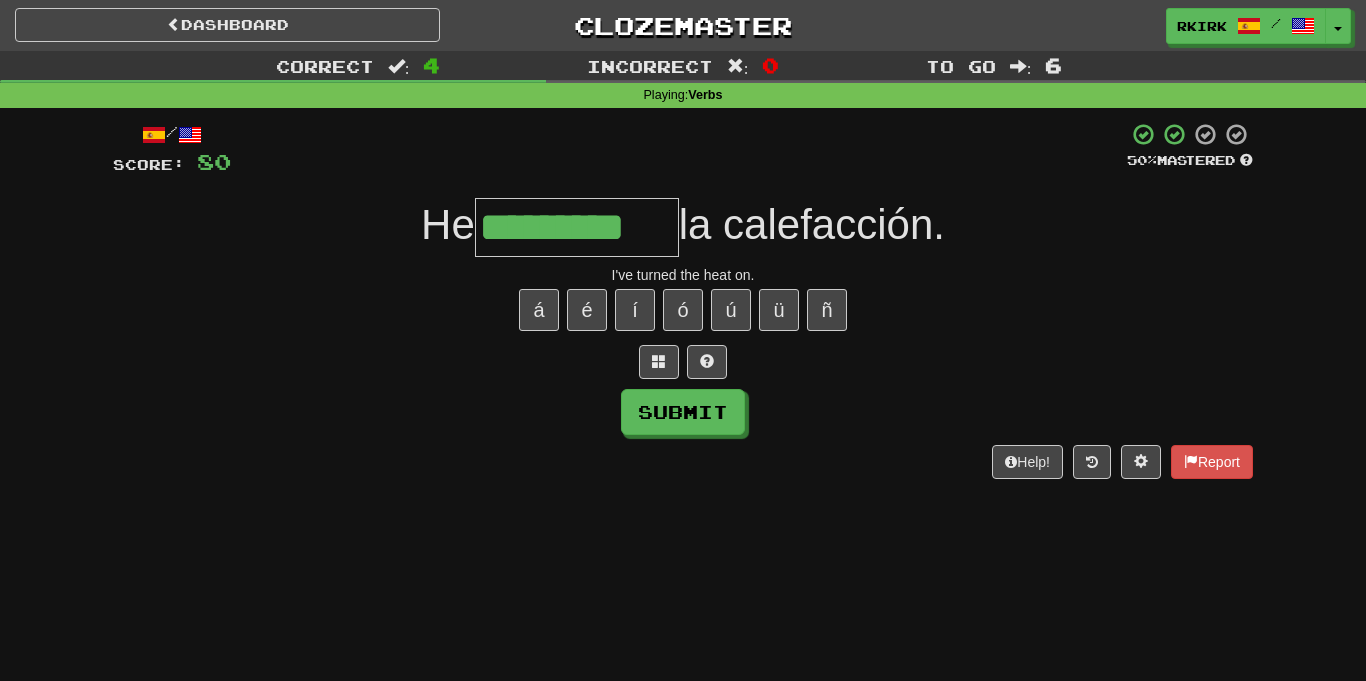 type on "*********" 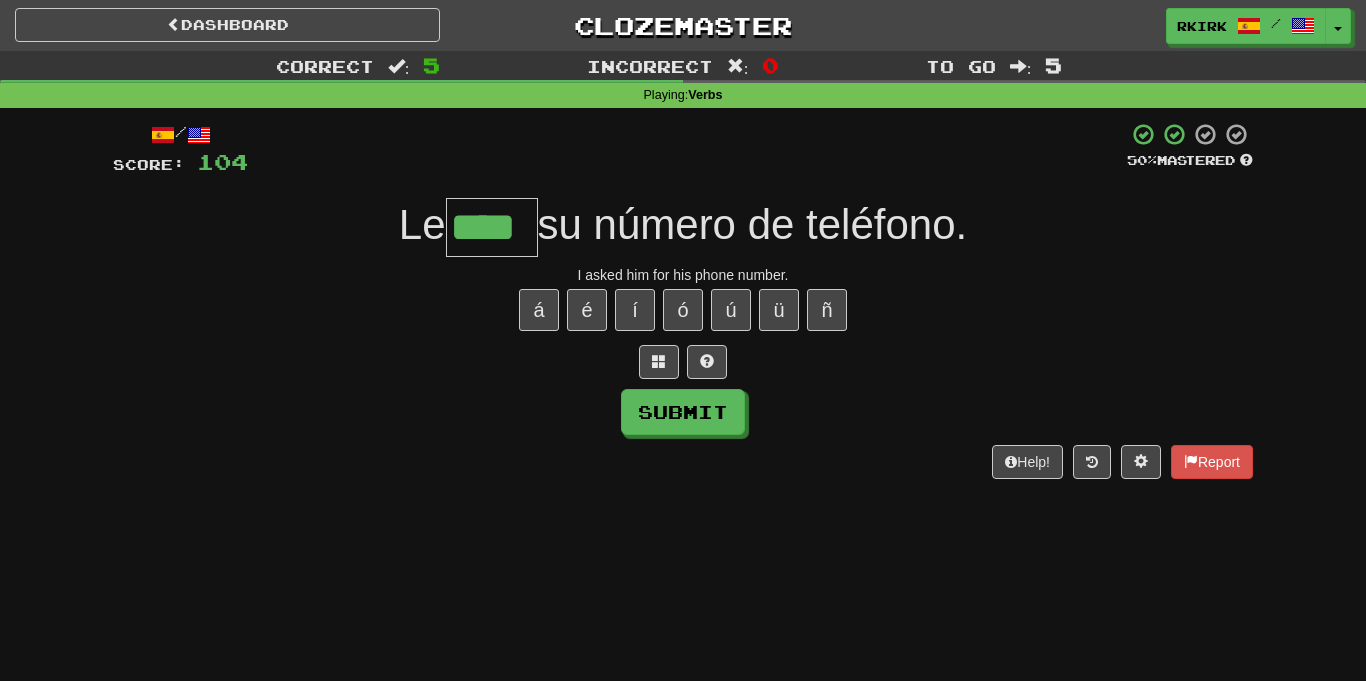 type on "****" 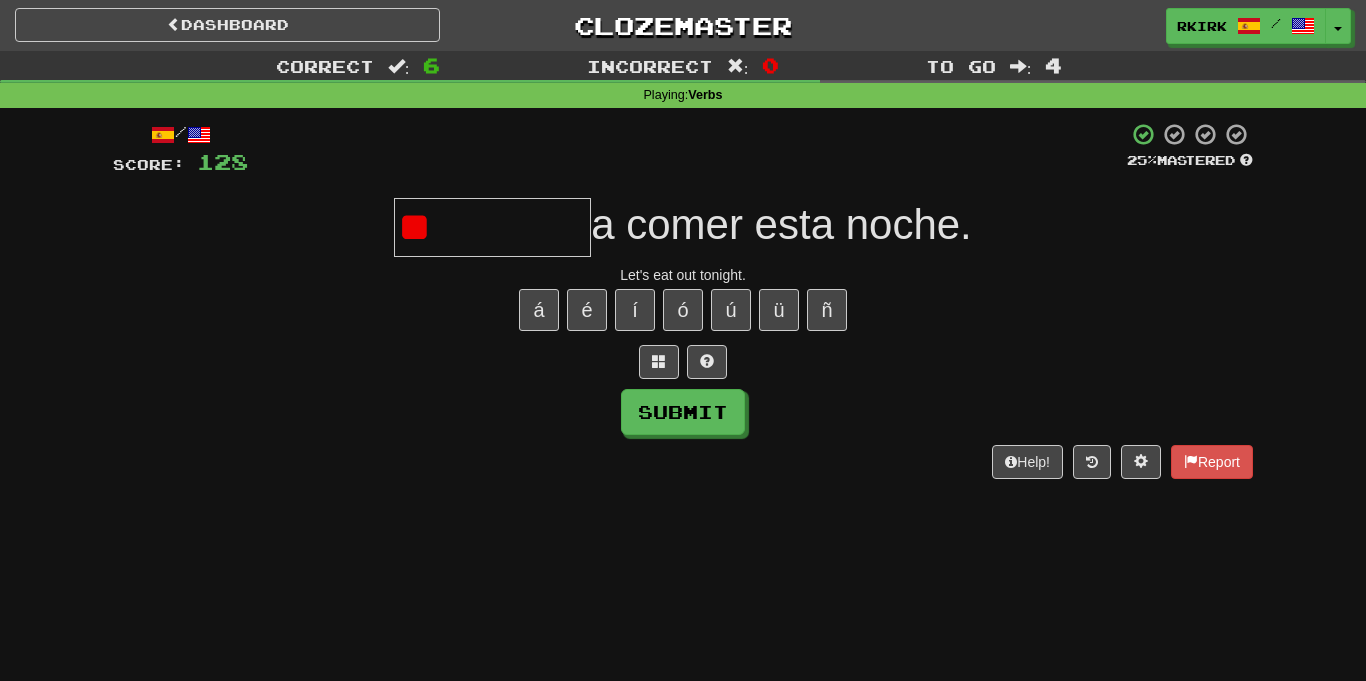 type on "*" 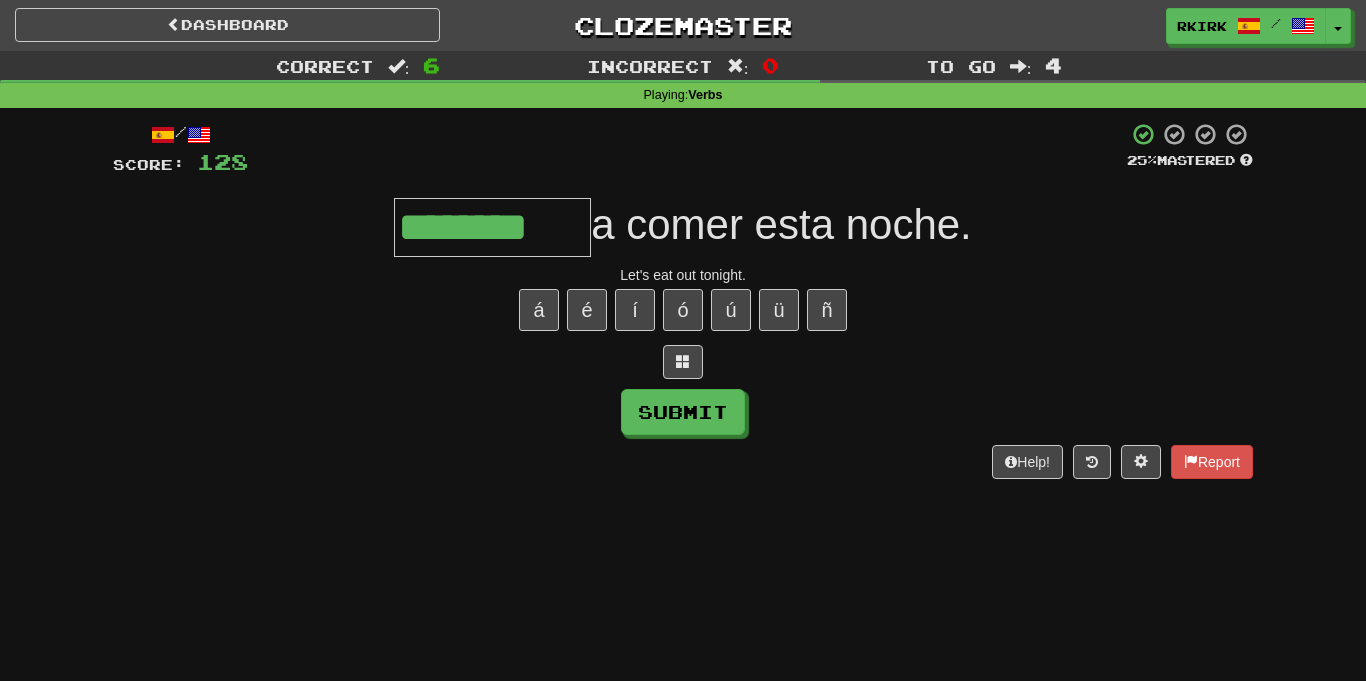 type on "********" 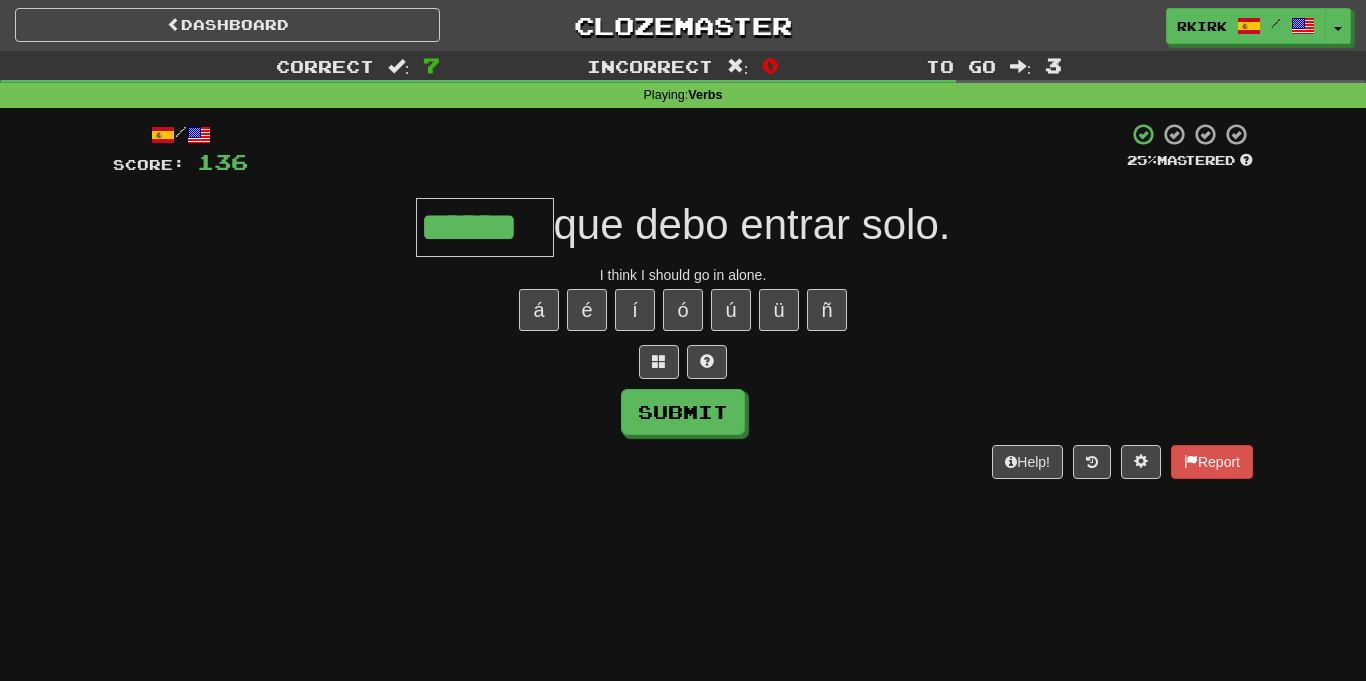 type on "******" 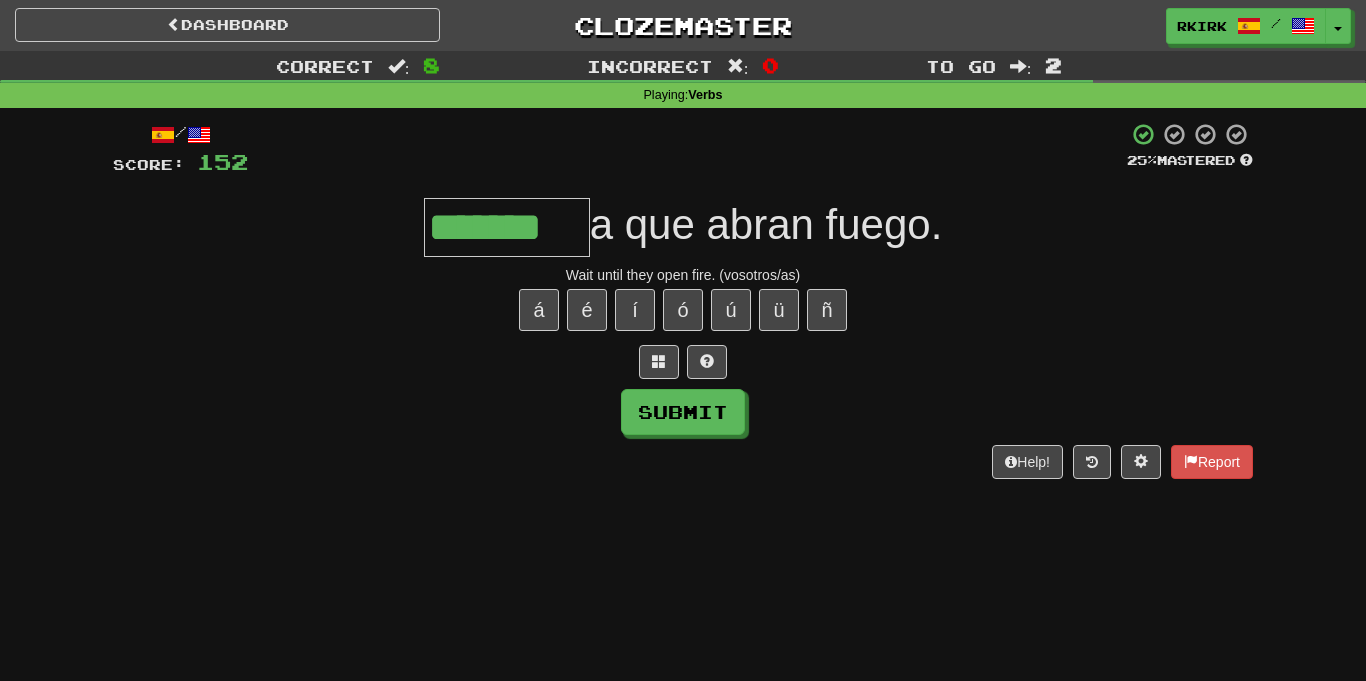 type on "*******" 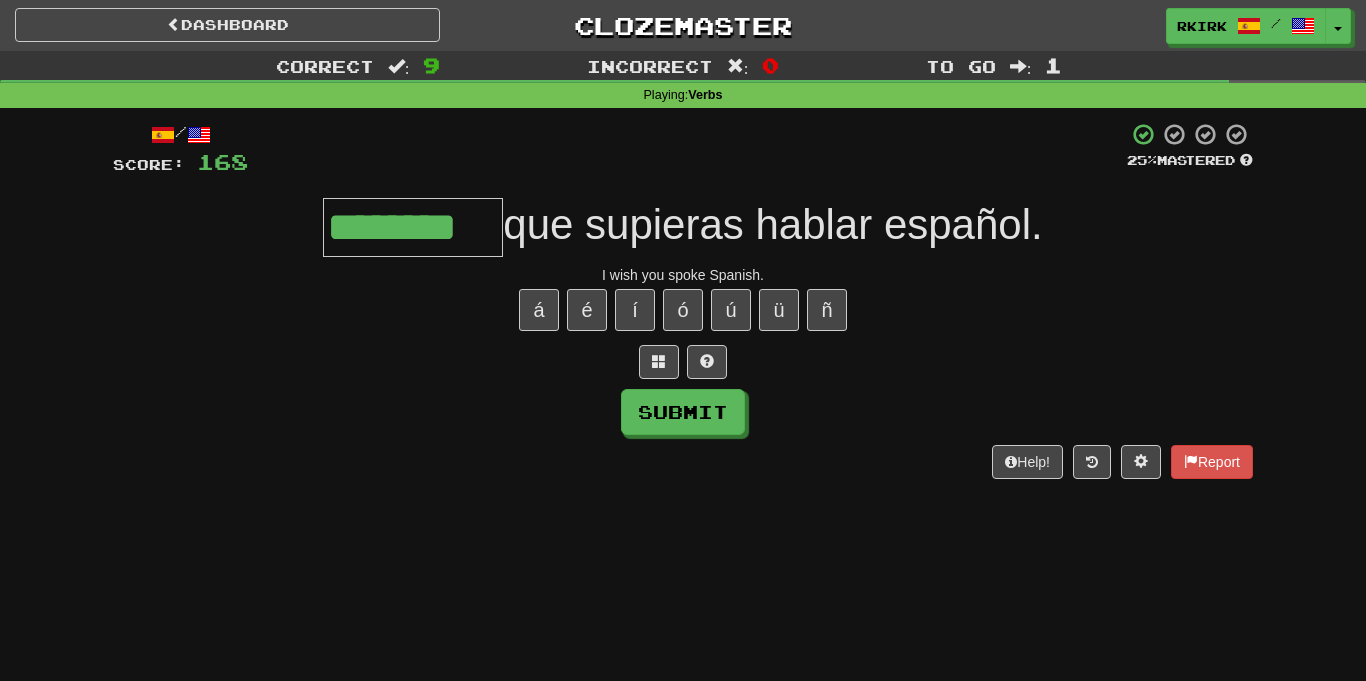 type on "********" 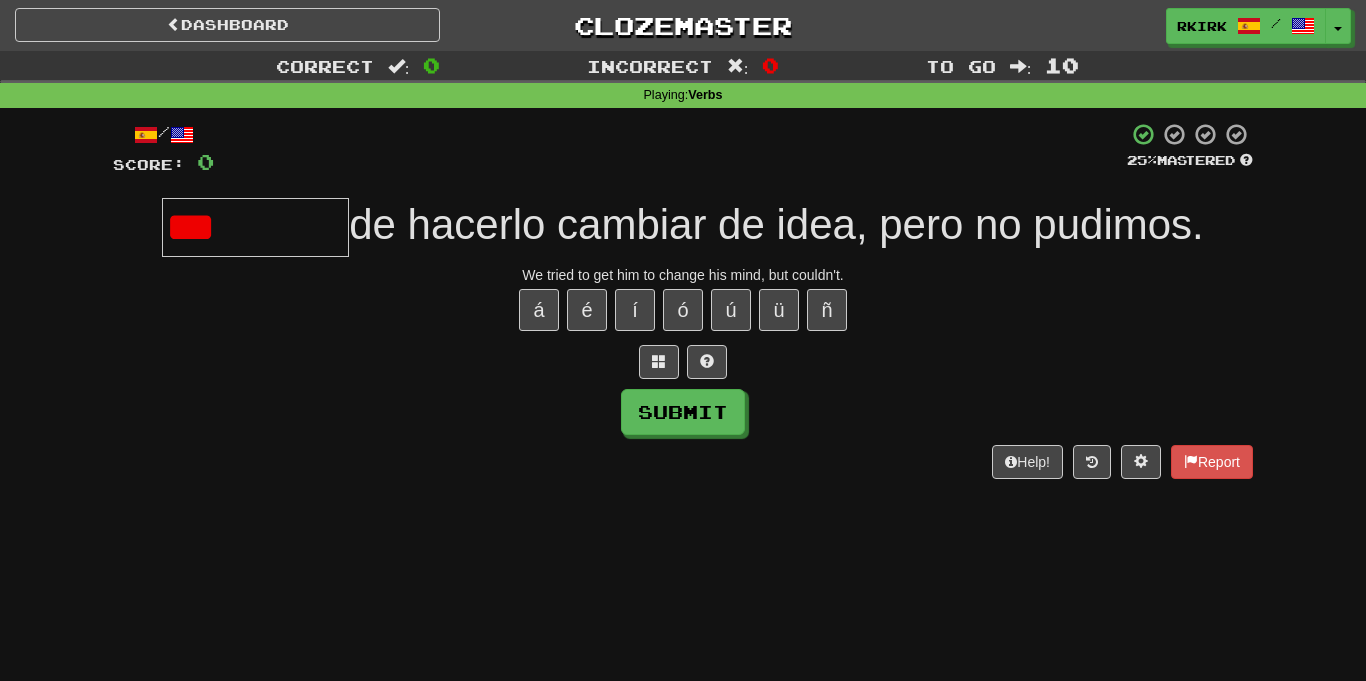 type on "****" 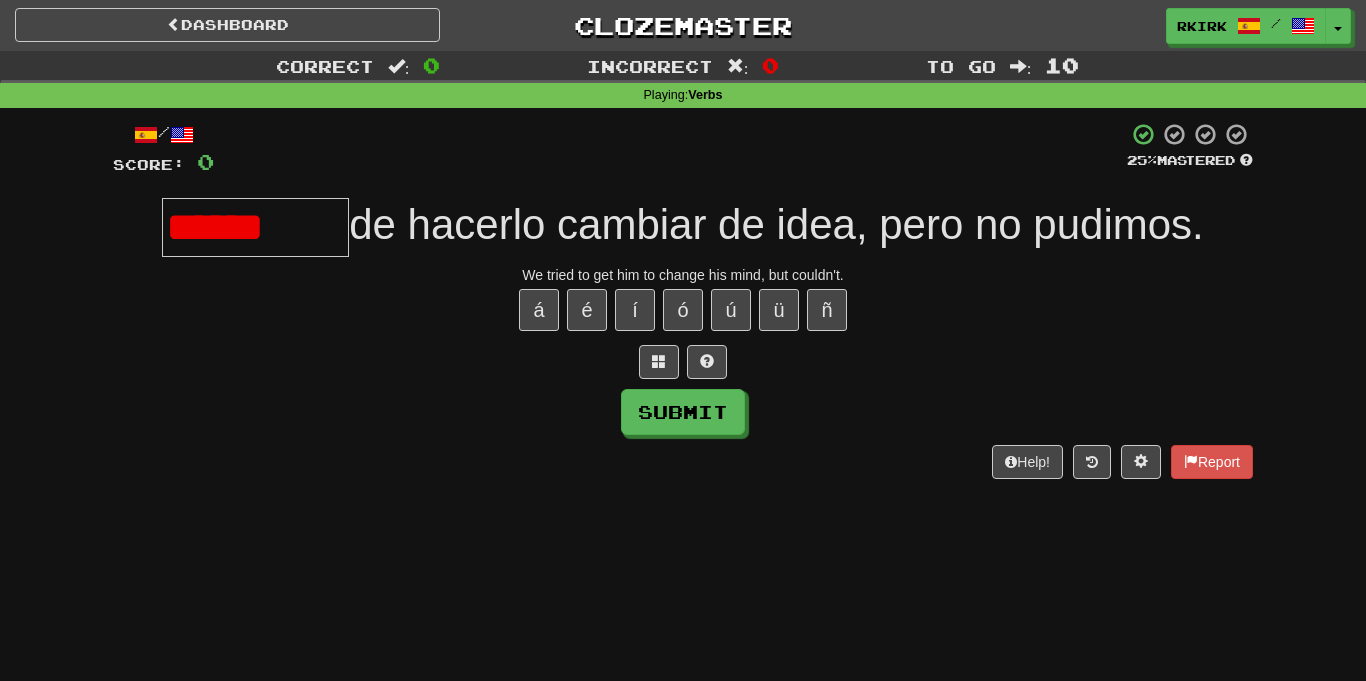 type on "*******" 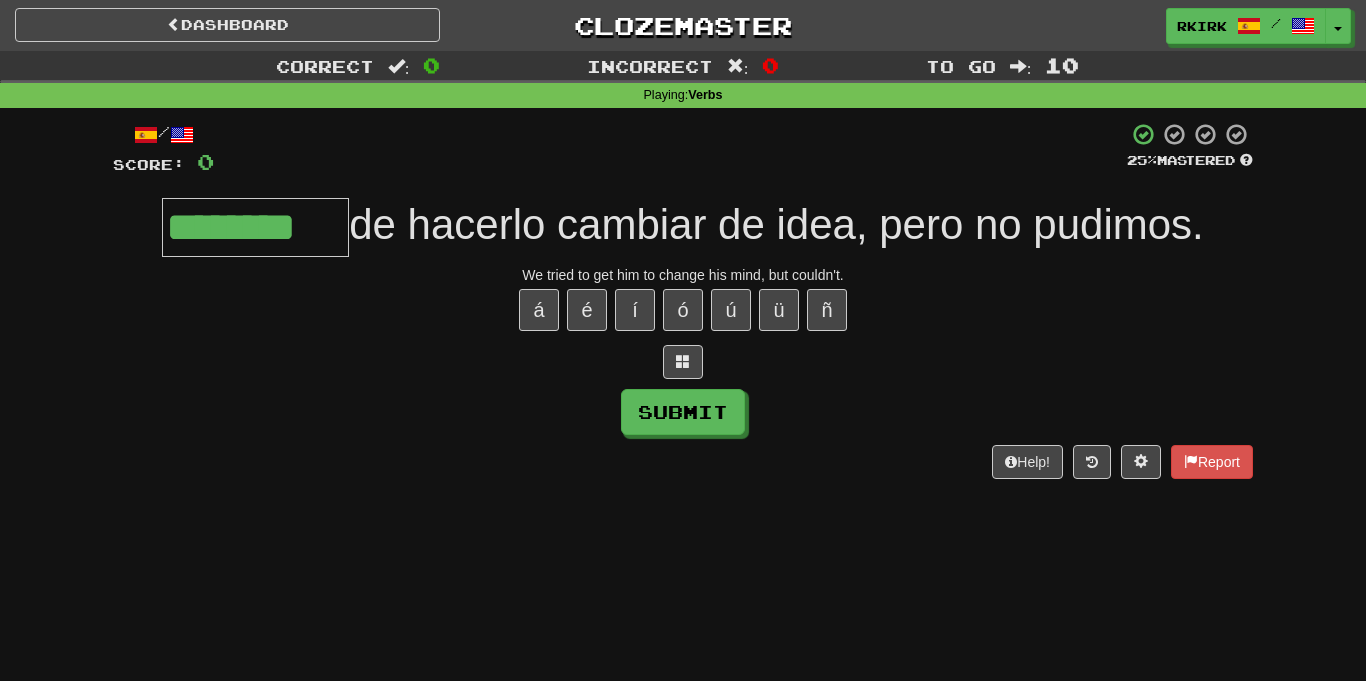 type on "********" 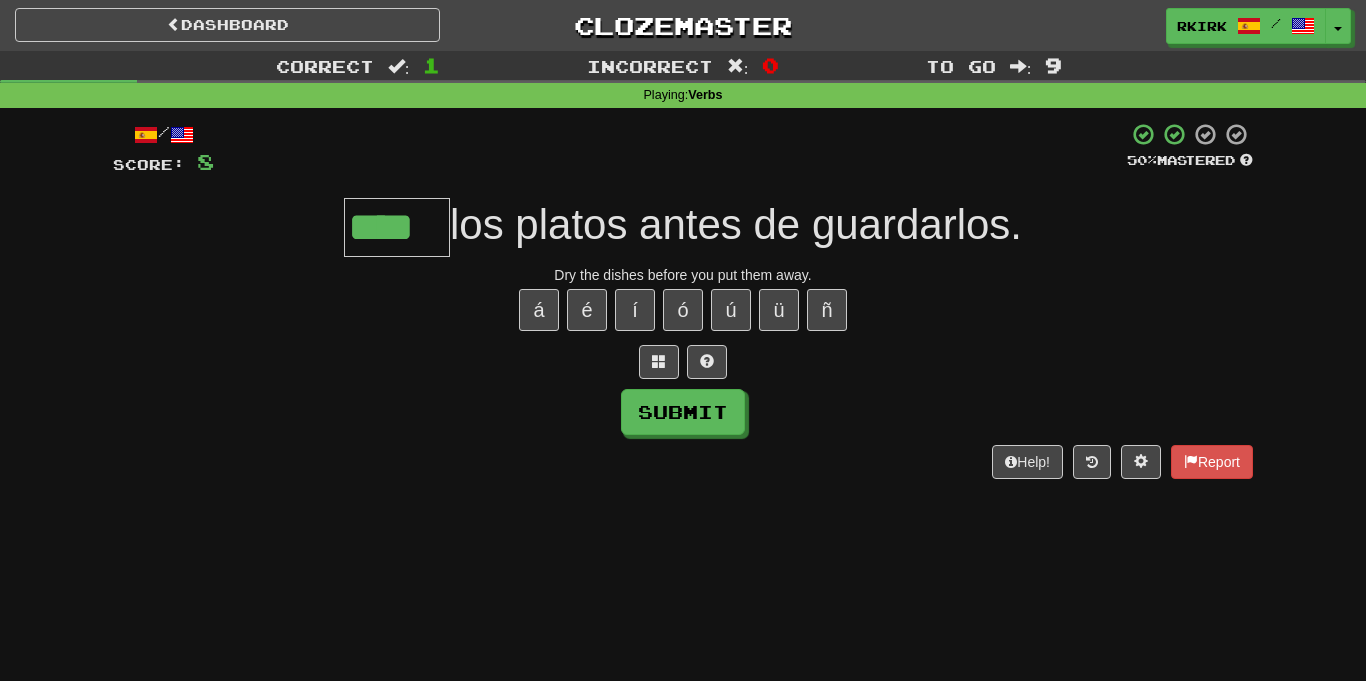 type on "****" 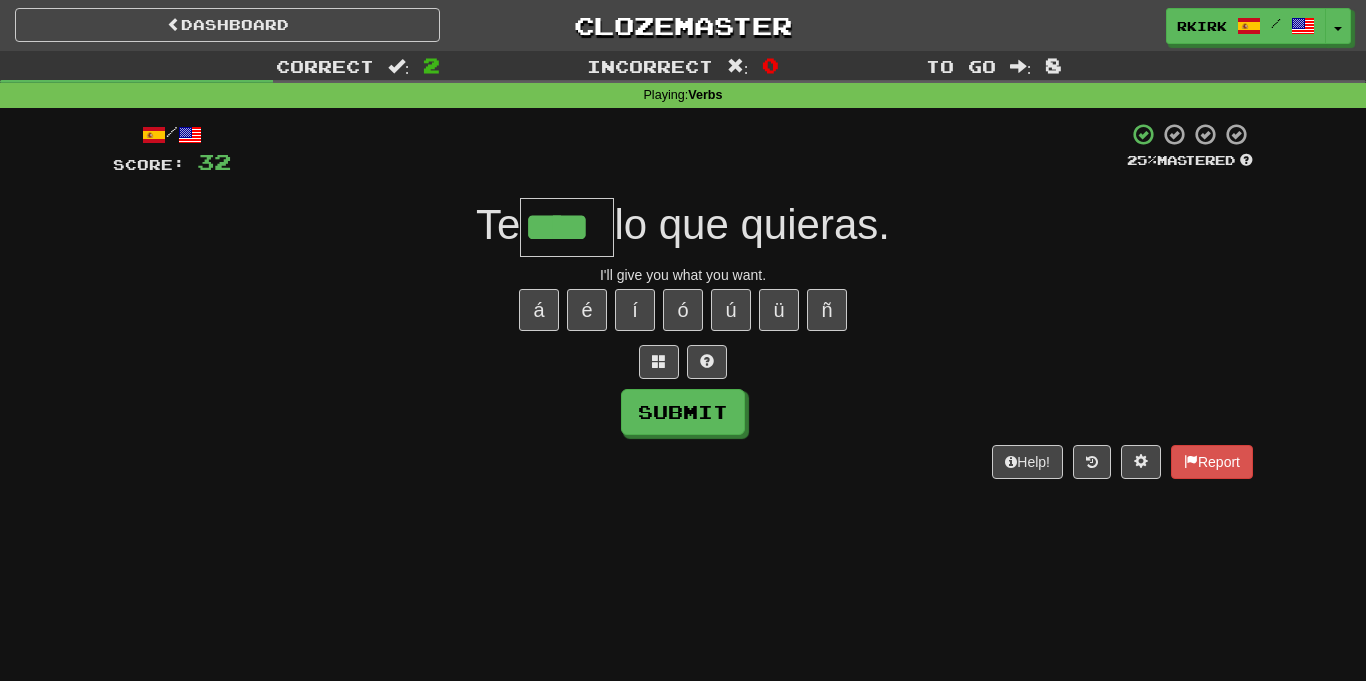 type on "****" 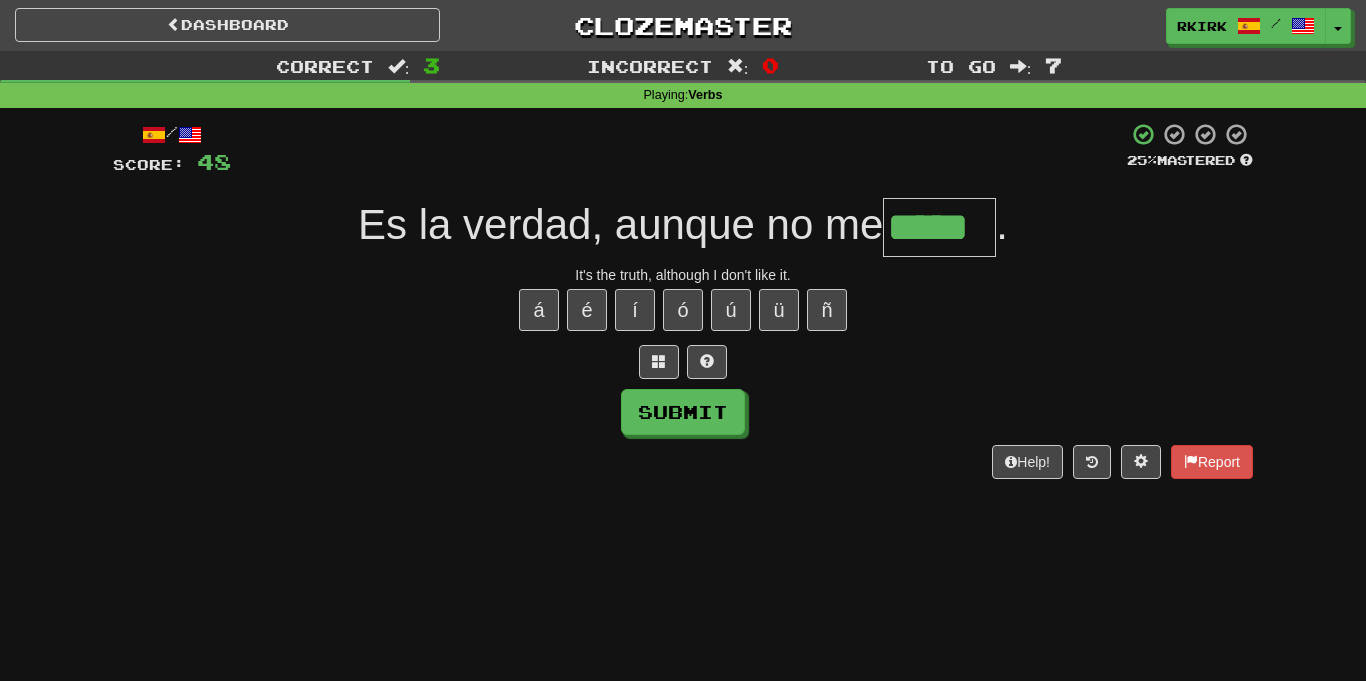 type on "*****" 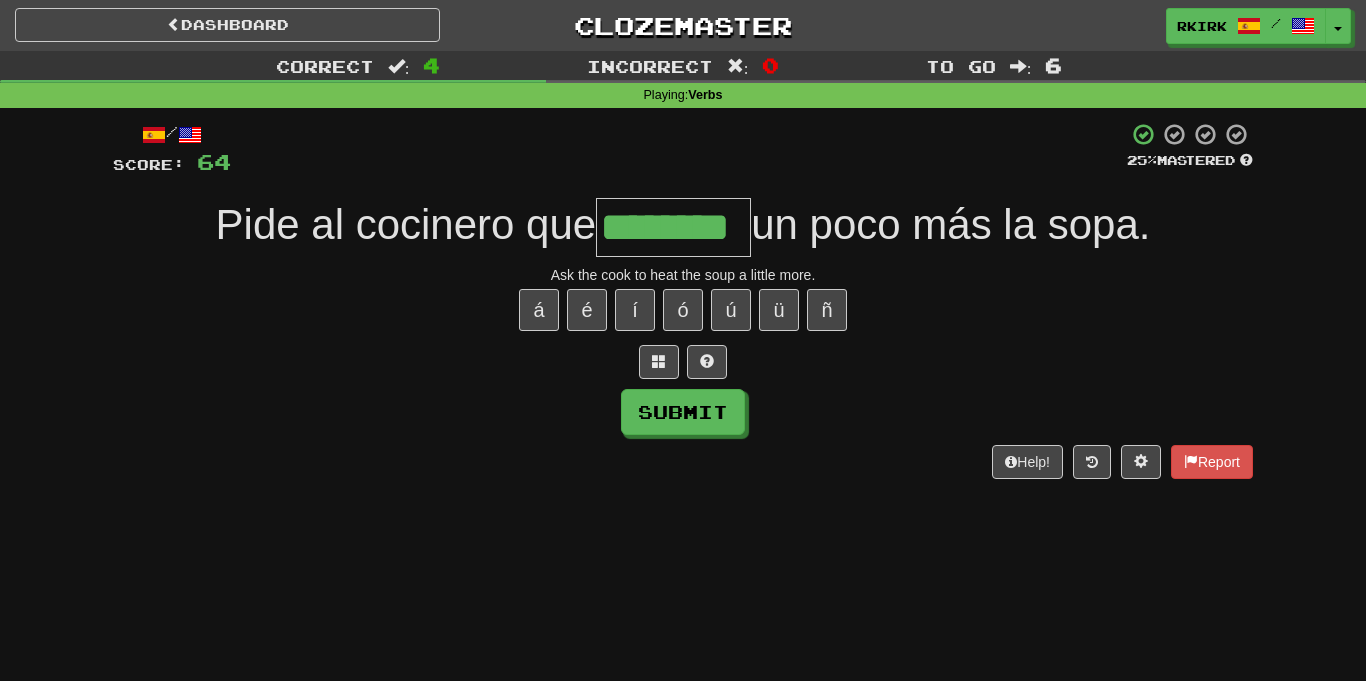 type on "********" 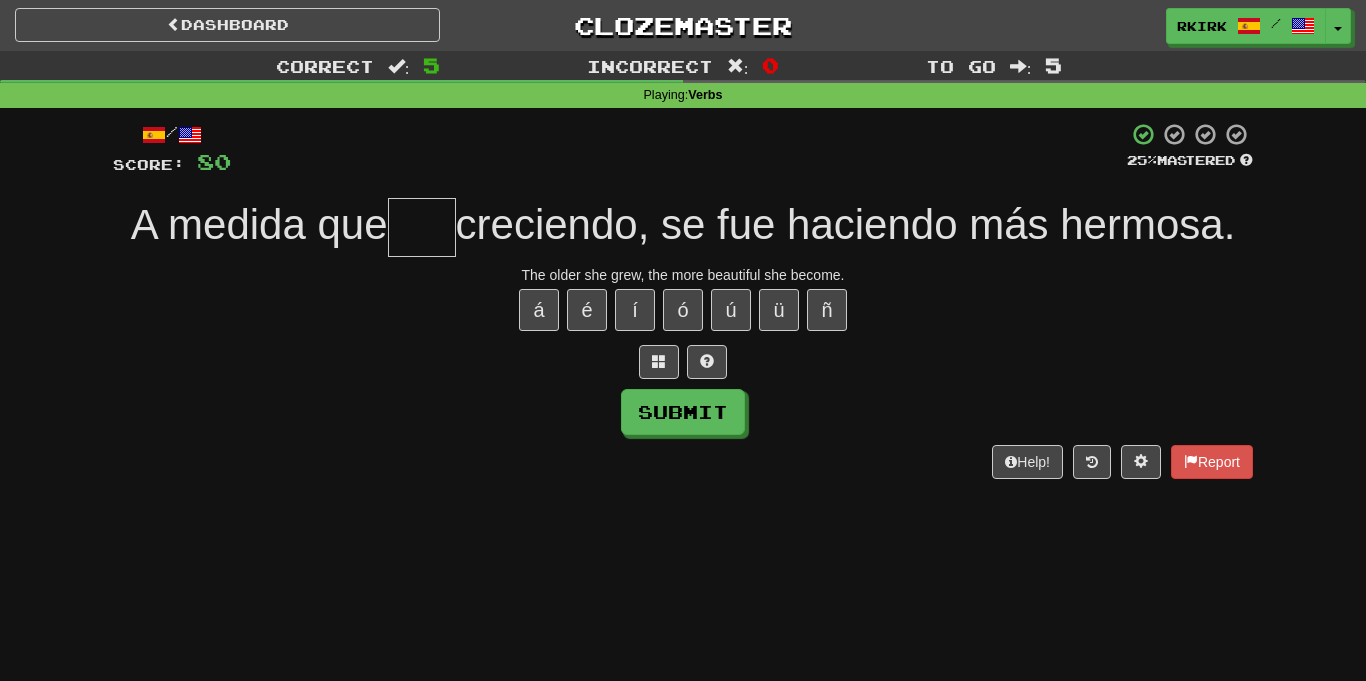 type on "*" 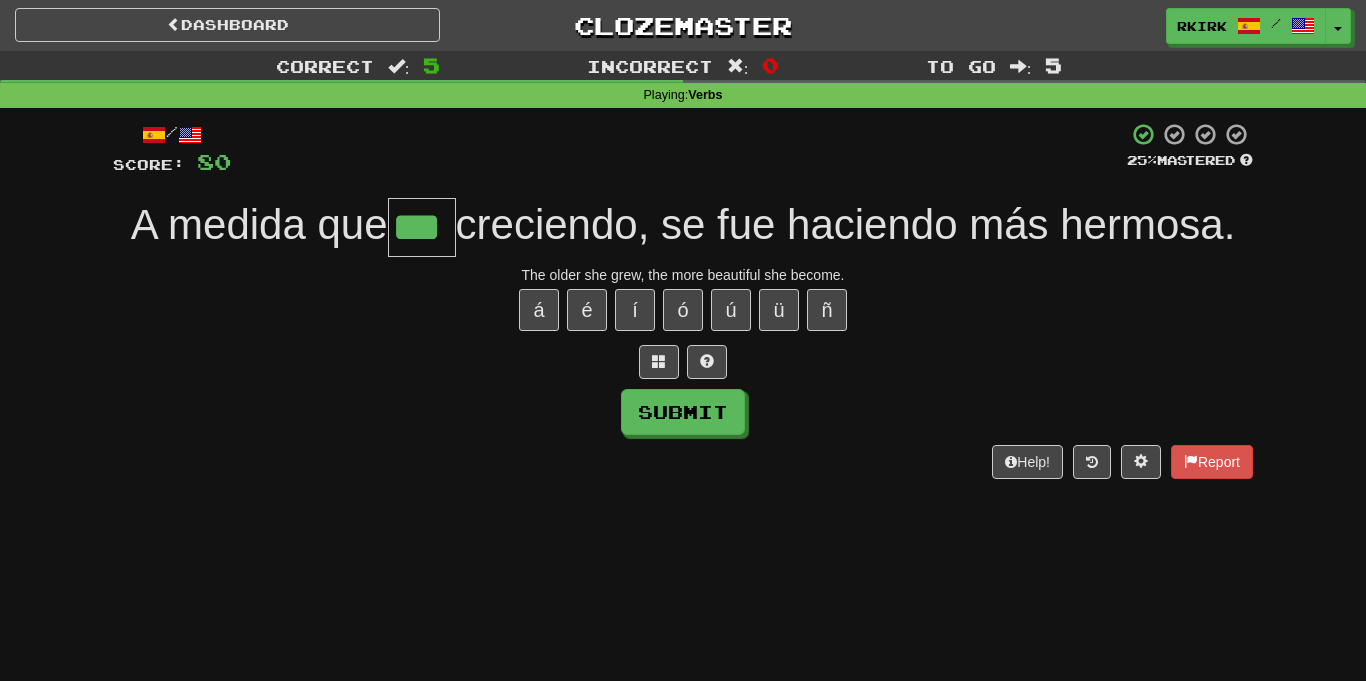 type on "***" 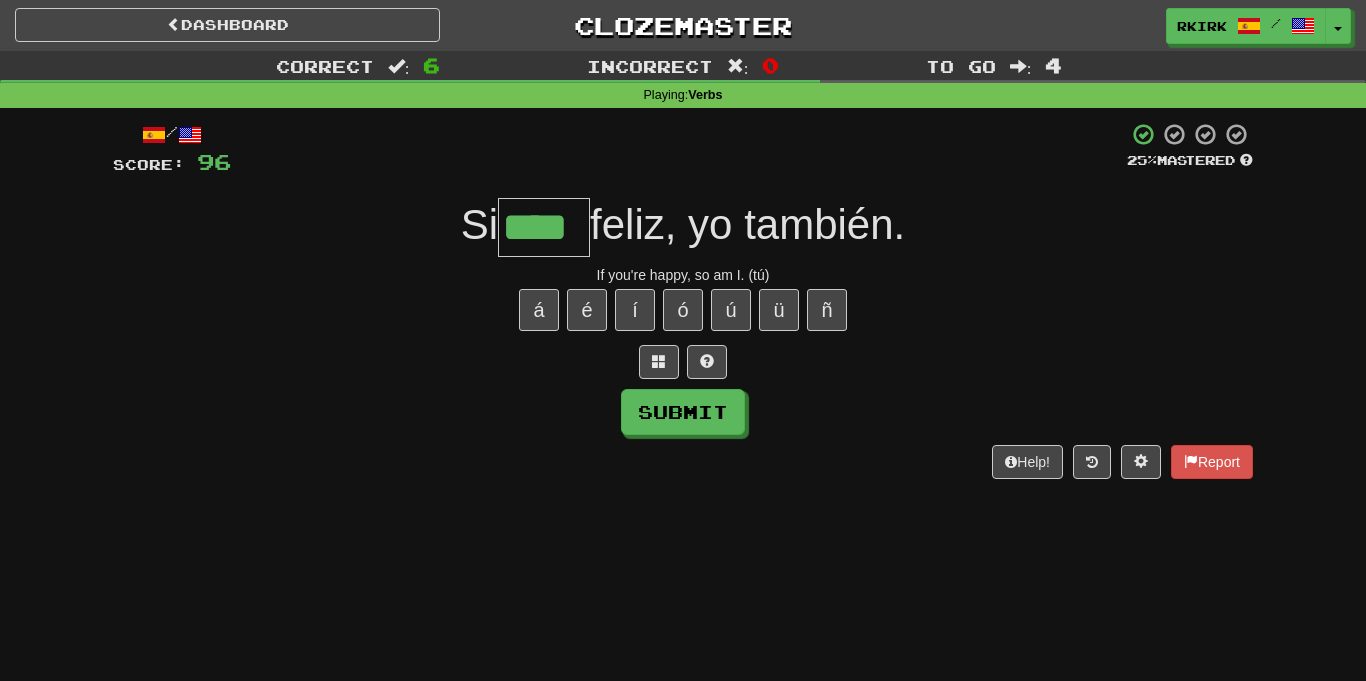 type on "****" 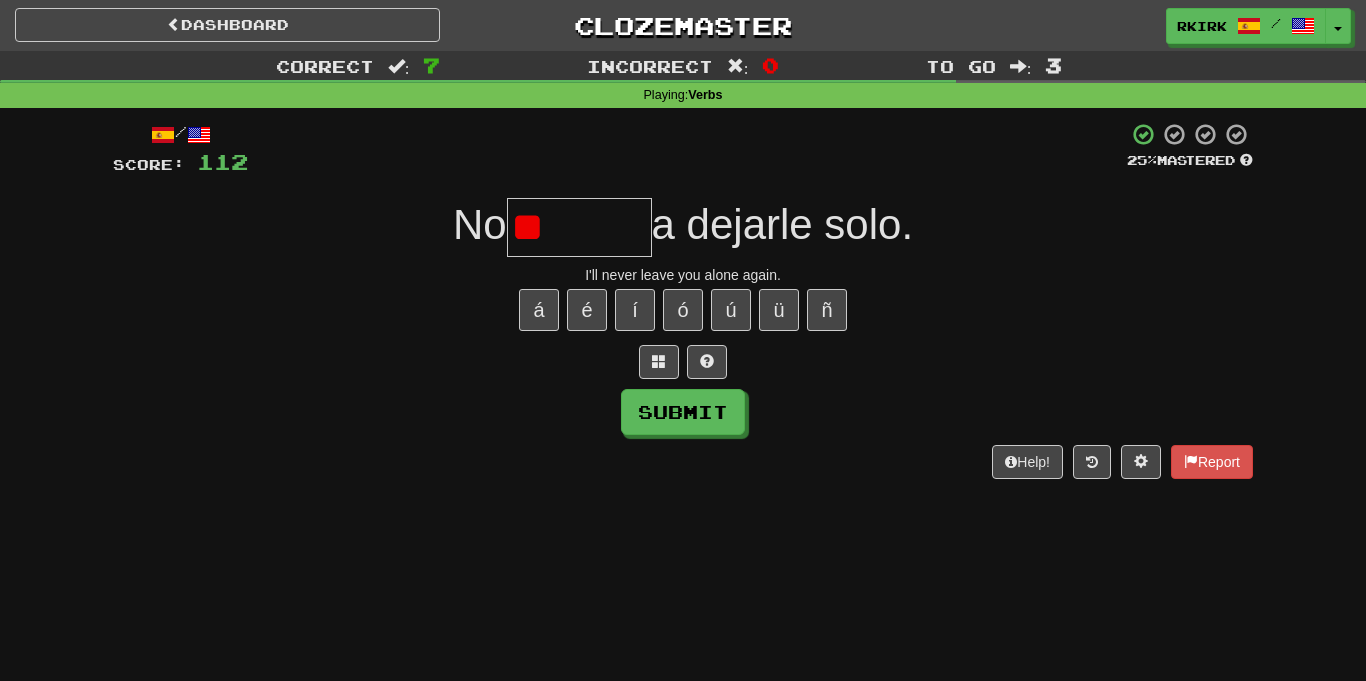 type on "*" 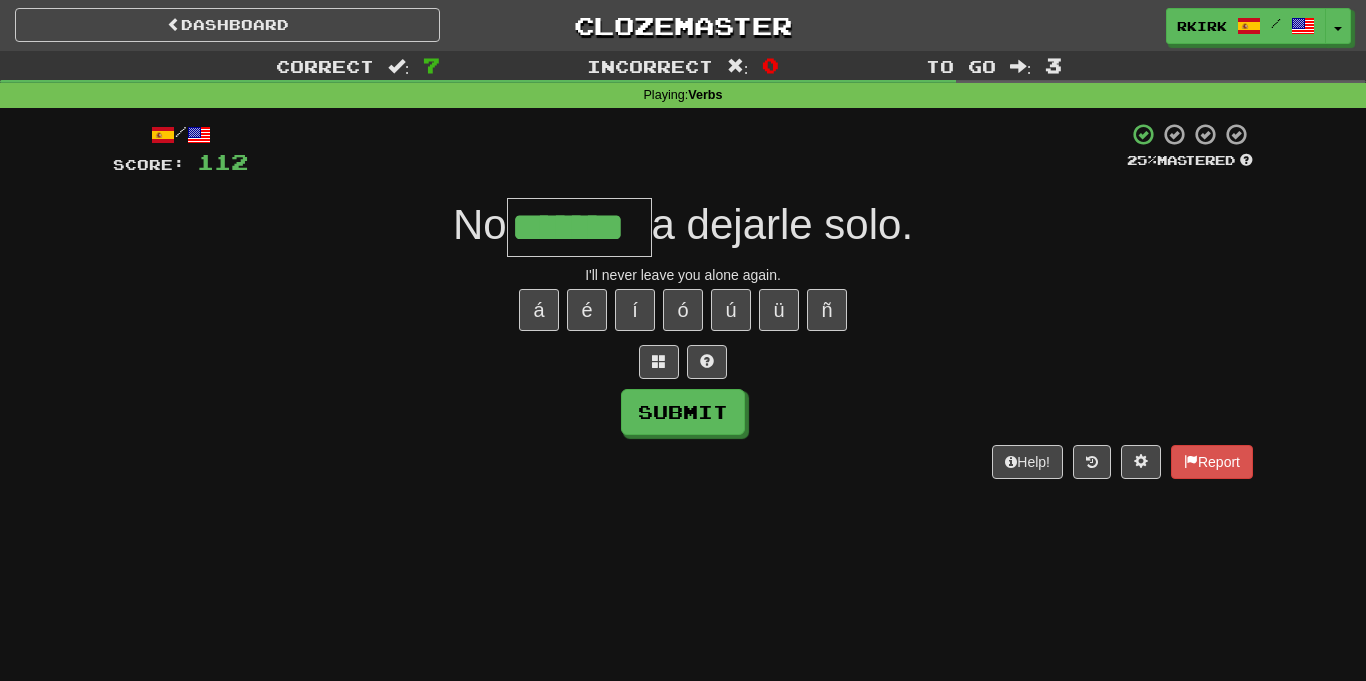 type on "*******" 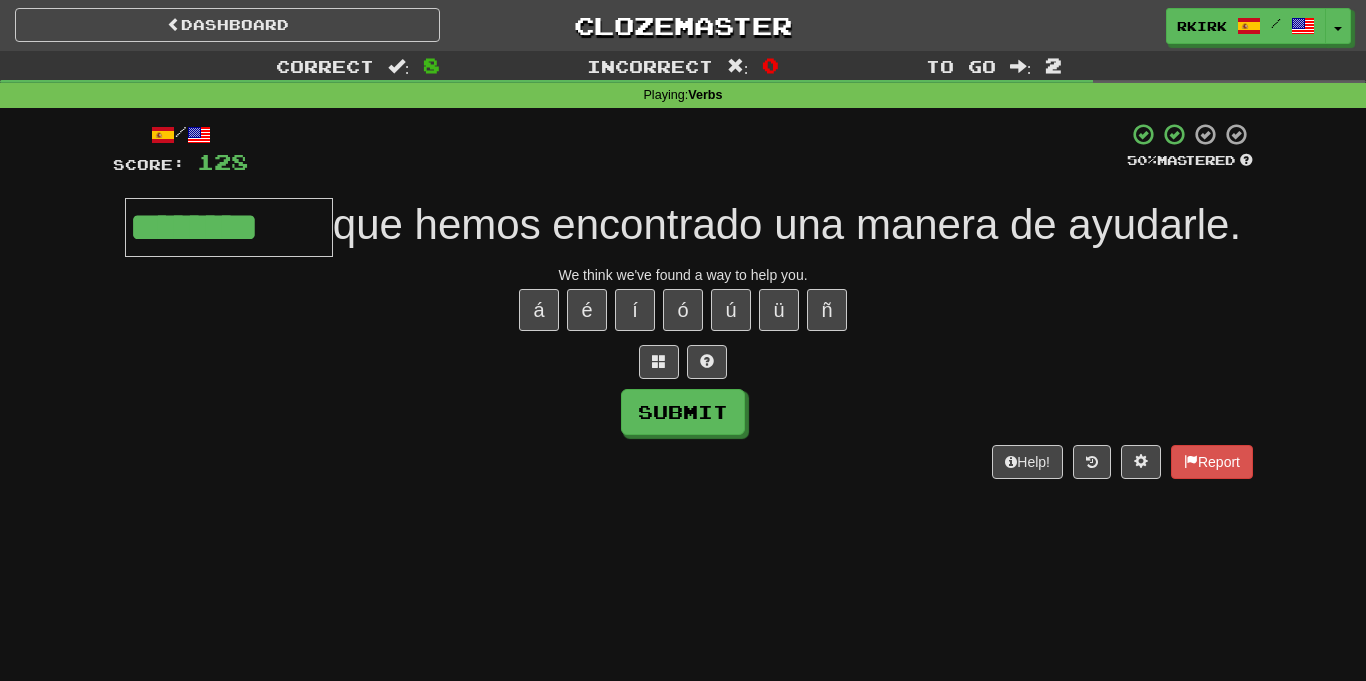 type on "********" 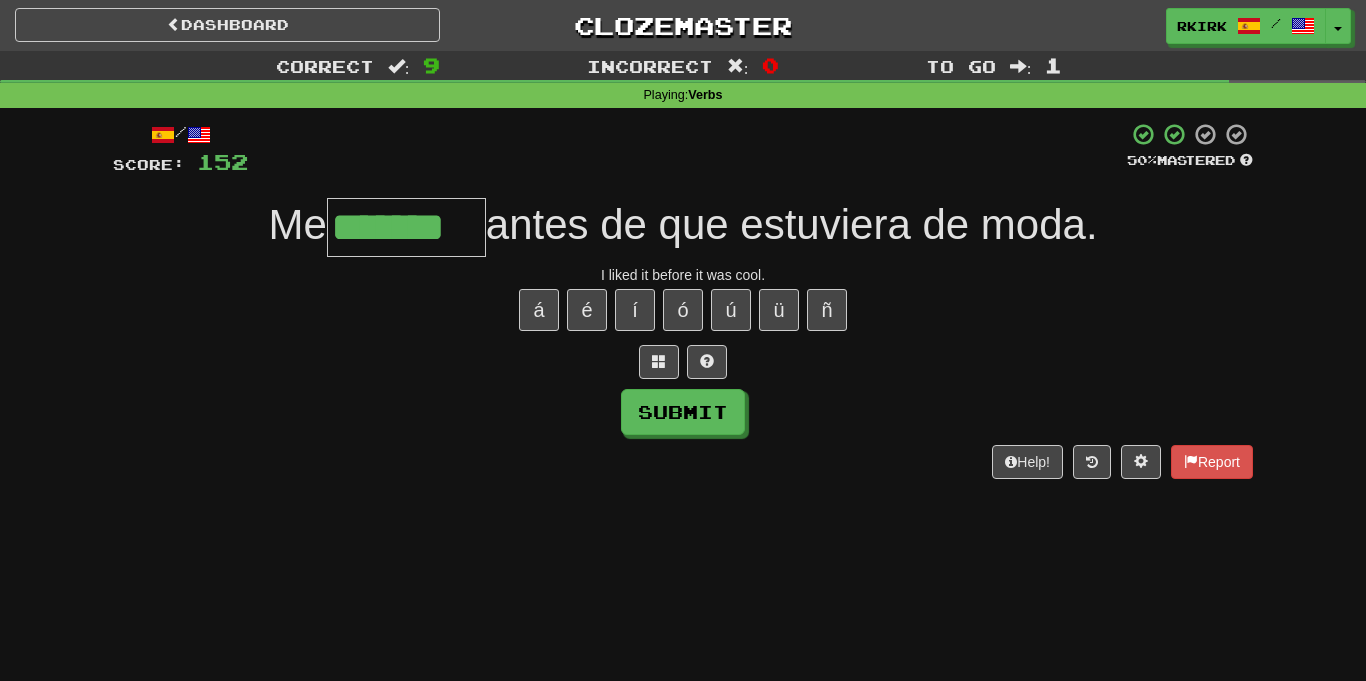 type on "*******" 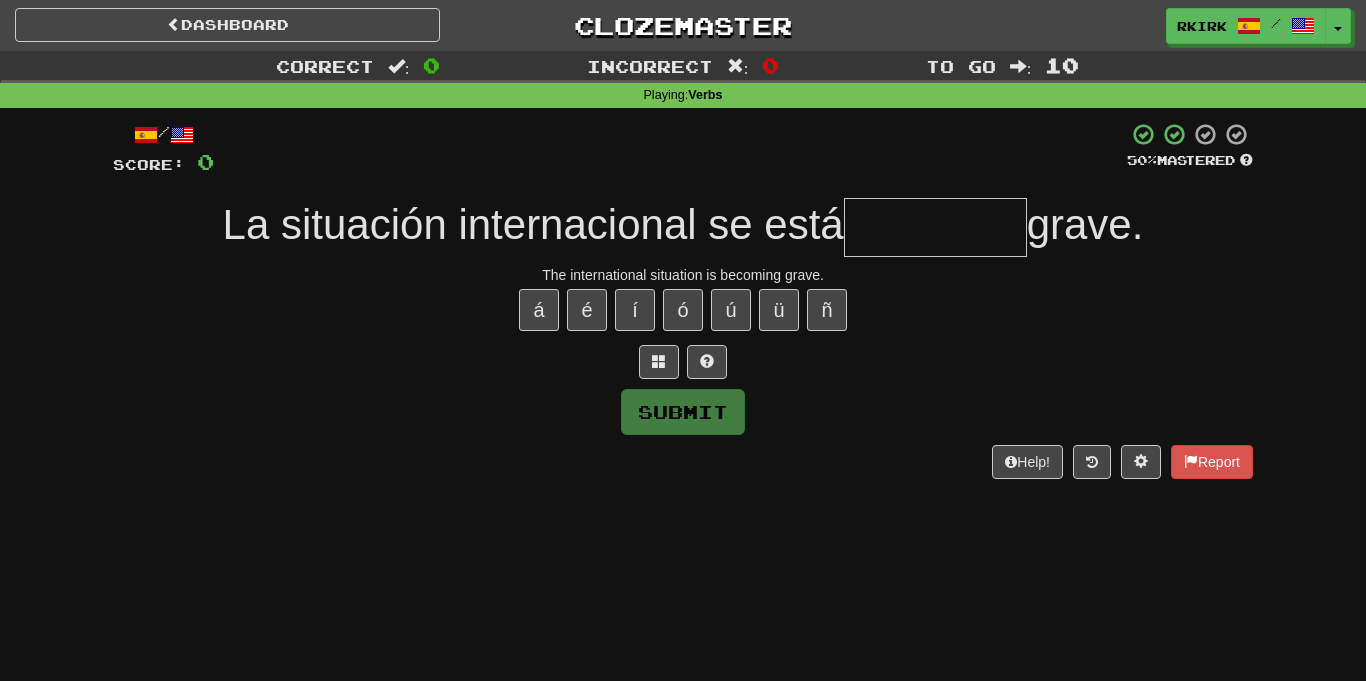 type on "*" 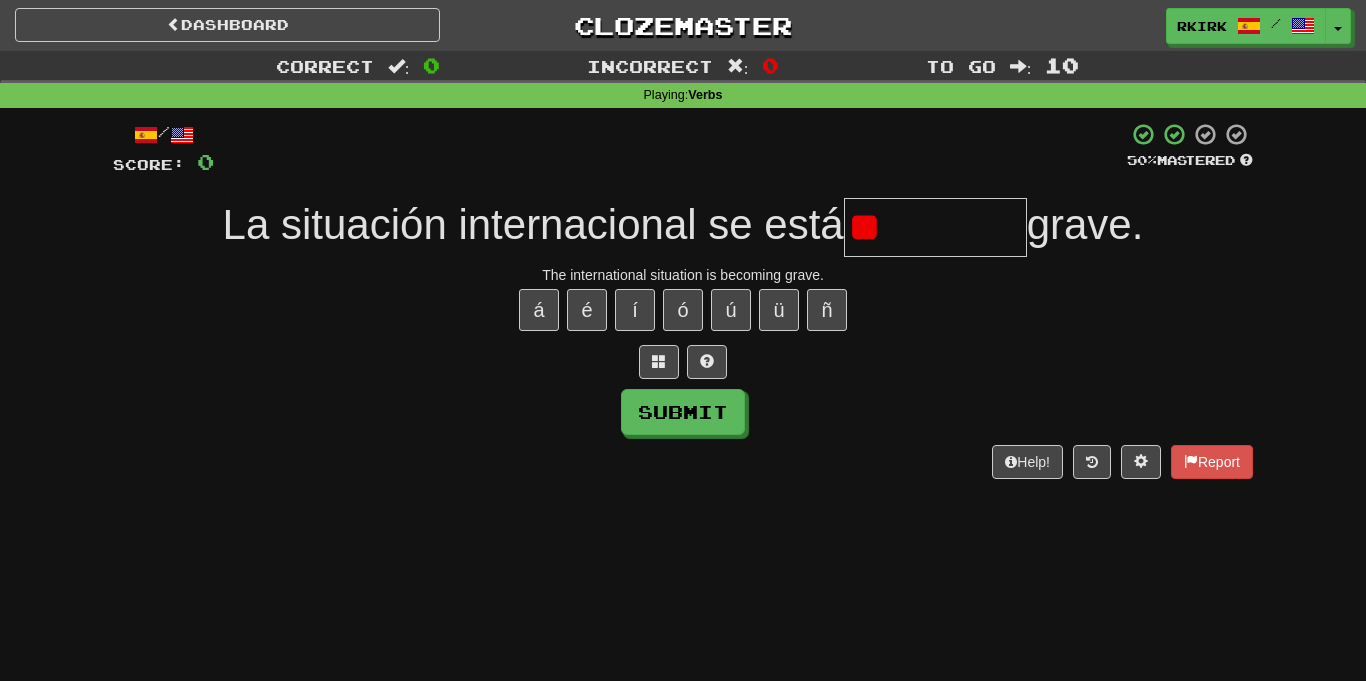 type on "*" 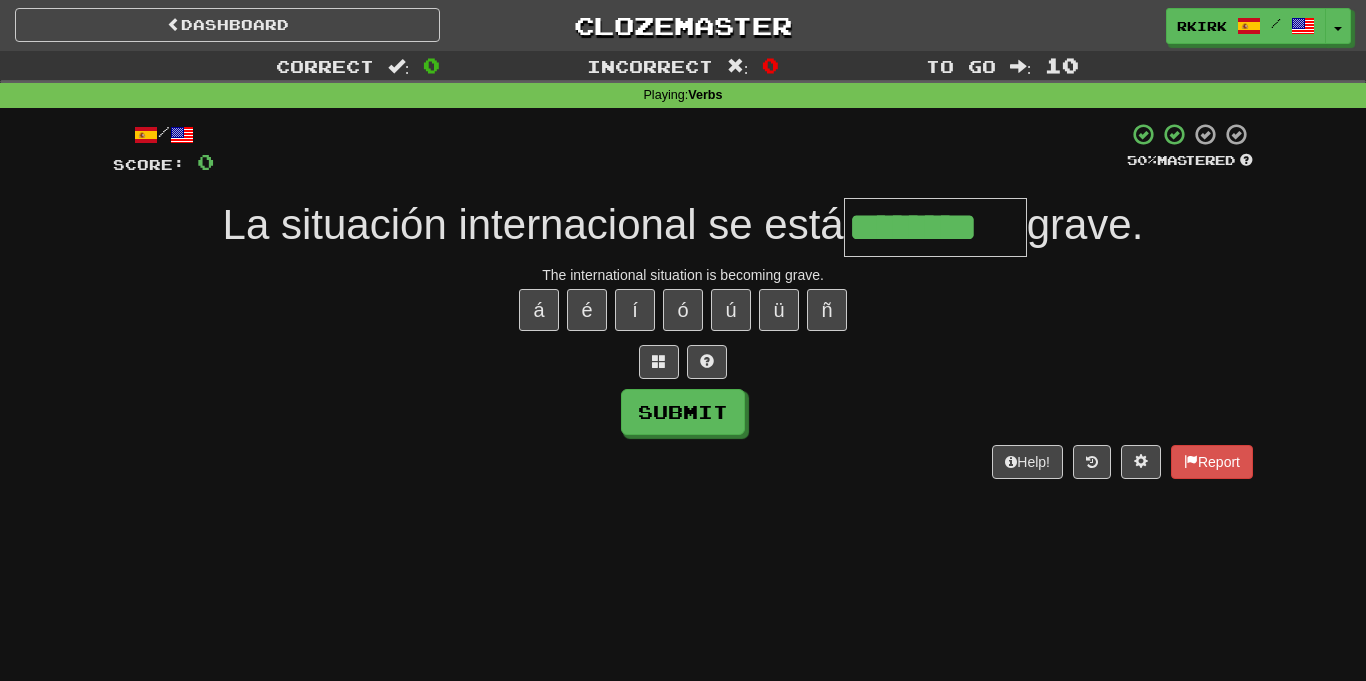 type on "********" 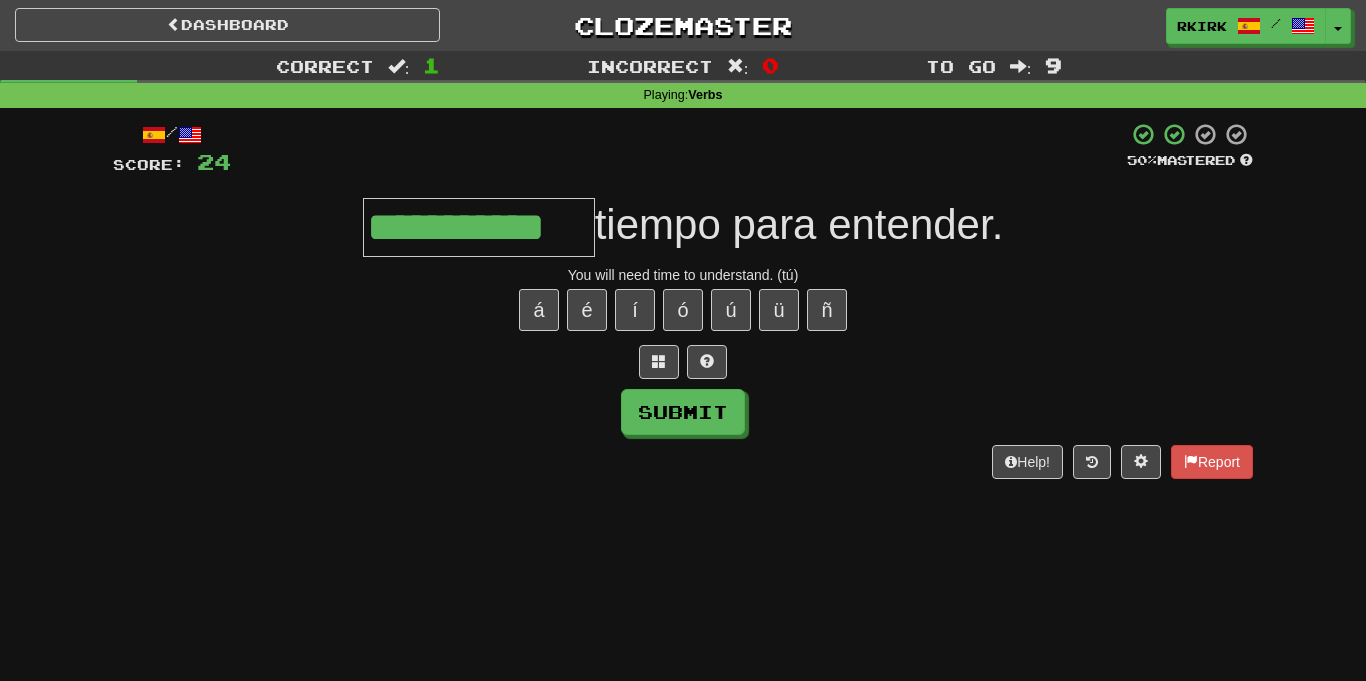 type on "**********" 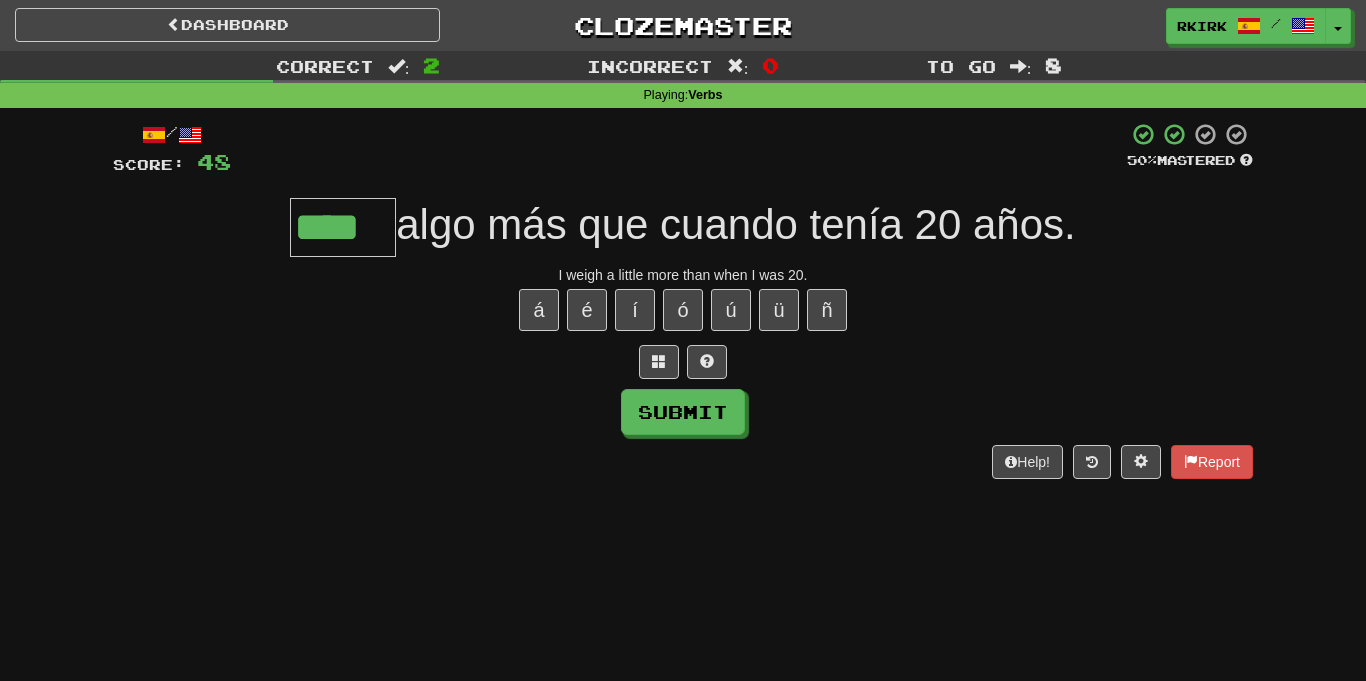 type on "****" 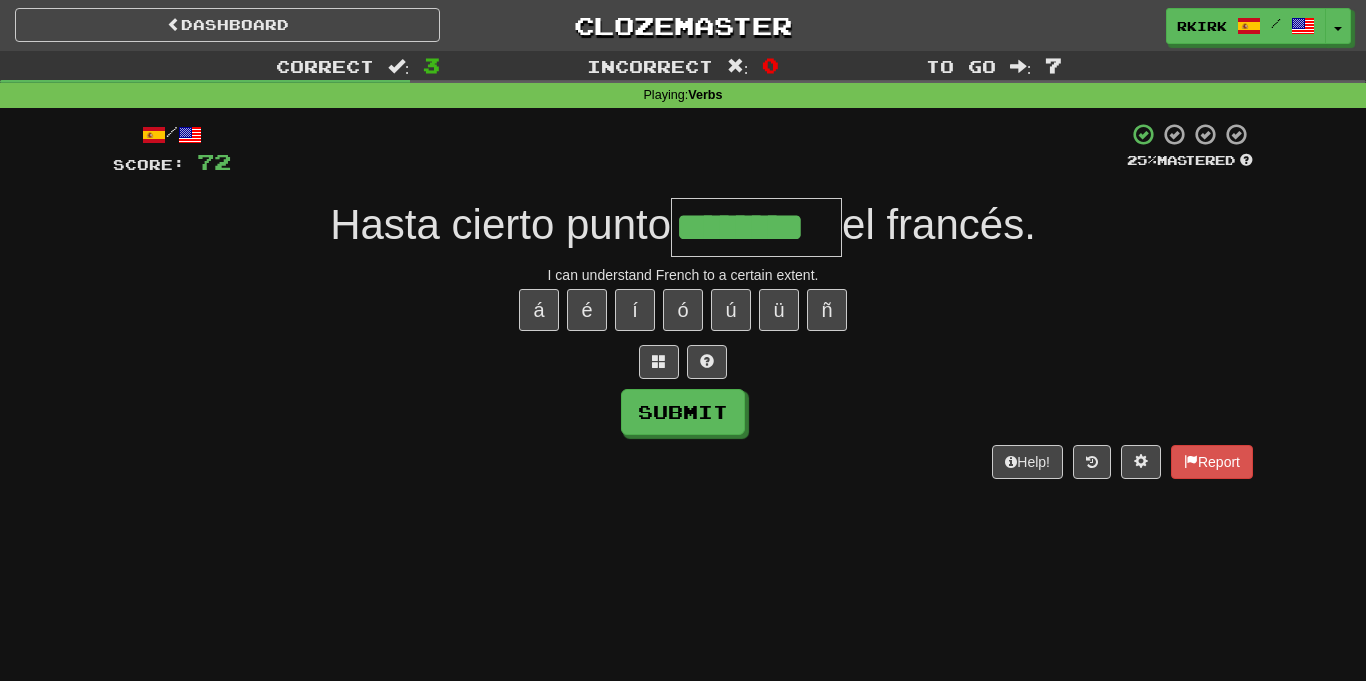 type on "********" 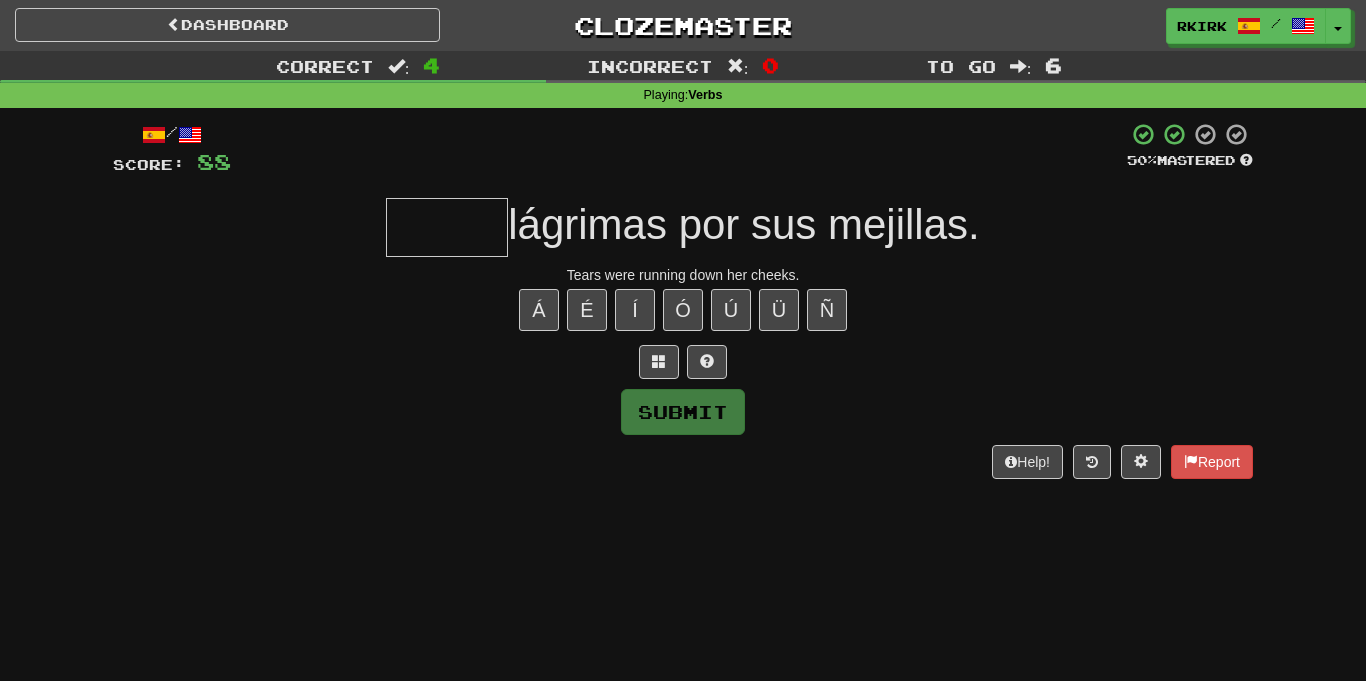 type on "*" 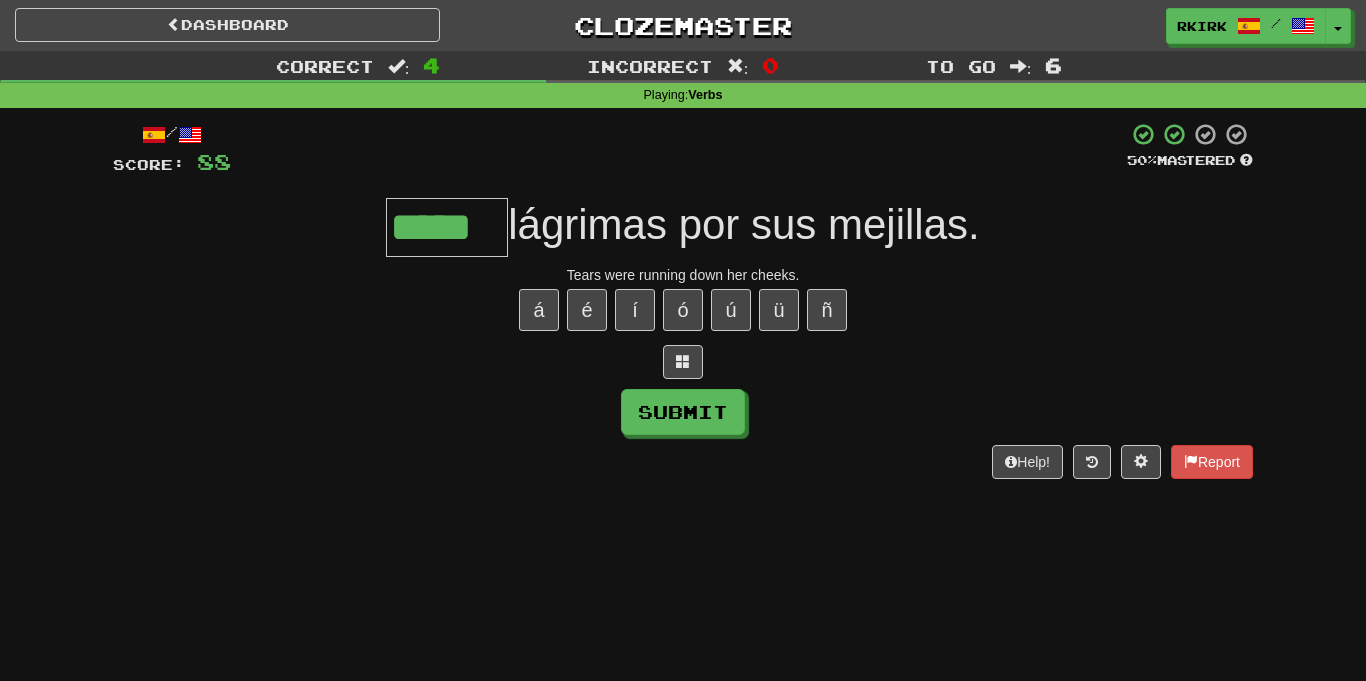 type on "*****" 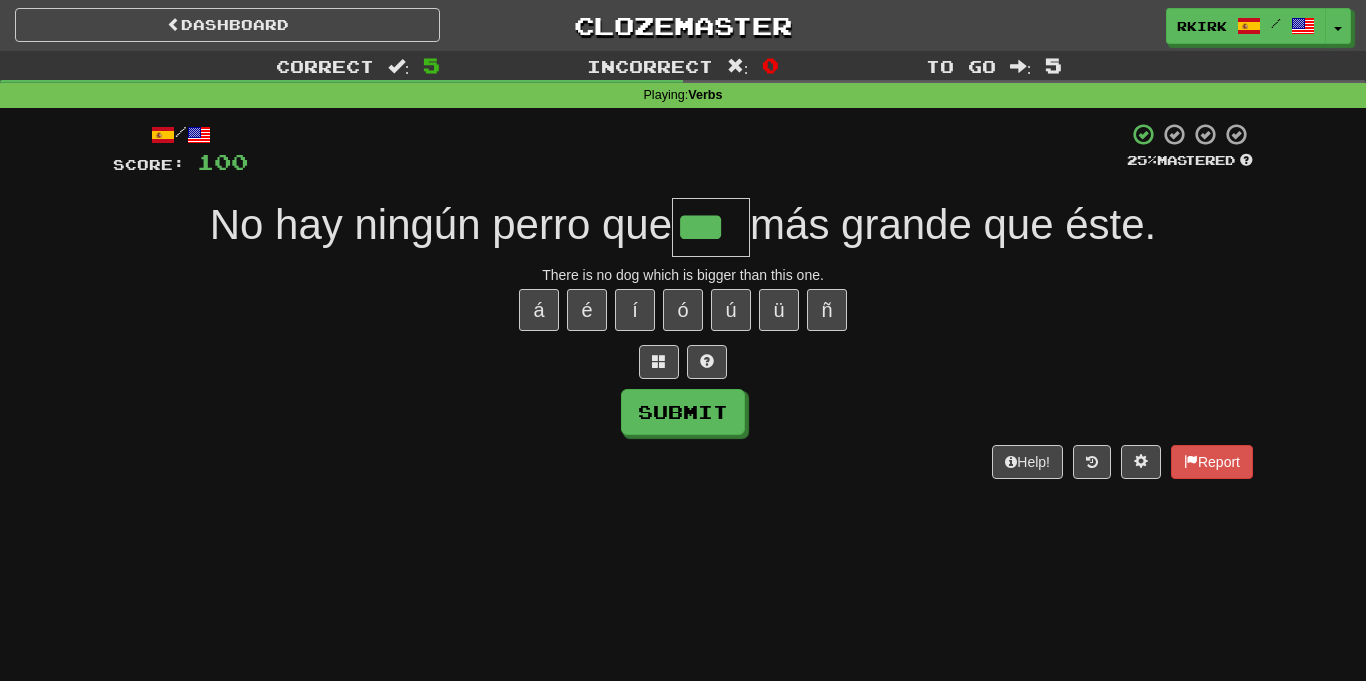 type on "***" 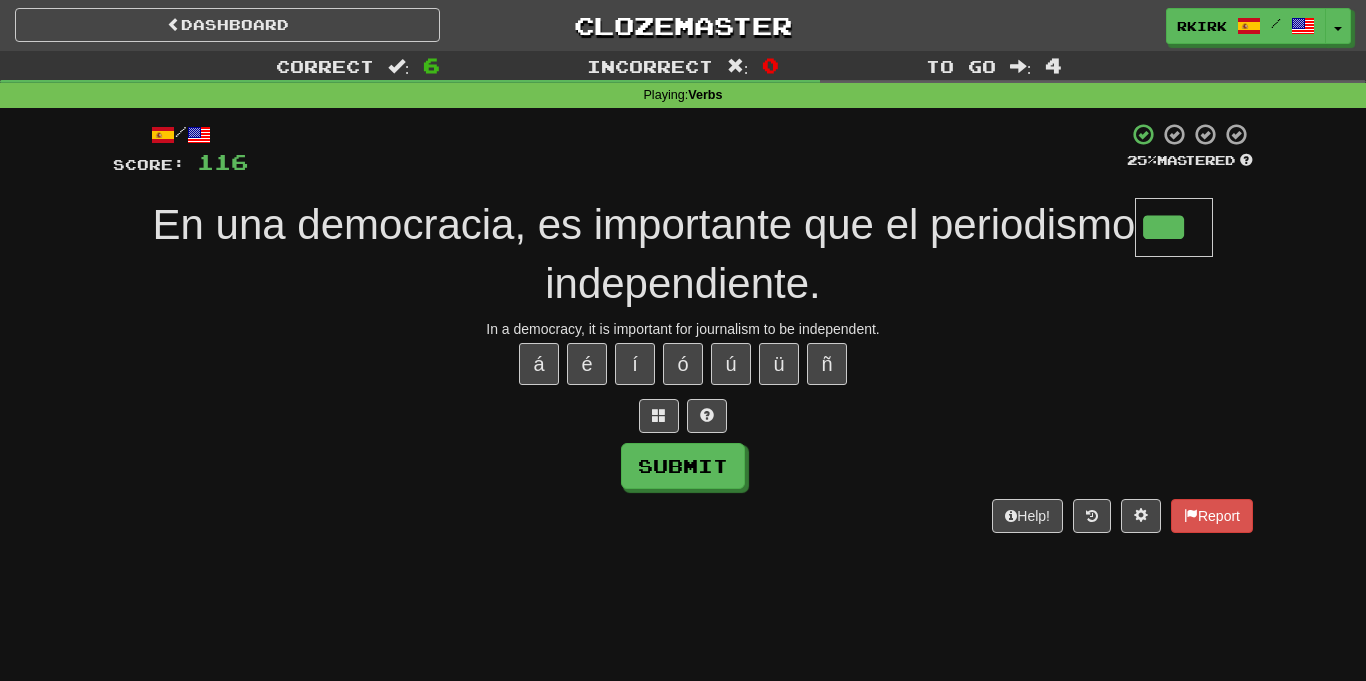 type on "***" 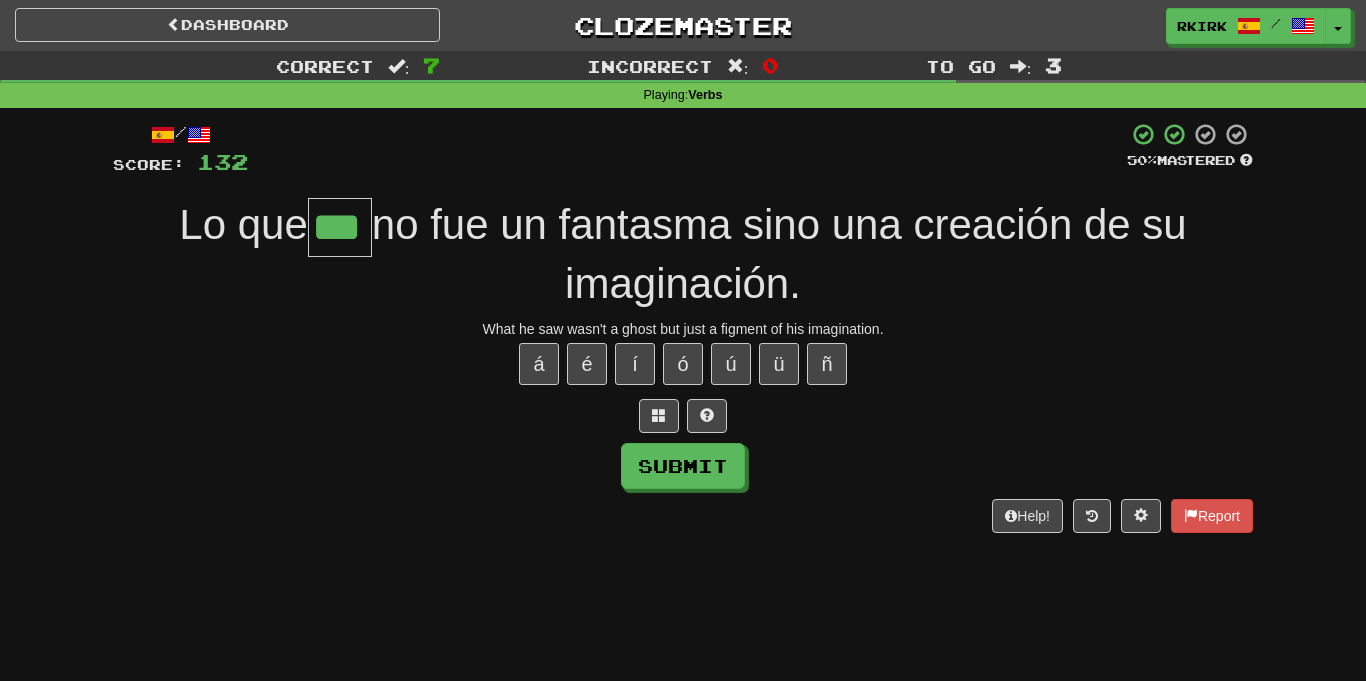 type on "***" 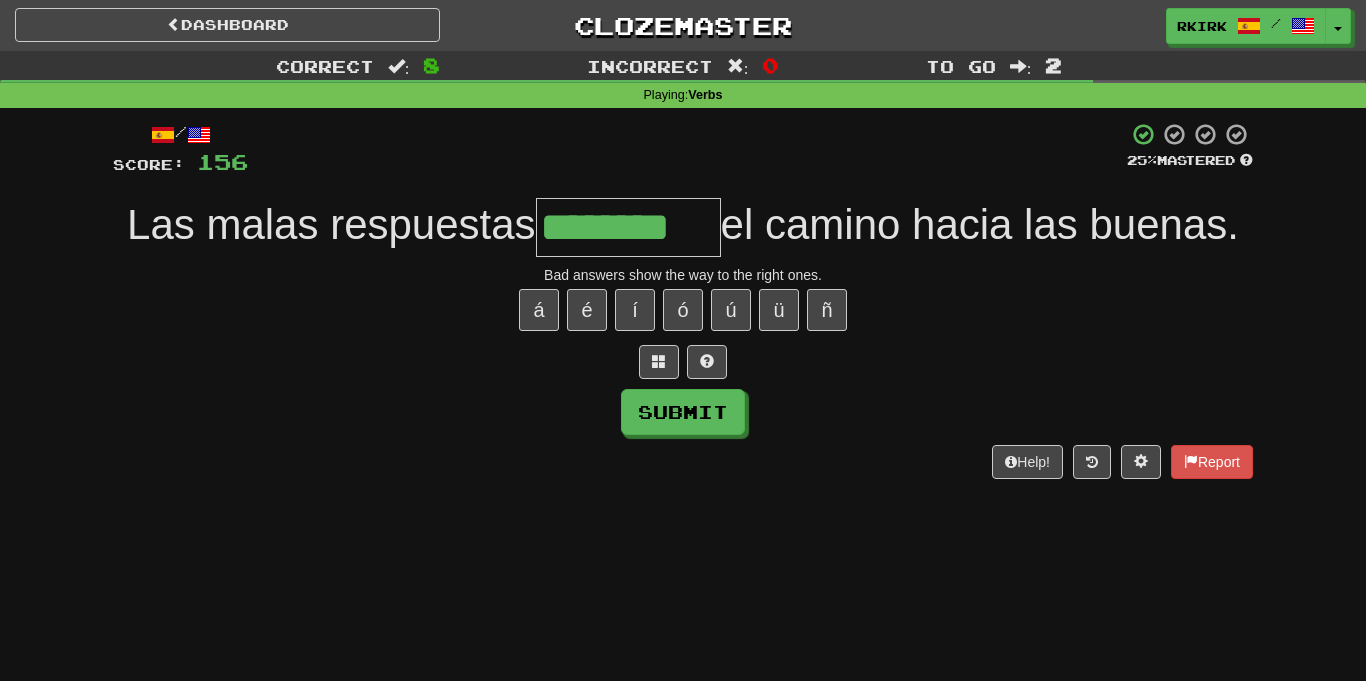 type on "********" 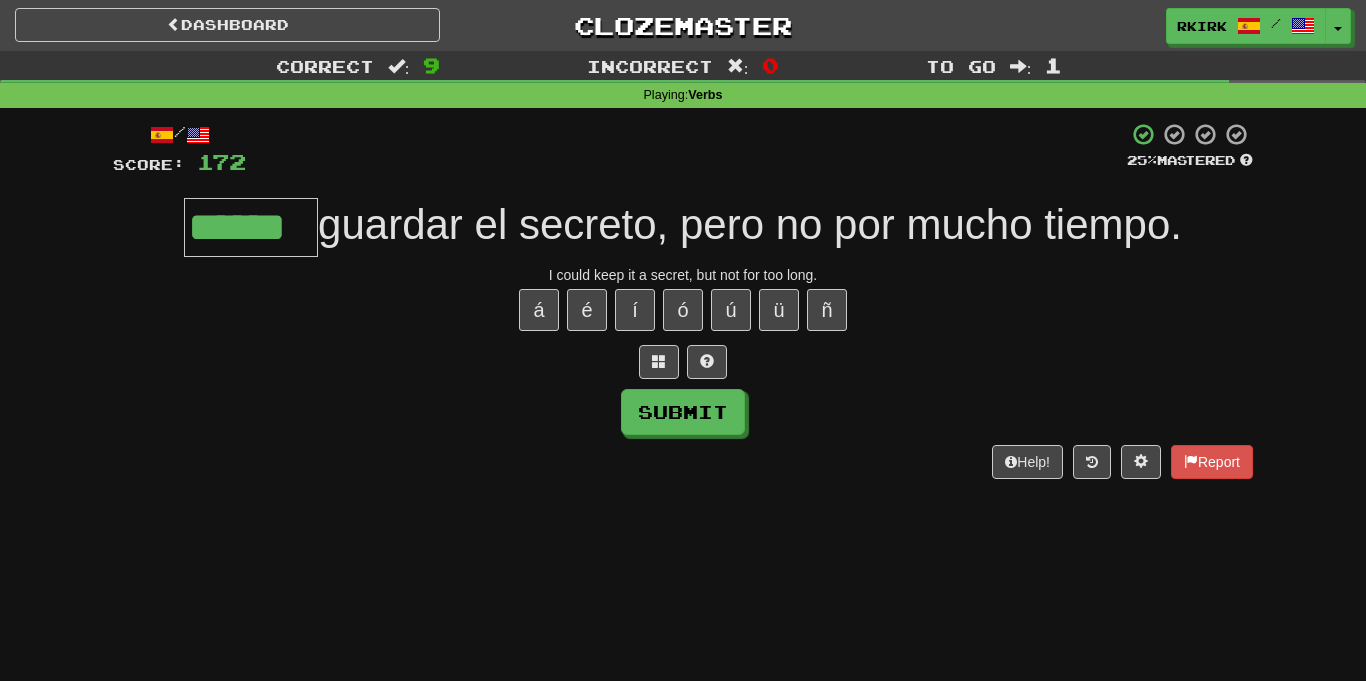 type on "******" 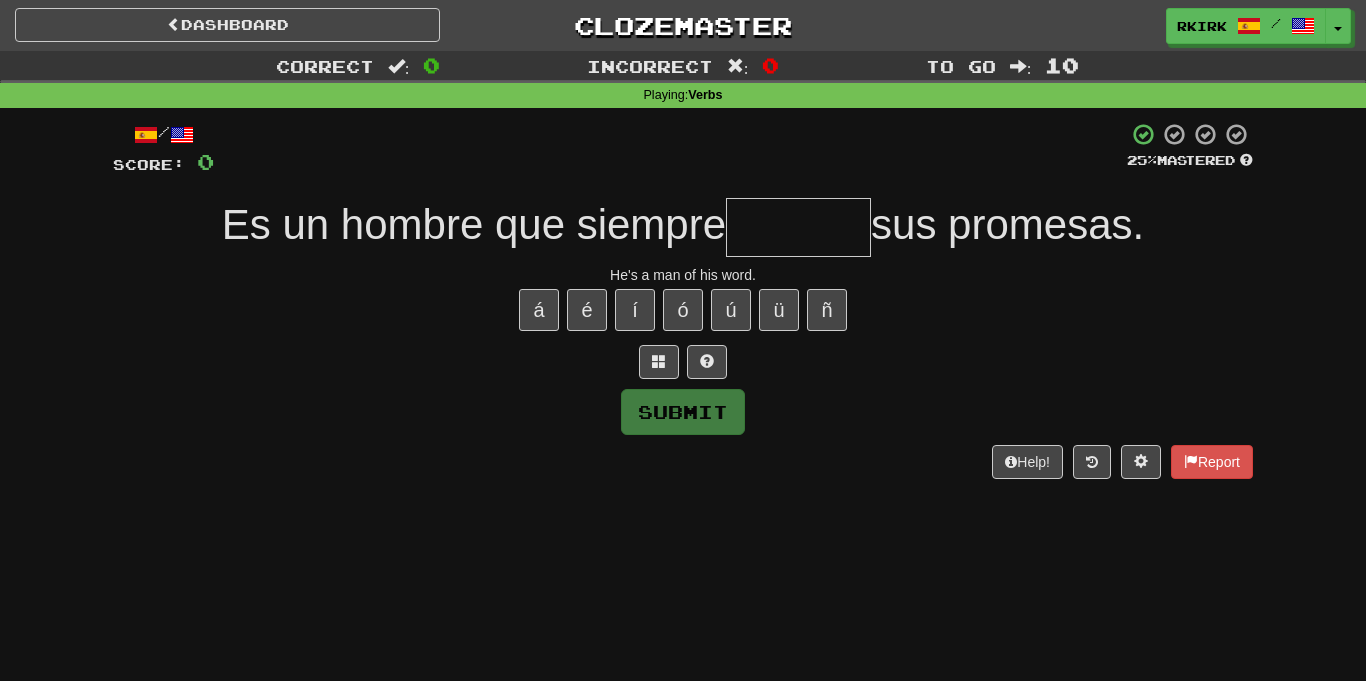 type on "*" 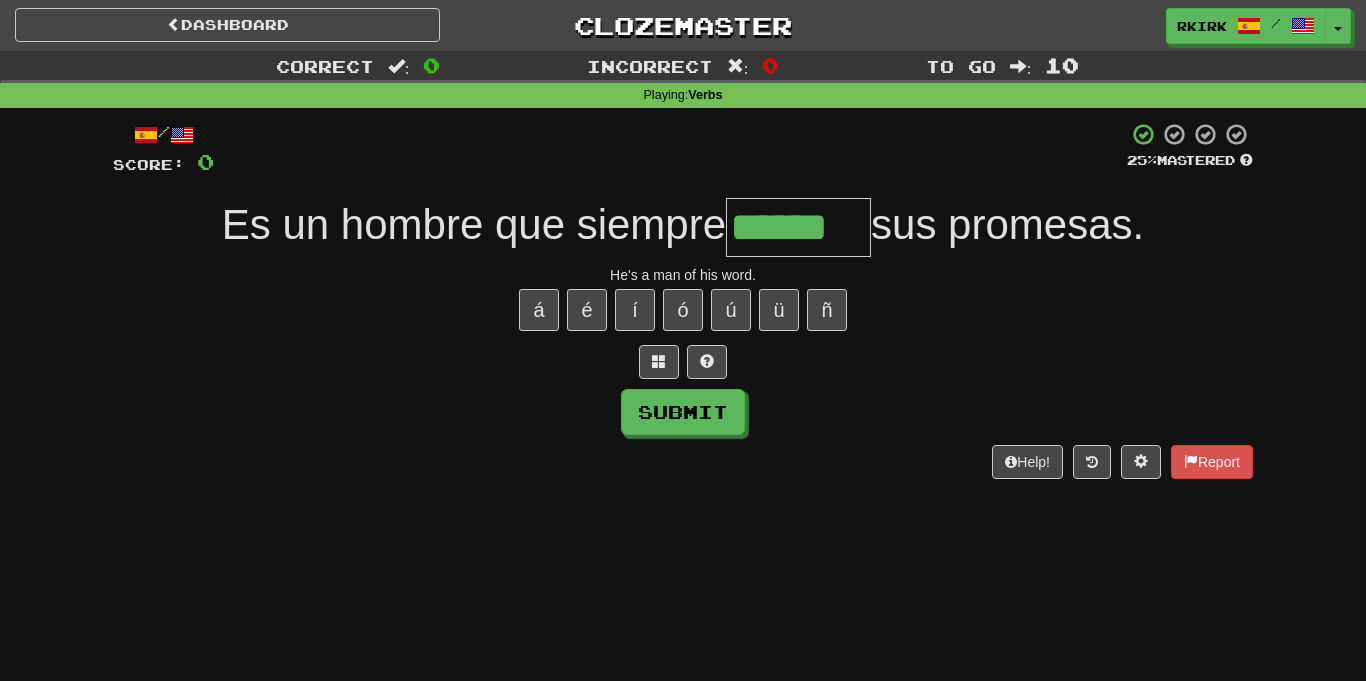 type on "******" 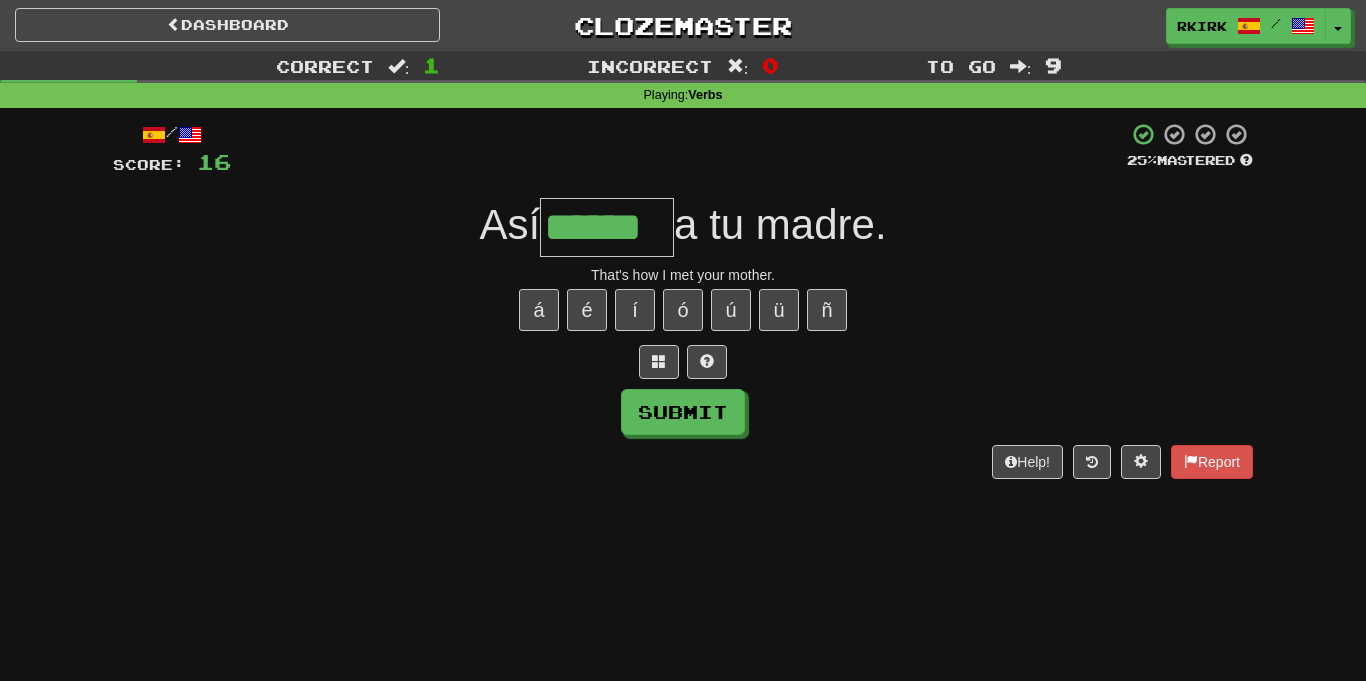 type on "******" 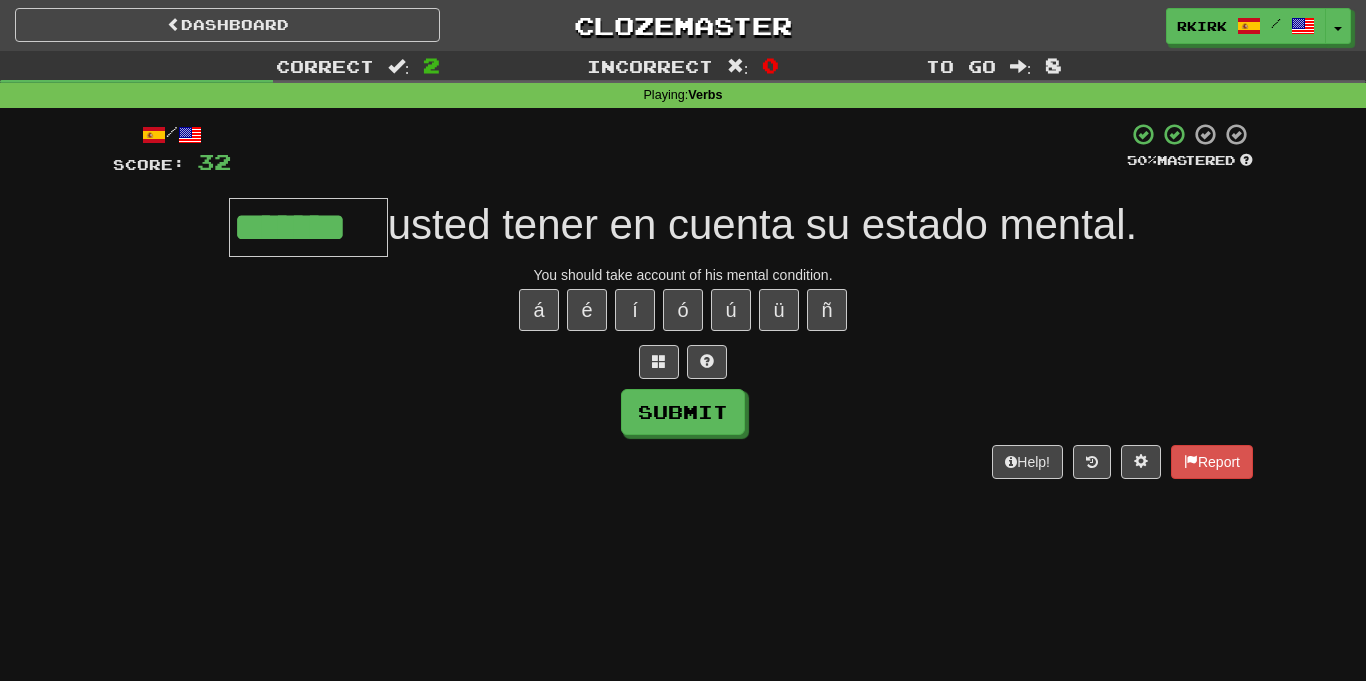 type on "*******" 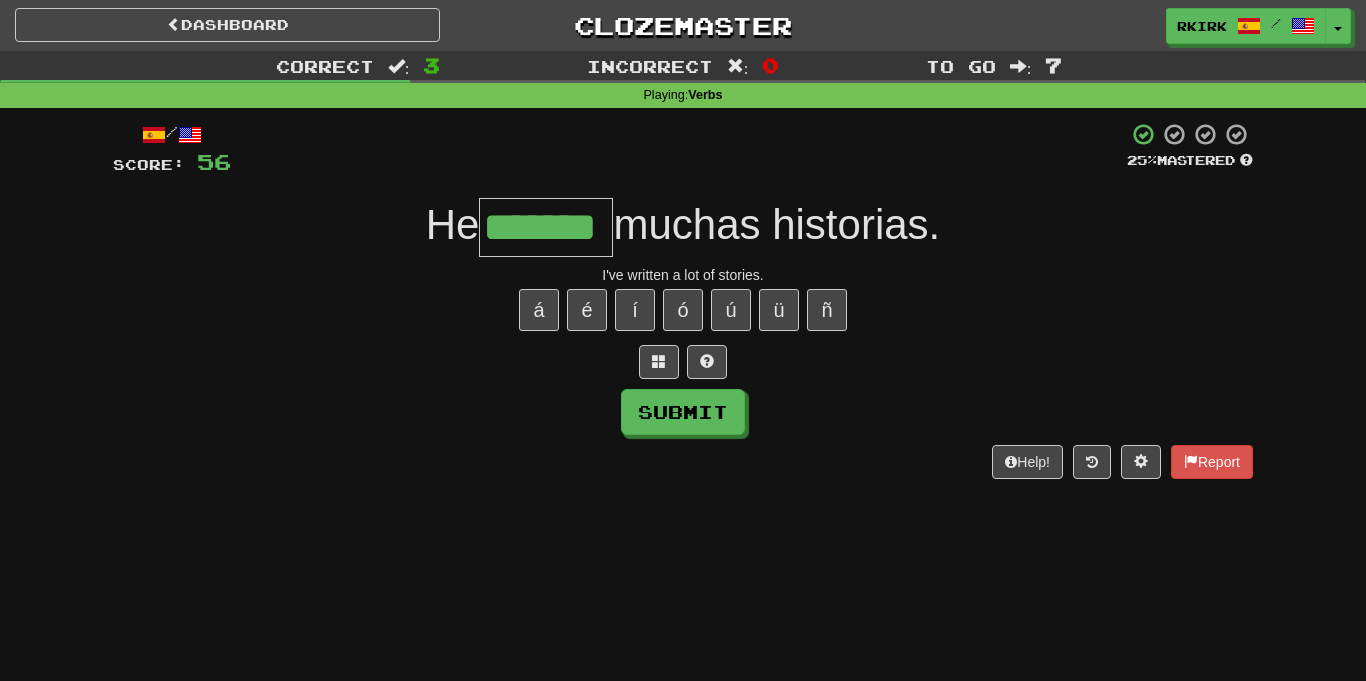 type on "*******" 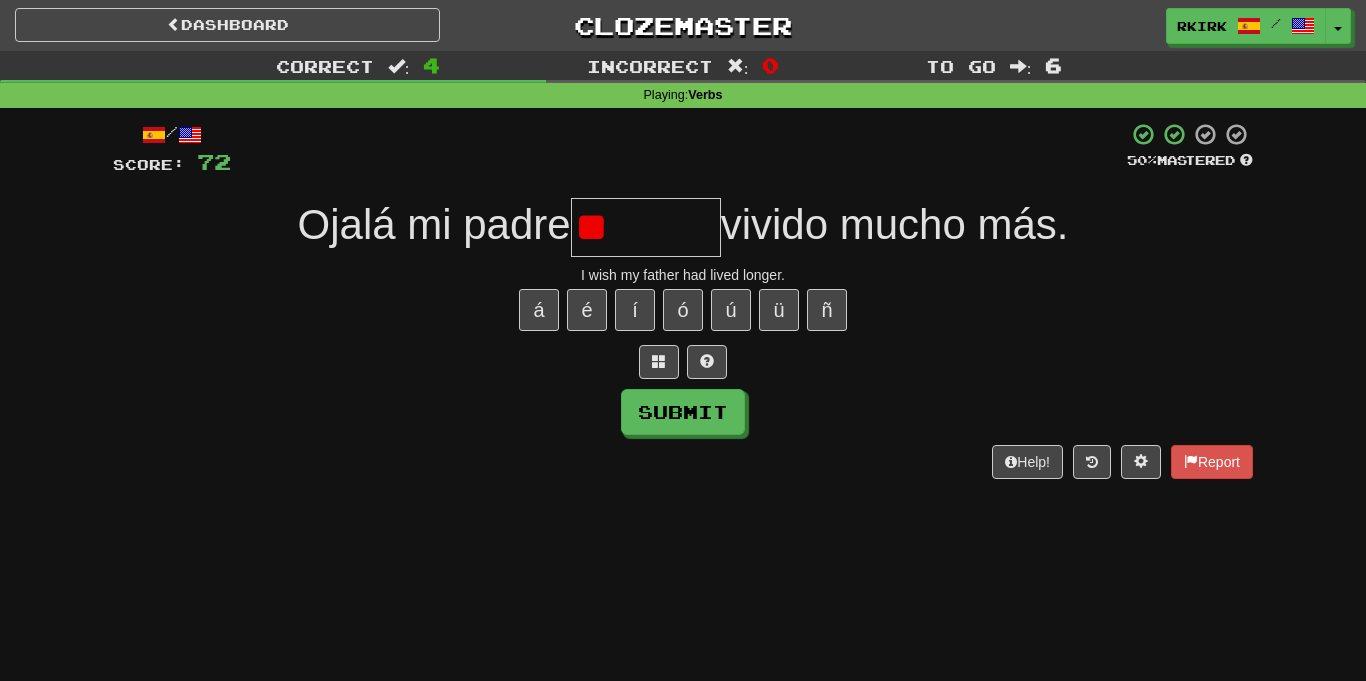 type on "*" 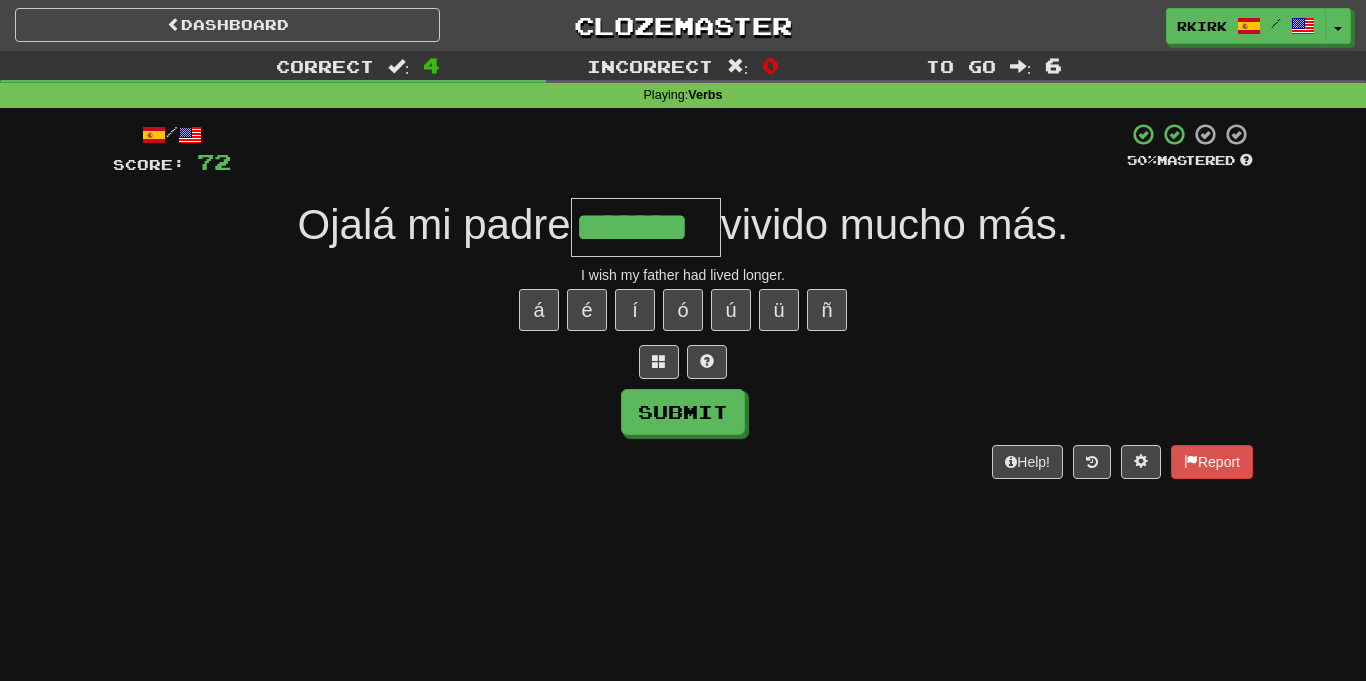 type on "*******" 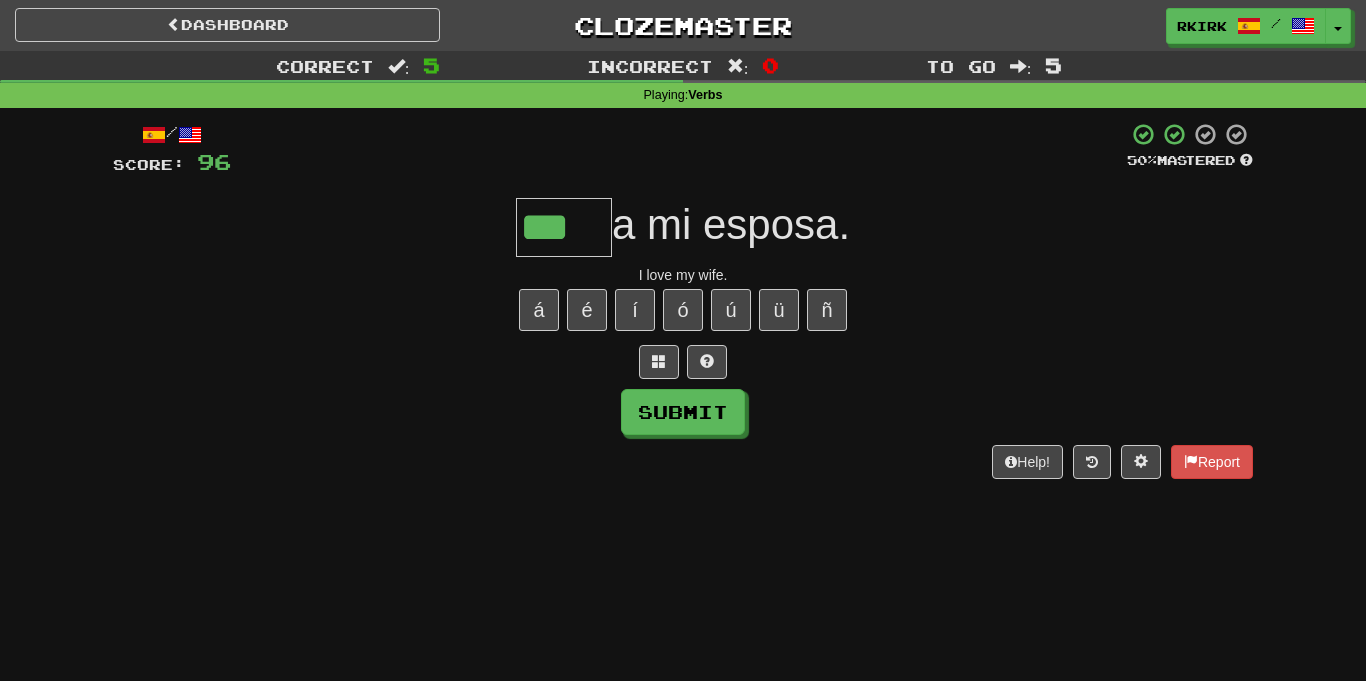 type on "***" 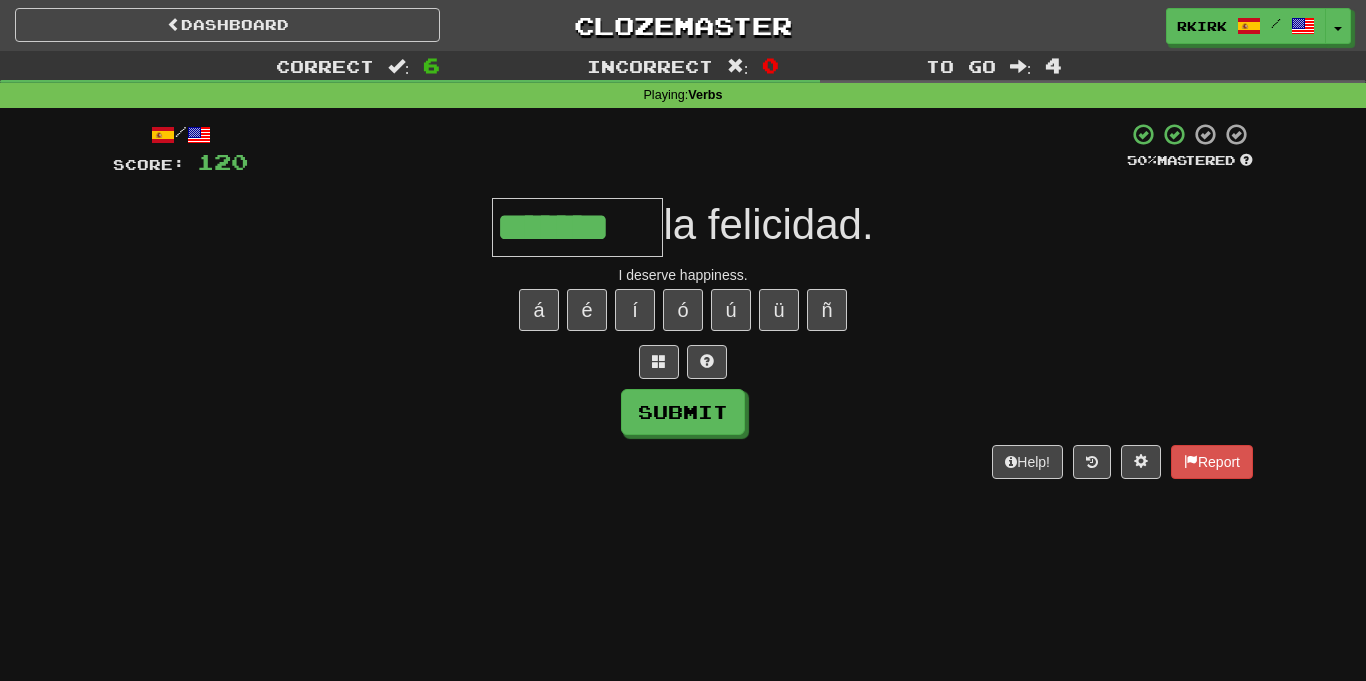 type on "*******" 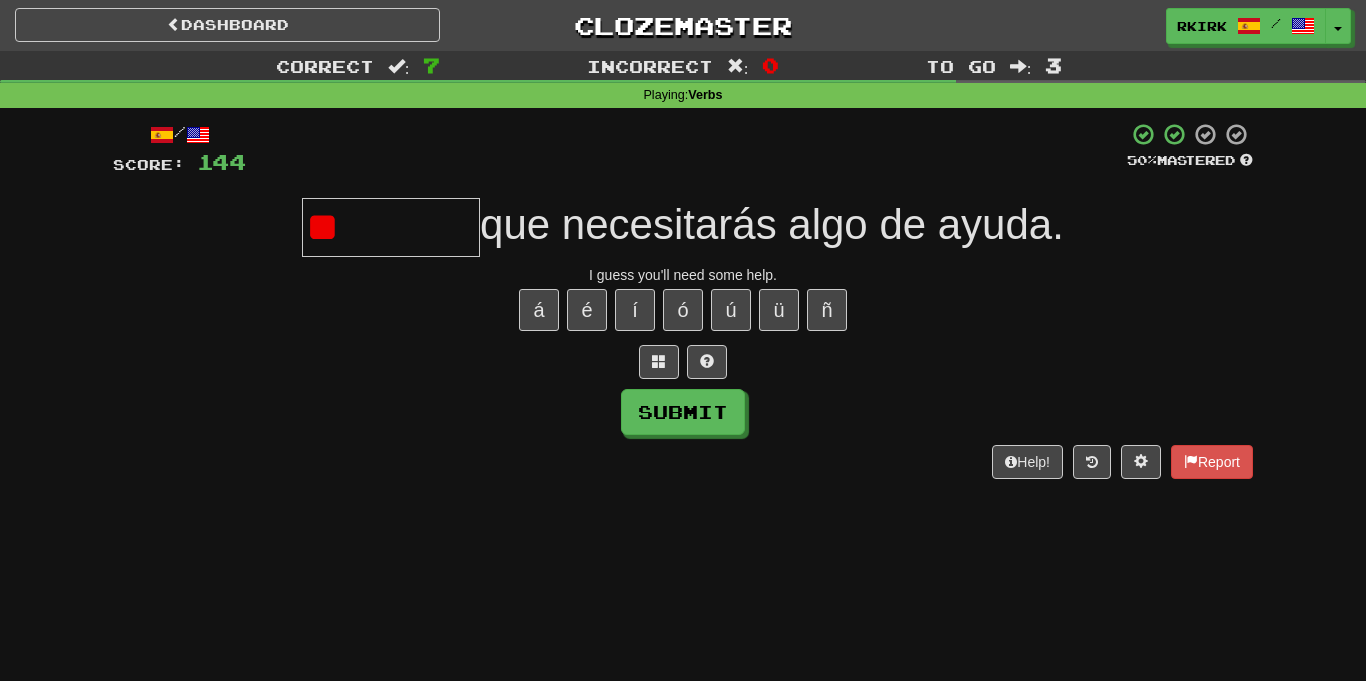 type on "*" 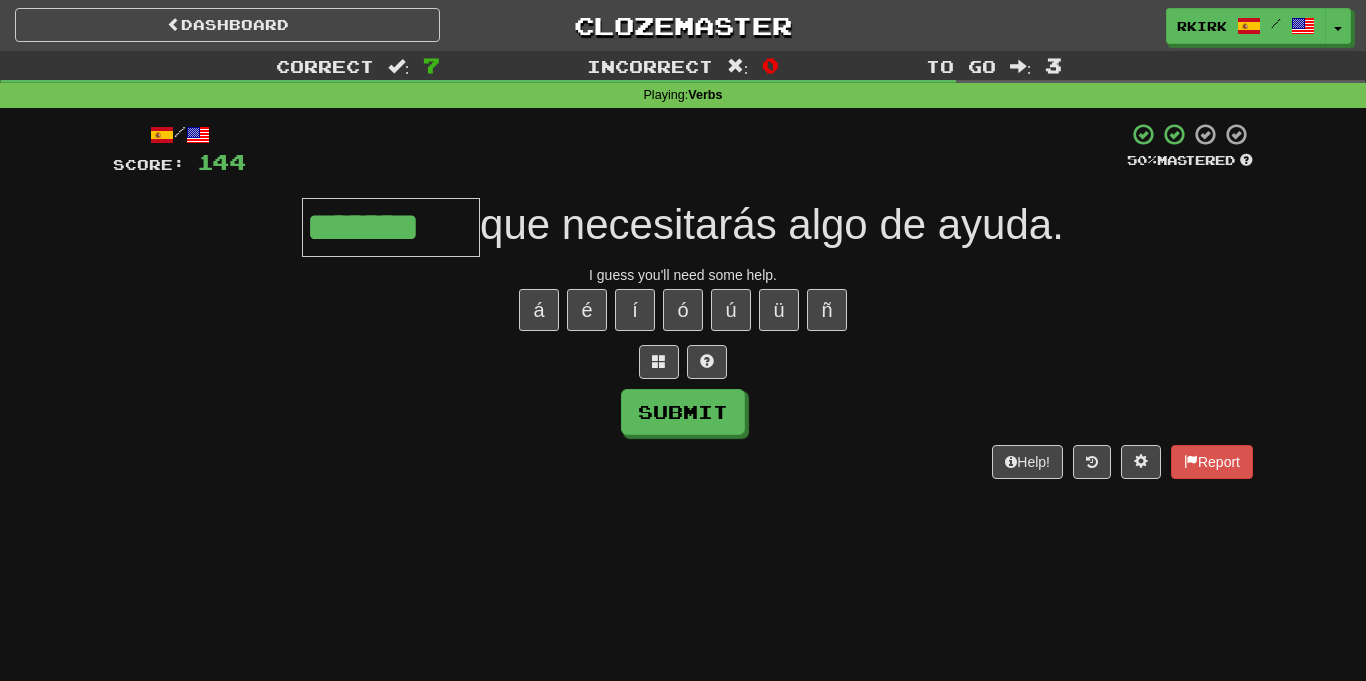 type on "*******" 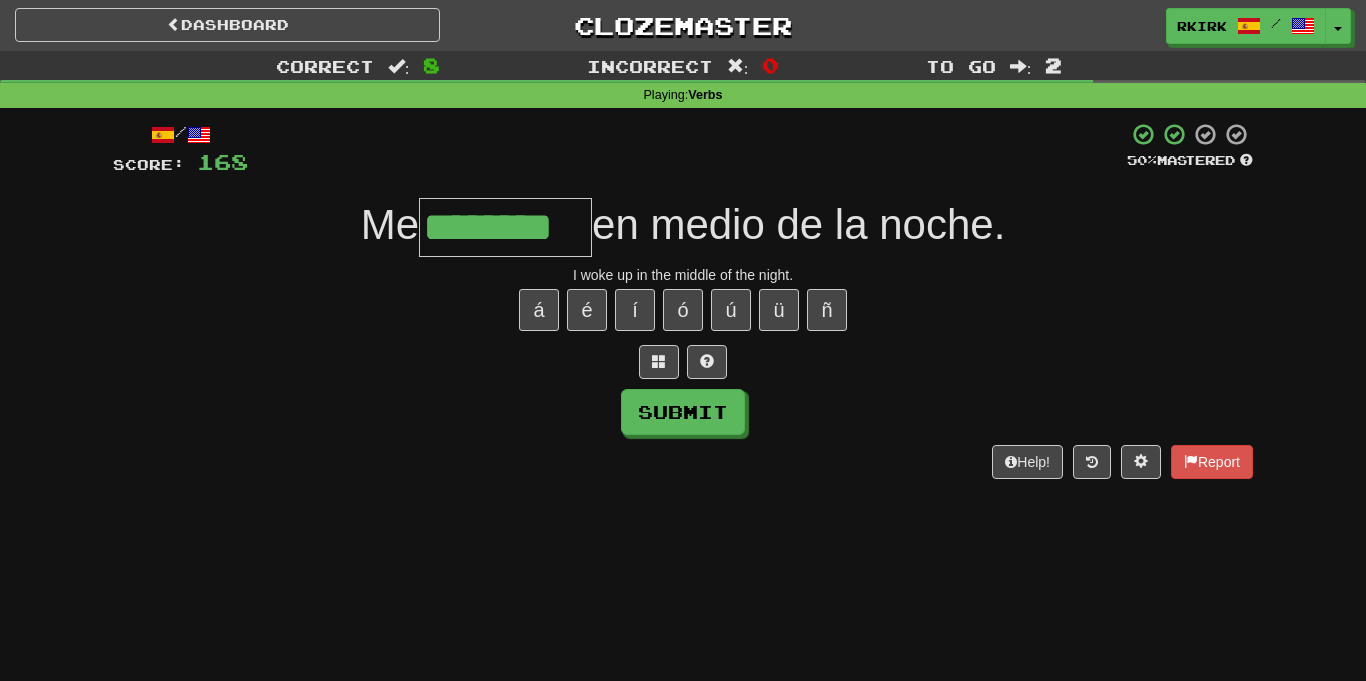 type on "********" 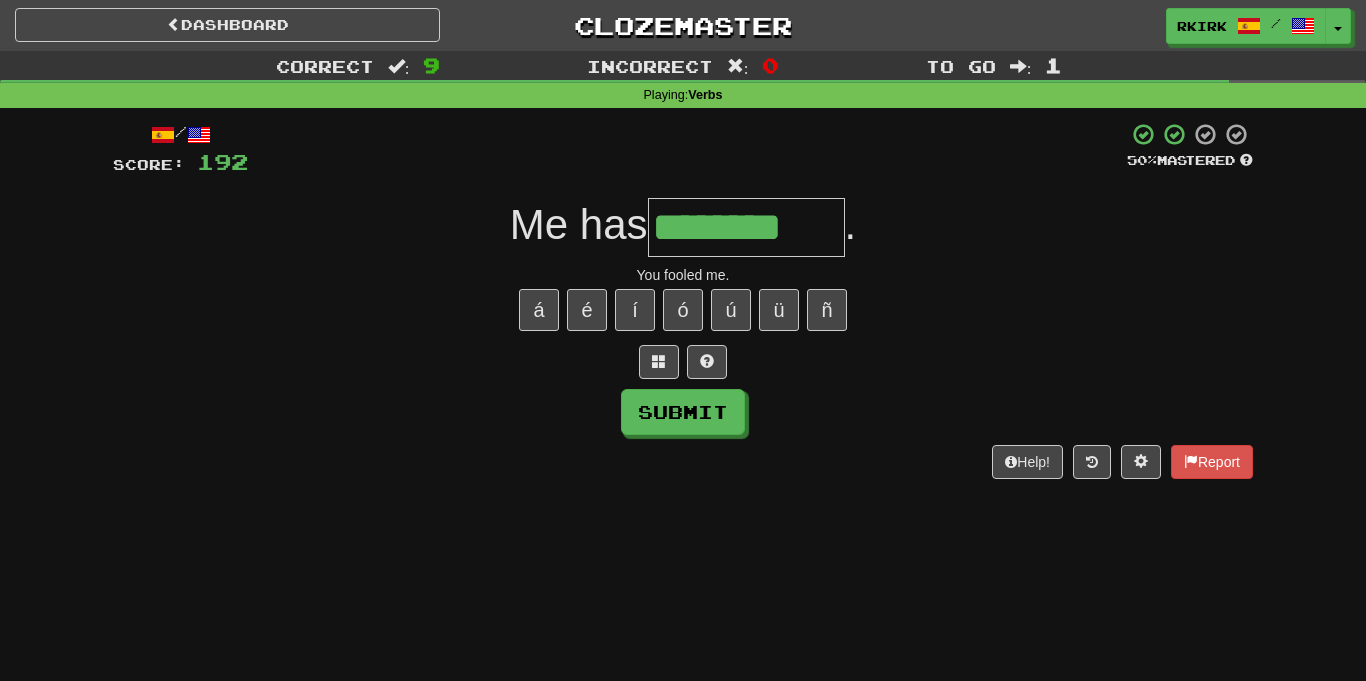 type on "********" 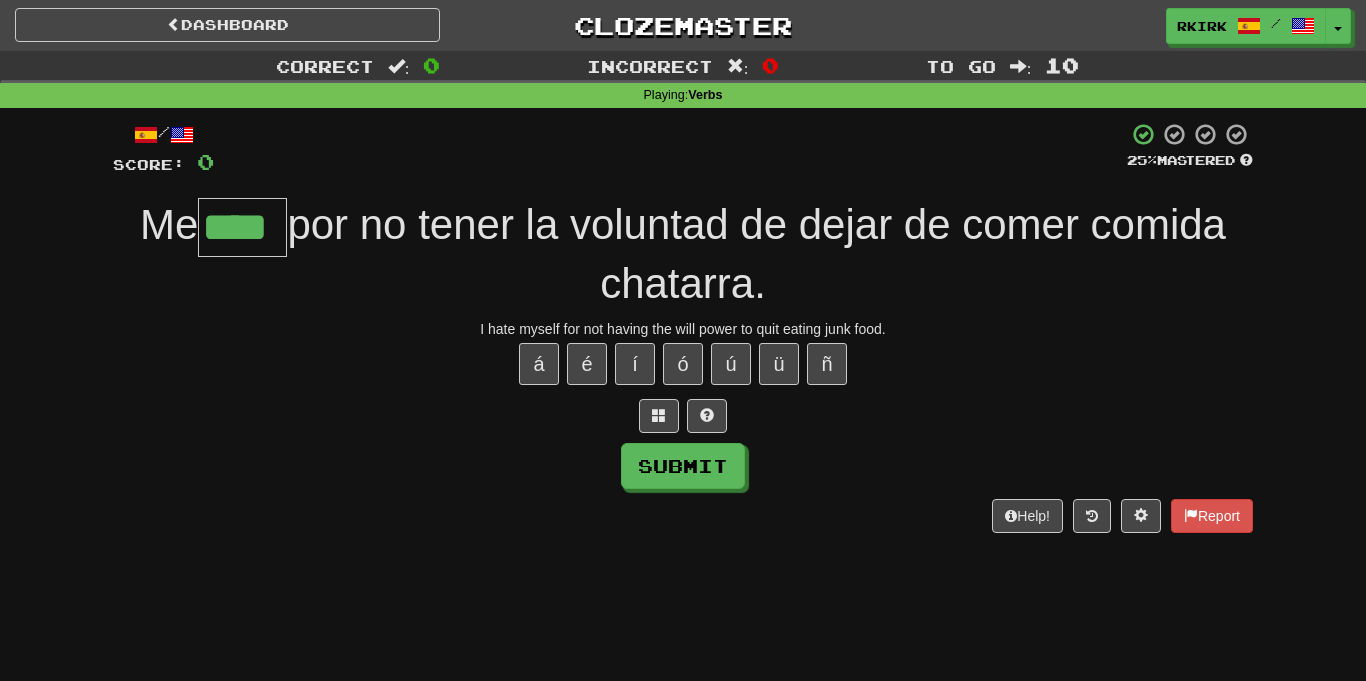 type on "****" 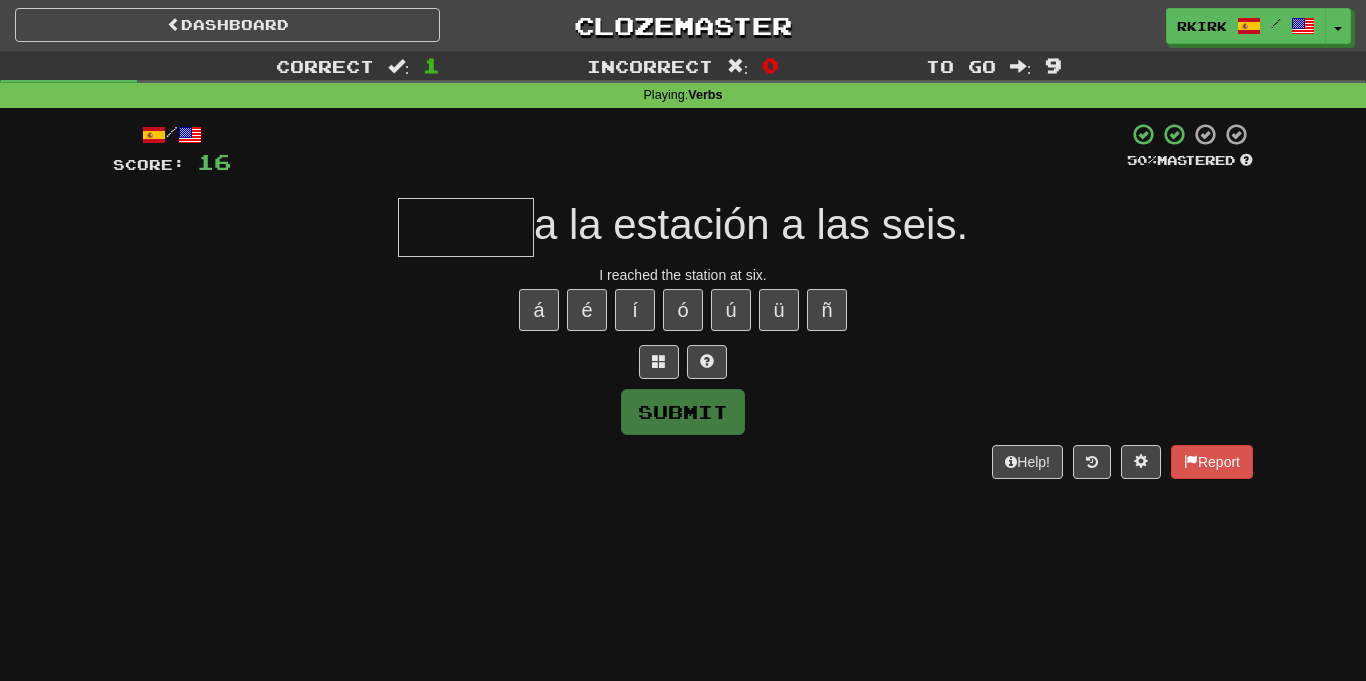 type on "*" 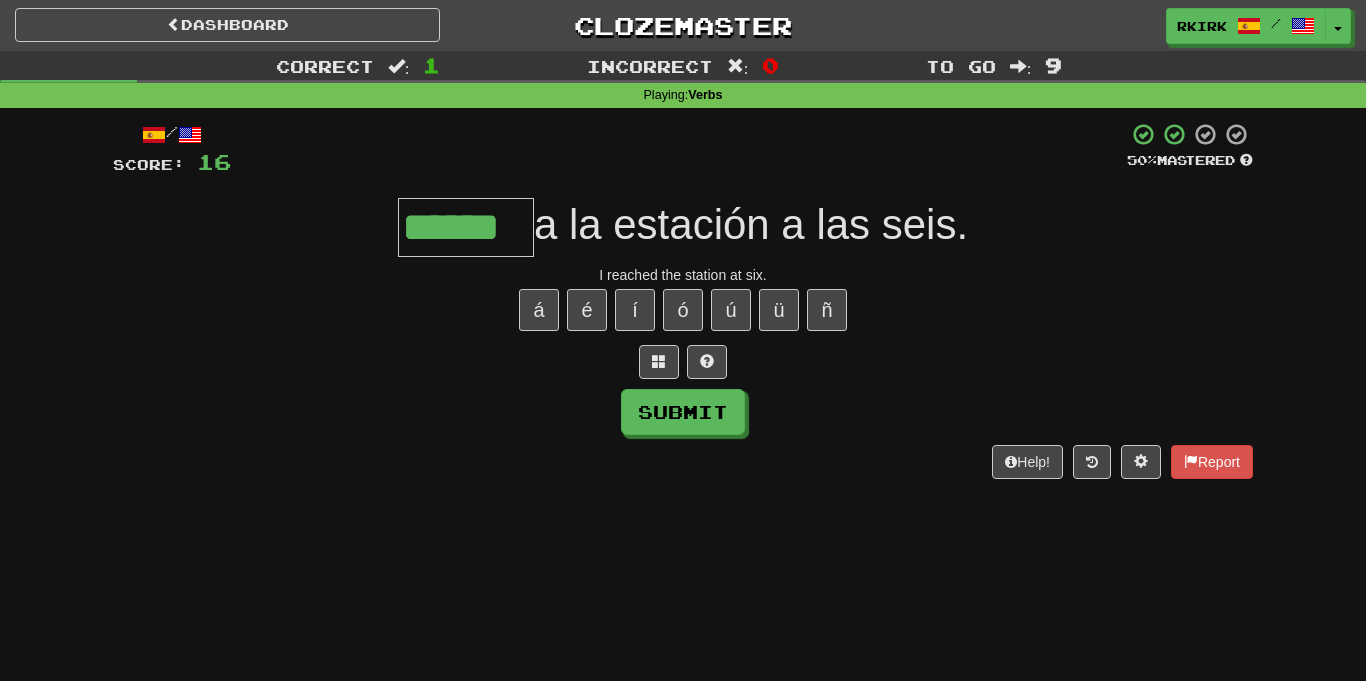 type on "******" 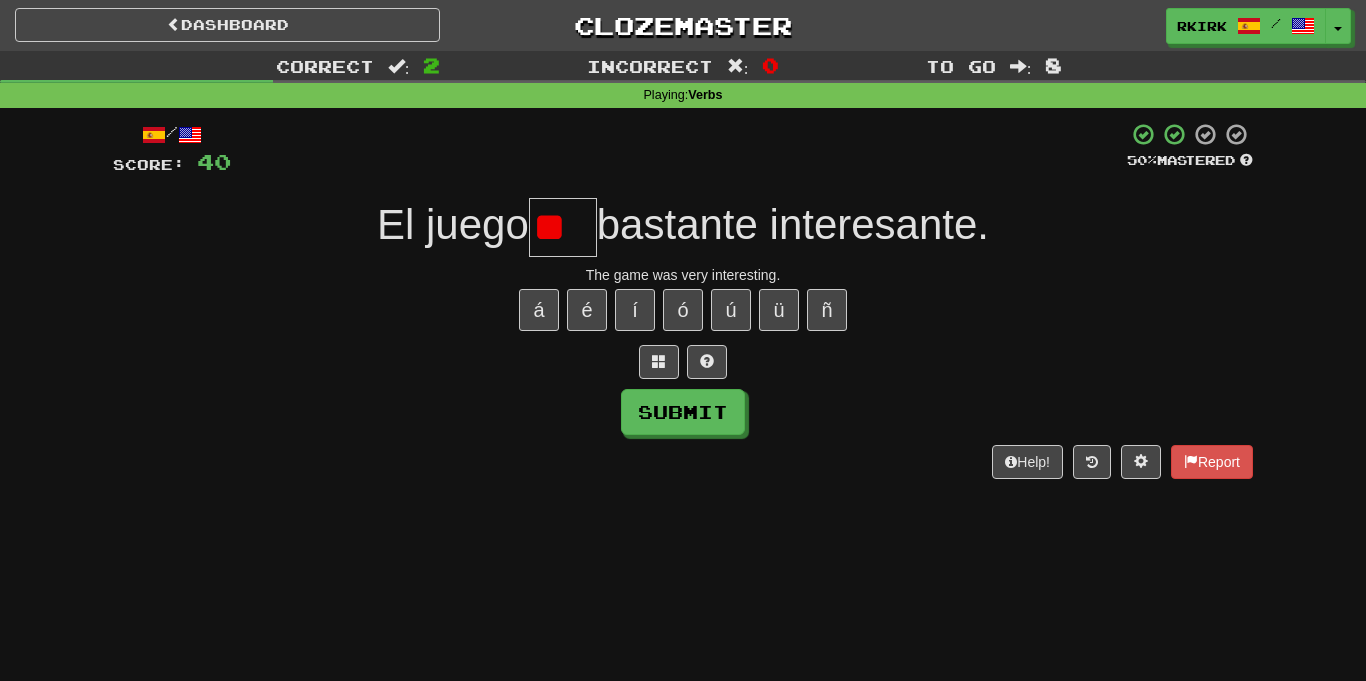 type on "*" 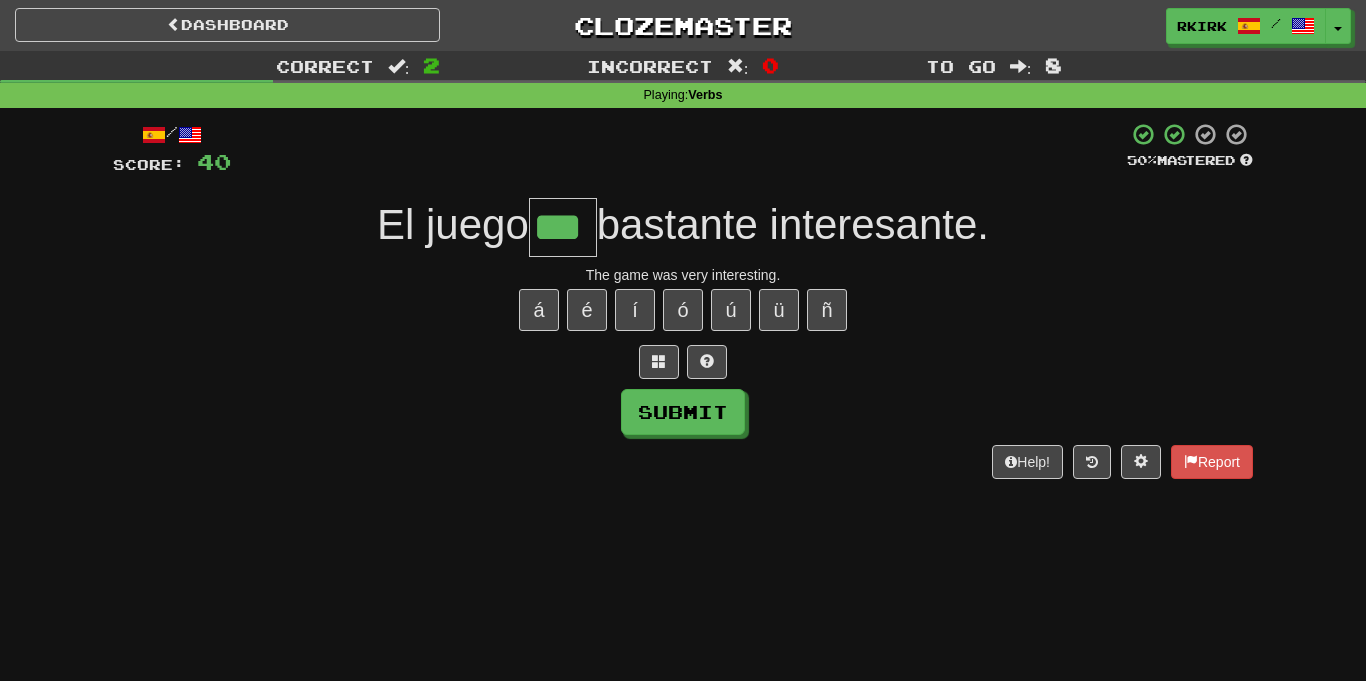 type on "***" 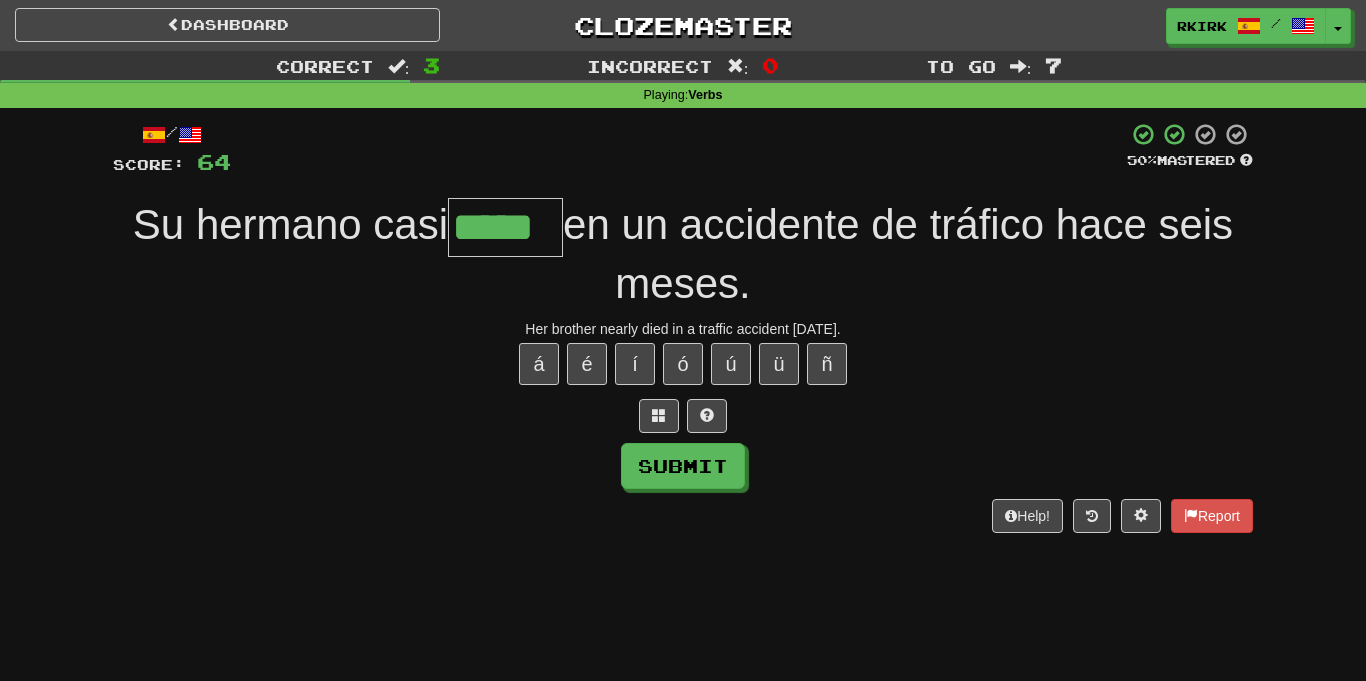 type on "*****" 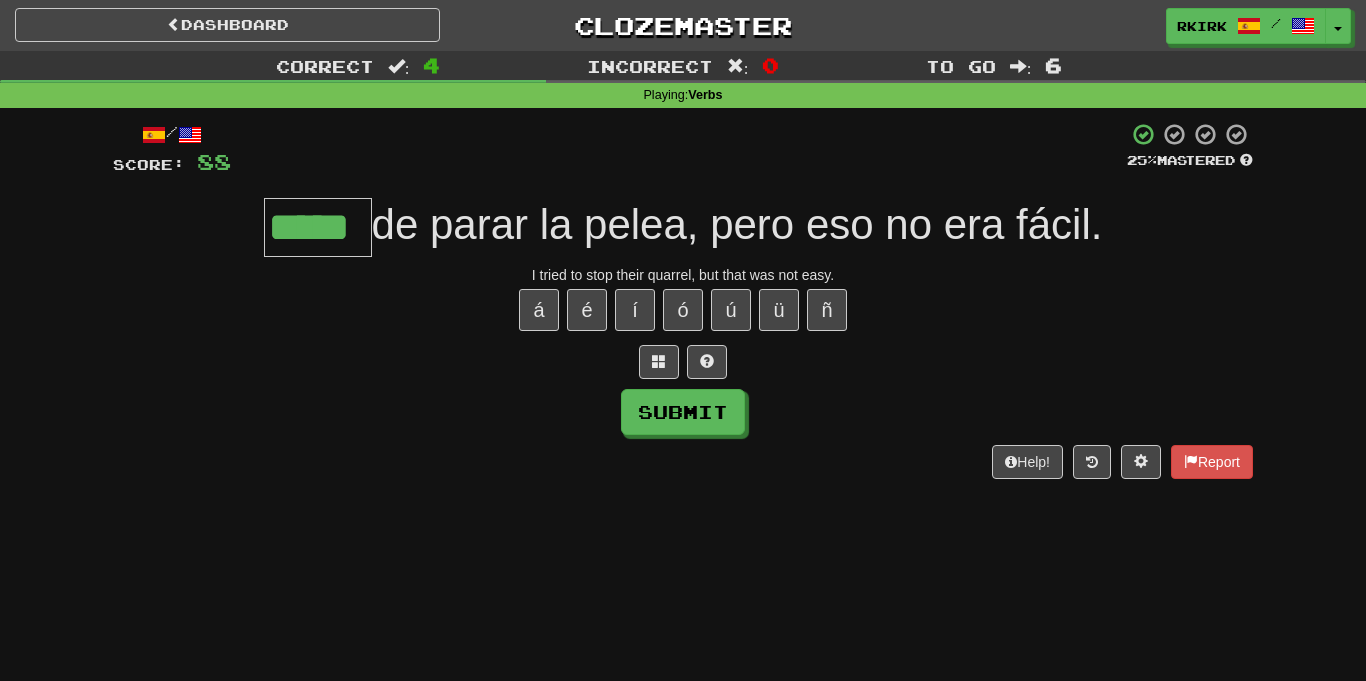 type on "*****" 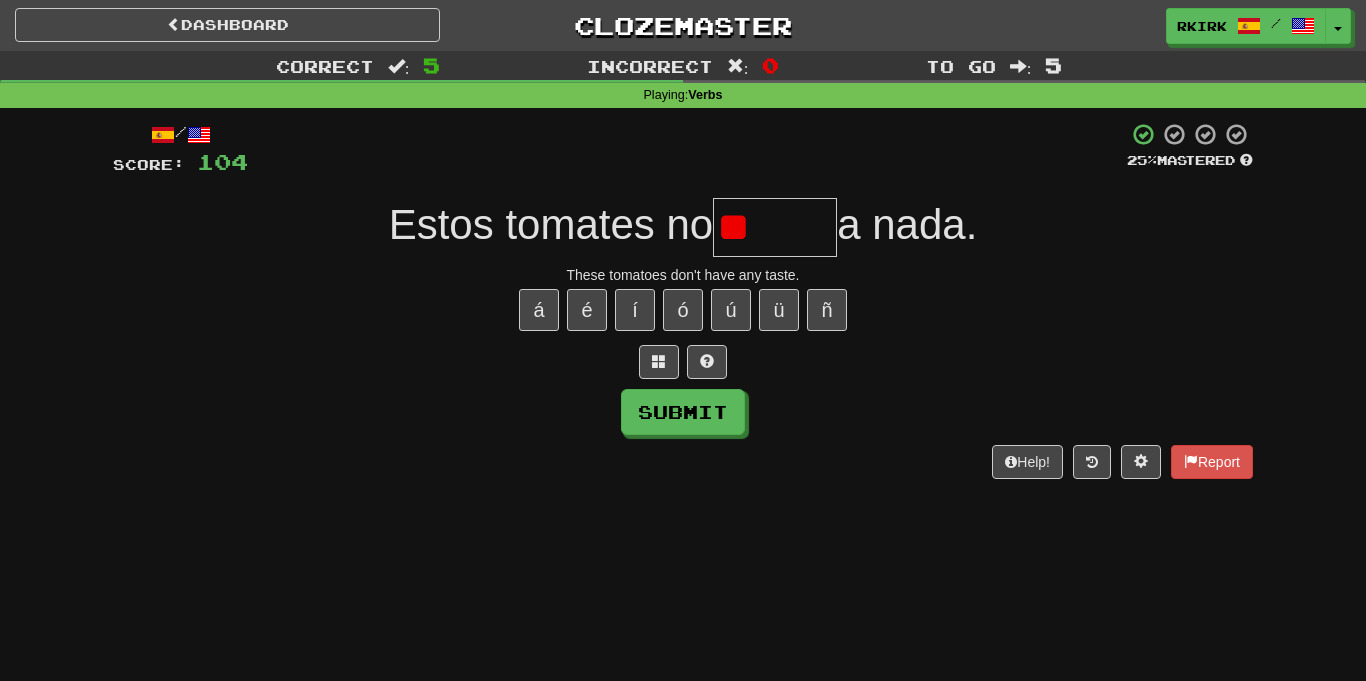 type on "*" 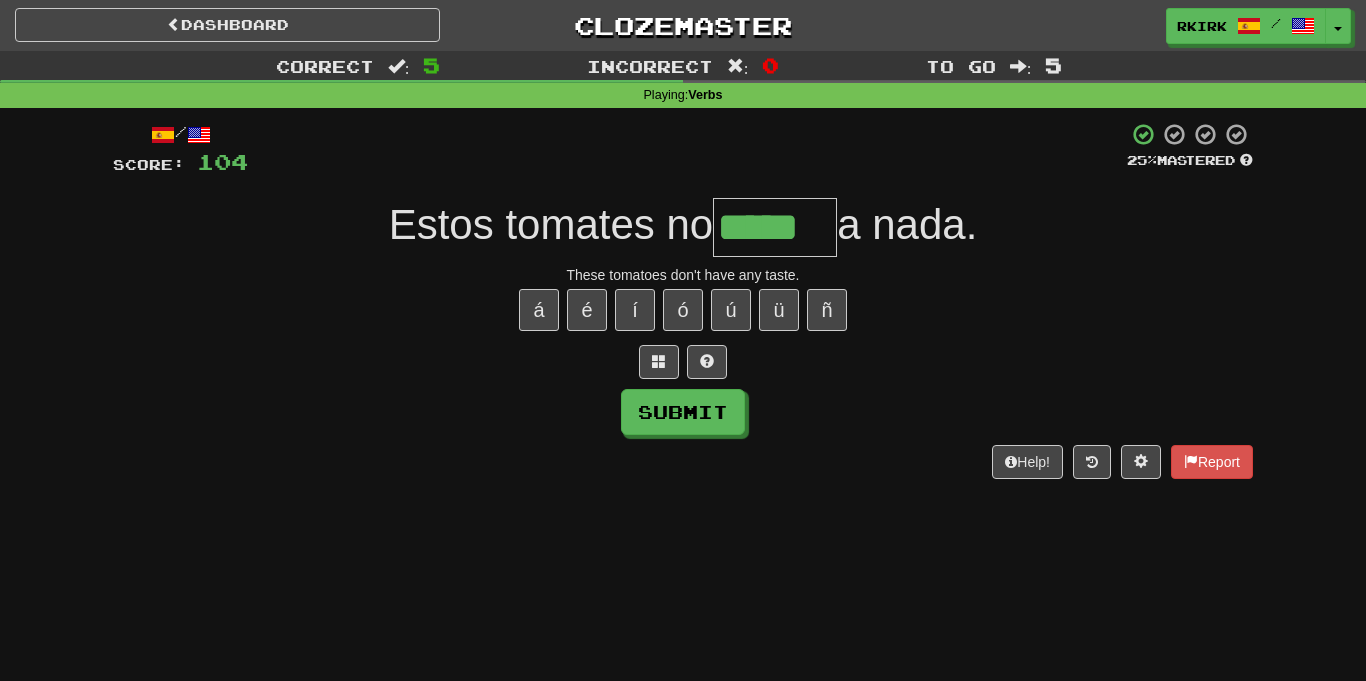 type on "*****" 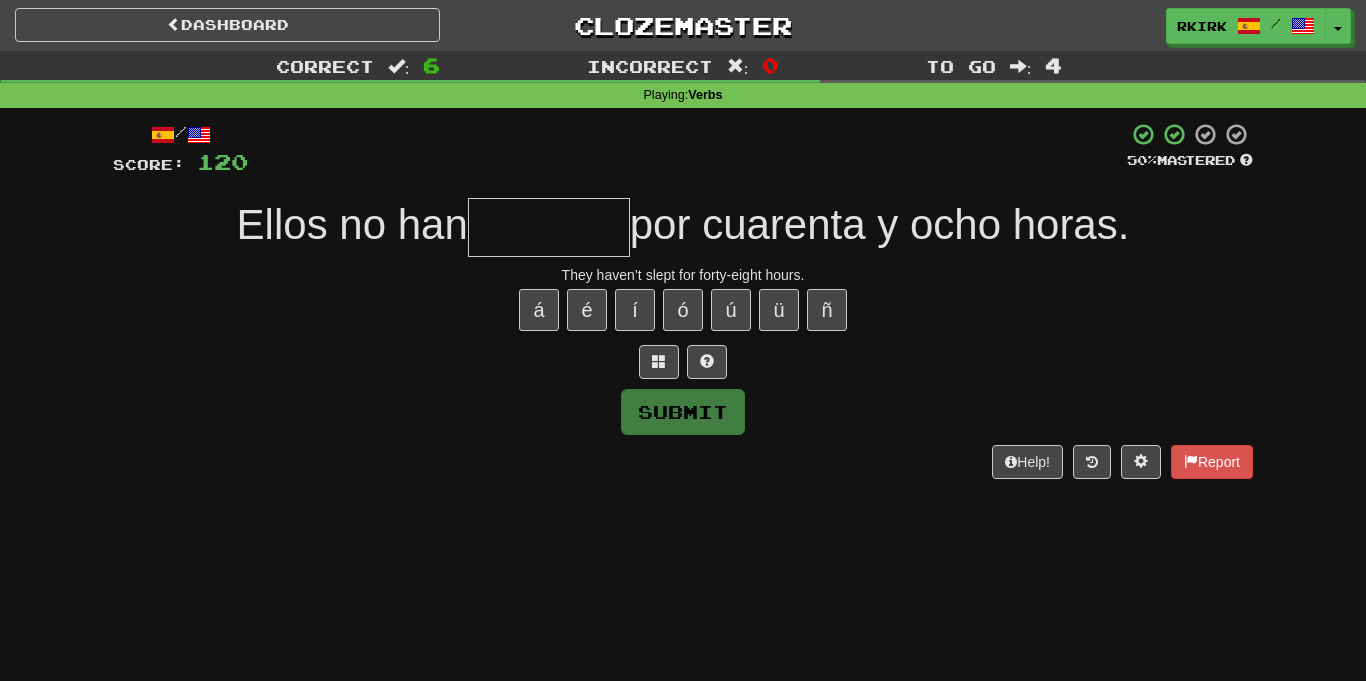 type on "*" 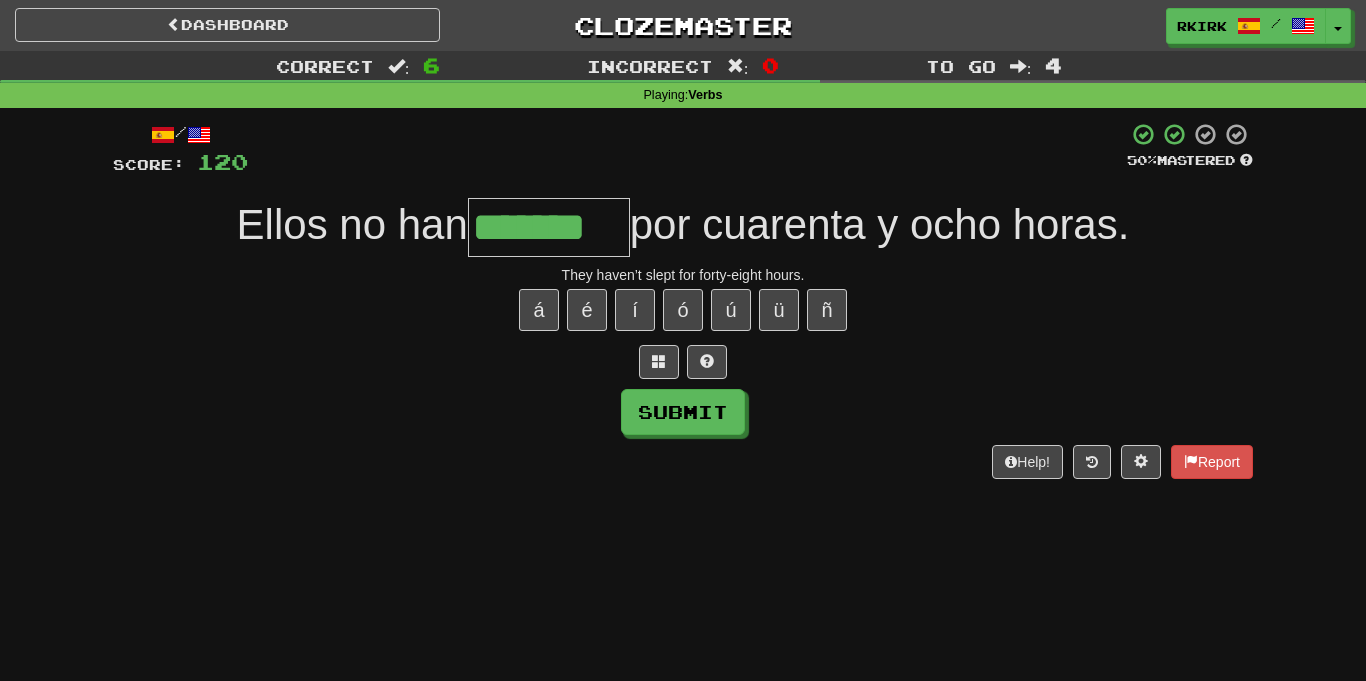 type 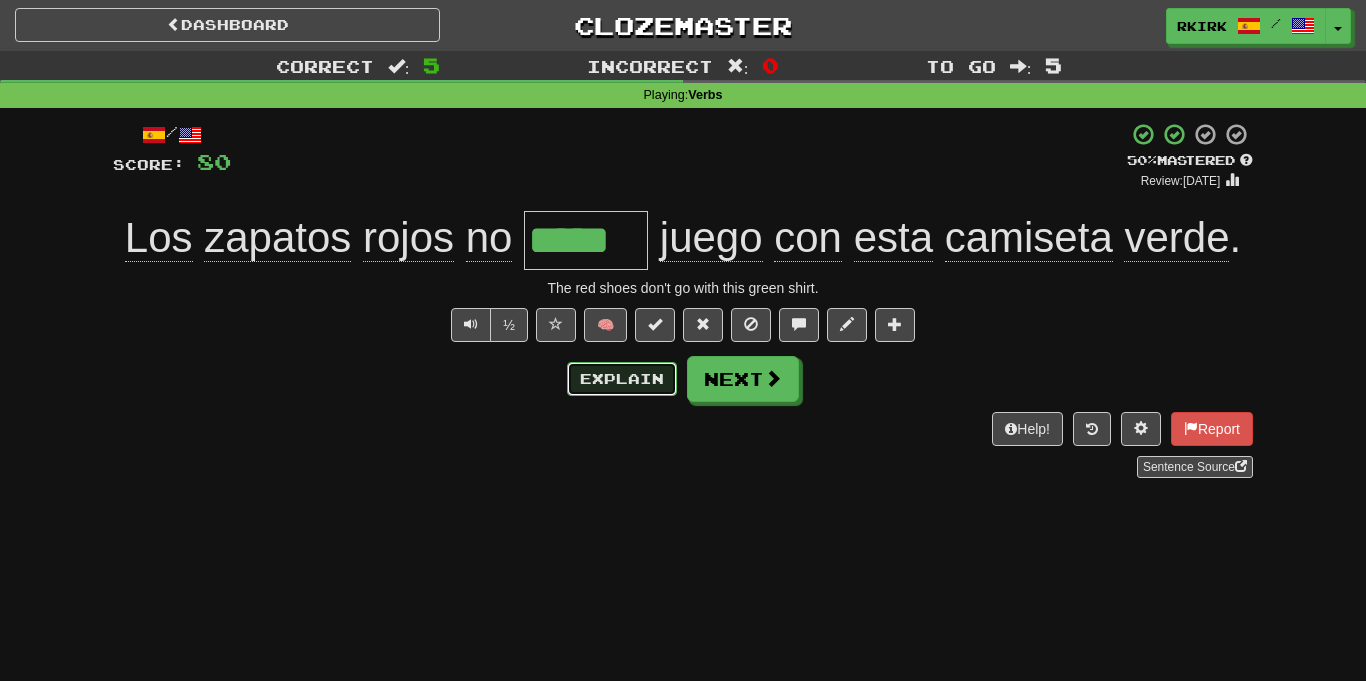 click on "Explain" at bounding box center [622, 379] 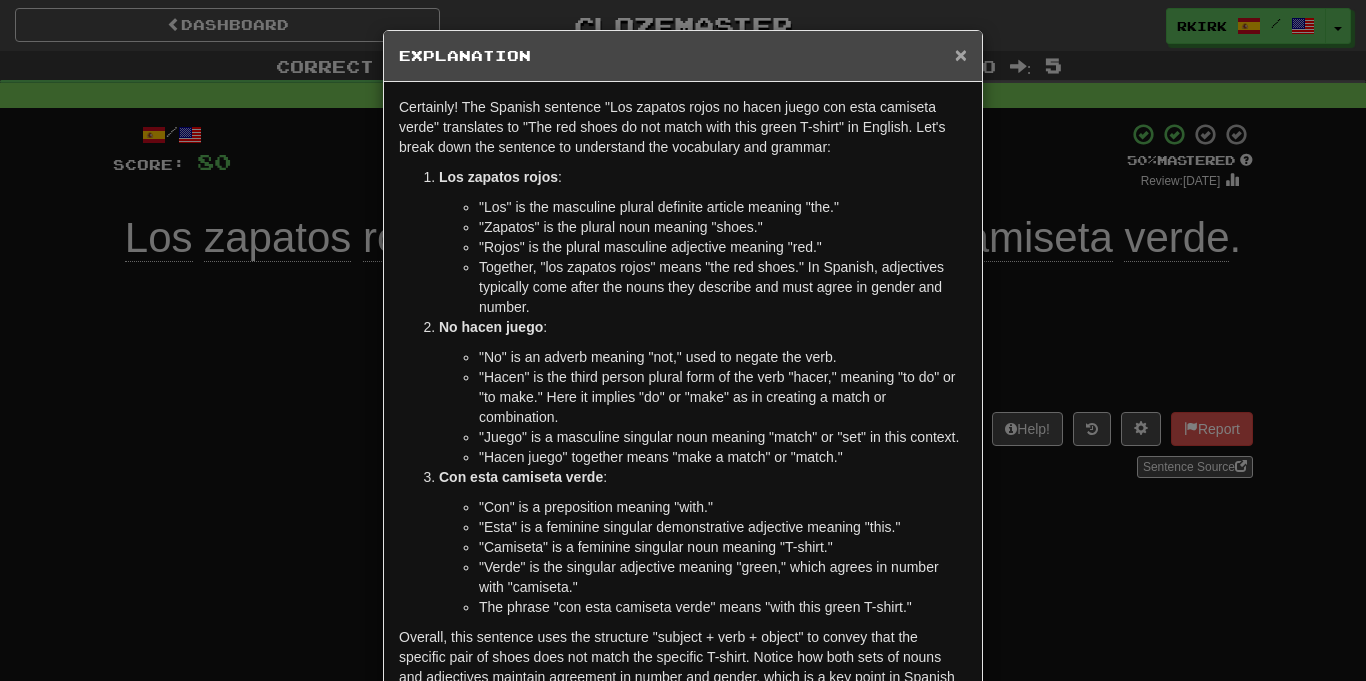 click on "×" at bounding box center [961, 54] 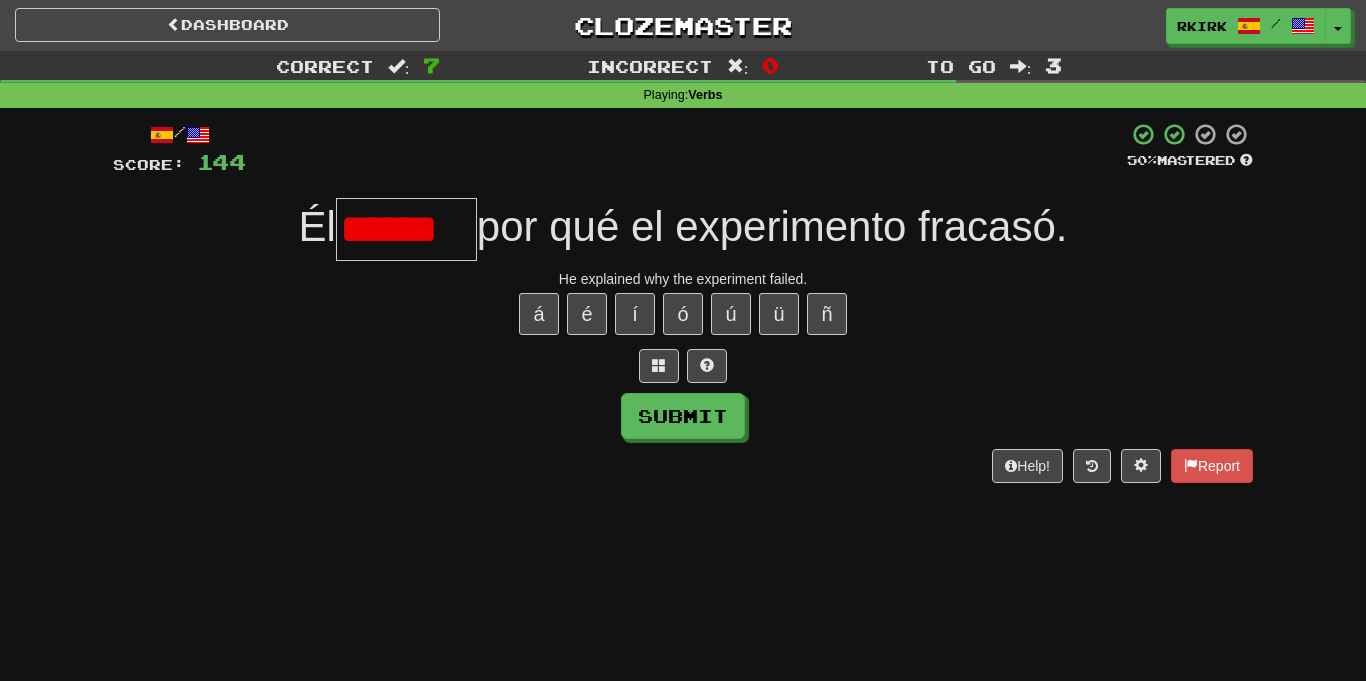 scroll, scrollTop: 0, scrollLeft: 0, axis: both 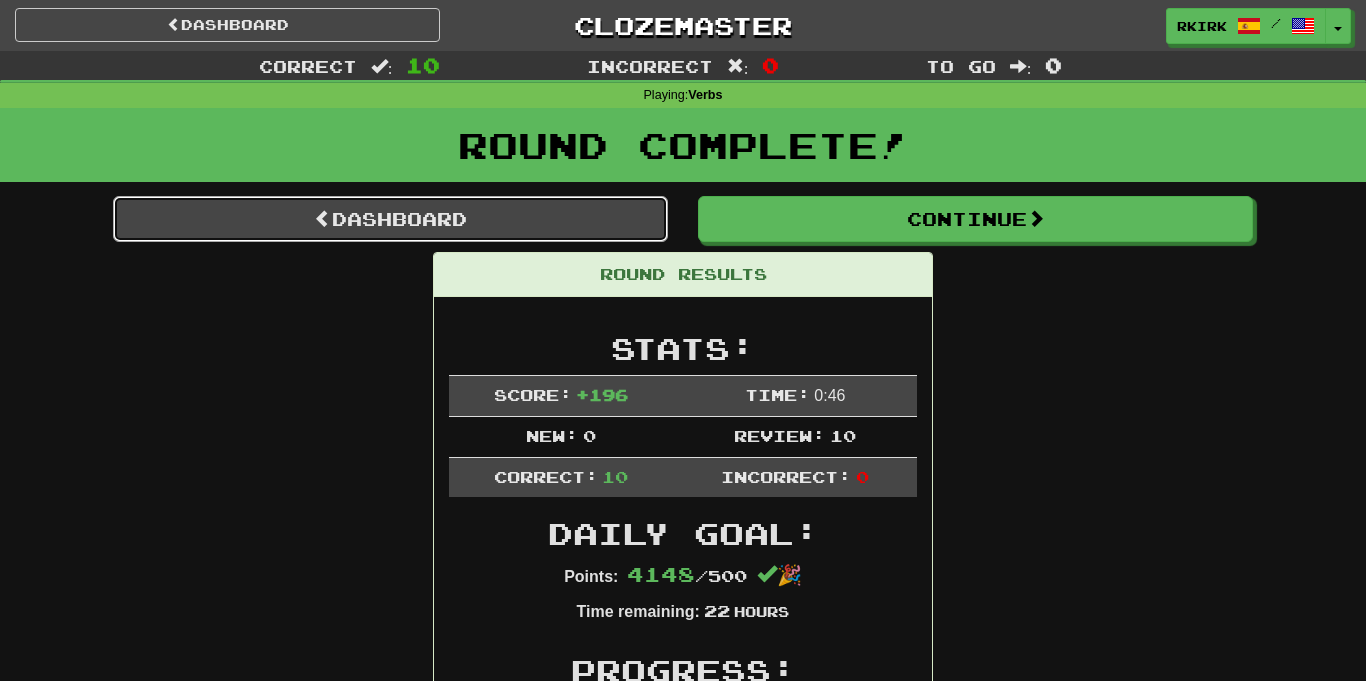 click on "Dashboard" at bounding box center (390, 219) 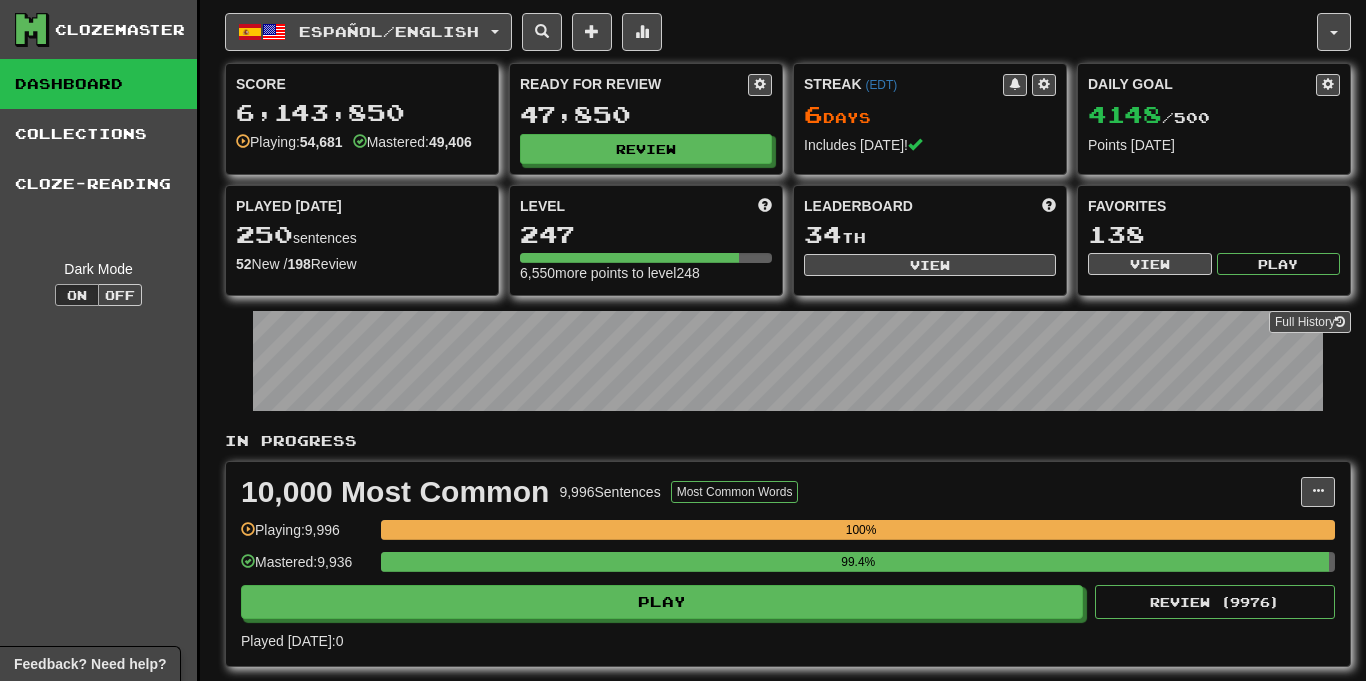 scroll, scrollTop: 0, scrollLeft: 0, axis: both 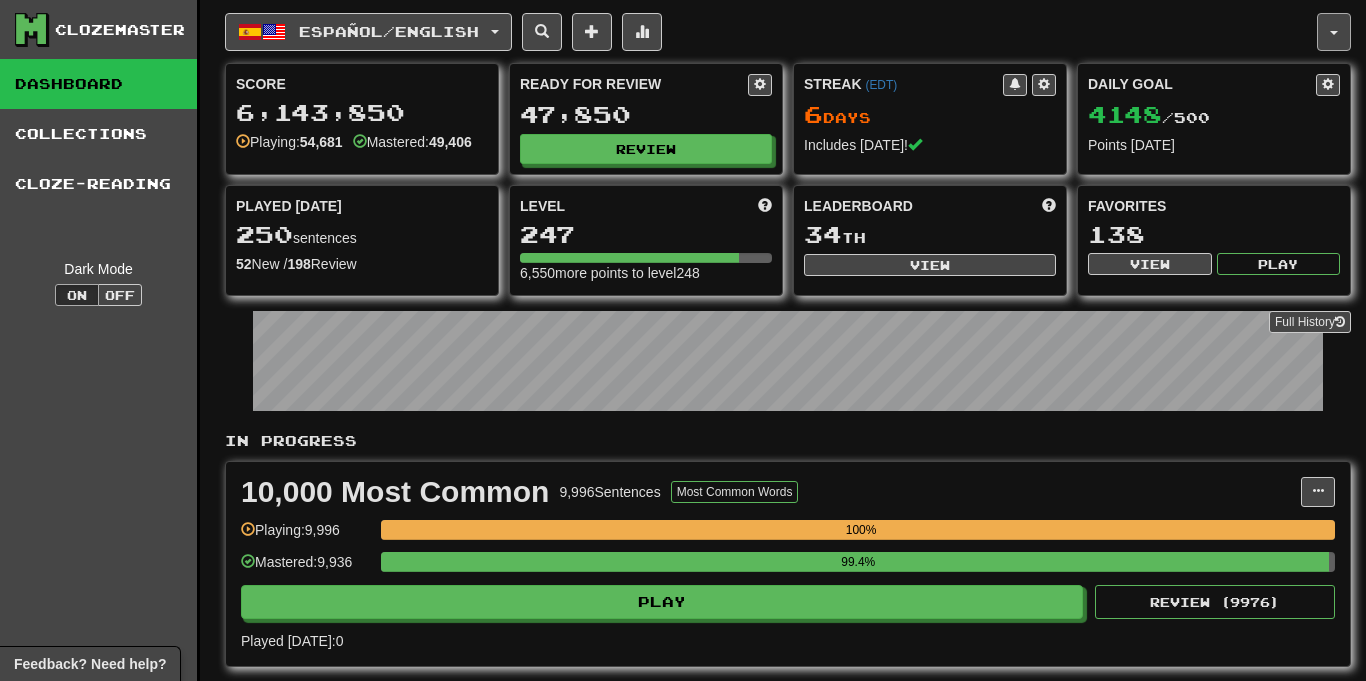 click at bounding box center [1334, 32] 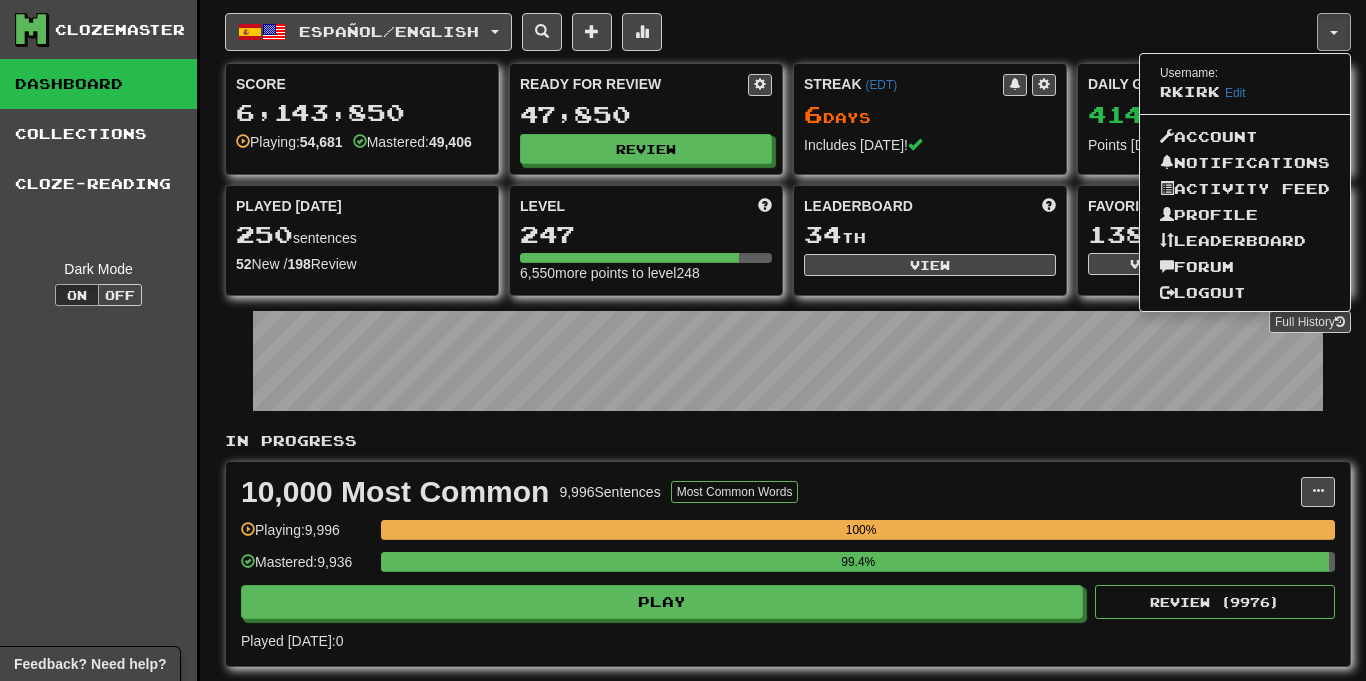 click on "Español  /  English Español  /  English Streak:  6   Review:  47,850 Daily Goal:  4148  /  500 Deutsch  /  English Streak:  5   Review:  53,971 Daily Goal:  0  /  500 Français  /  English Streak:  5   Review:  19,001 Daily Goal:  0  /  500 Nederlands  /  English Streak:  0   Review:  21,434 Daily Goal:  0  /  500 Esperanto  /  English Streak:  0   Review:  933 Daily Goal:  0  /  500 Português  /  English Streak:  0   Review:  77 Points today:  0 Italiano  /  English Streak:  0   Review:  50 Daily Goal:  0  /  100 Svenska  /  English Streak:  0   Review:  20 Points today:  0 Français  /  Deutsch Streak:  0   Review:  0 Points today:  0  Language Pairing" at bounding box center [771, 32] 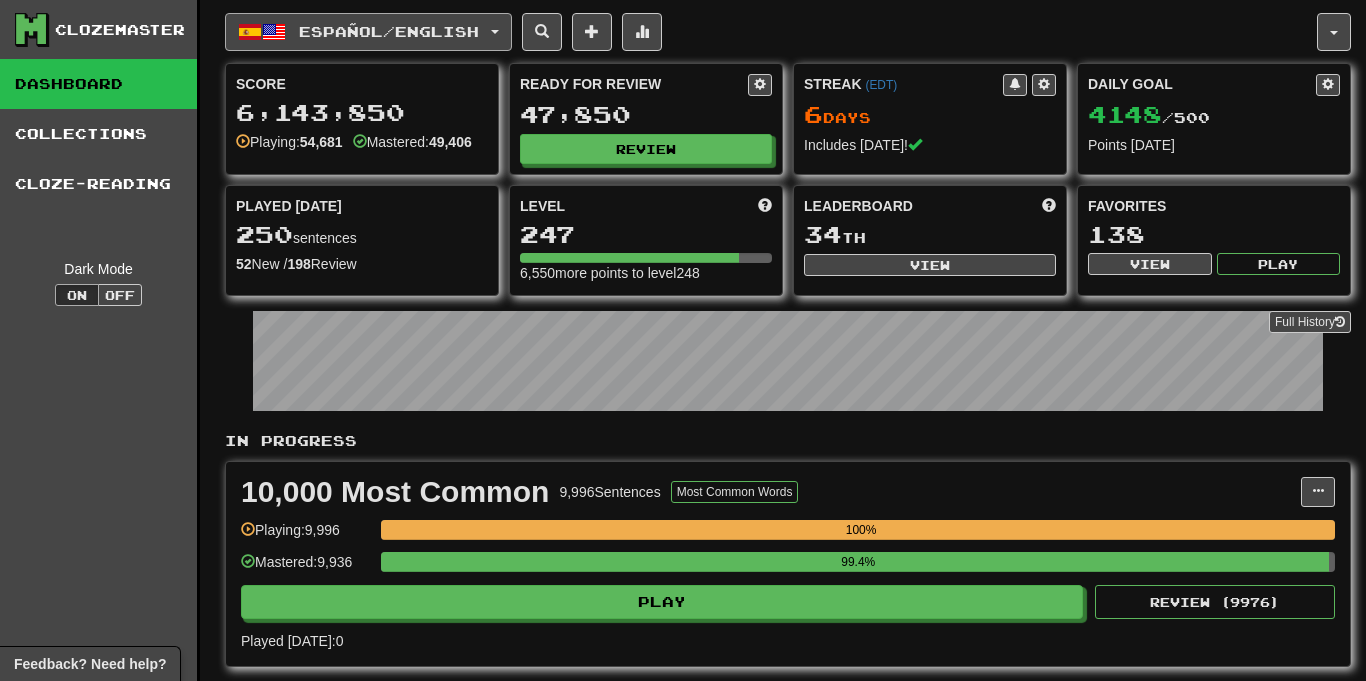 click on "Español  /  English" at bounding box center (368, 32) 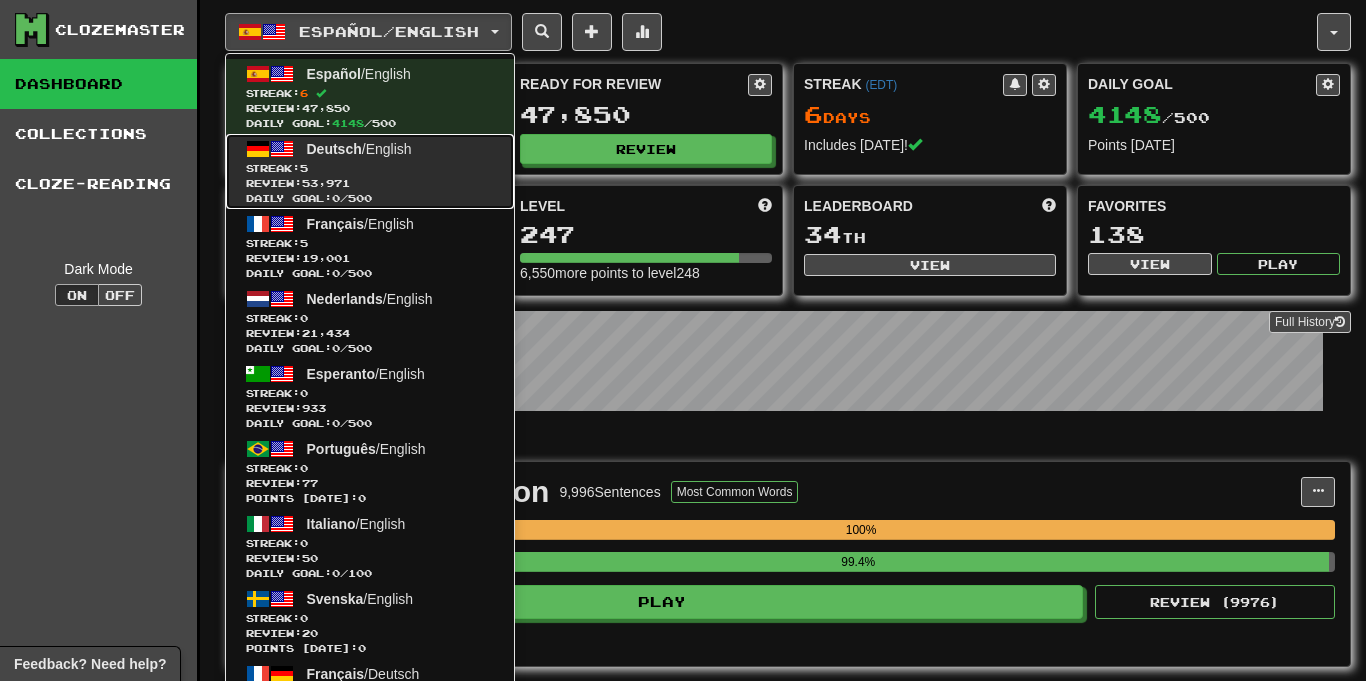 click on "Deutsch  /  English Streak:  5   Review:  53,971 Daily Goal:  0  /  500" at bounding box center [370, 171] 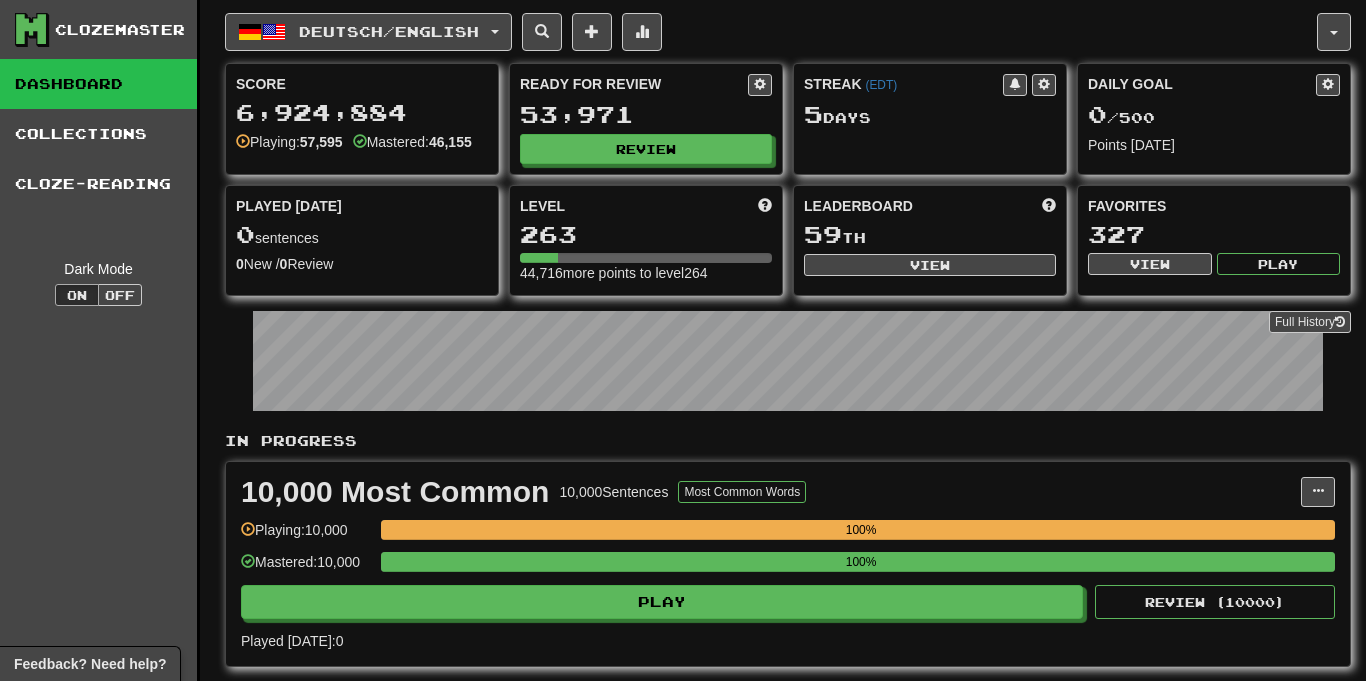 scroll, scrollTop: 0, scrollLeft: 0, axis: both 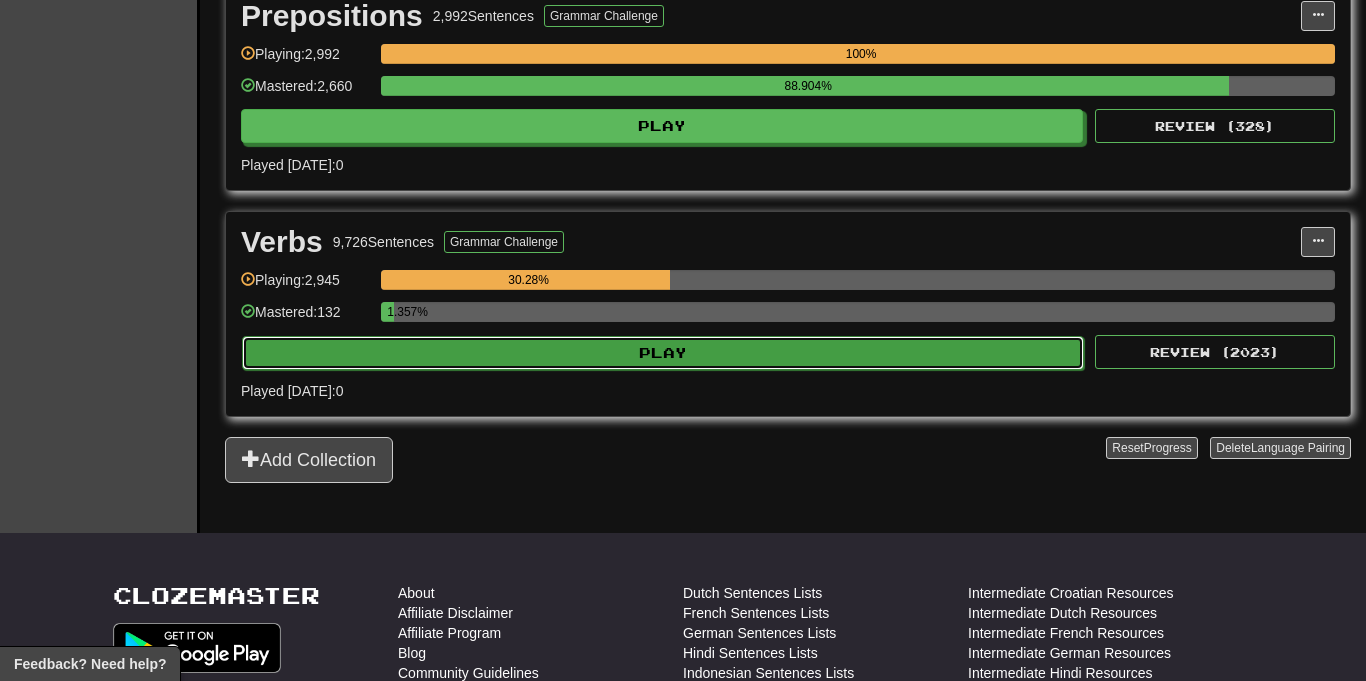 click on "Play" at bounding box center (663, 353) 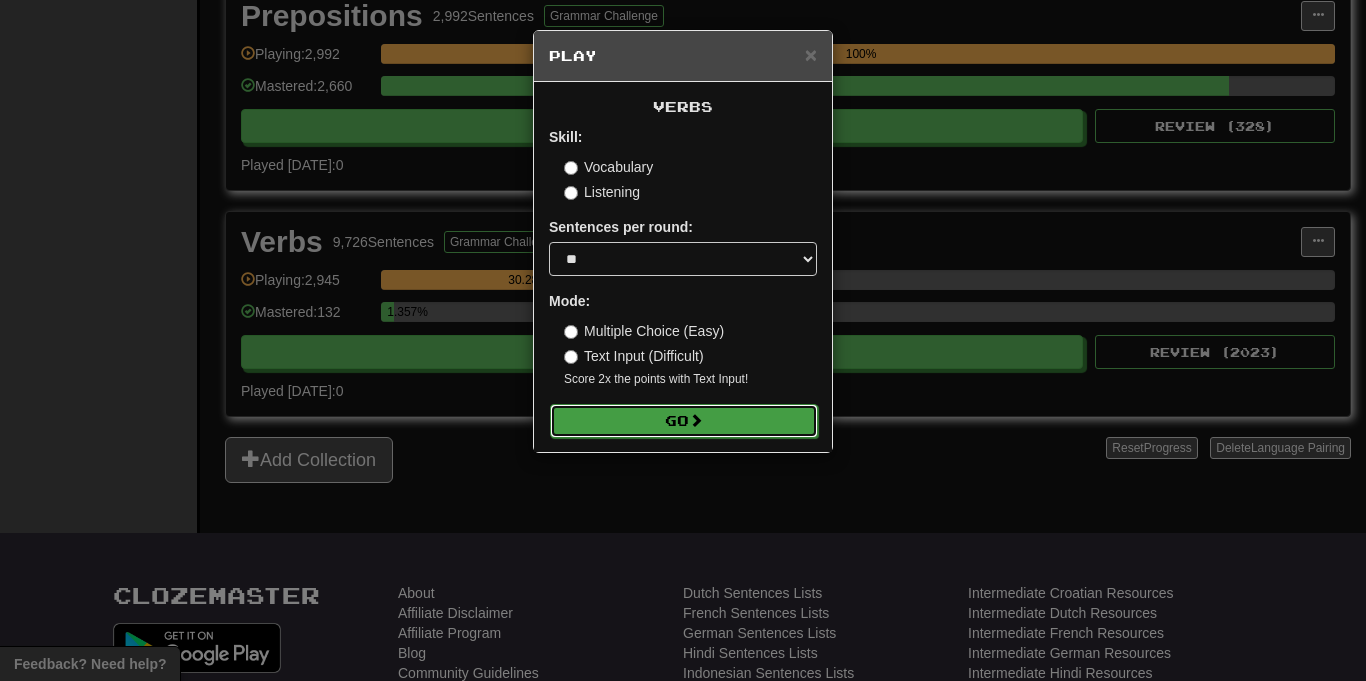 click on "Go" at bounding box center [684, 421] 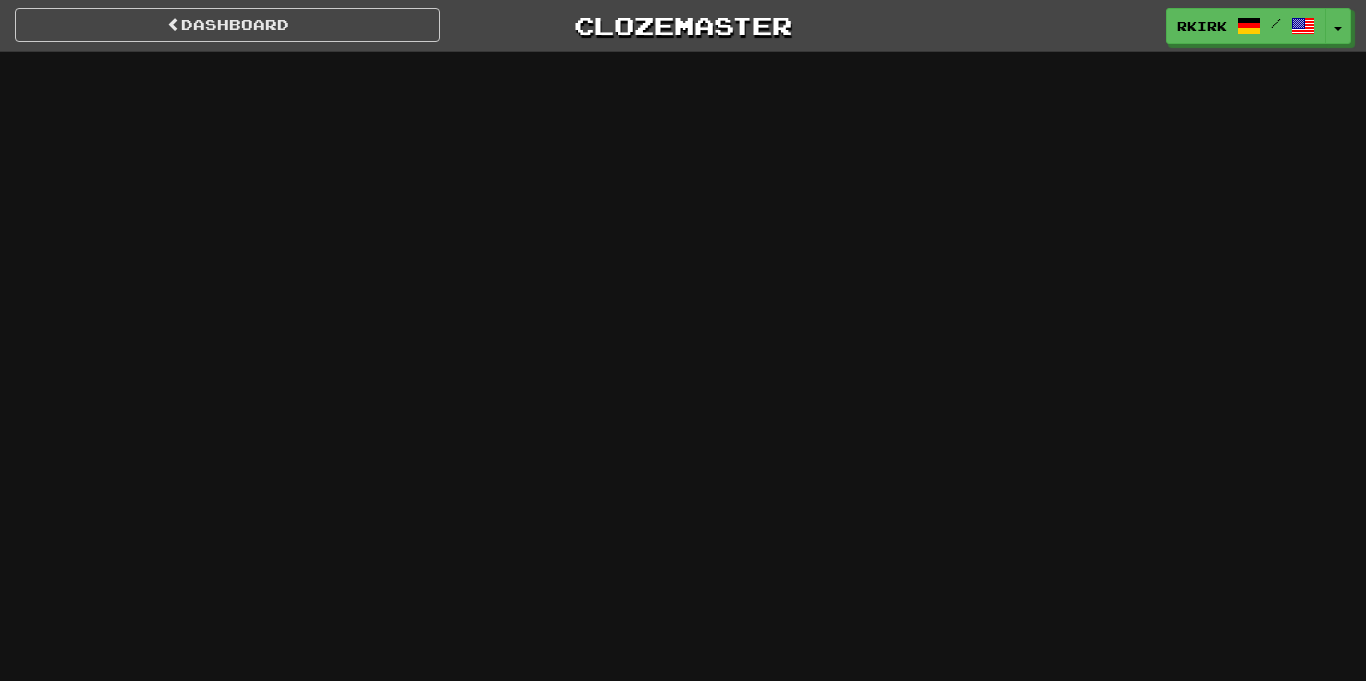 scroll, scrollTop: 0, scrollLeft: 0, axis: both 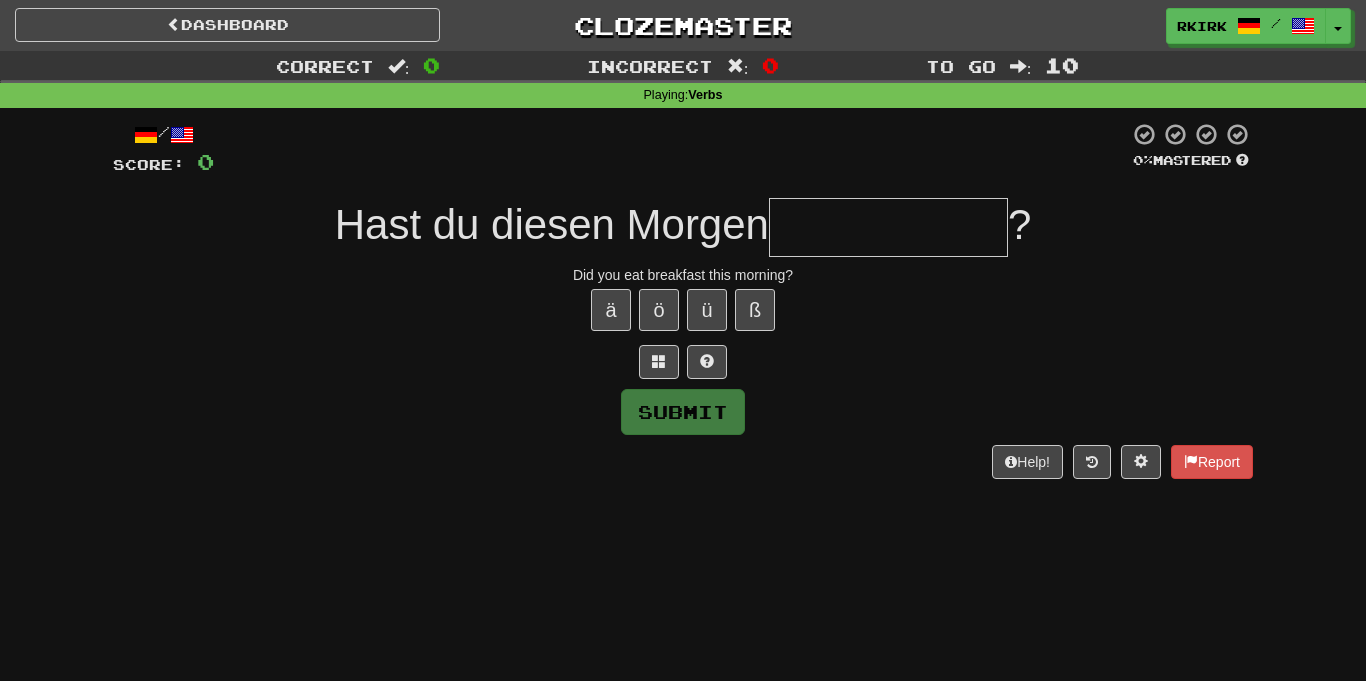 type on "*" 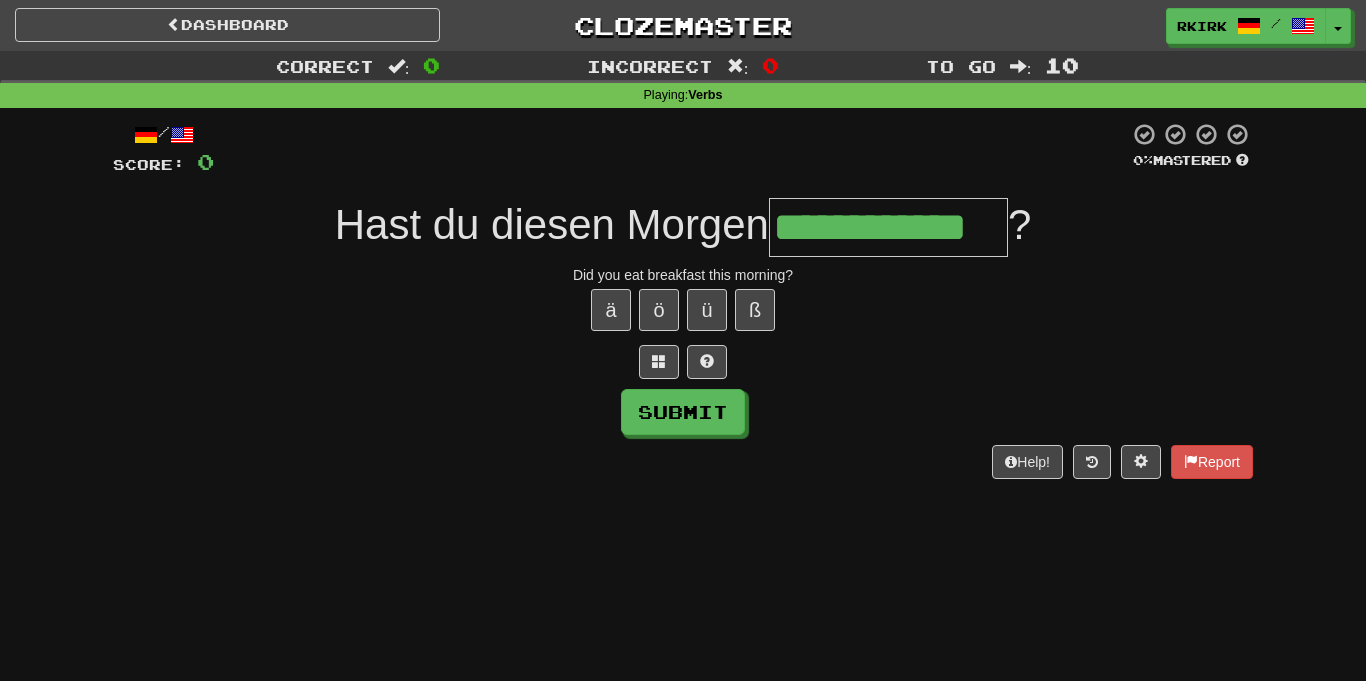 type on "**********" 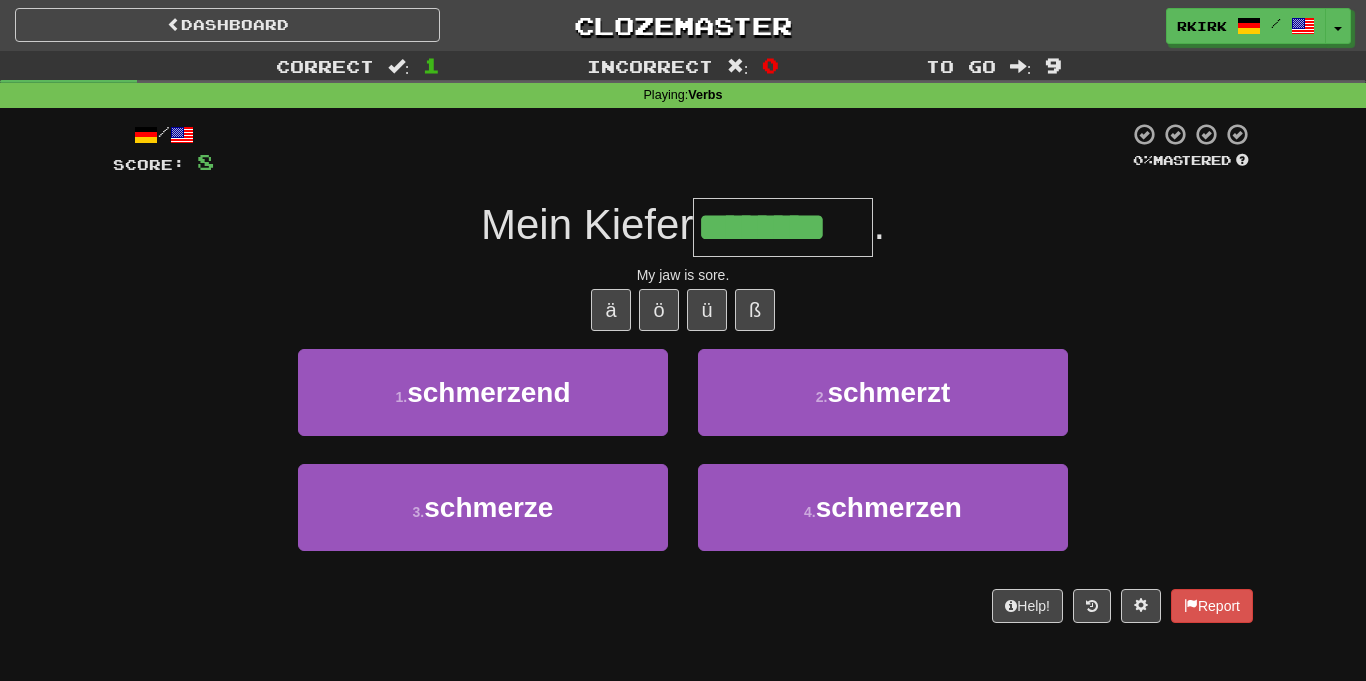type on "********" 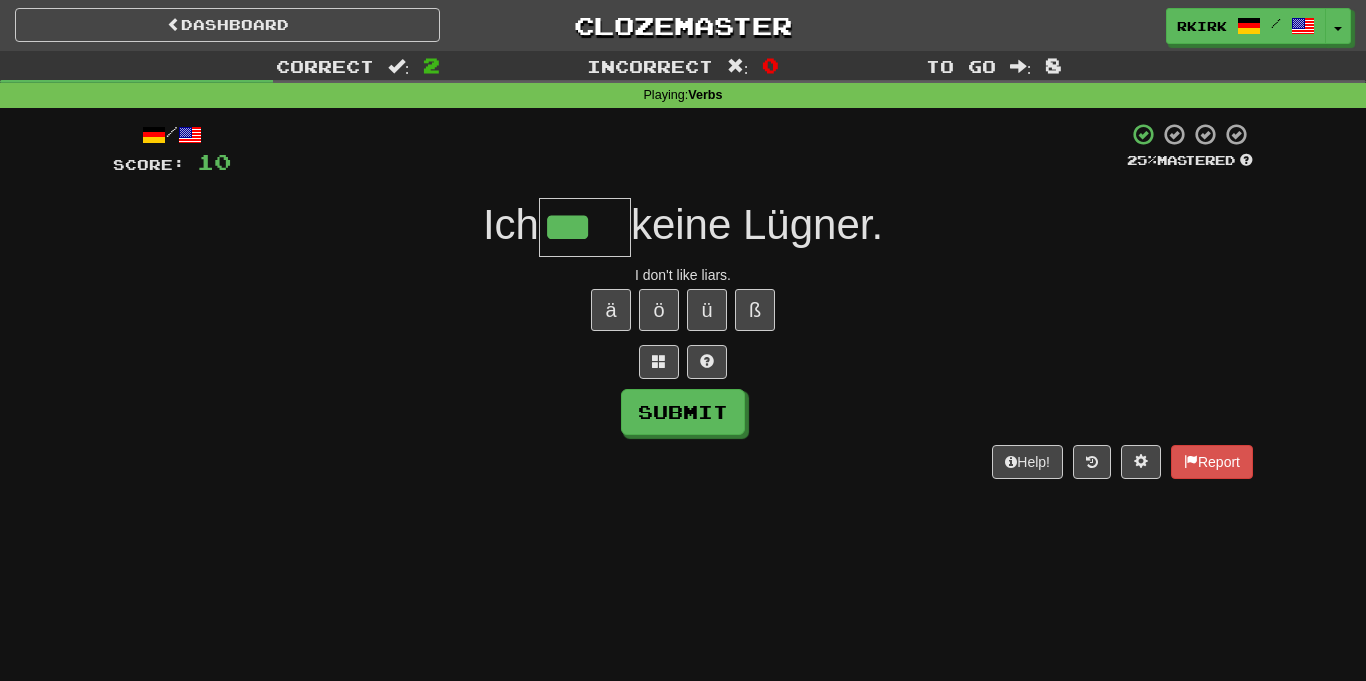 type on "***" 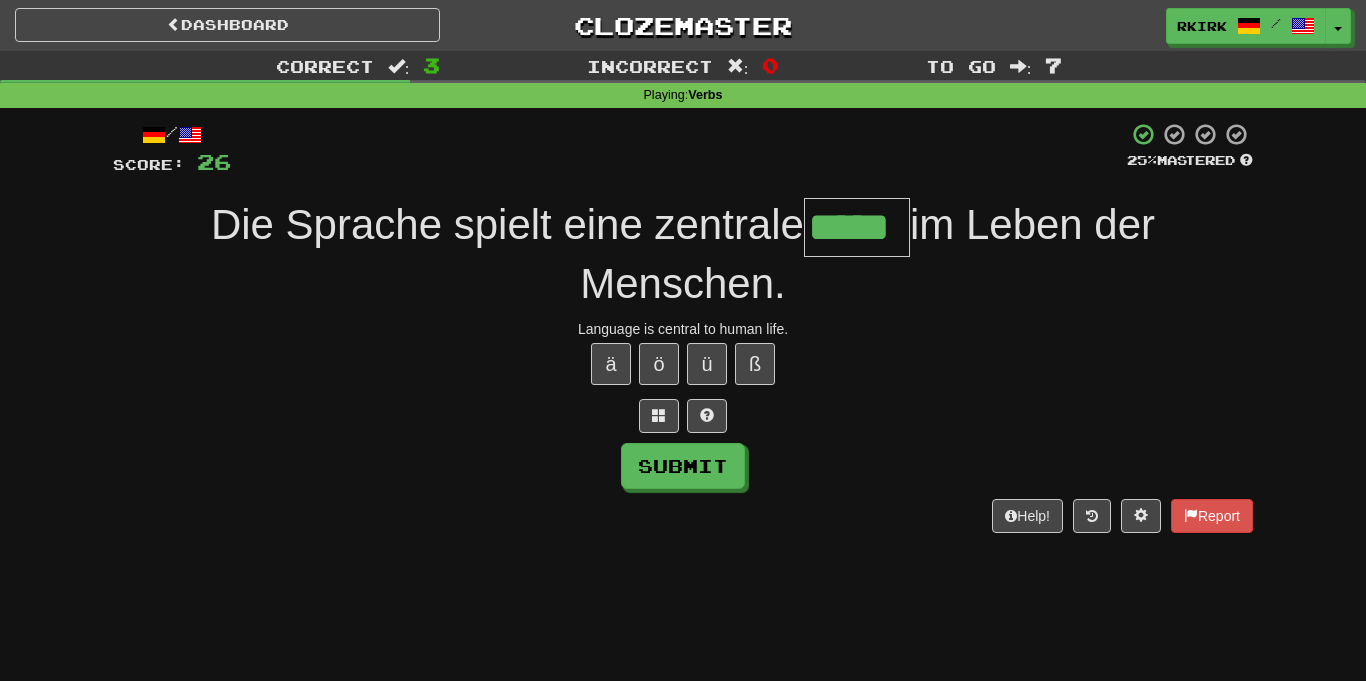 type on "*****" 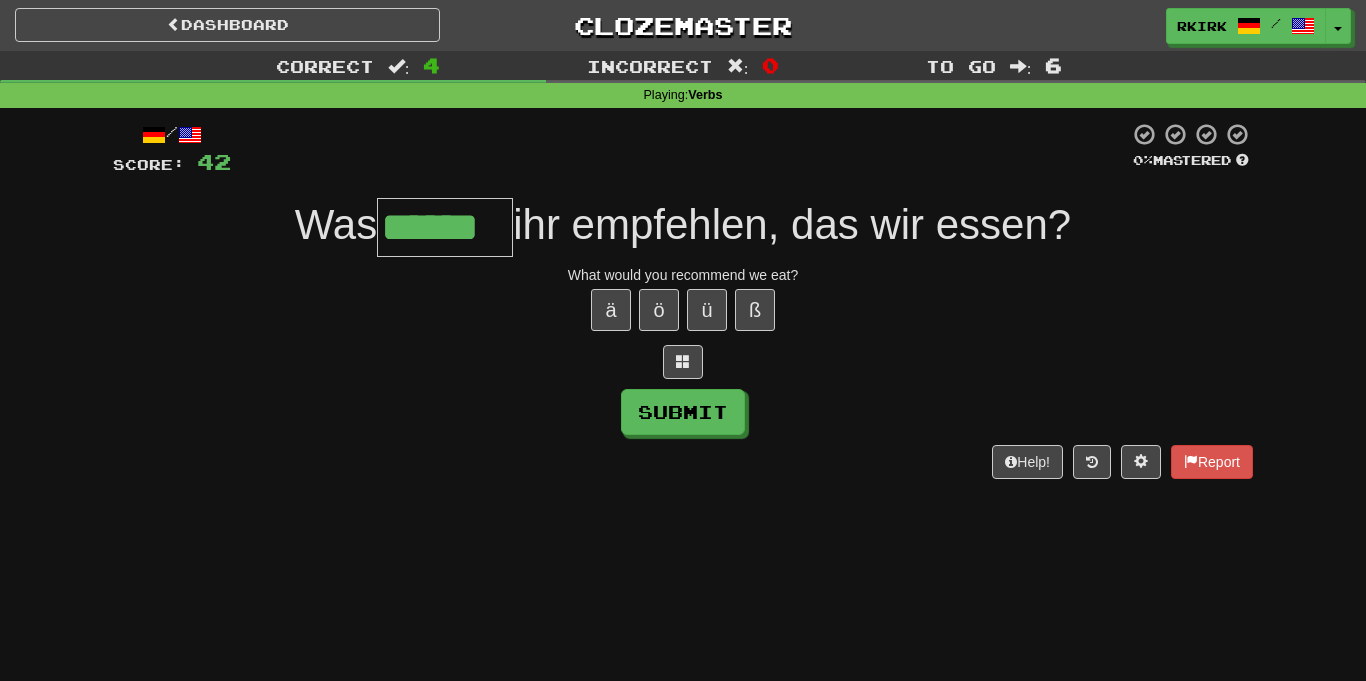 type on "******" 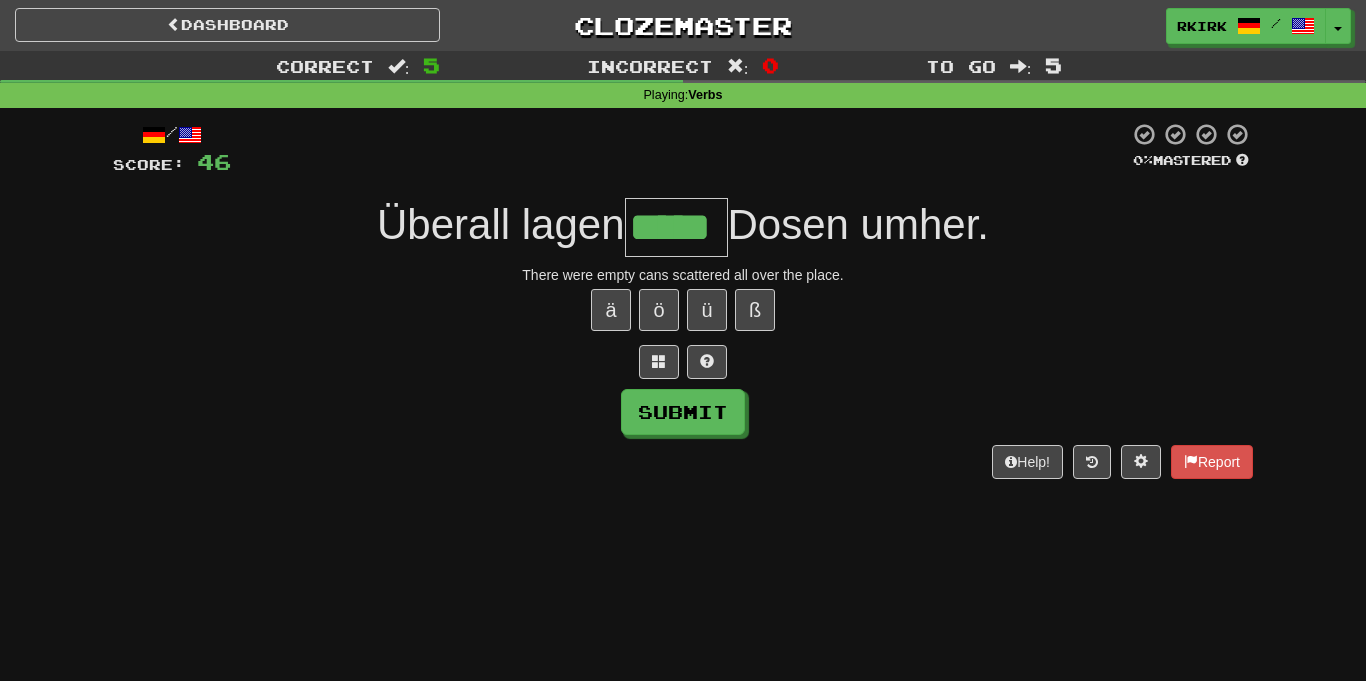 type on "*****" 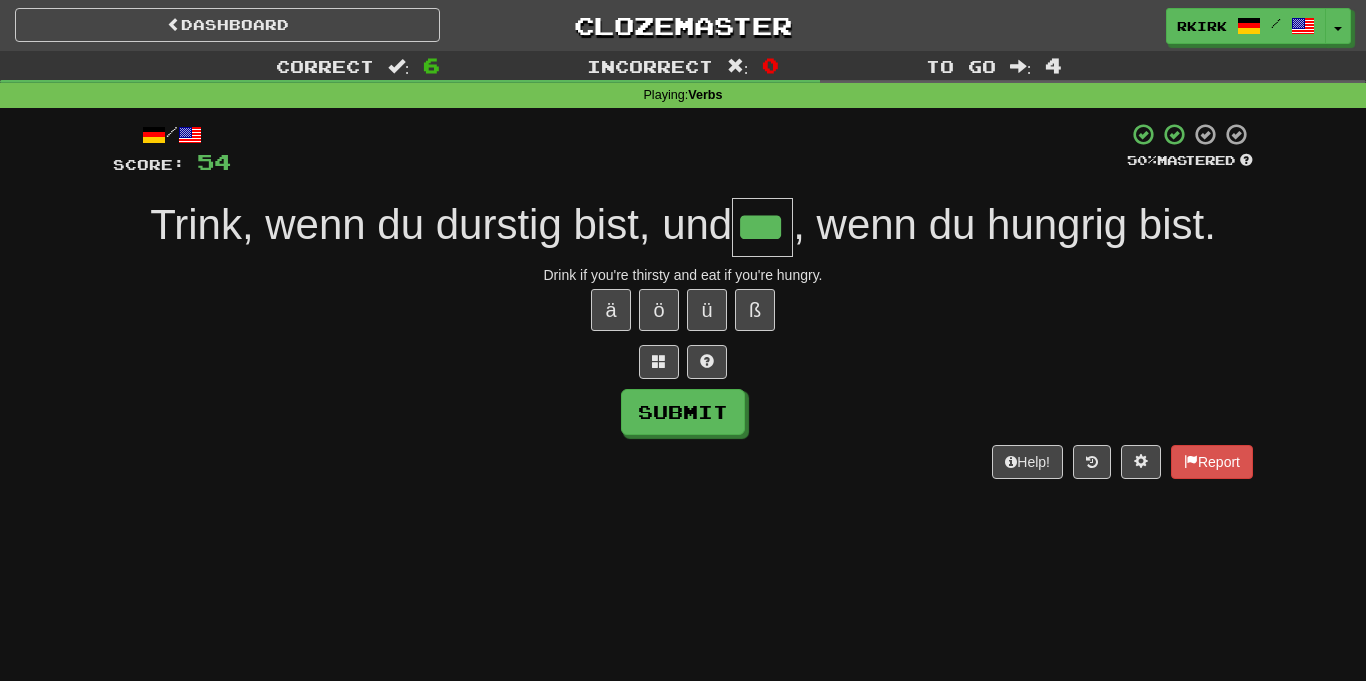 type on "***" 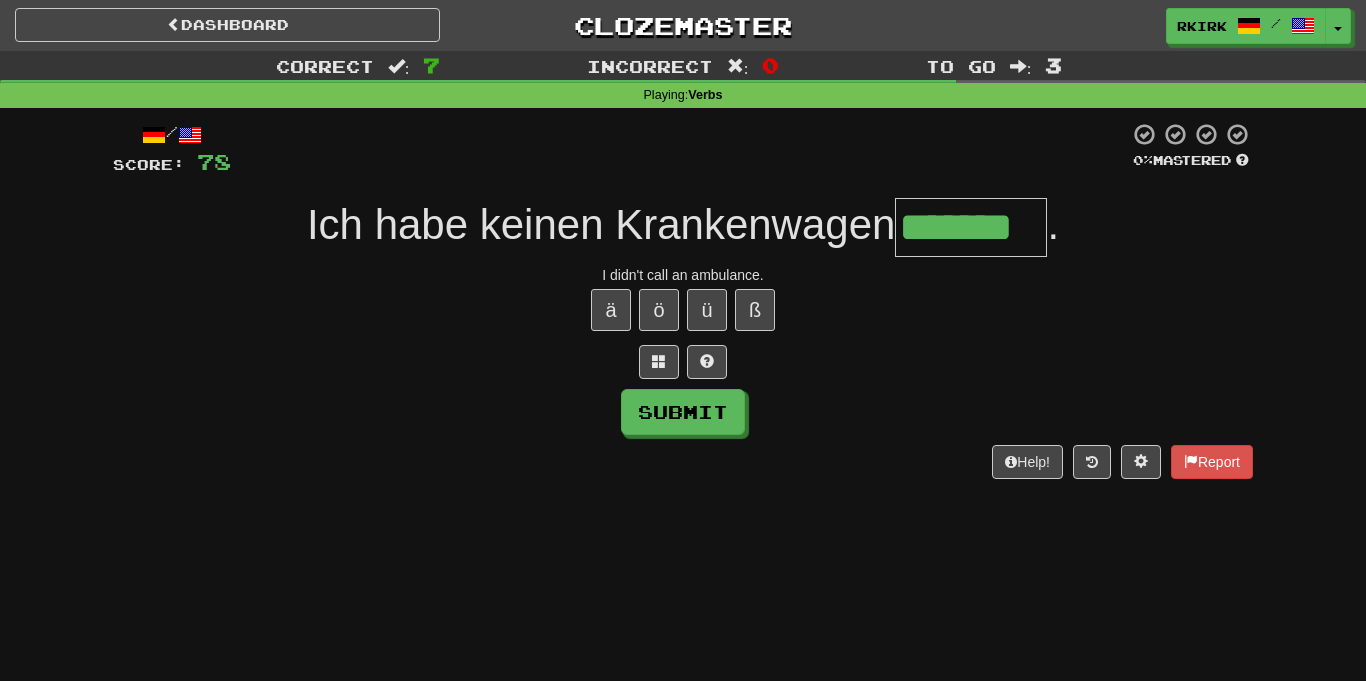 type on "*******" 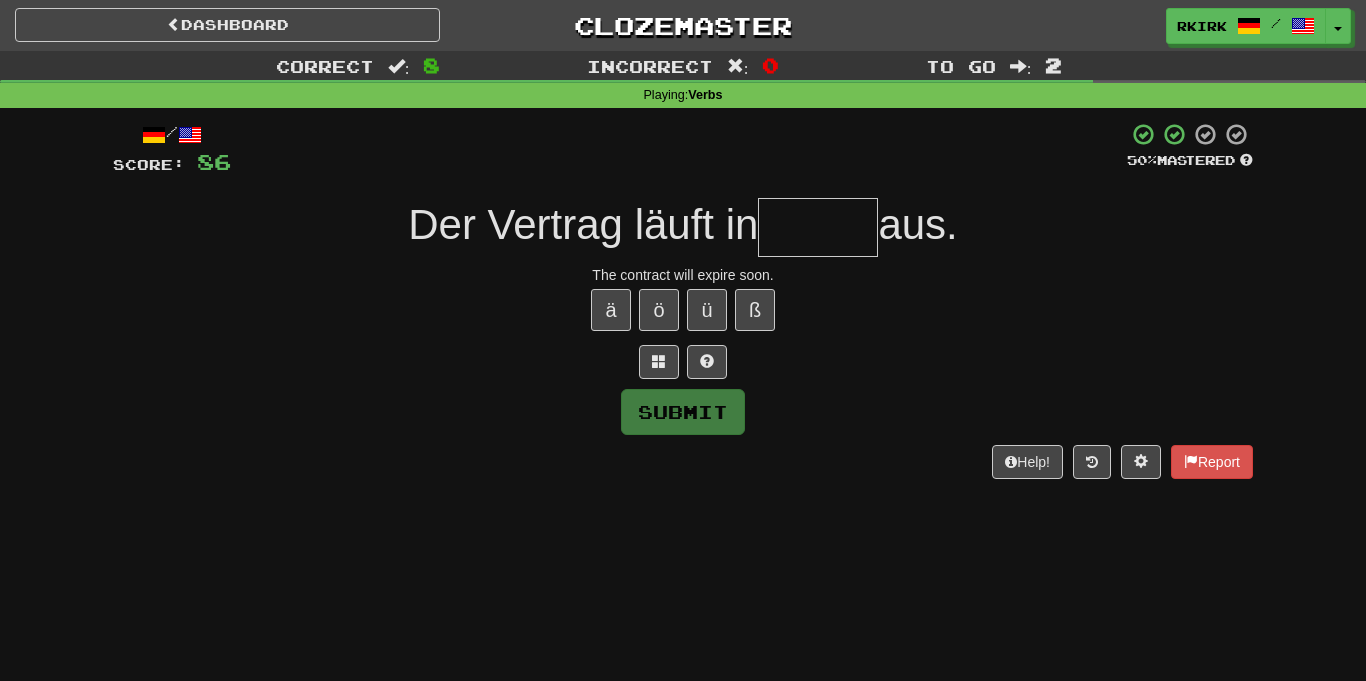 type on "*" 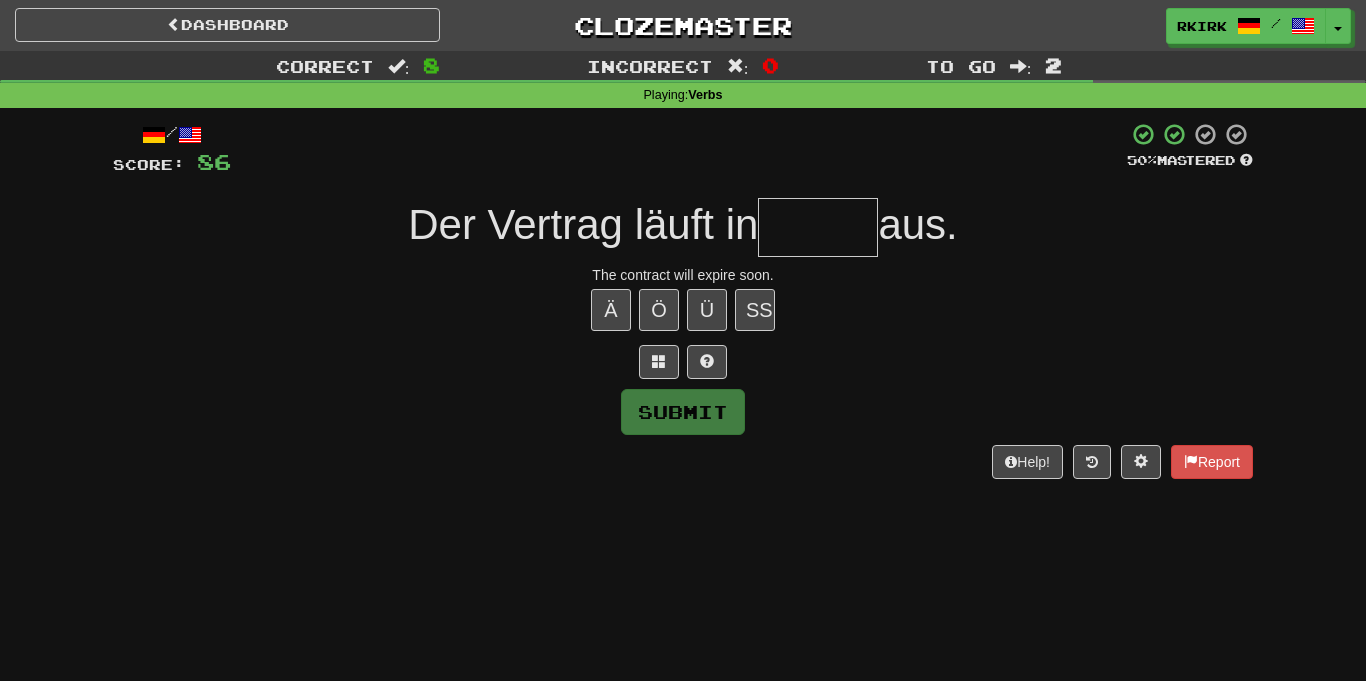 type on "*" 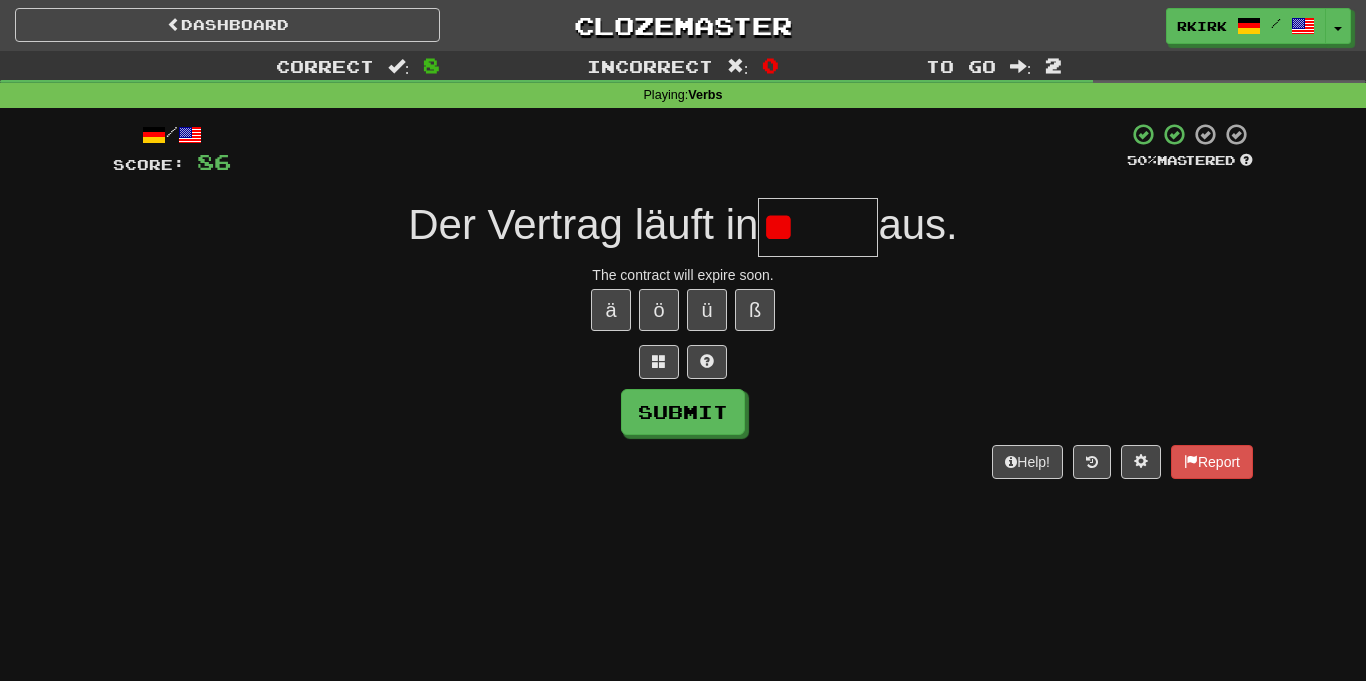 type on "*" 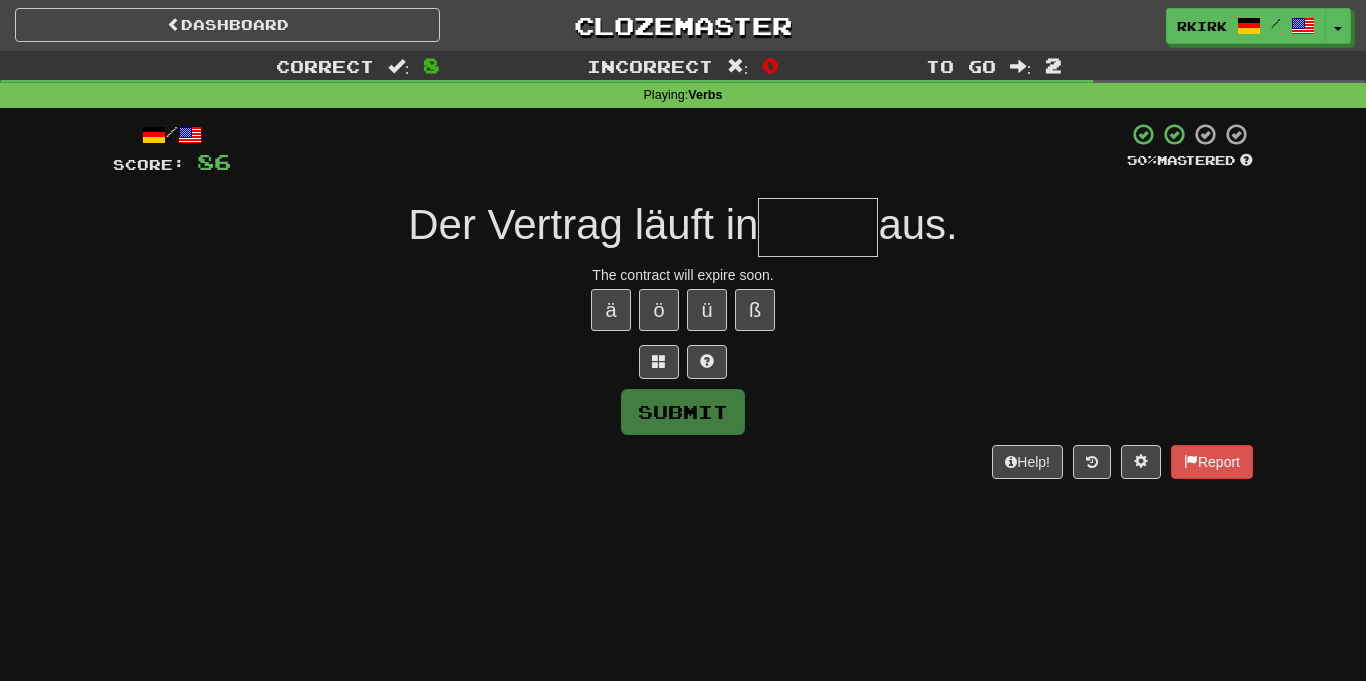 type on "*" 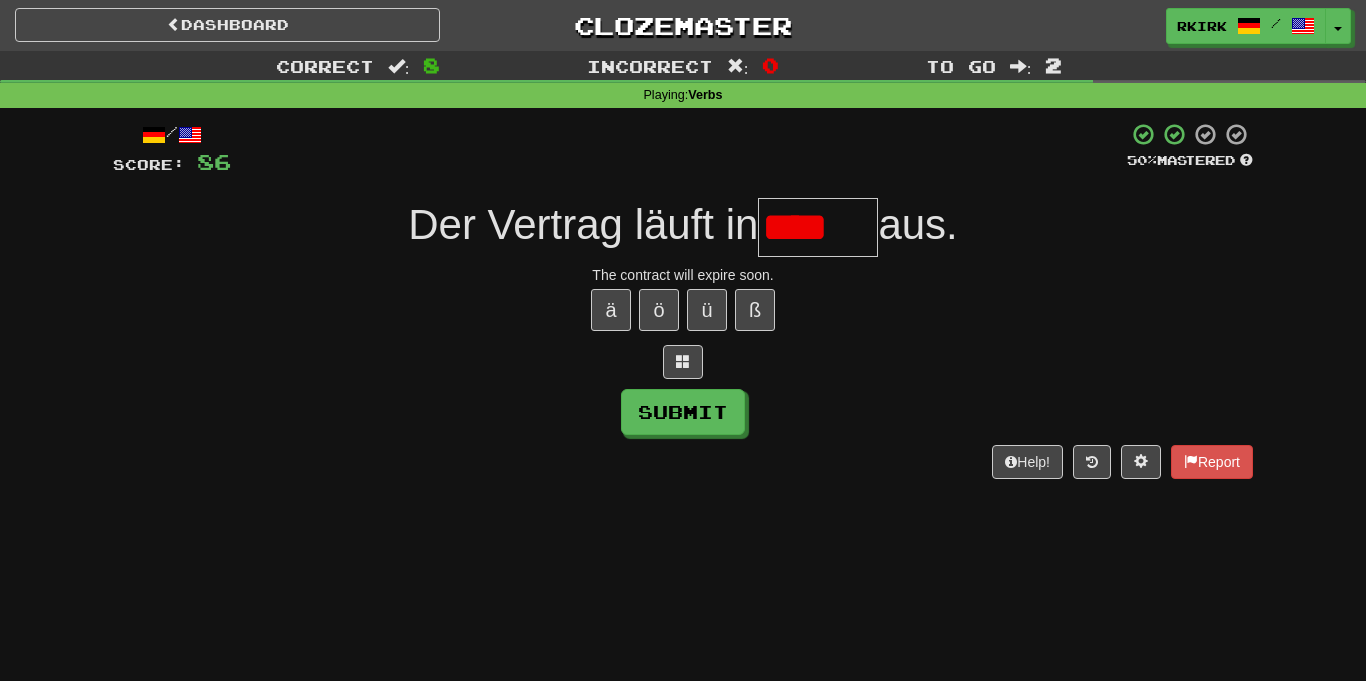 type on "*****" 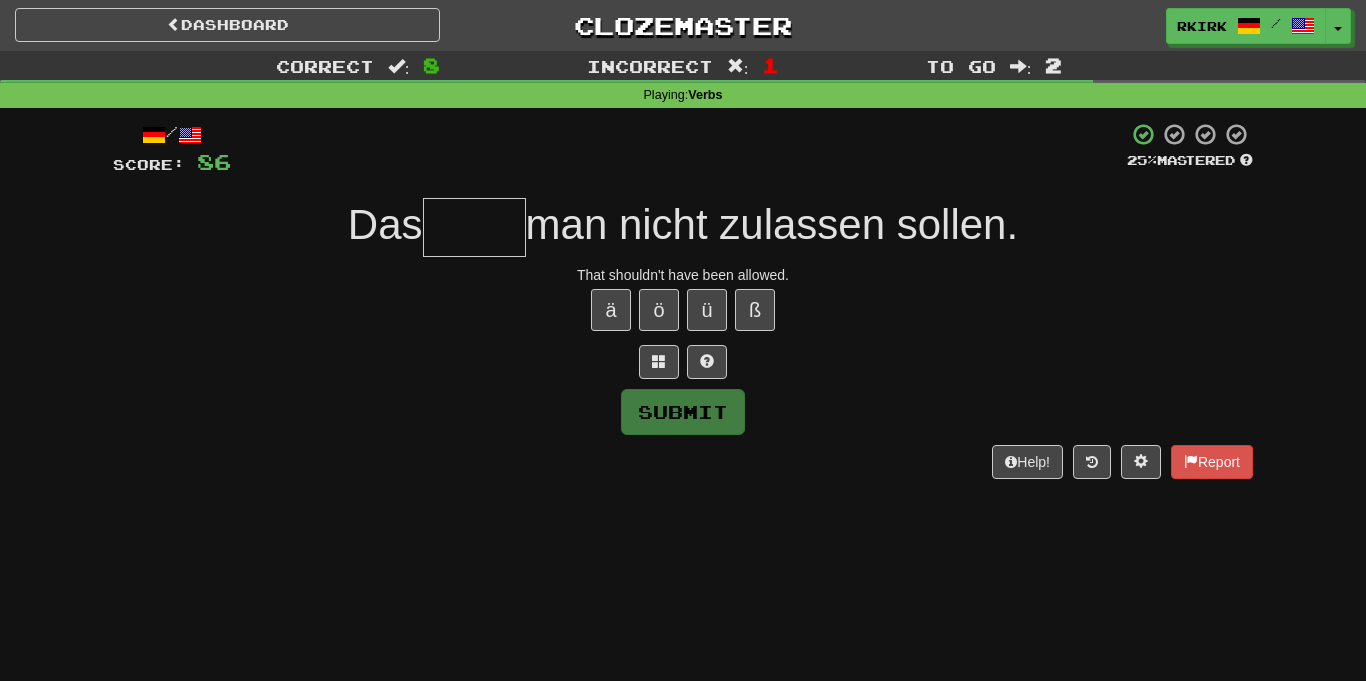 type on "*" 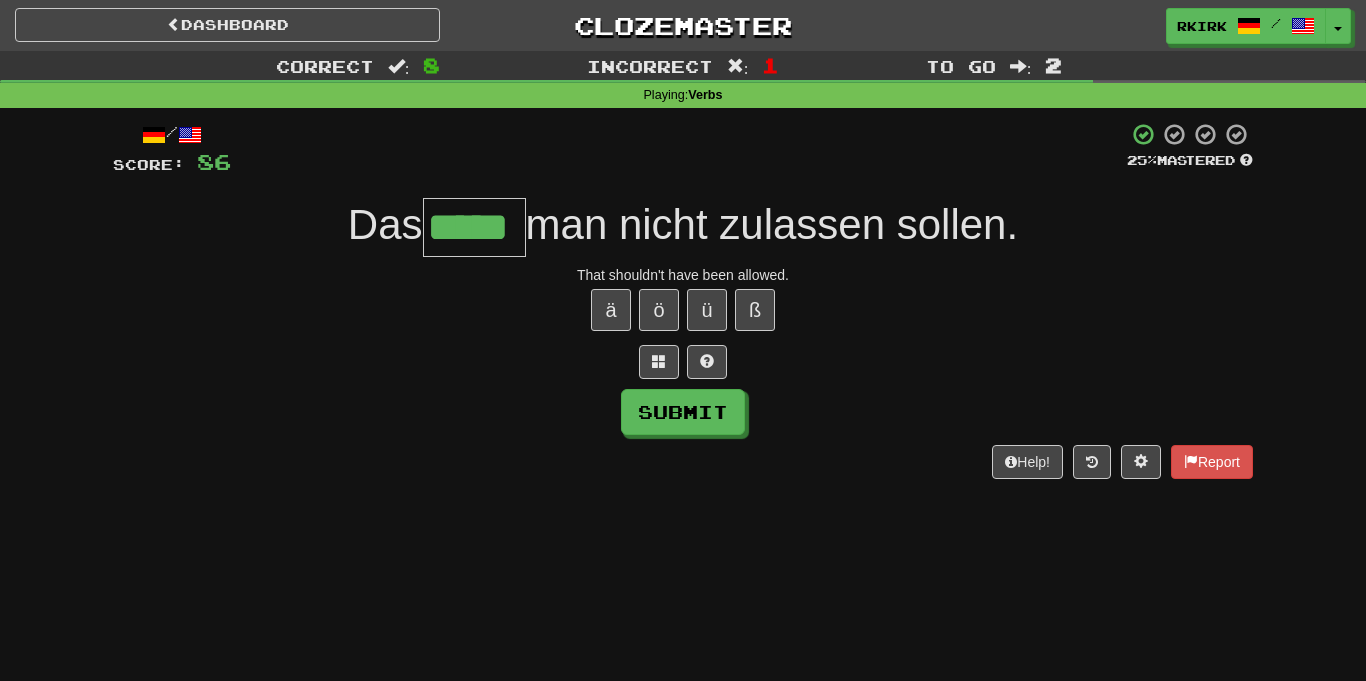 type on "*****" 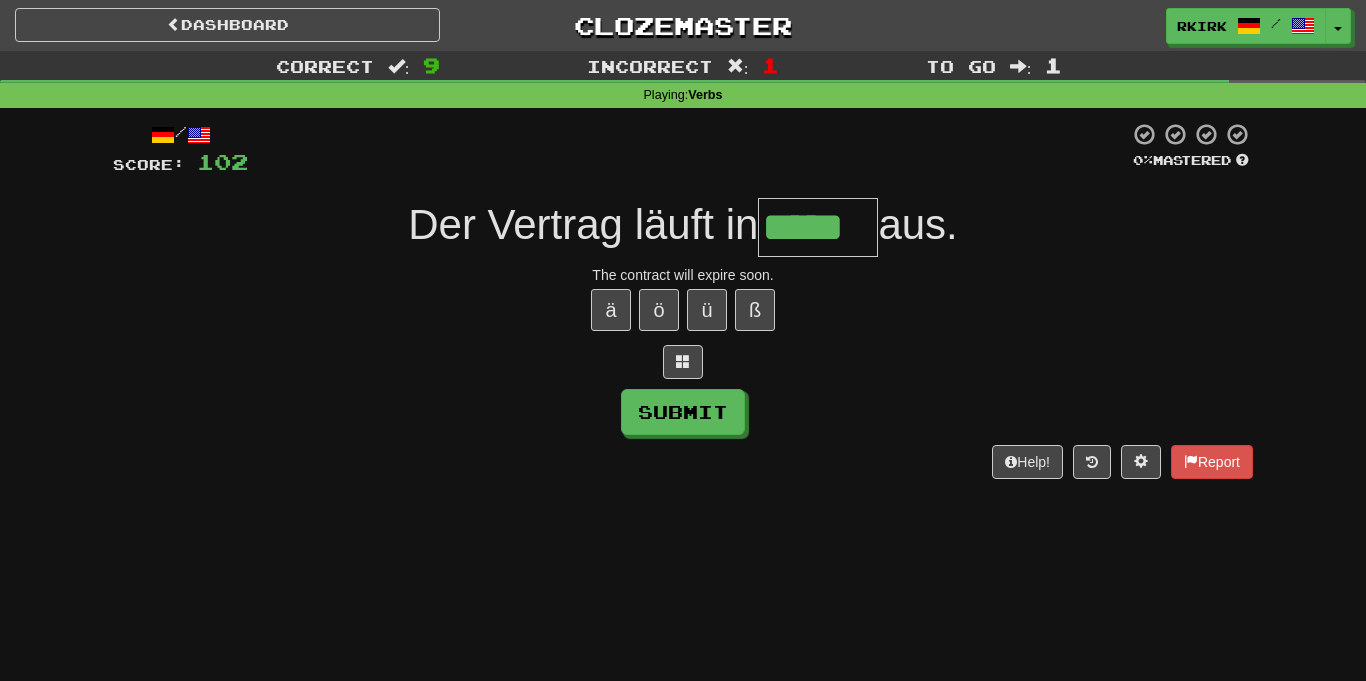 type on "*****" 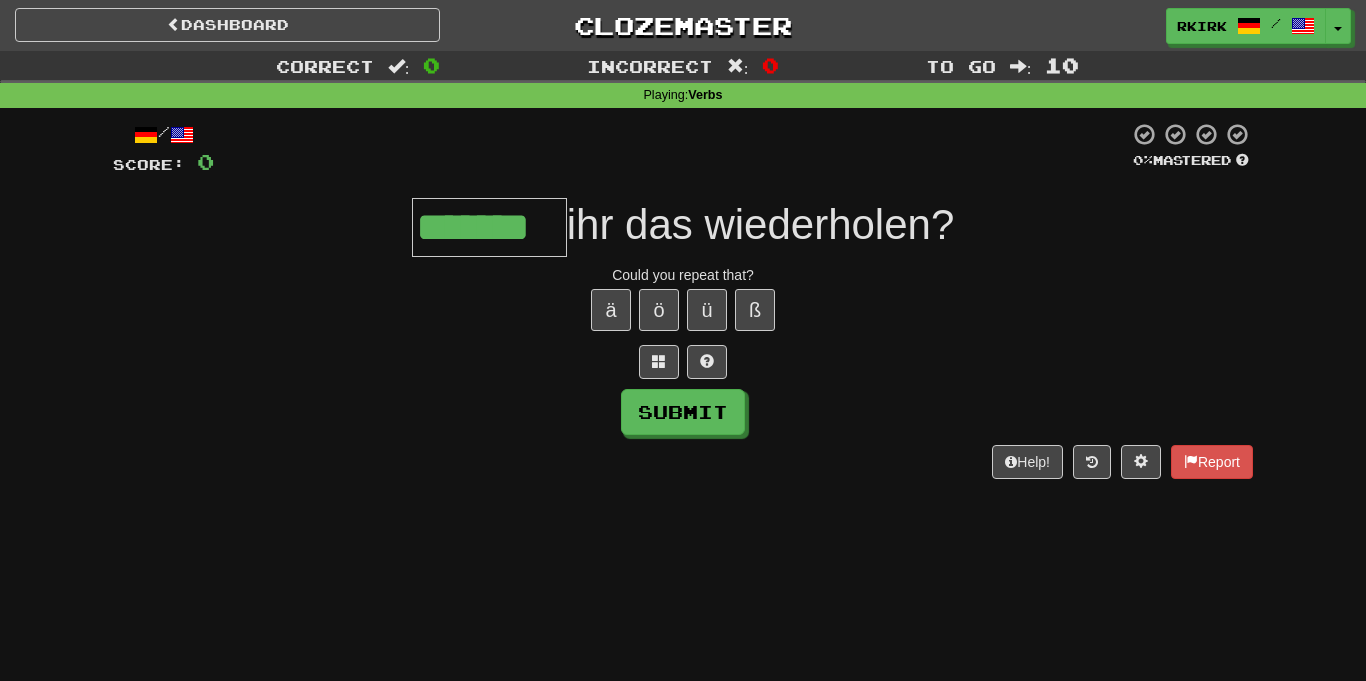 type on "*******" 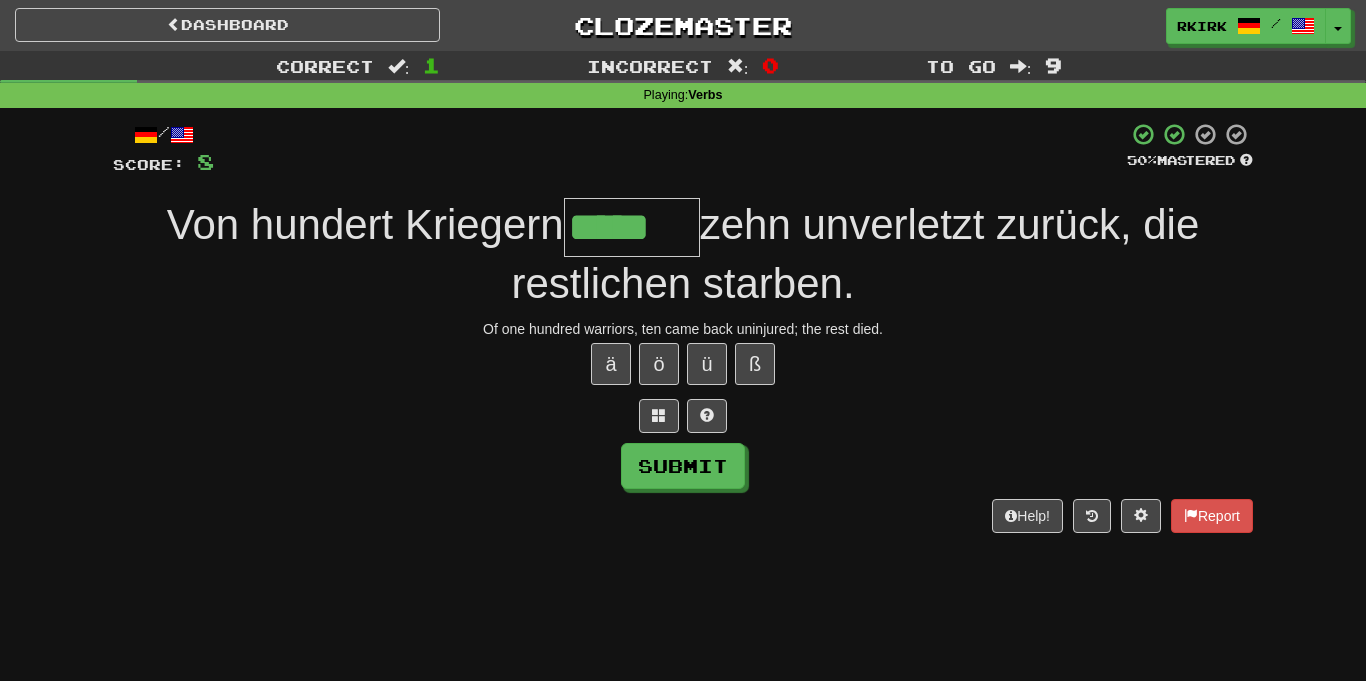 type on "*****" 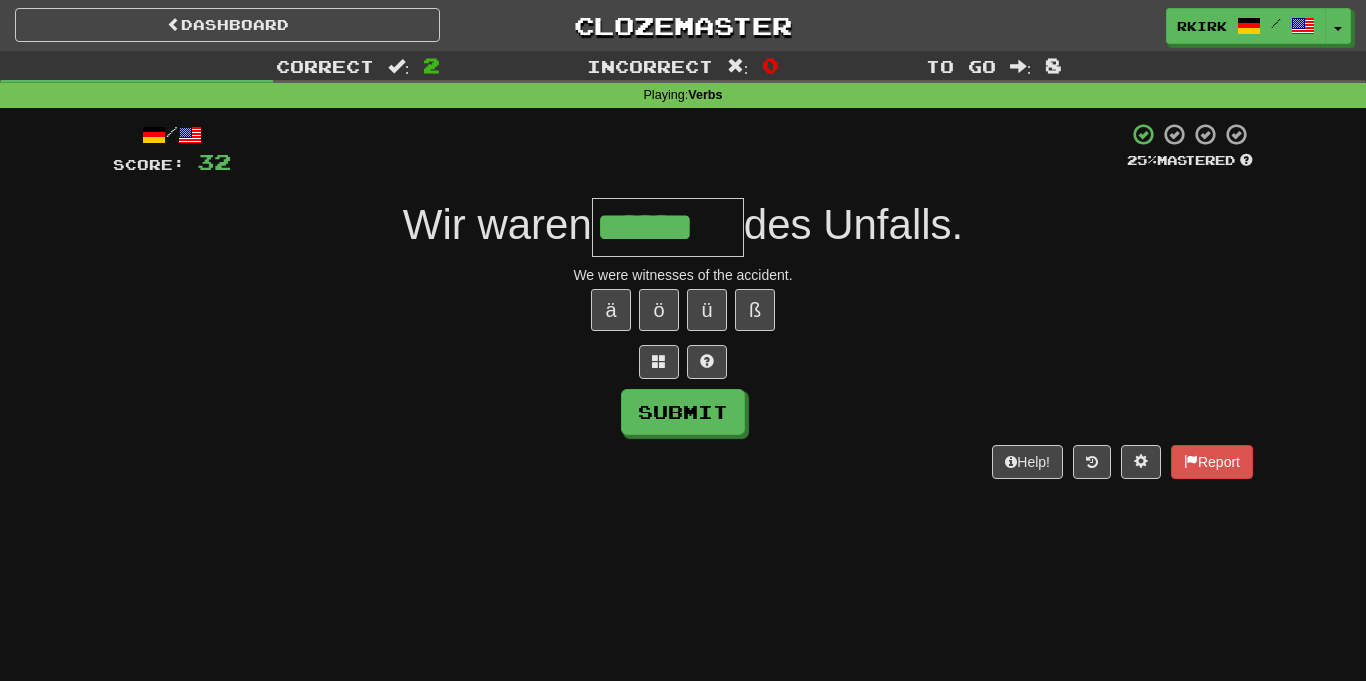 type on "******" 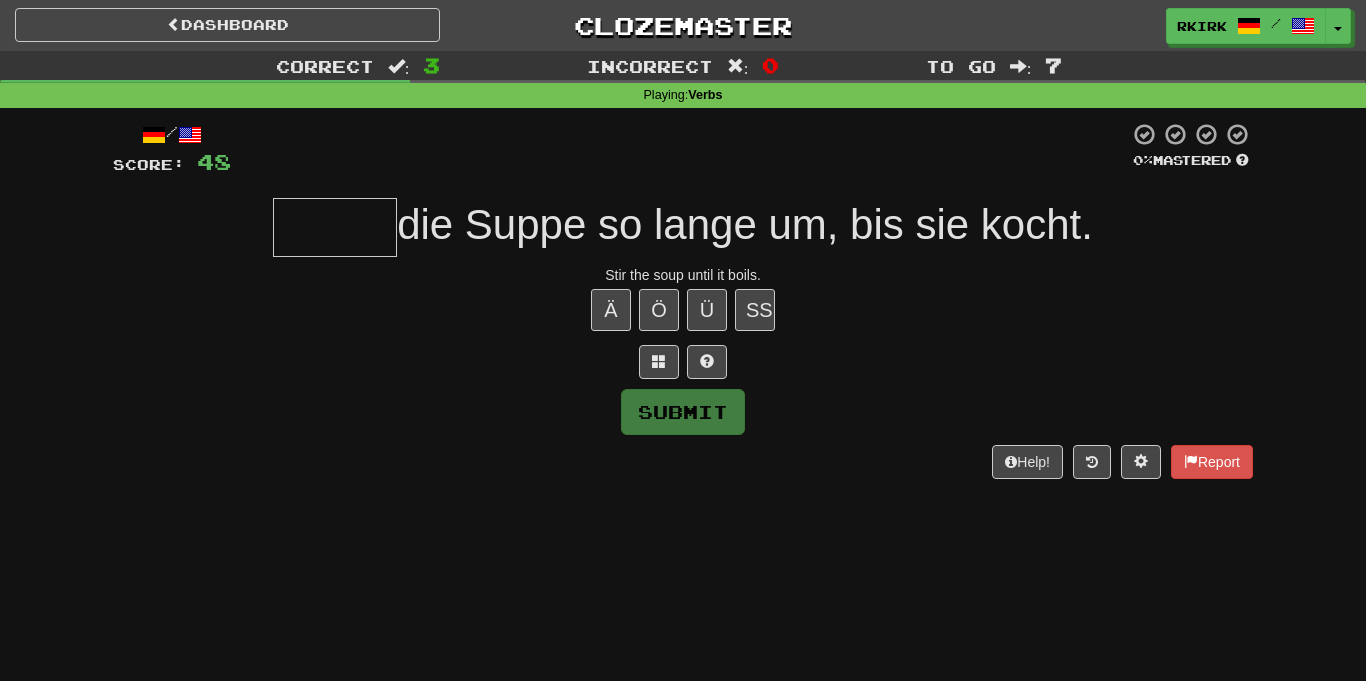 type on "*" 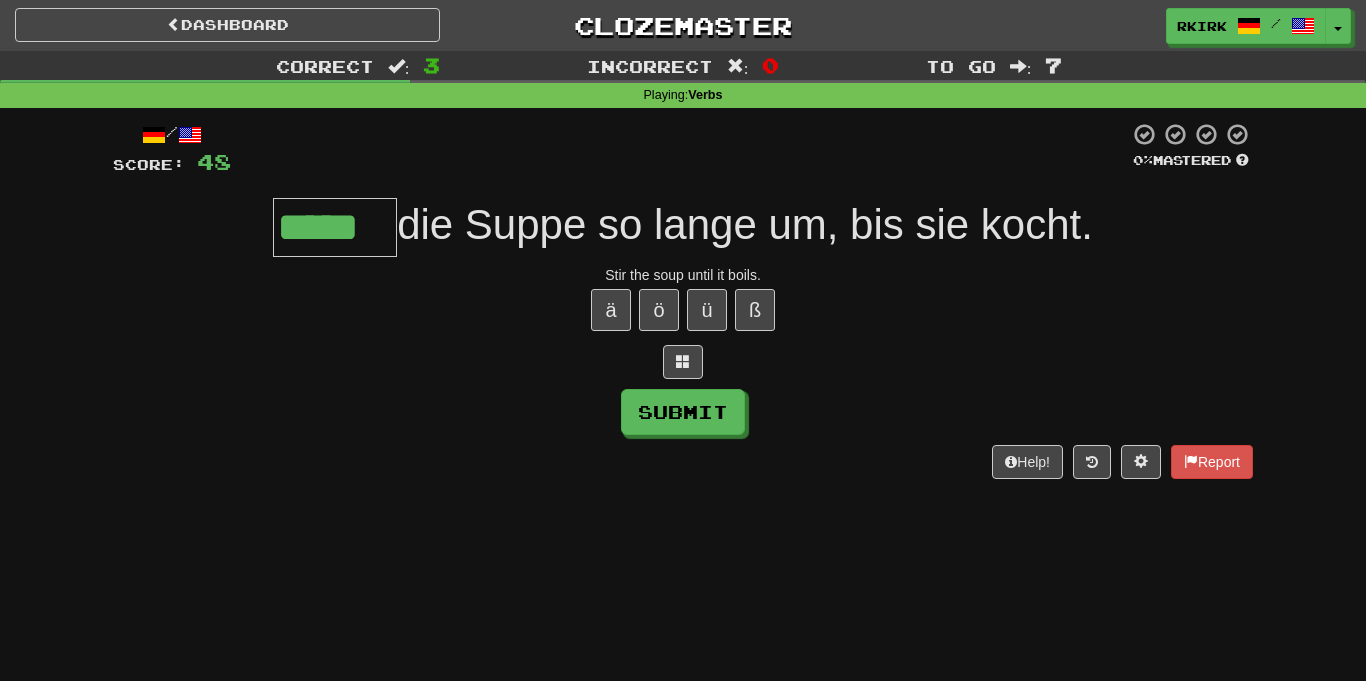 type on "*****" 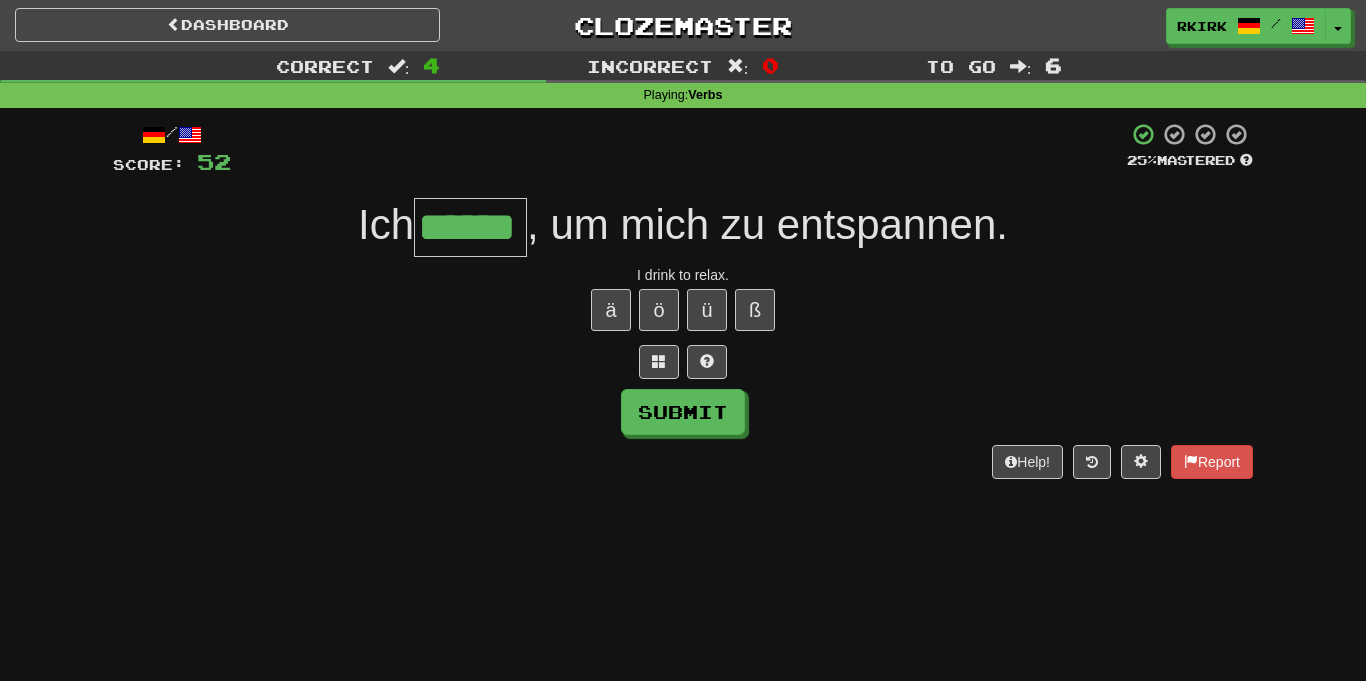type on "******" 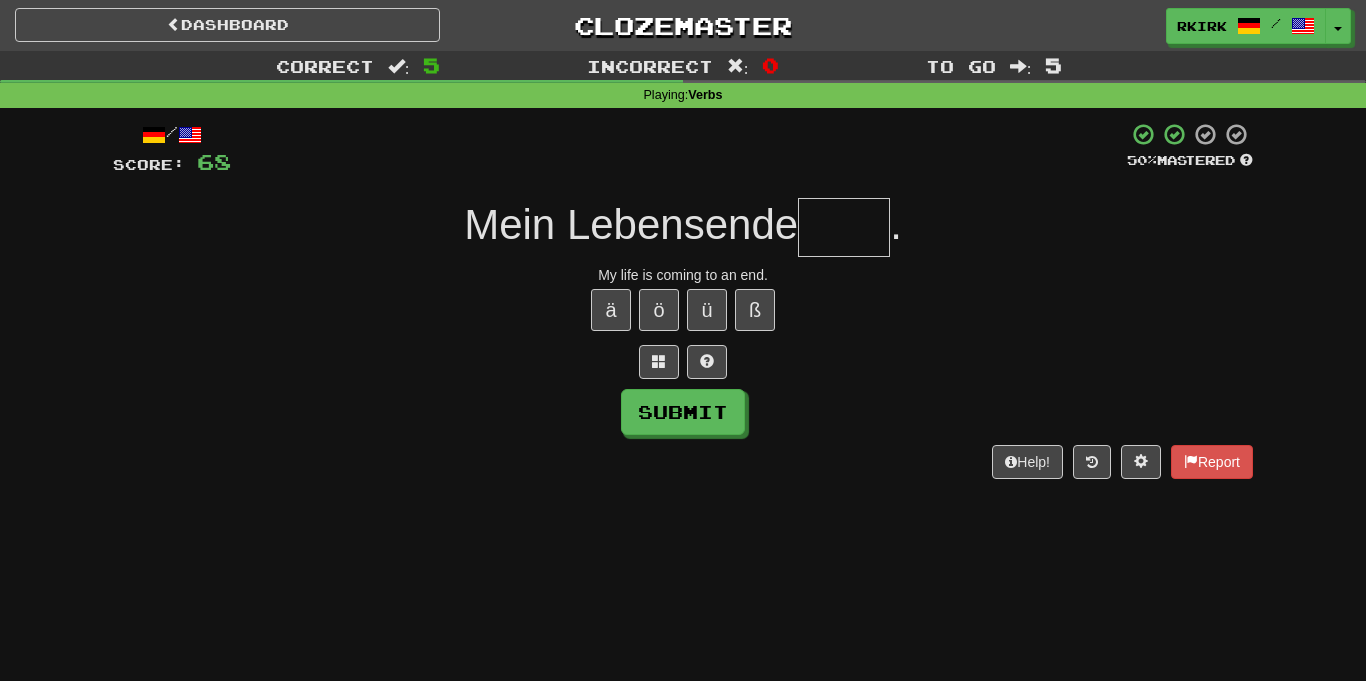 type on "*" 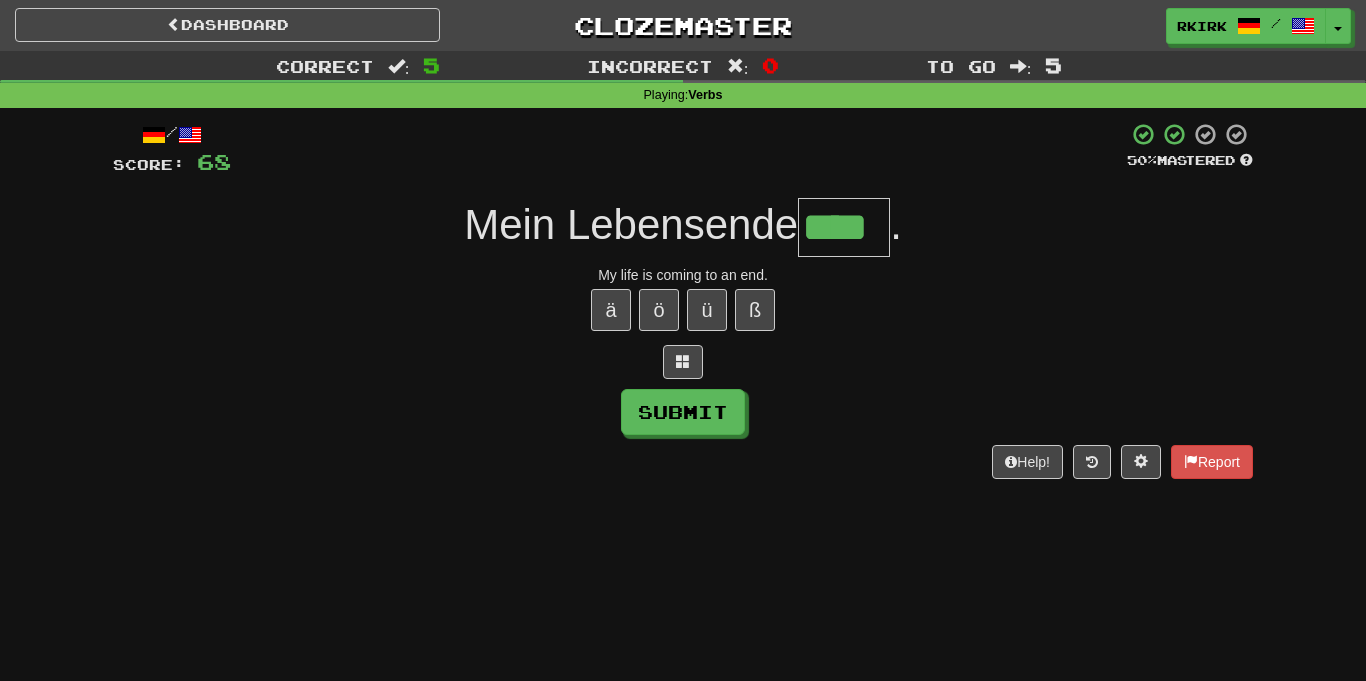type on "****" 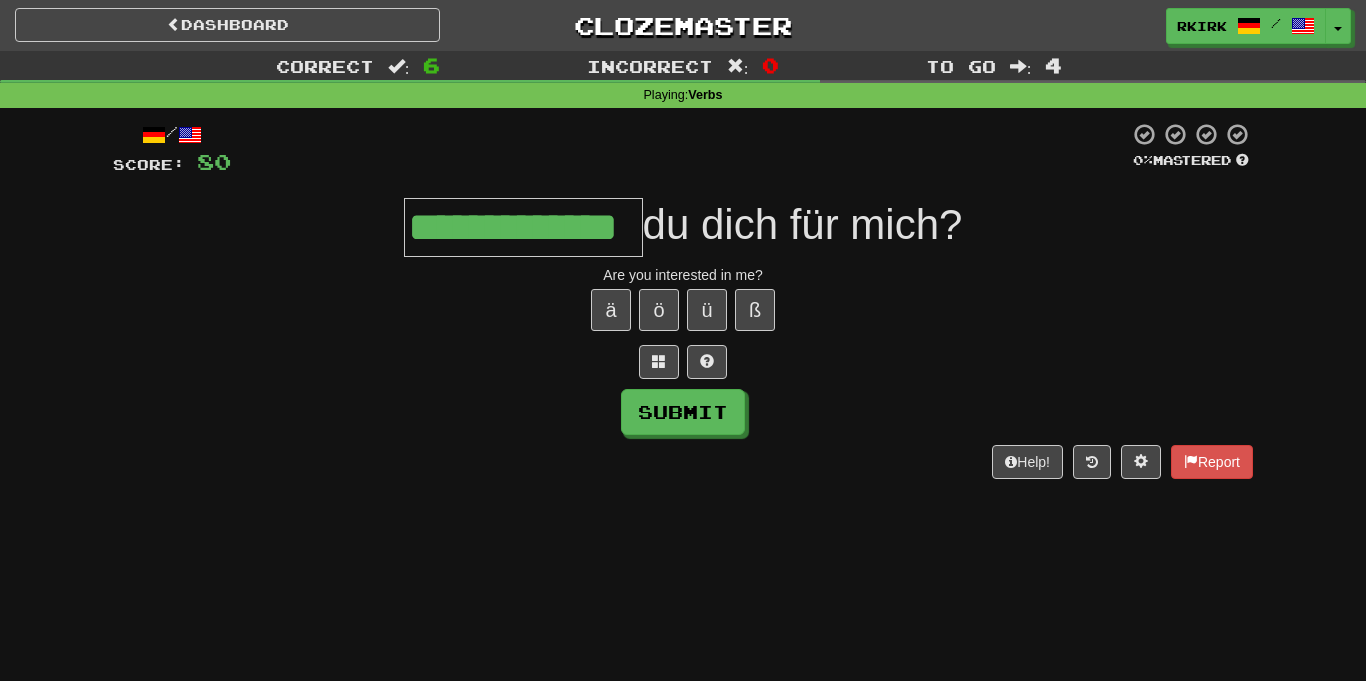 type on "**********" 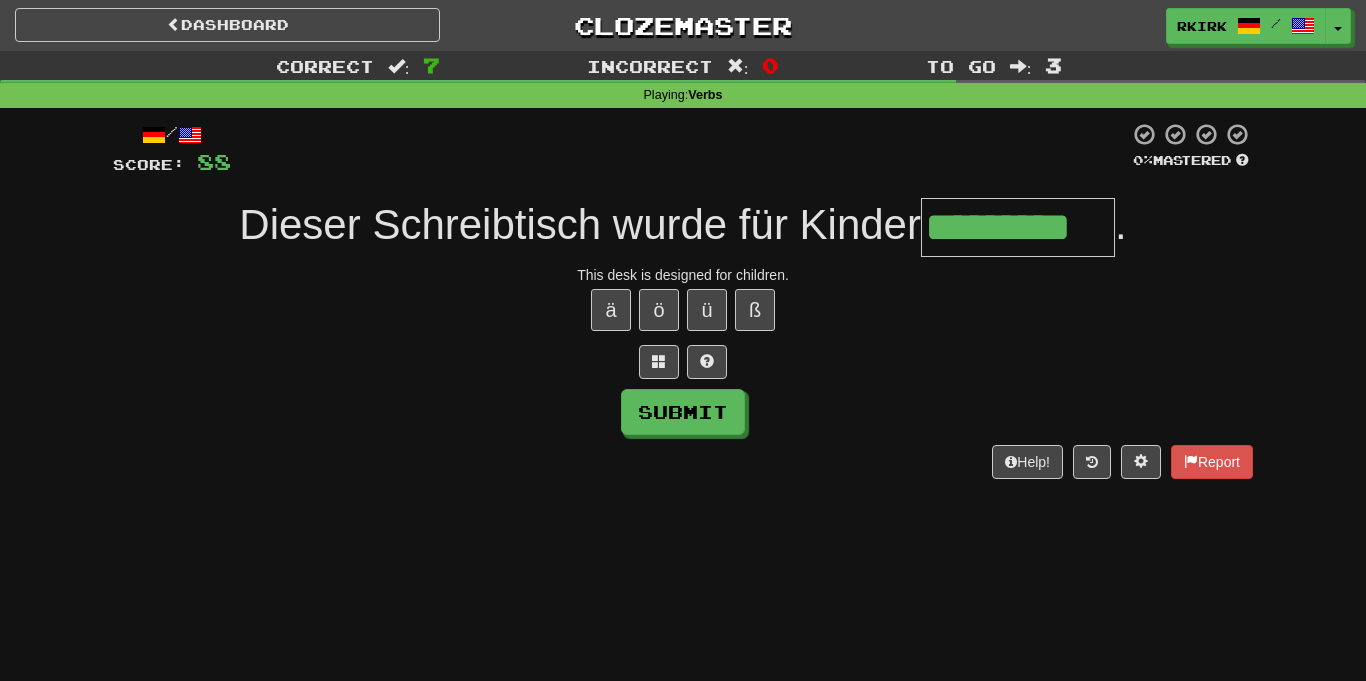 type on "*********" 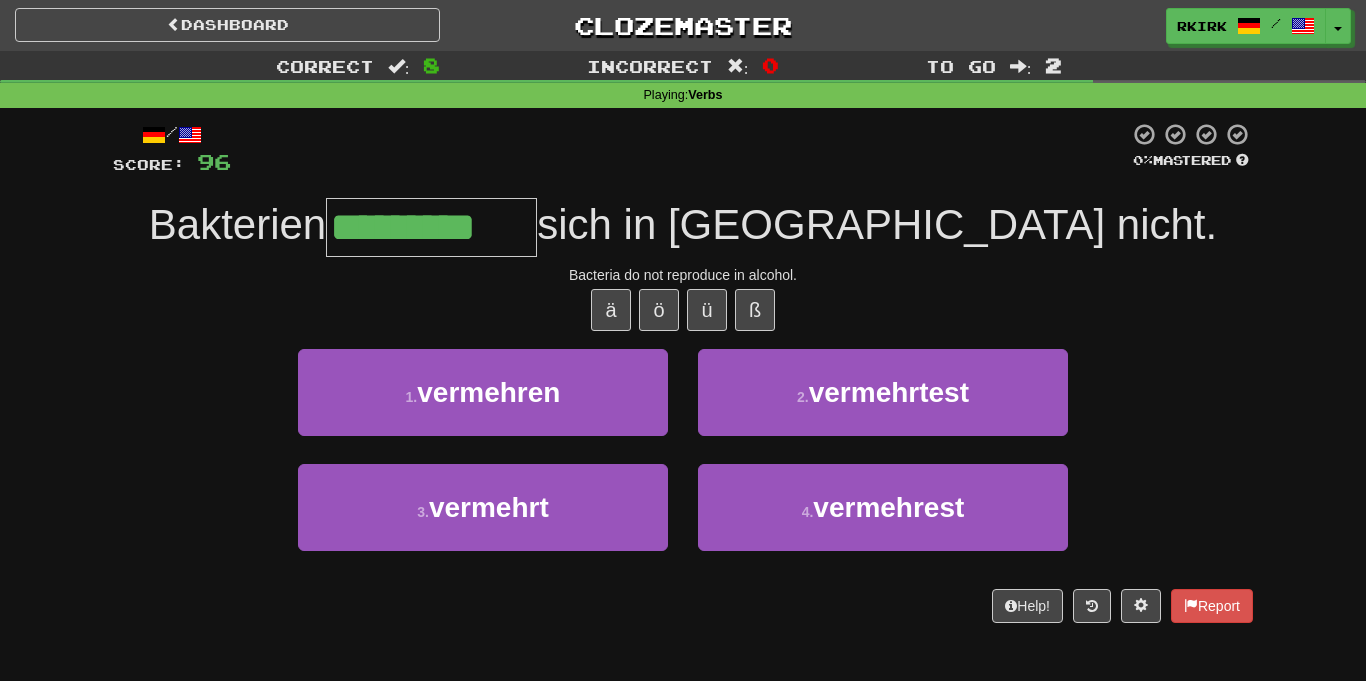 type on "*********" 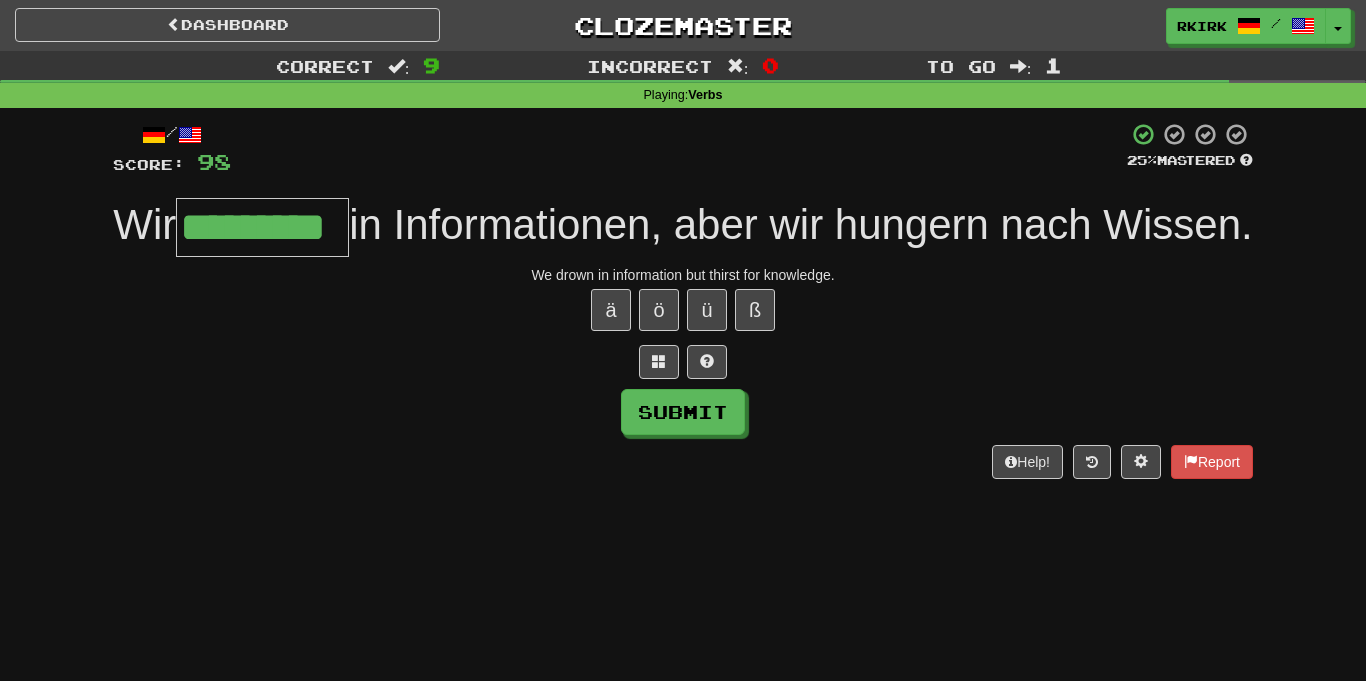 type on "*********" 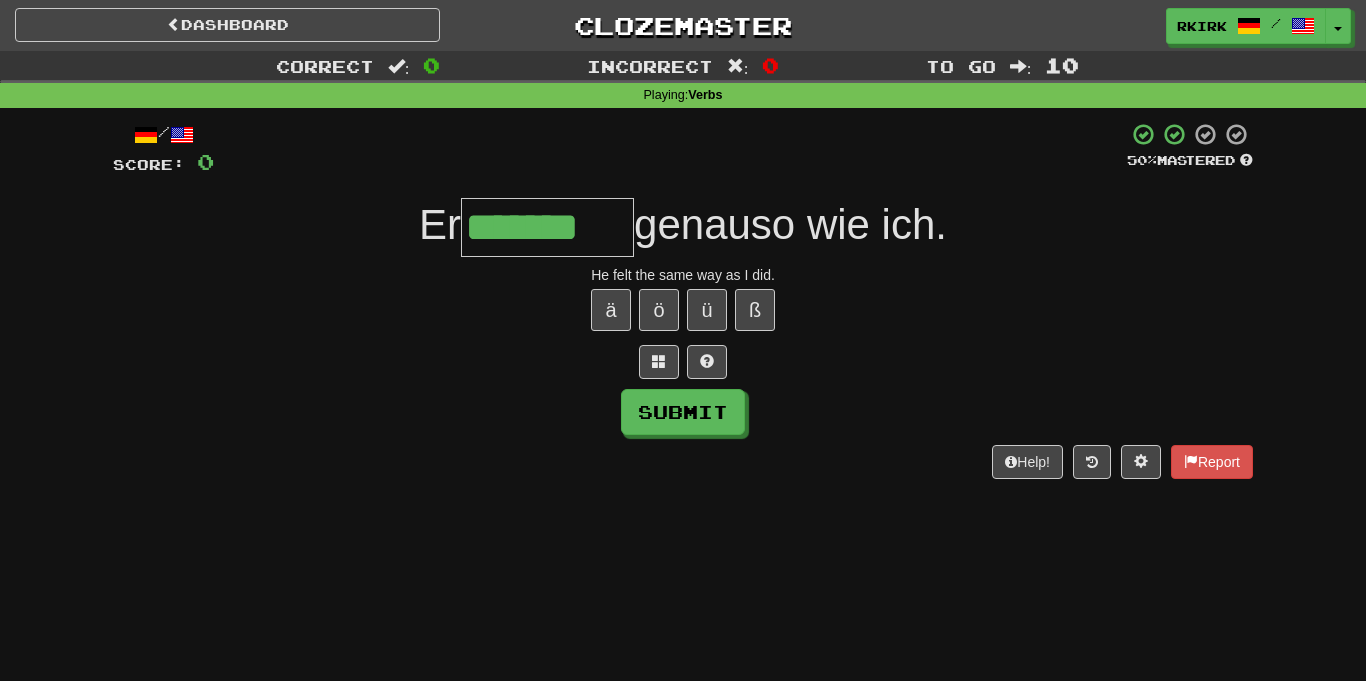 type on "*******" 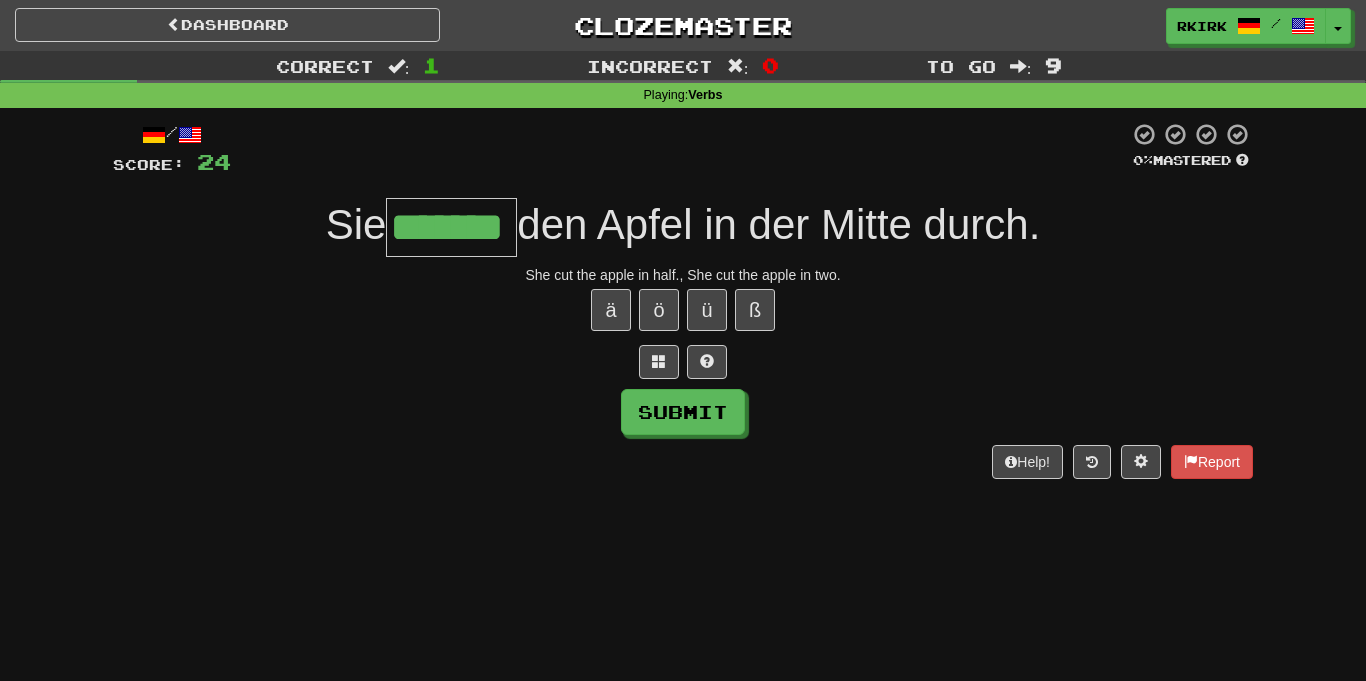 type on "*******" 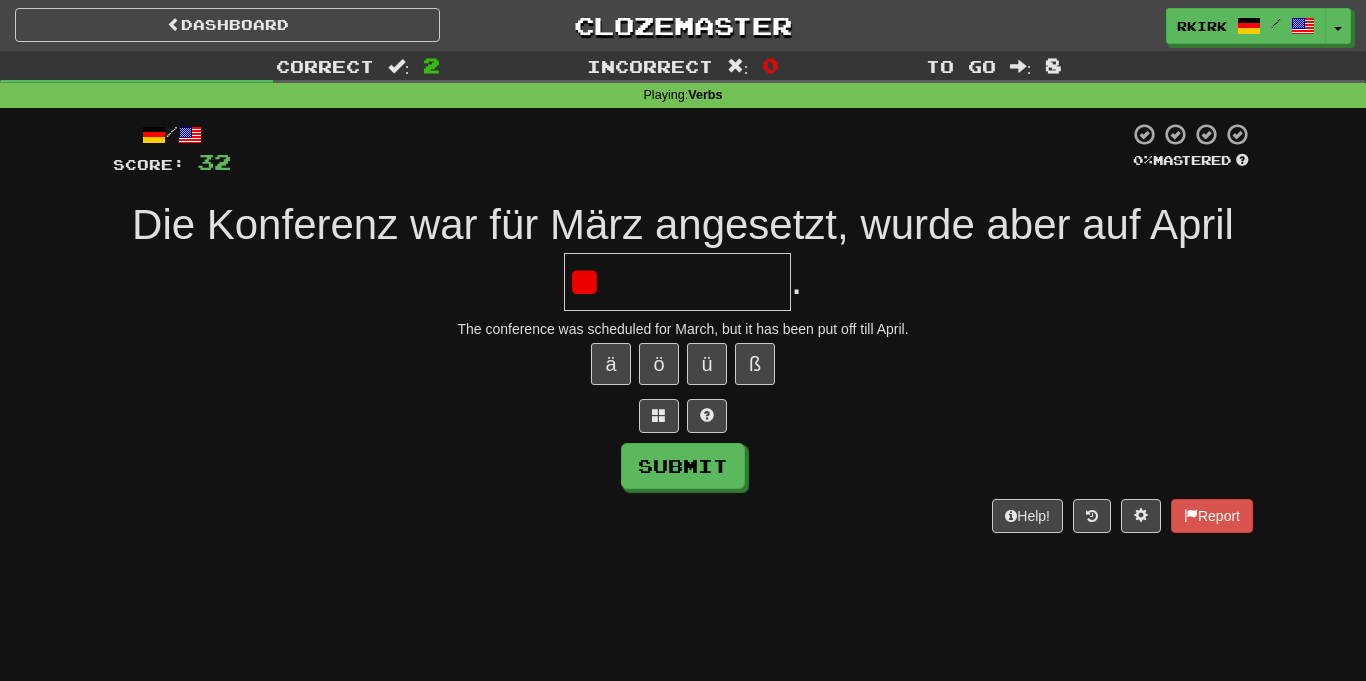 type on "*" 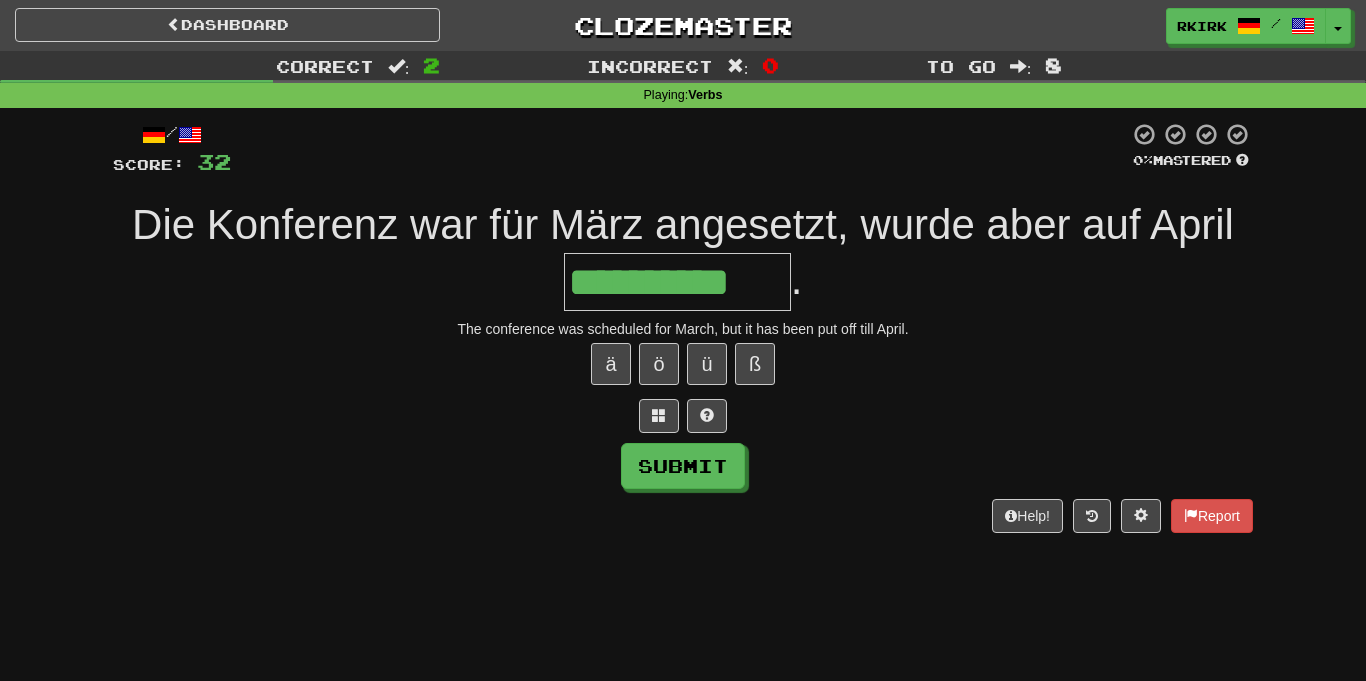 type on "**********" 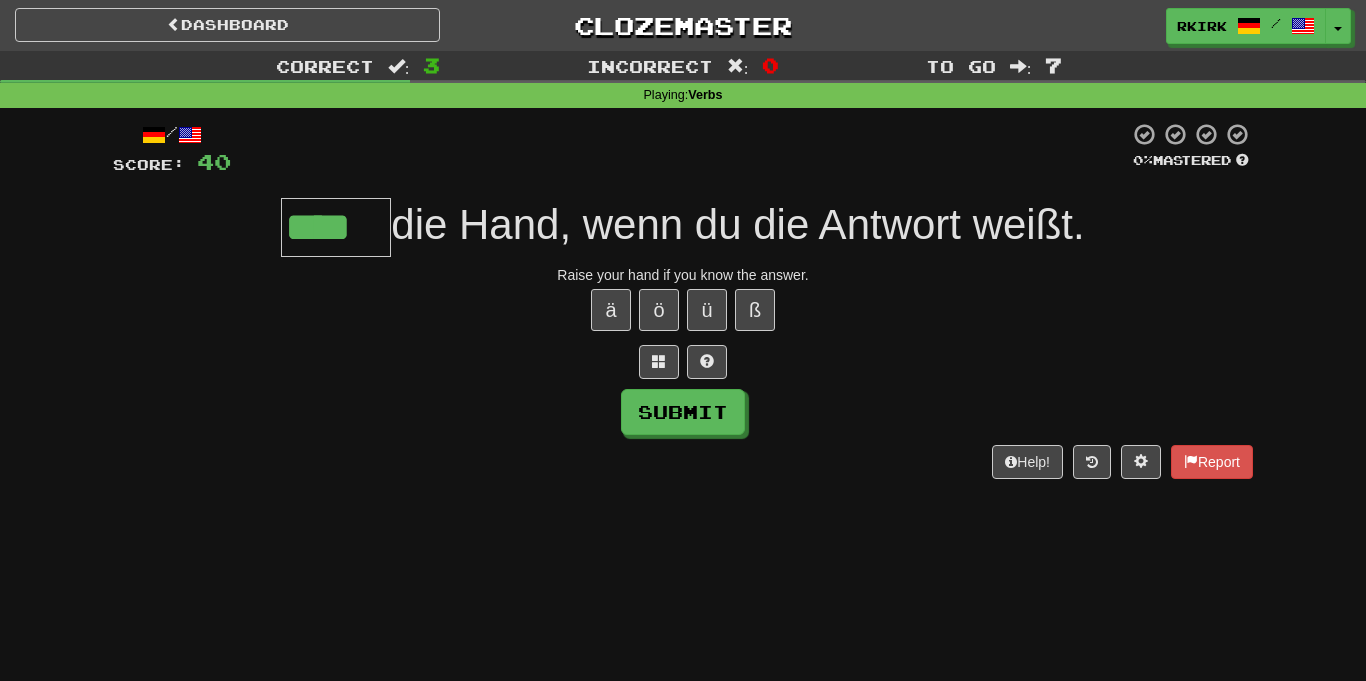 type on "****" 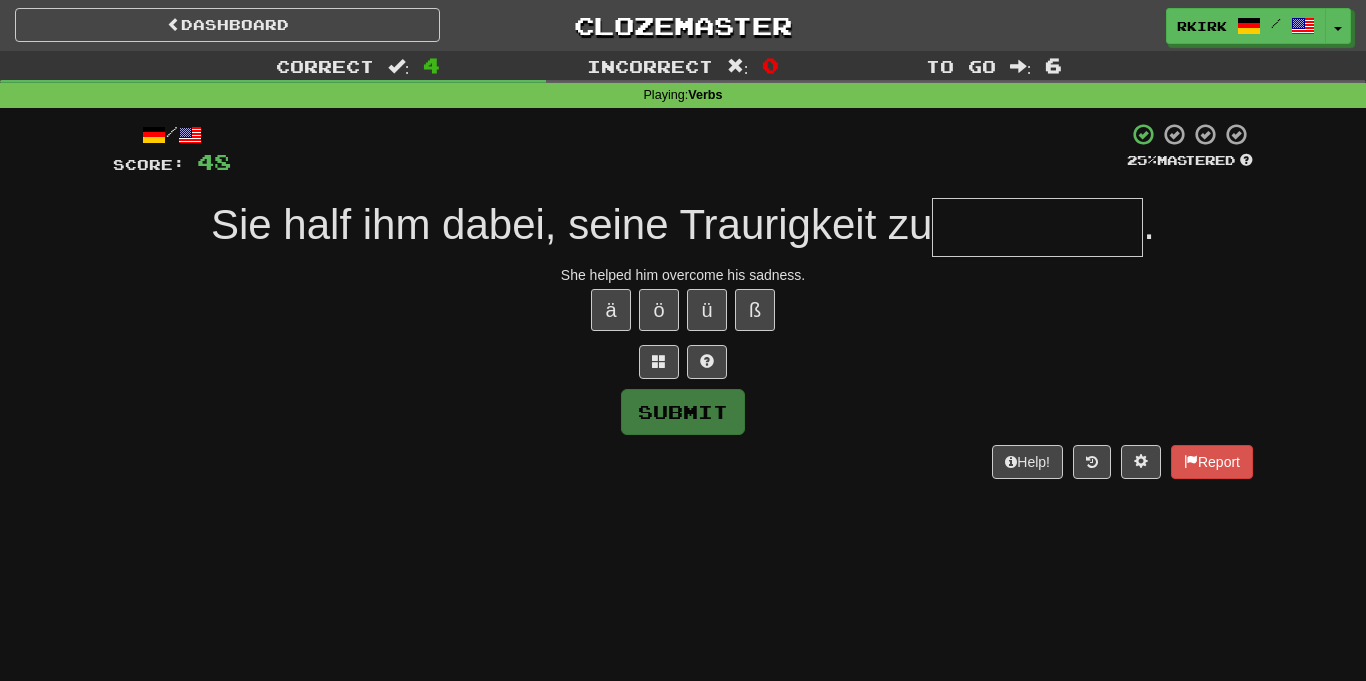 type on "*" 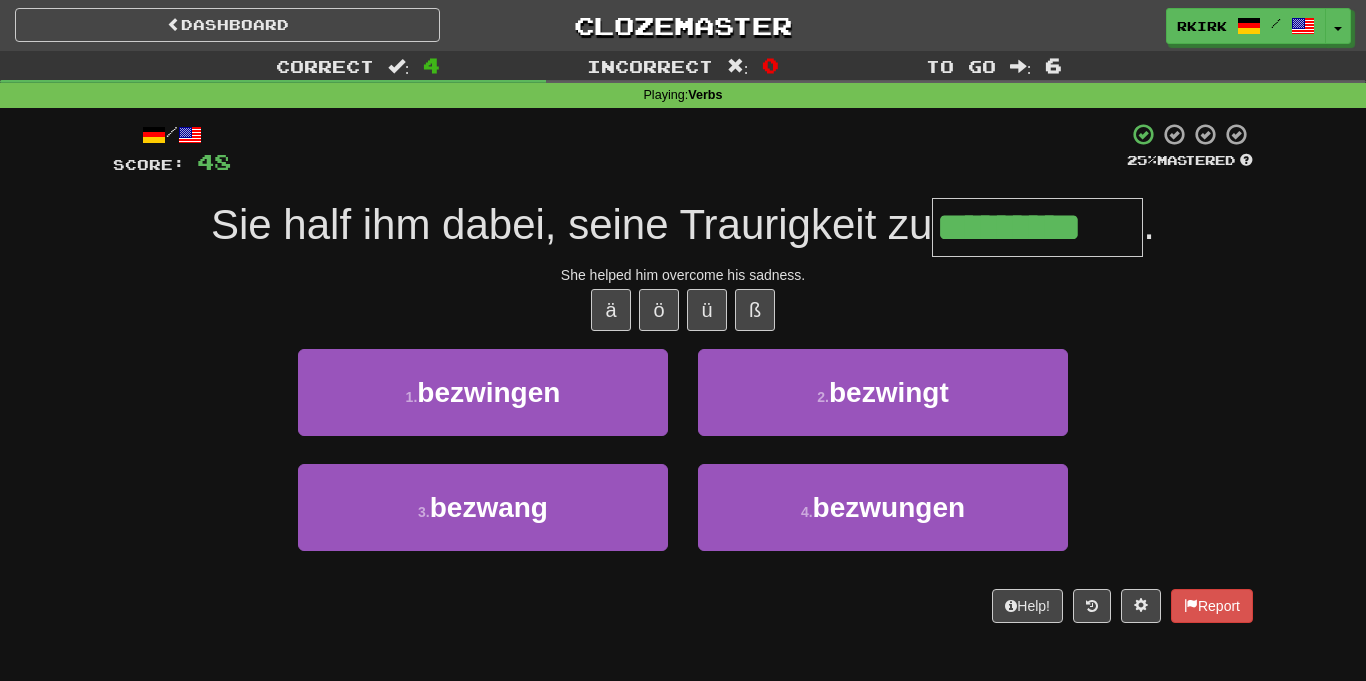 type on "*********" 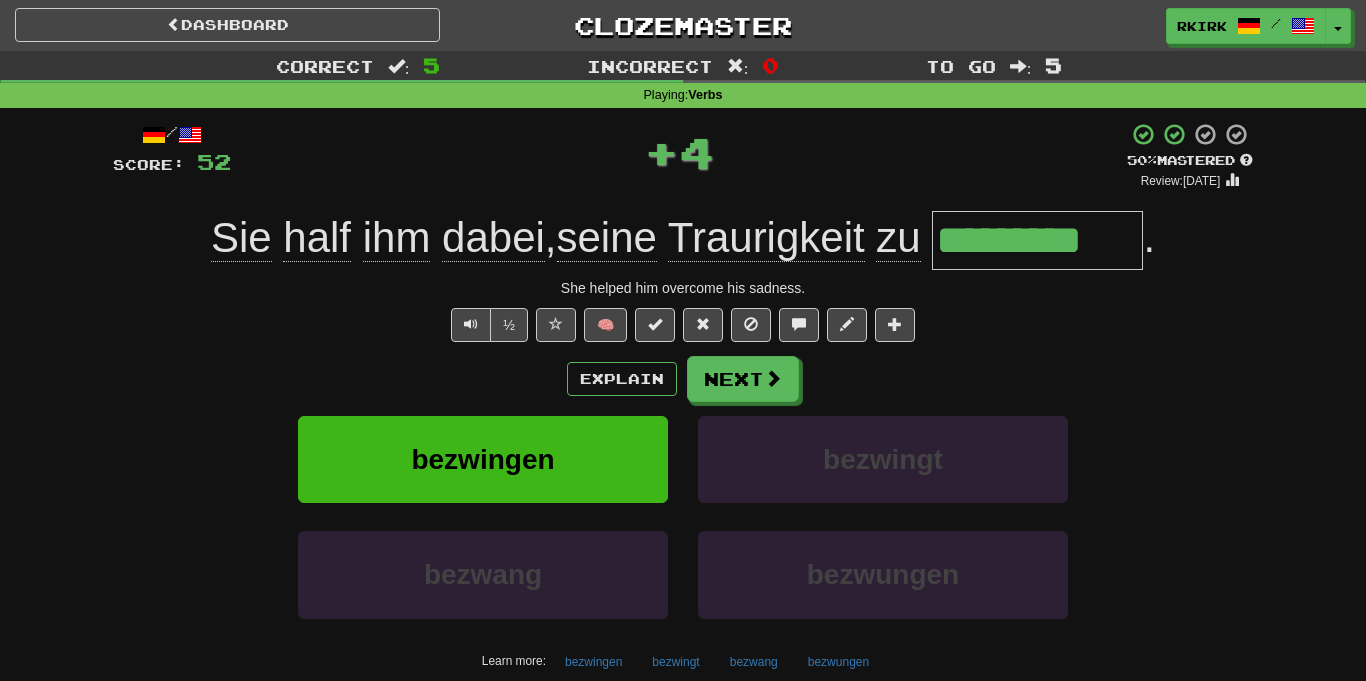click on "*********" at bounding box center [1037, 240] 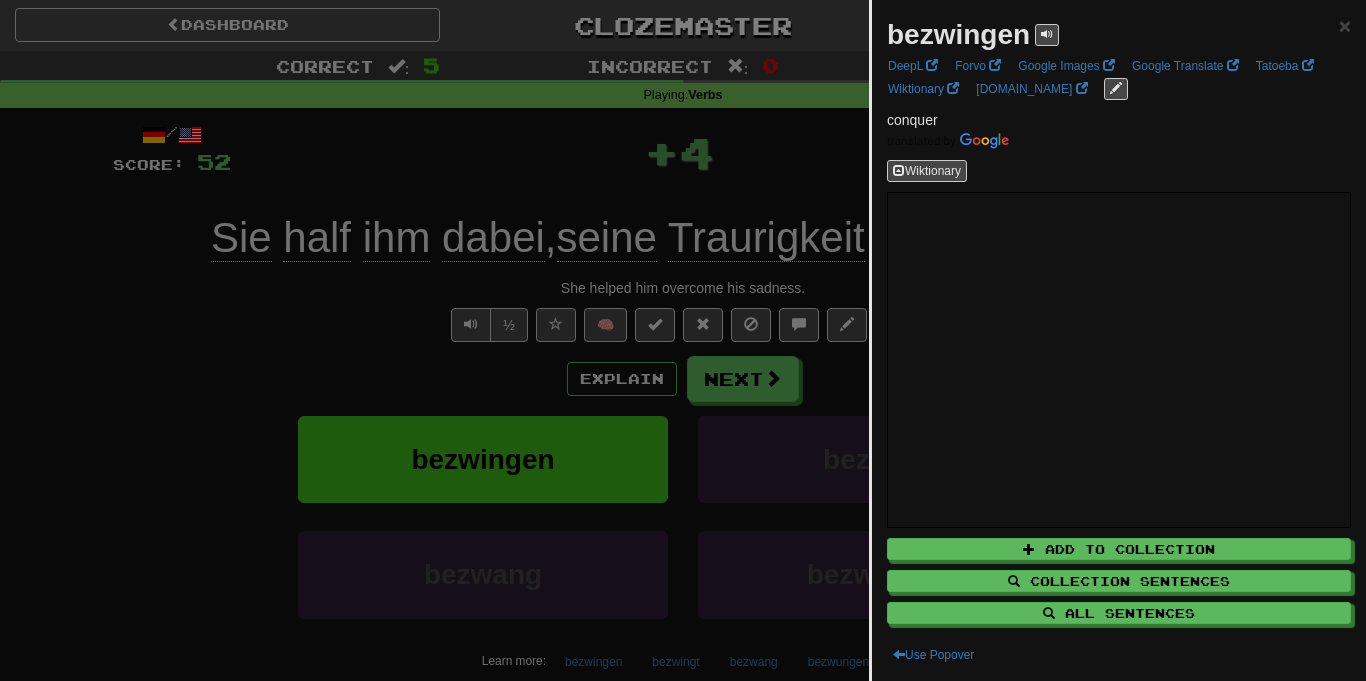 click at bounding box center (683, 340) 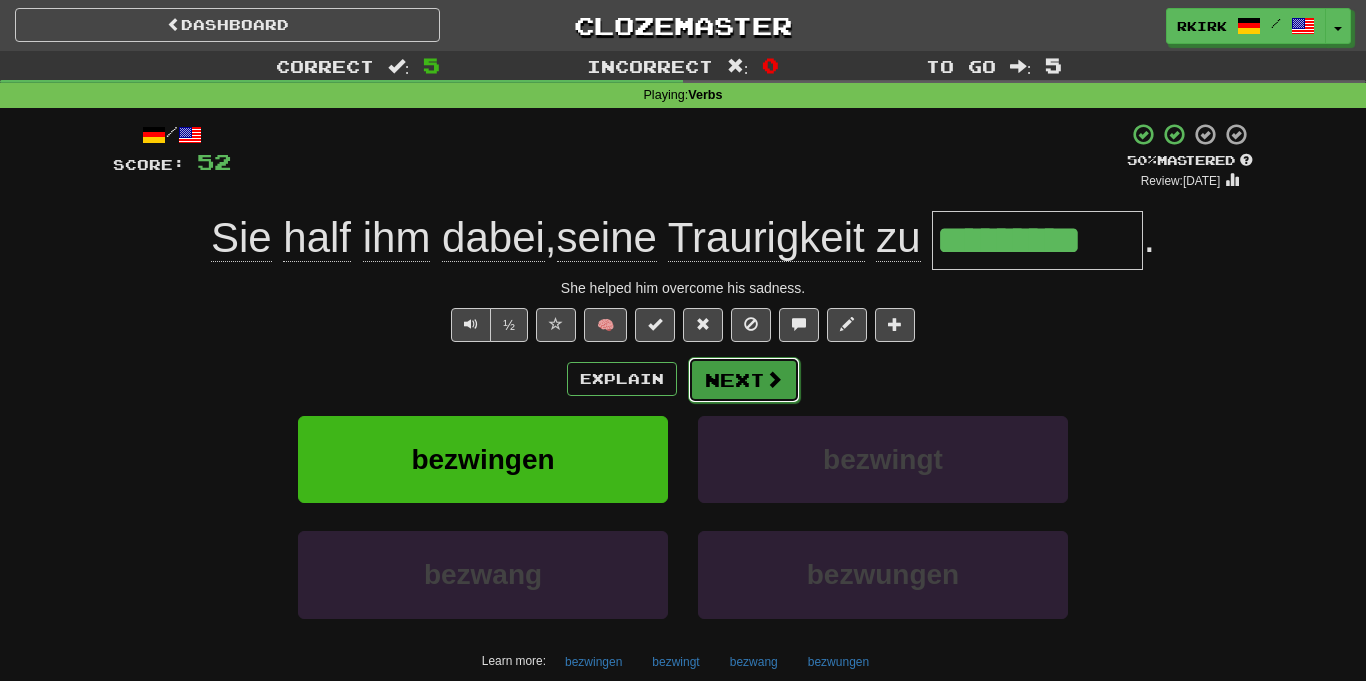 click on "Next" at bounding box center (744, 380) 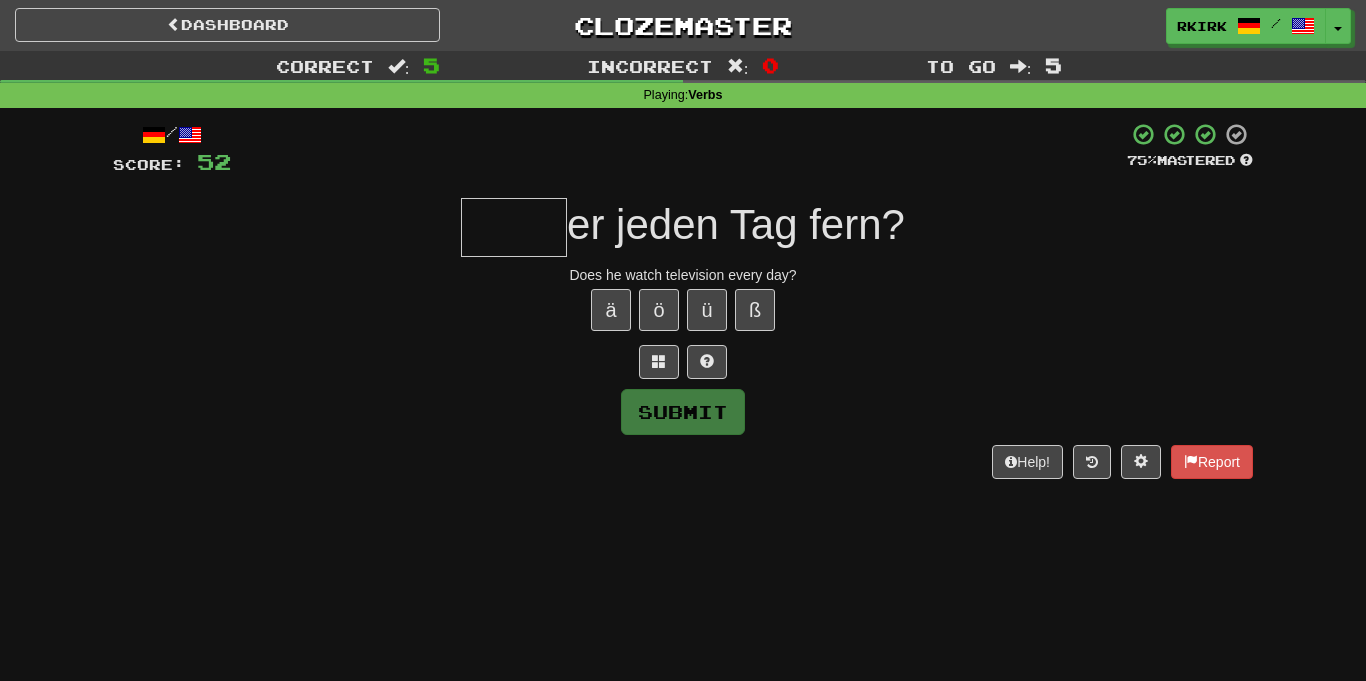 type on "*" 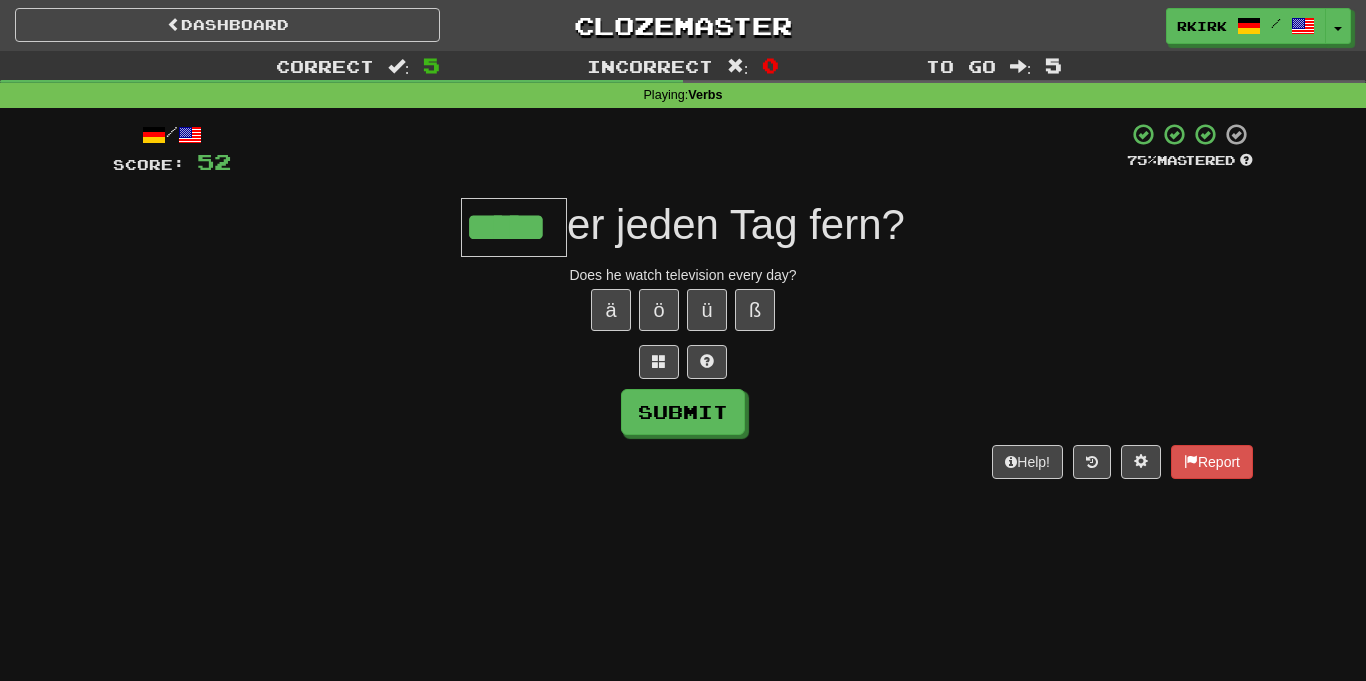 type on "*****" 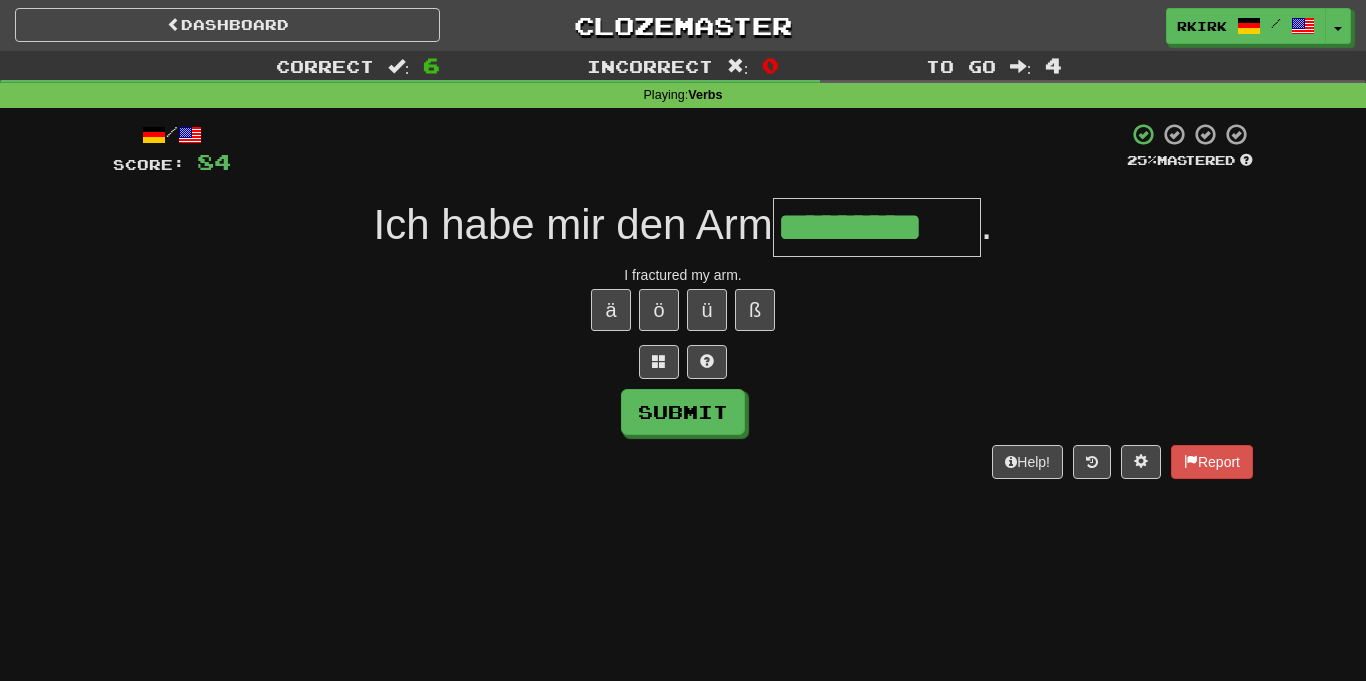 type on "*********" 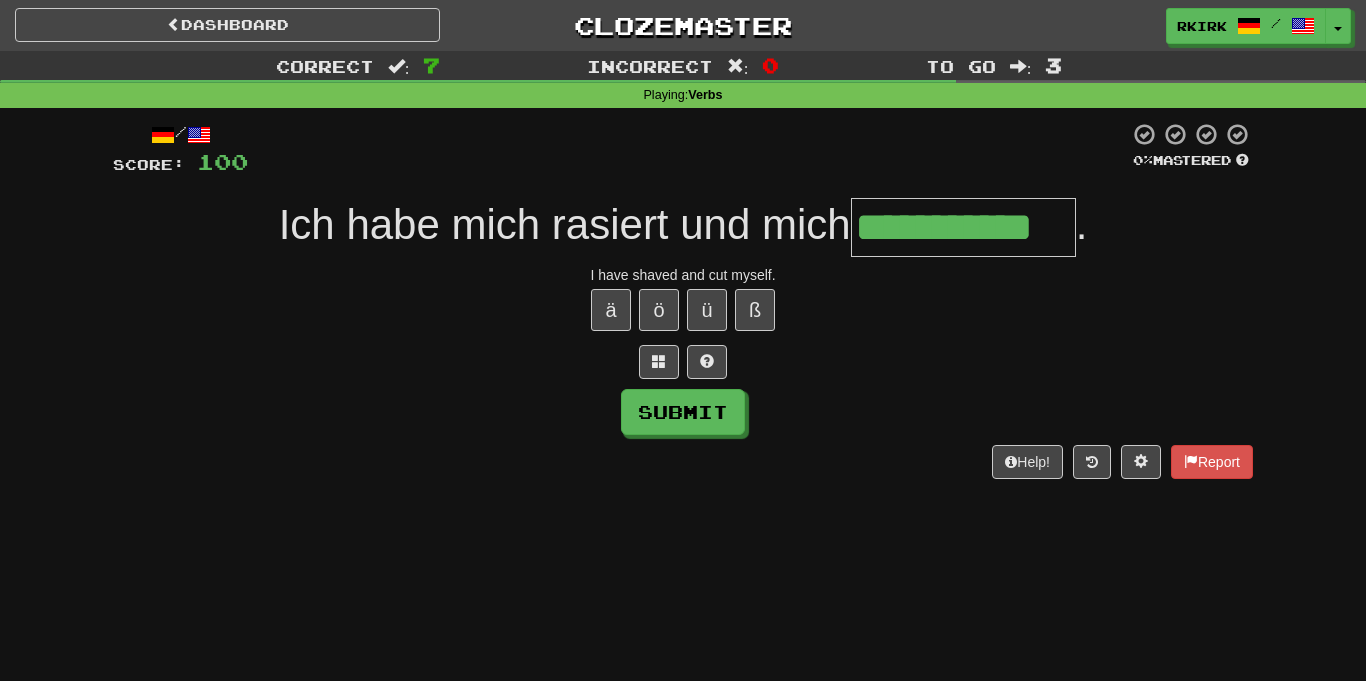 type on "**********" 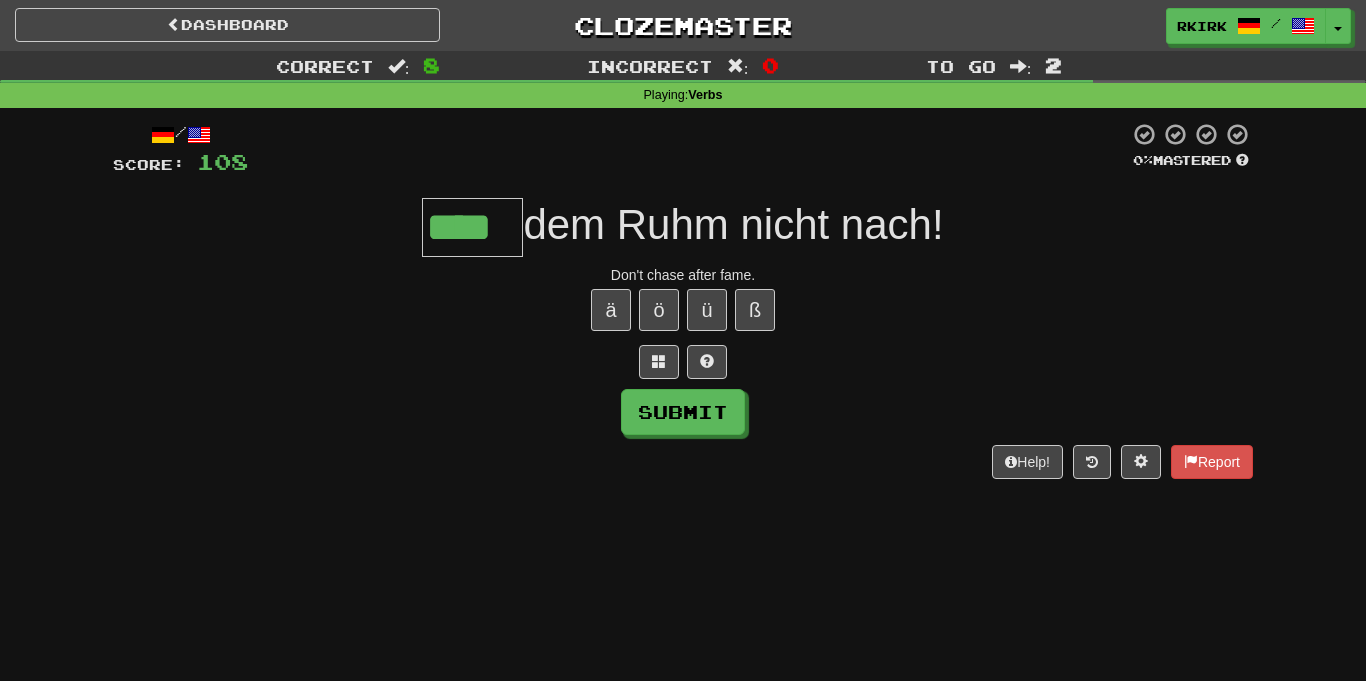 type on "****" 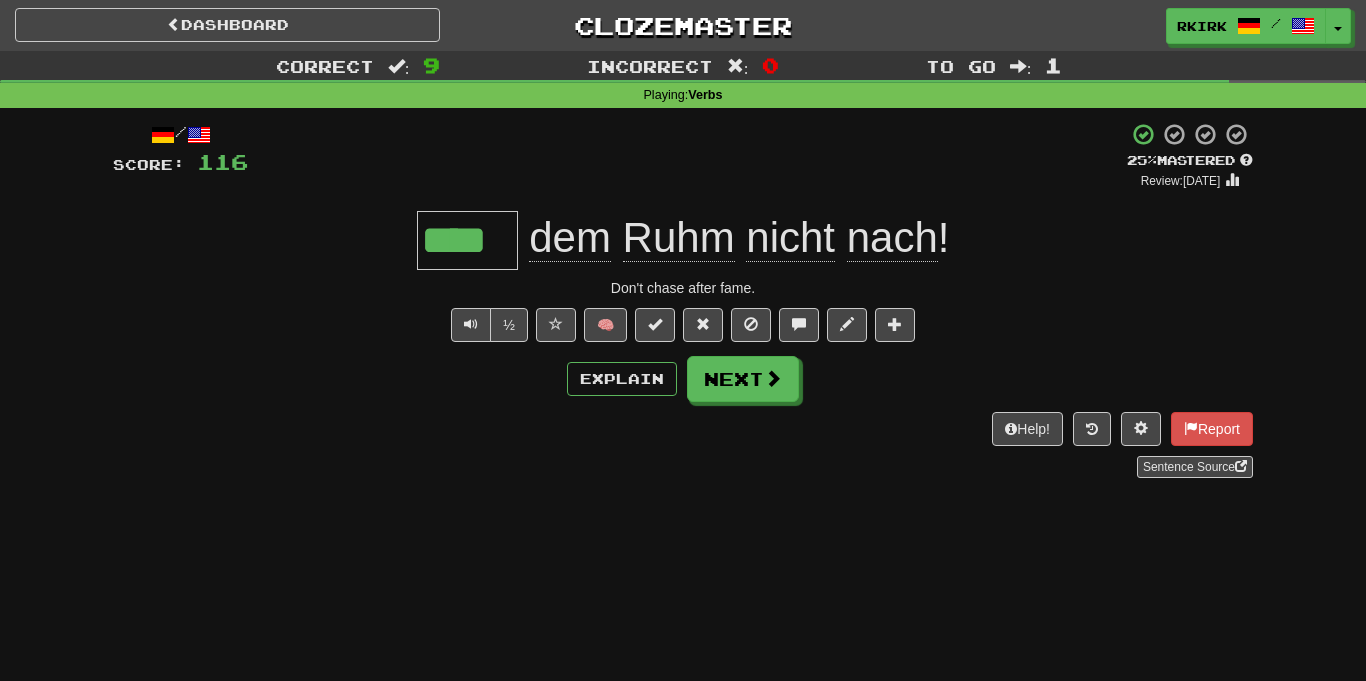click on "Ruhm" at bounding box center (679, 238) 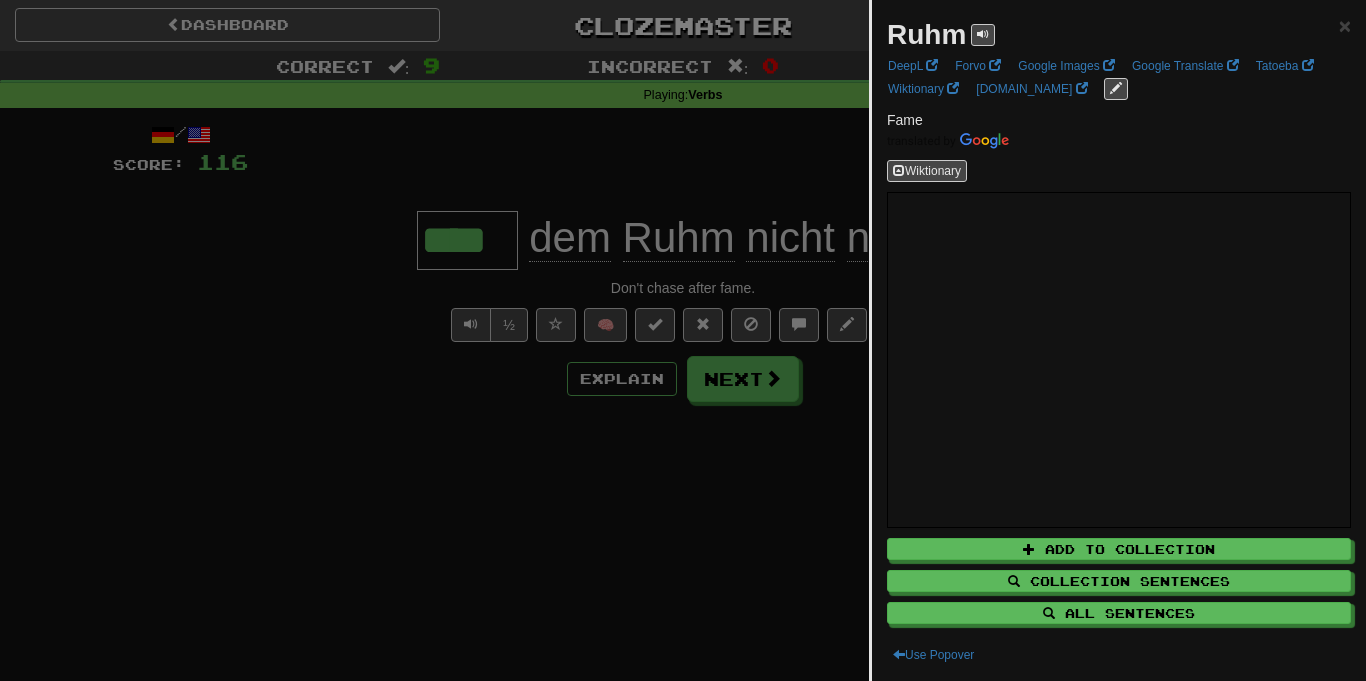 click at bounding box center [683, 340] 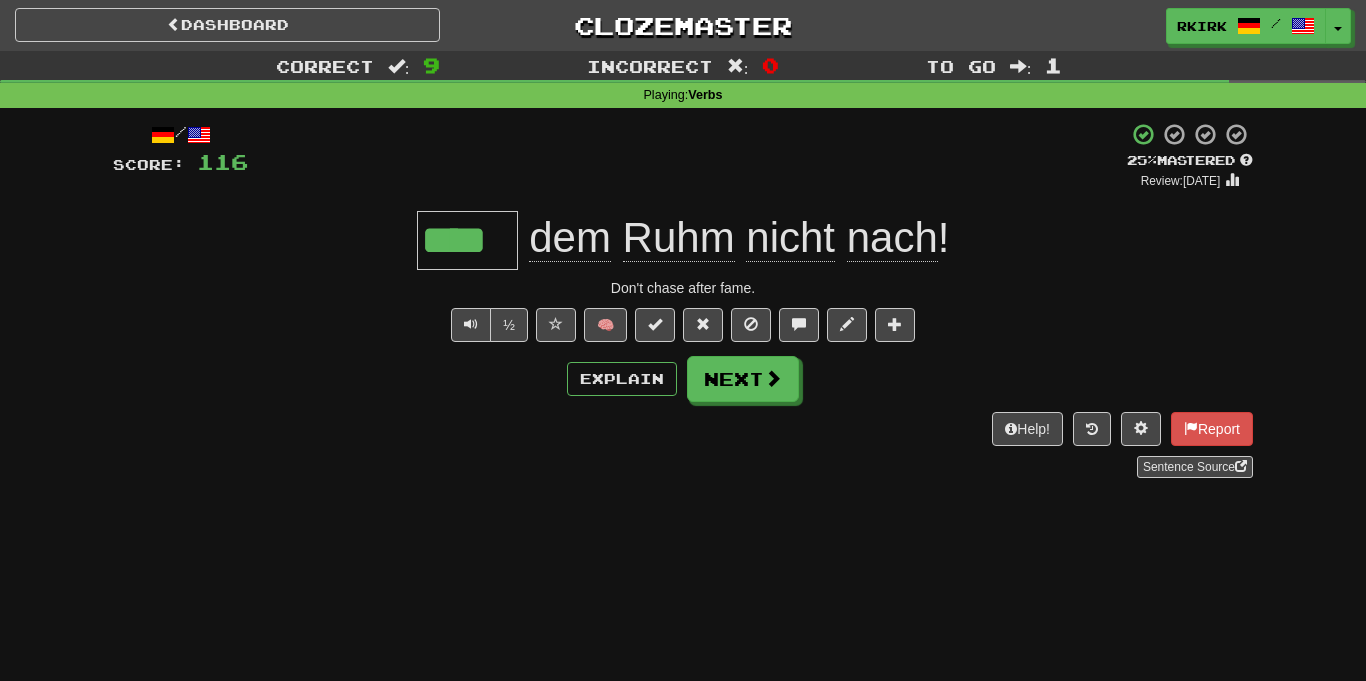 click on "Ruhm" at bounding box center [679, 238] 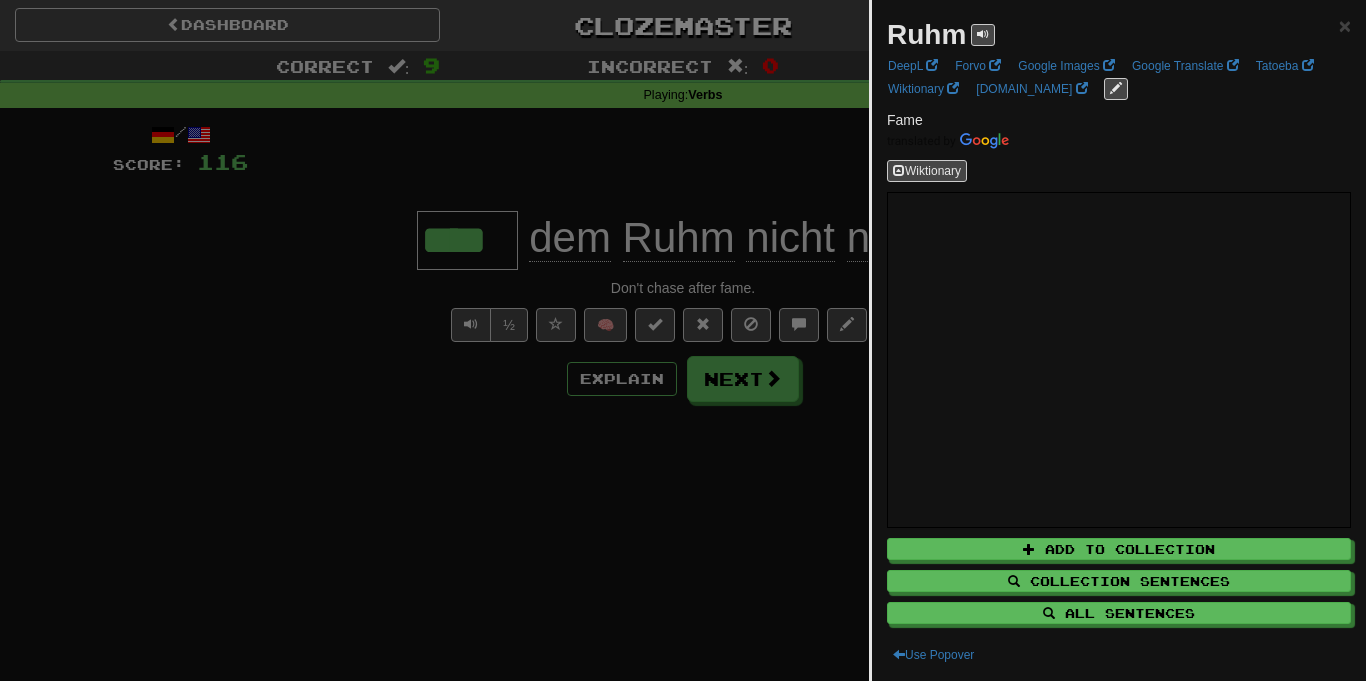 click at bounding box center [683, 340] 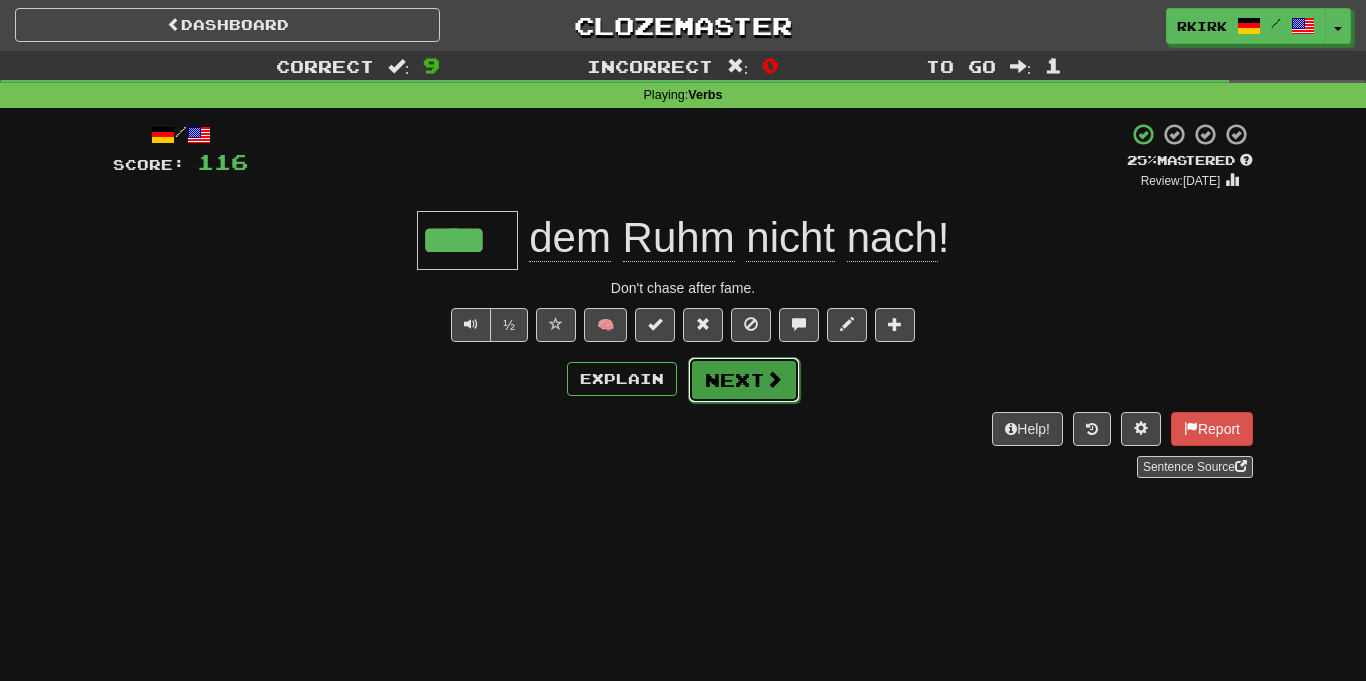 click on "Next" at bounding box center [744, 380] 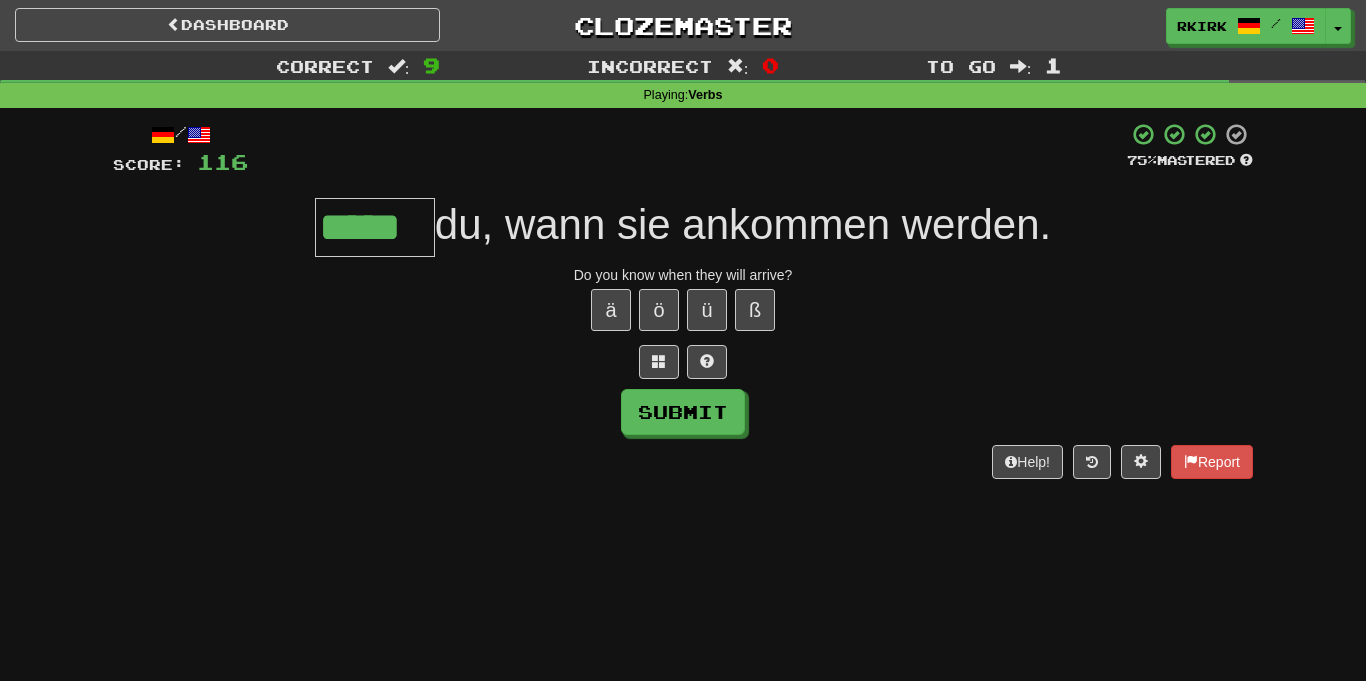 type on "*****" 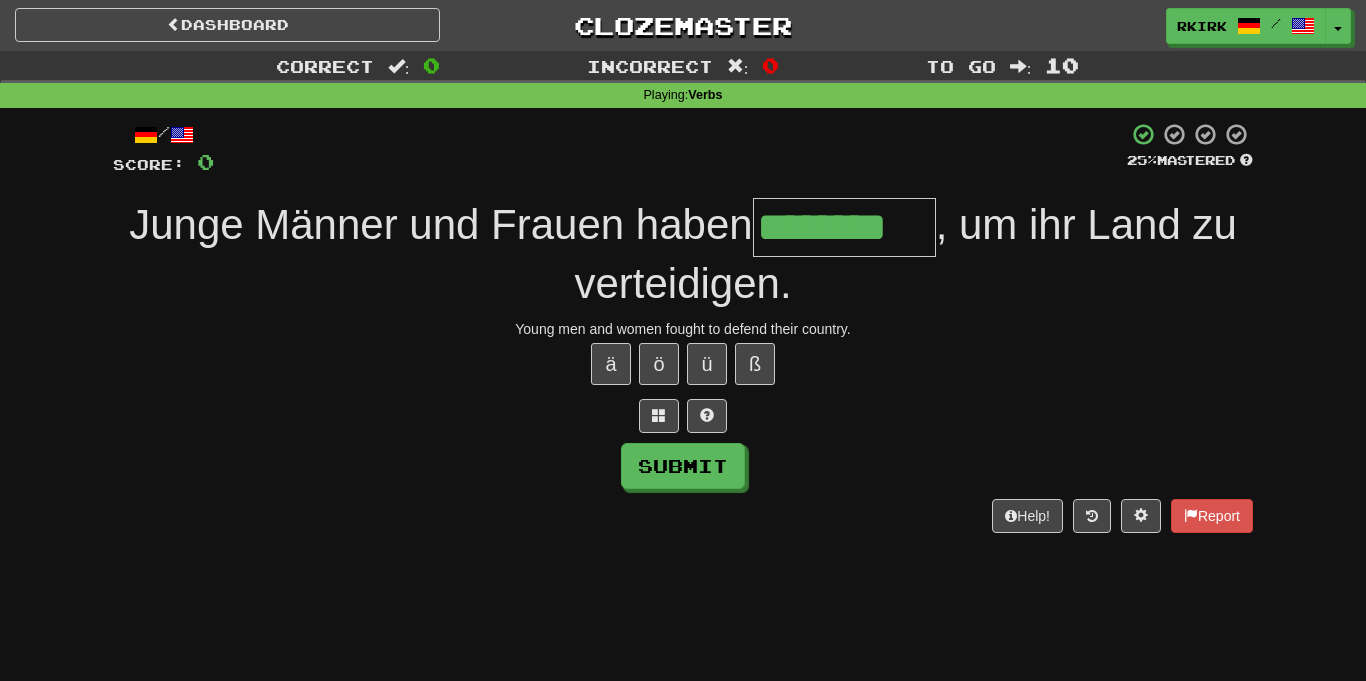 type on "********" 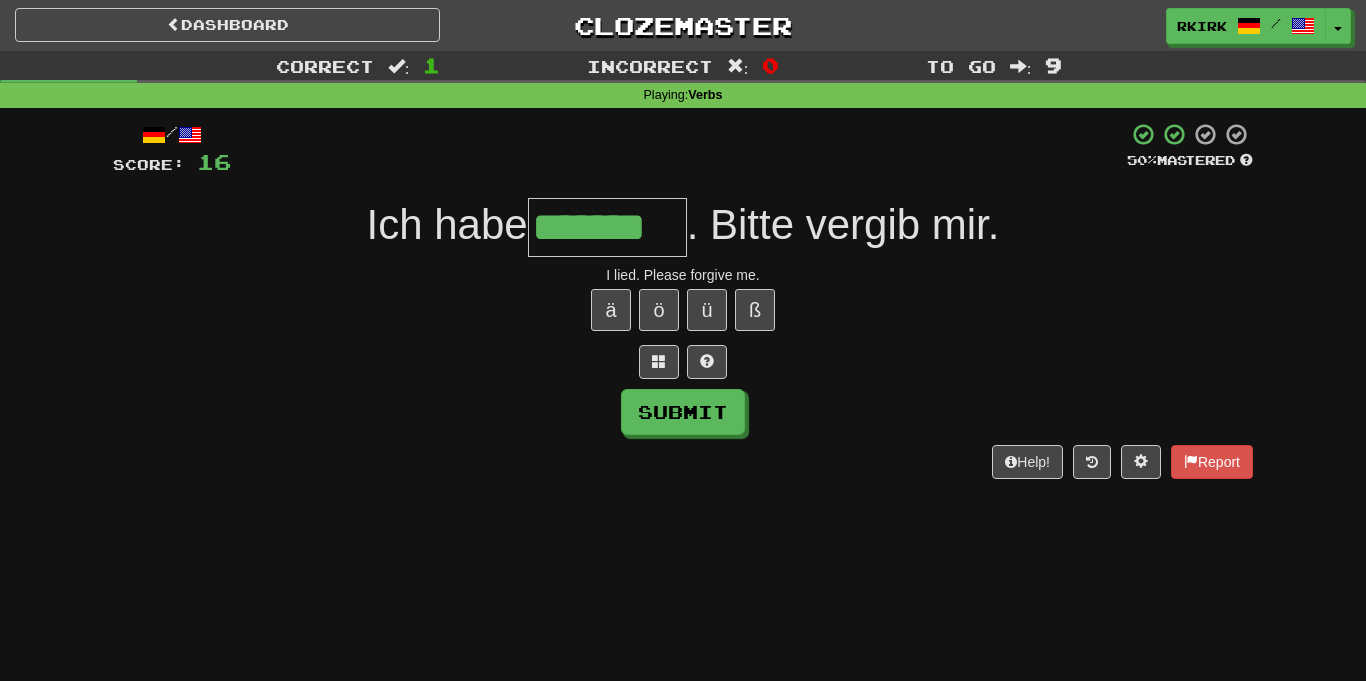 type on "*******" 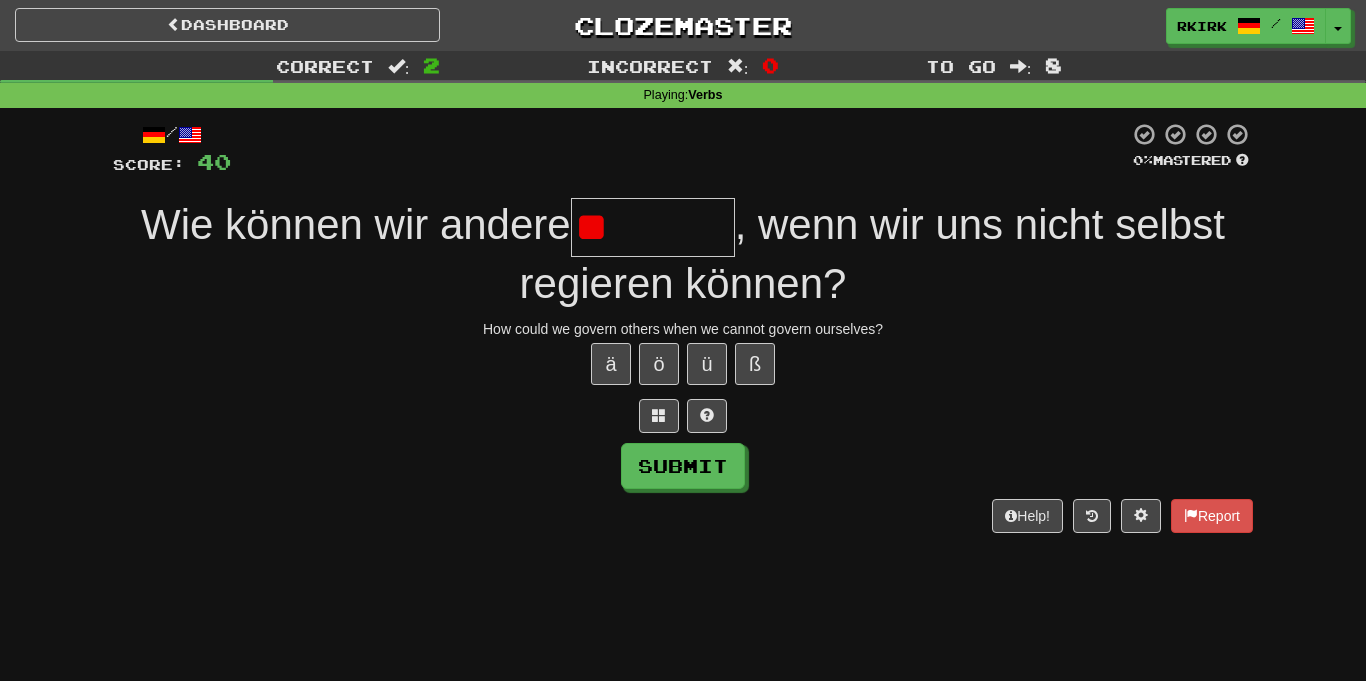 type on "*" 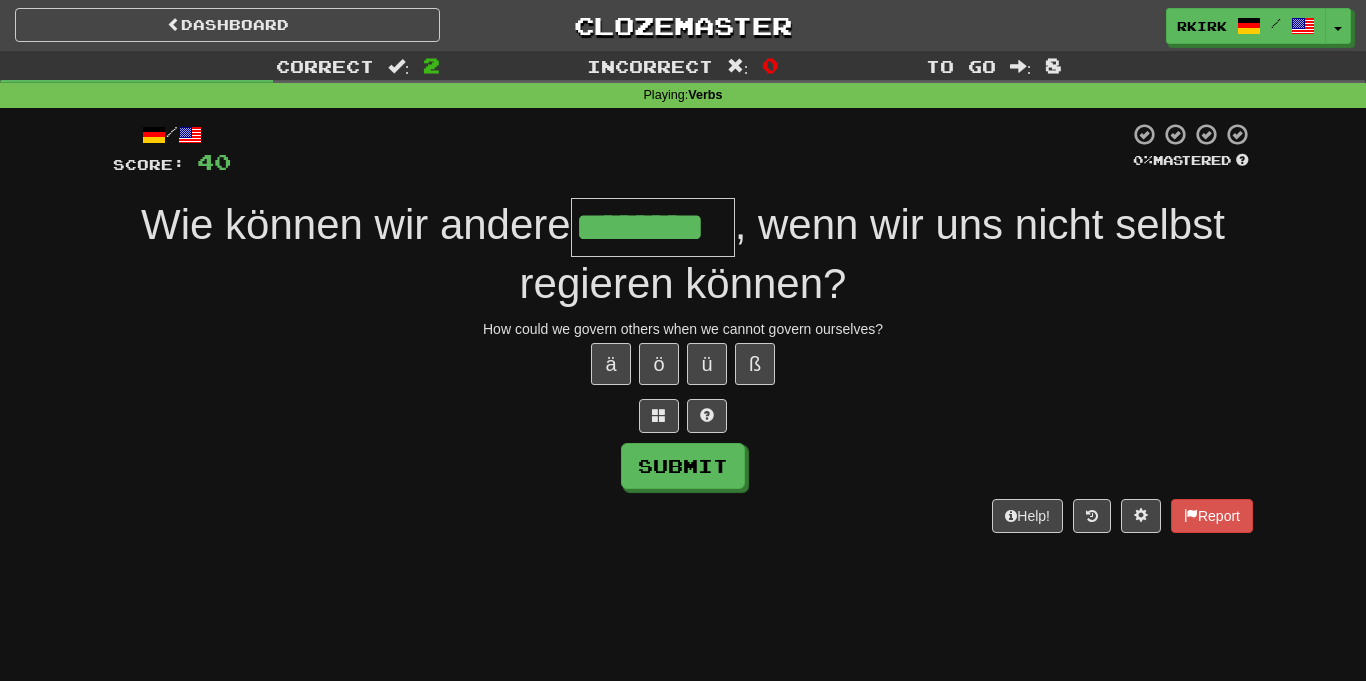 type on "********" 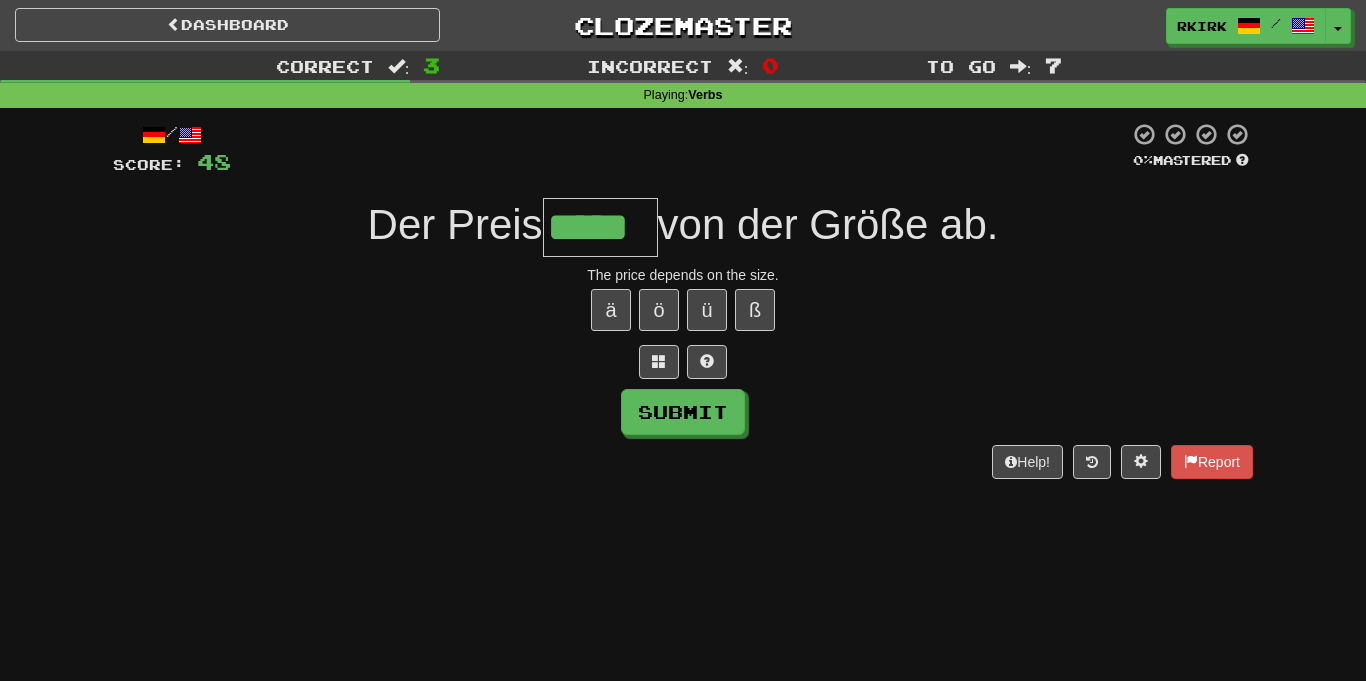 type on "*****" 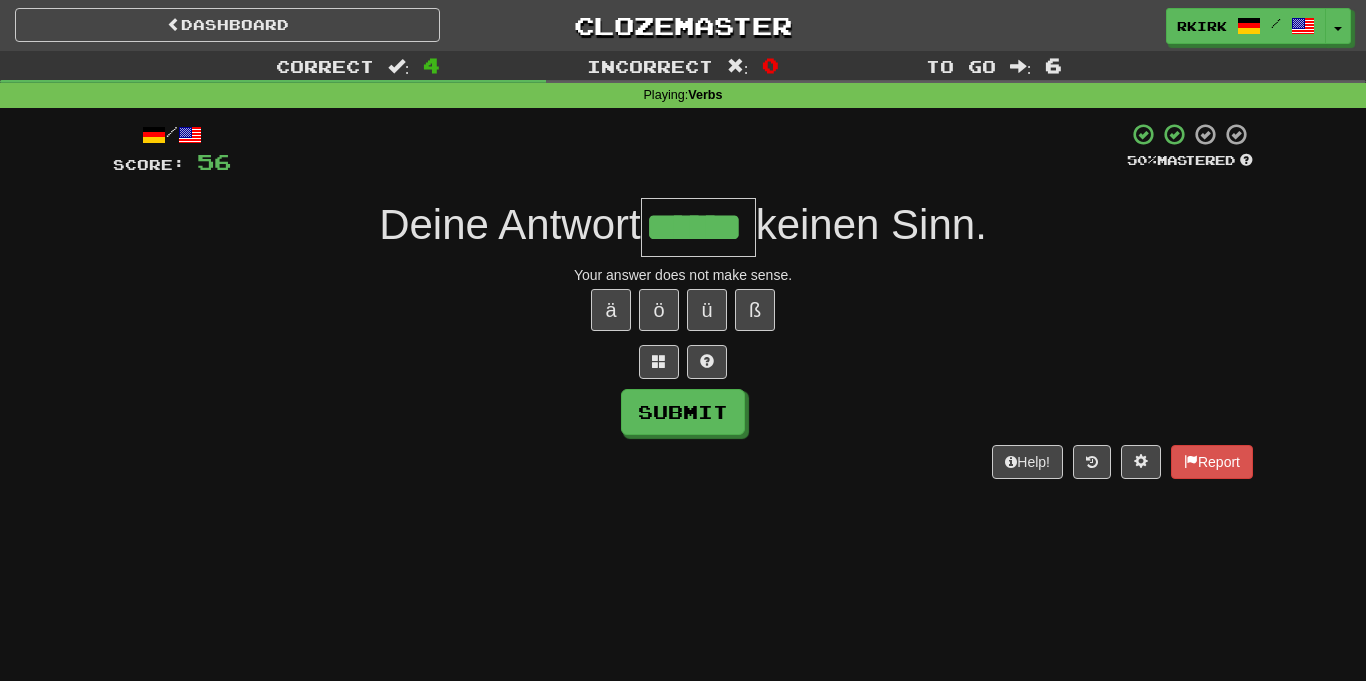 type on "******" 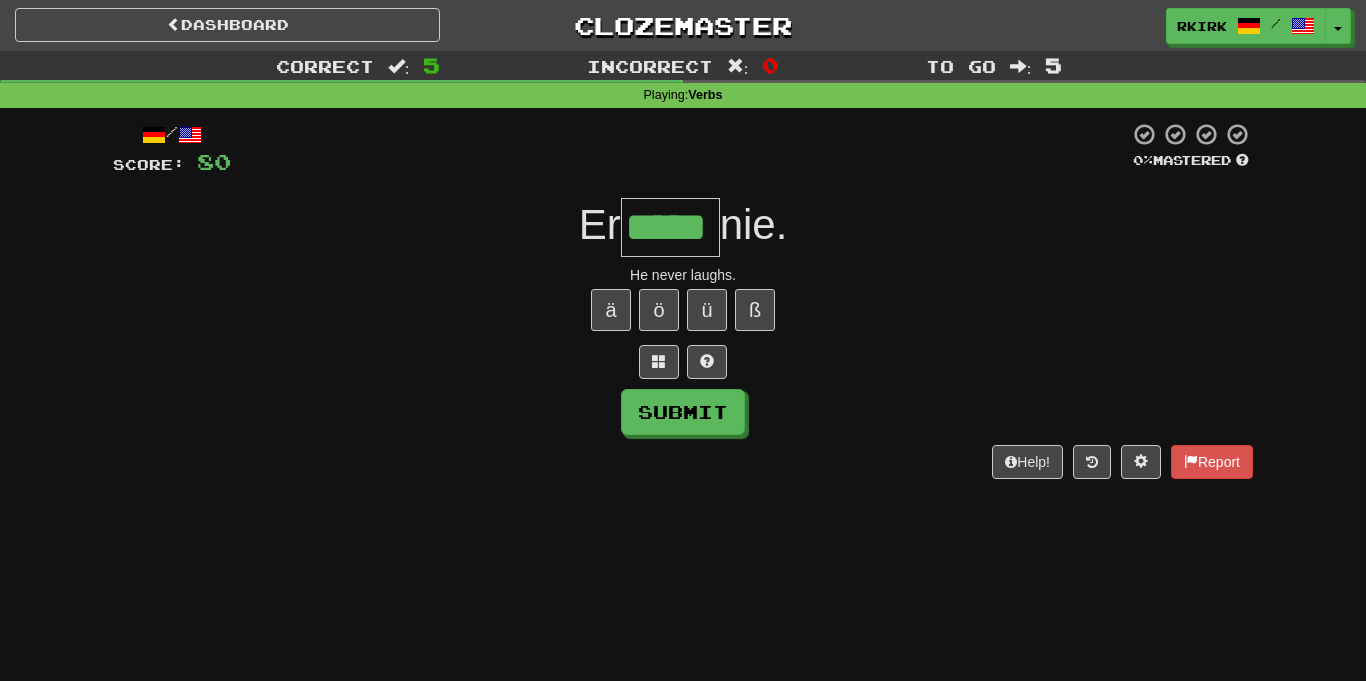 type on "*****" 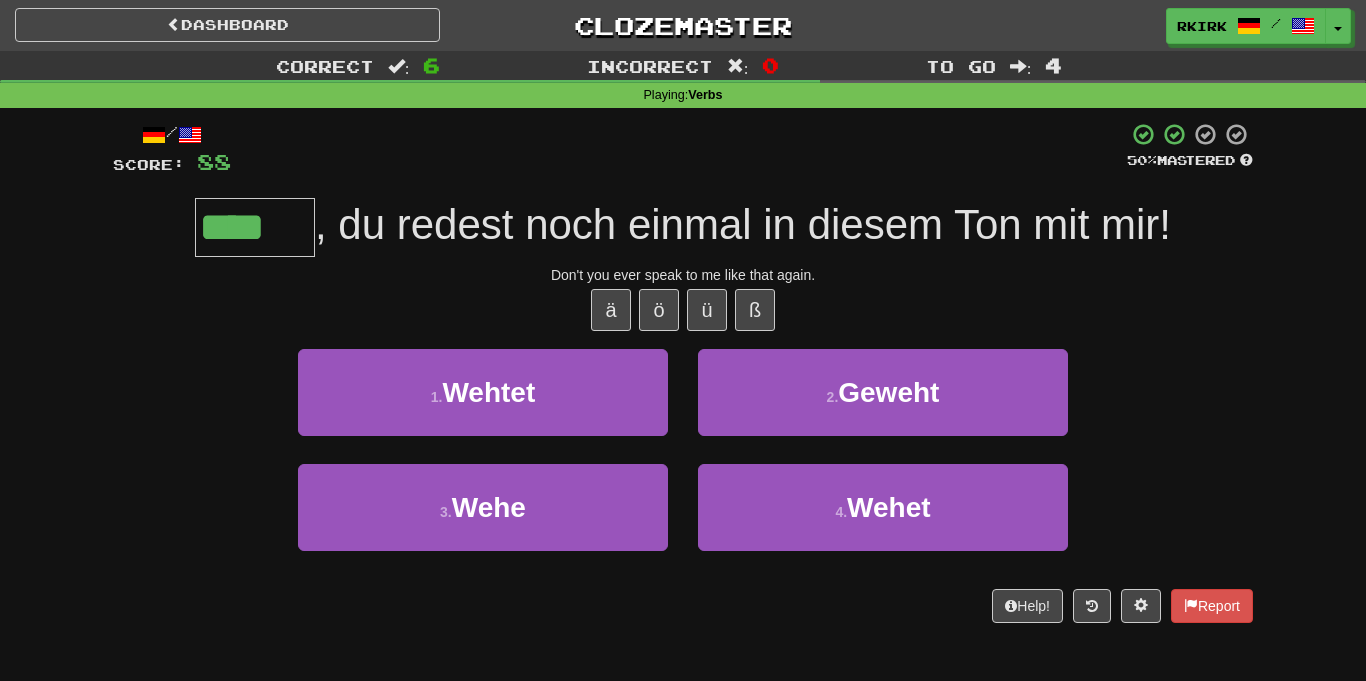 type on "****" 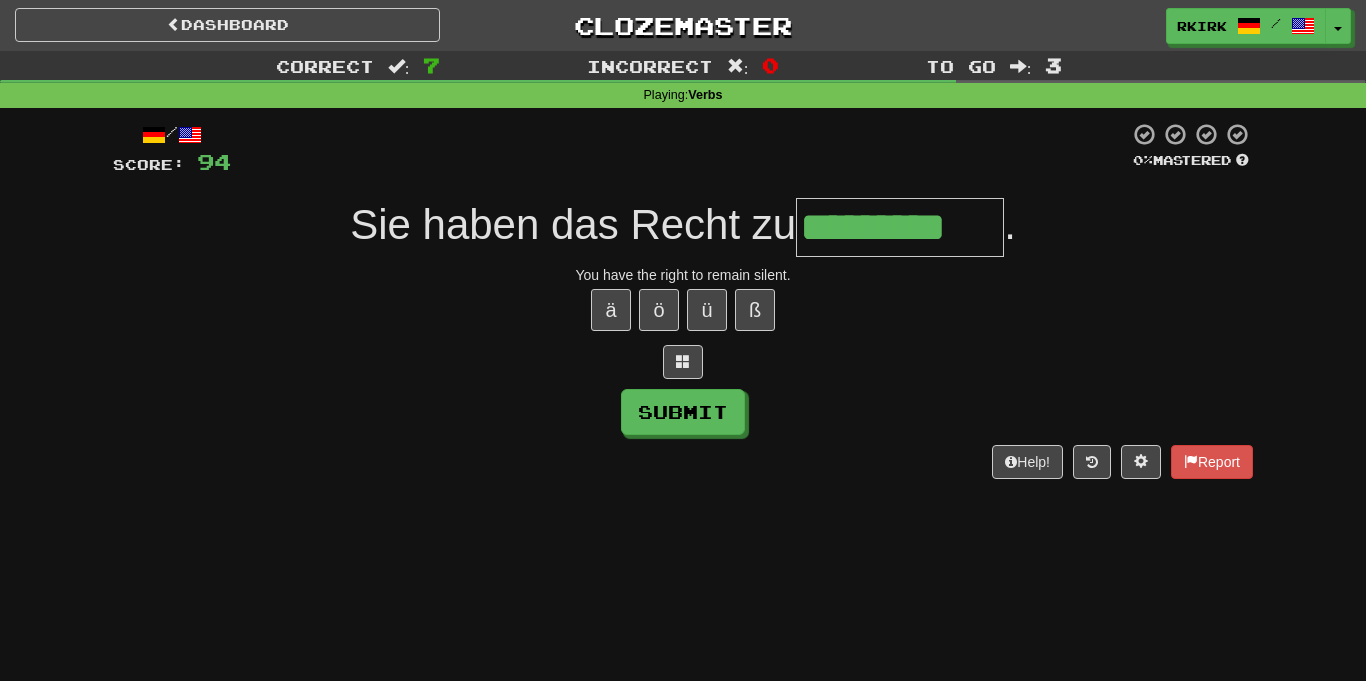 type on "*********" 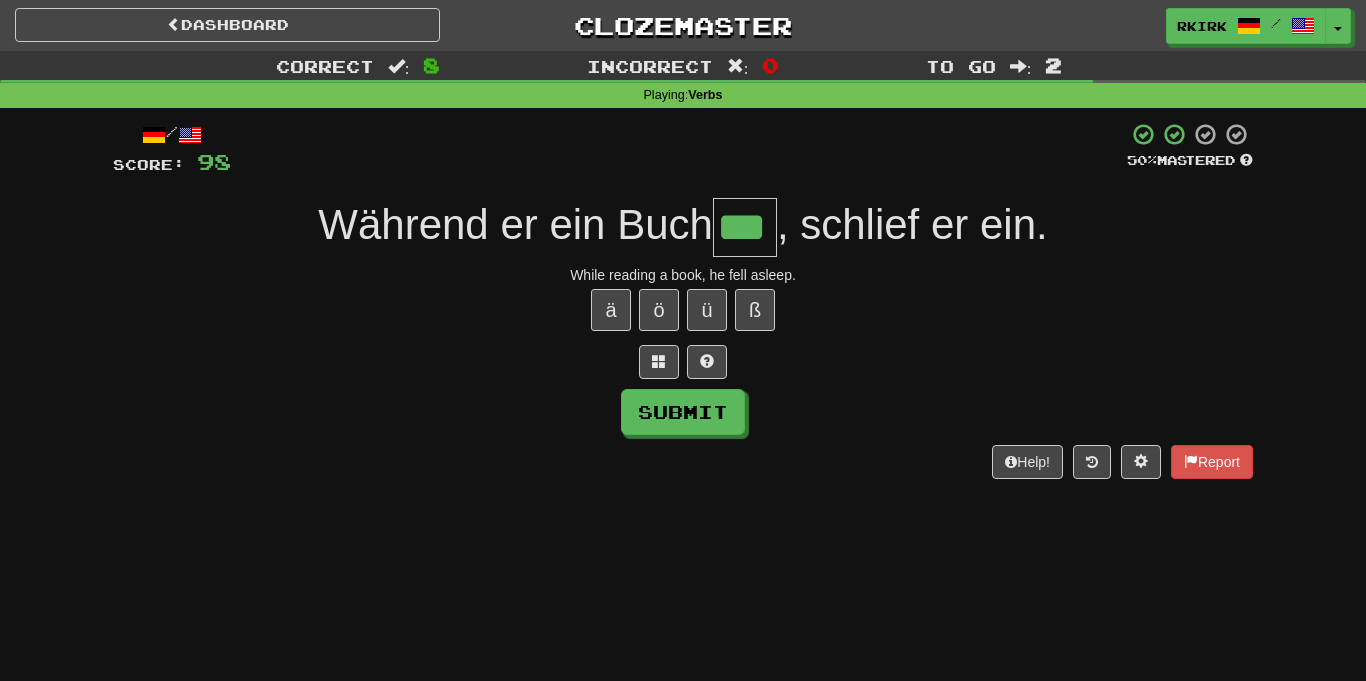 type on "***" 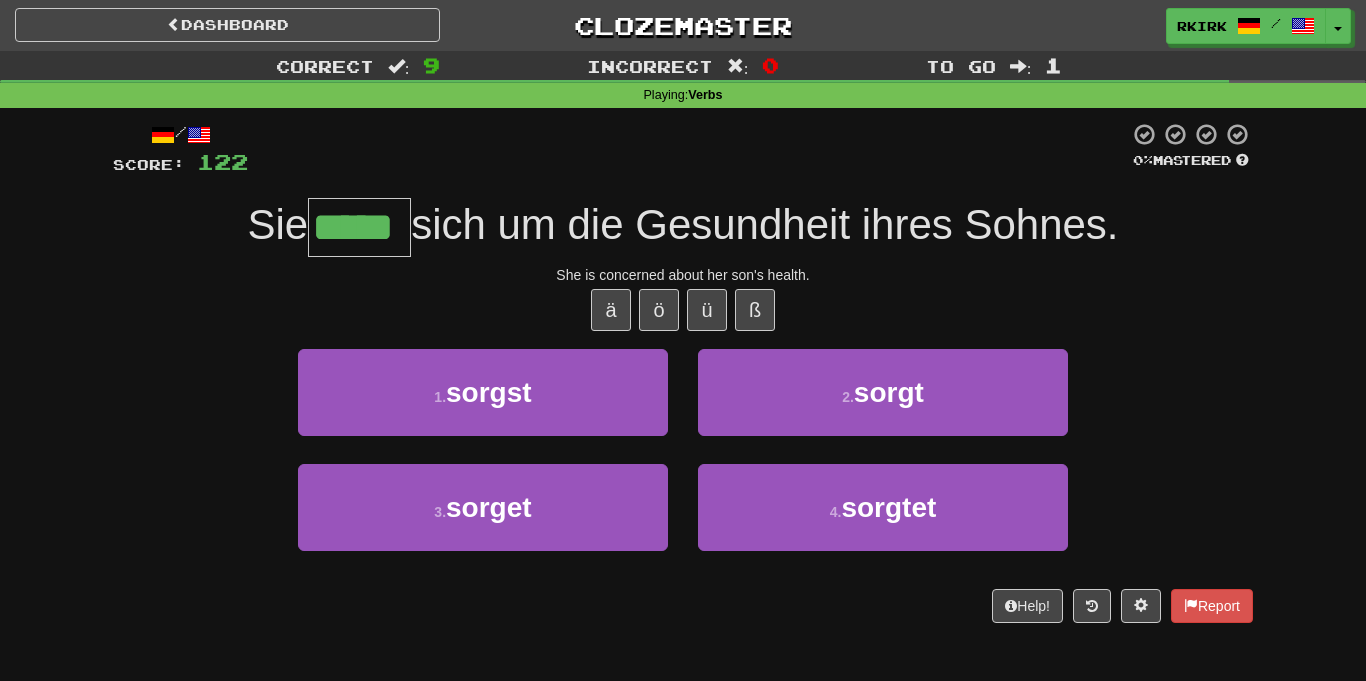 type on "*****" 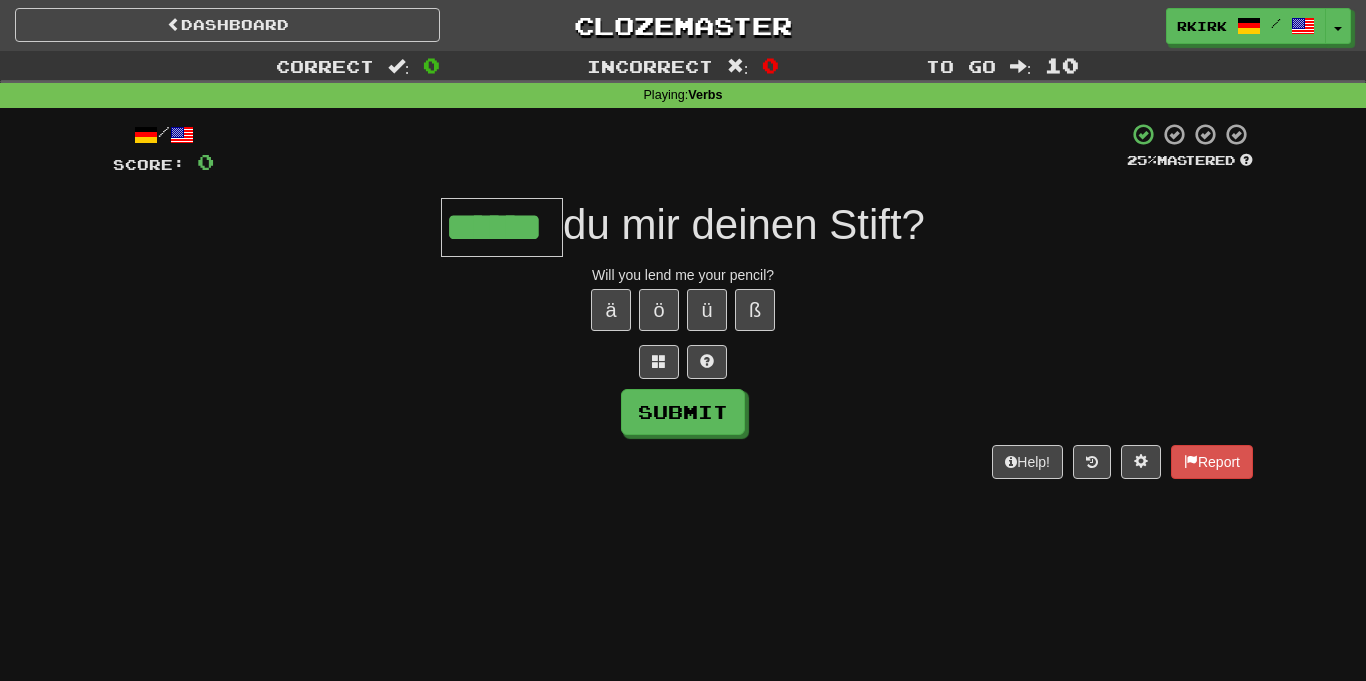 type on "******" 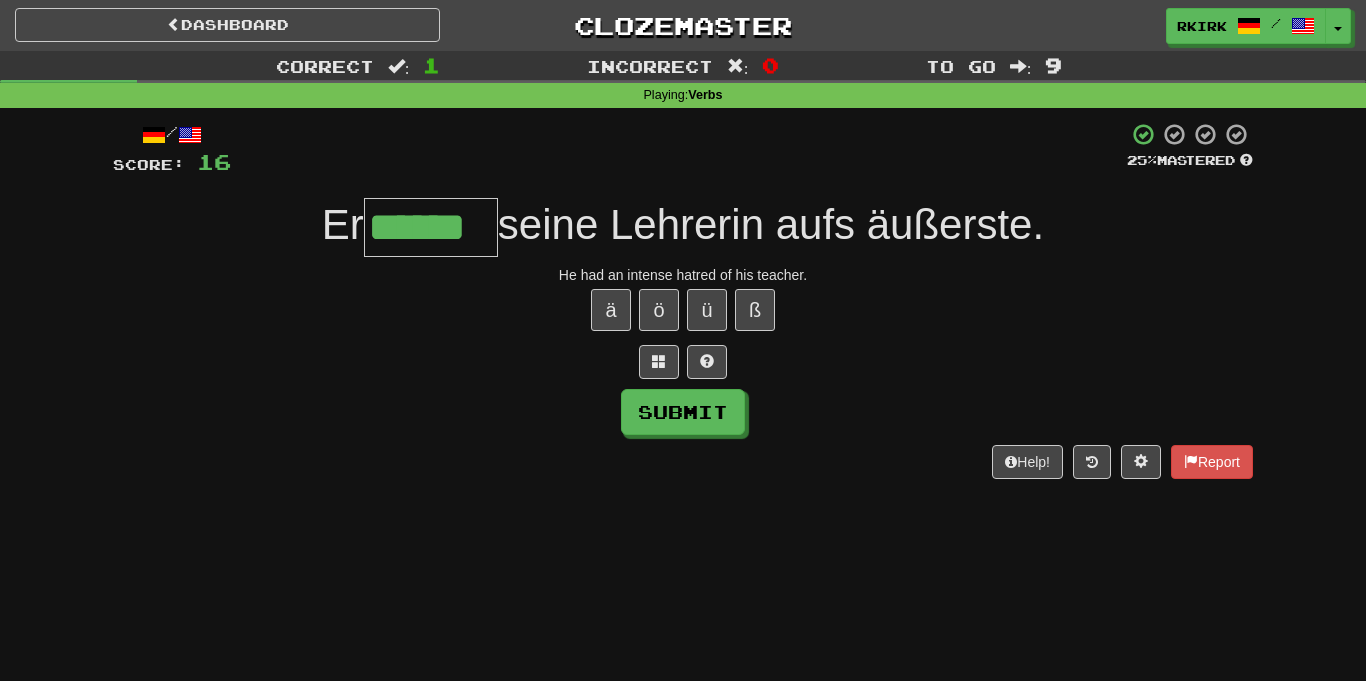 type on "******" 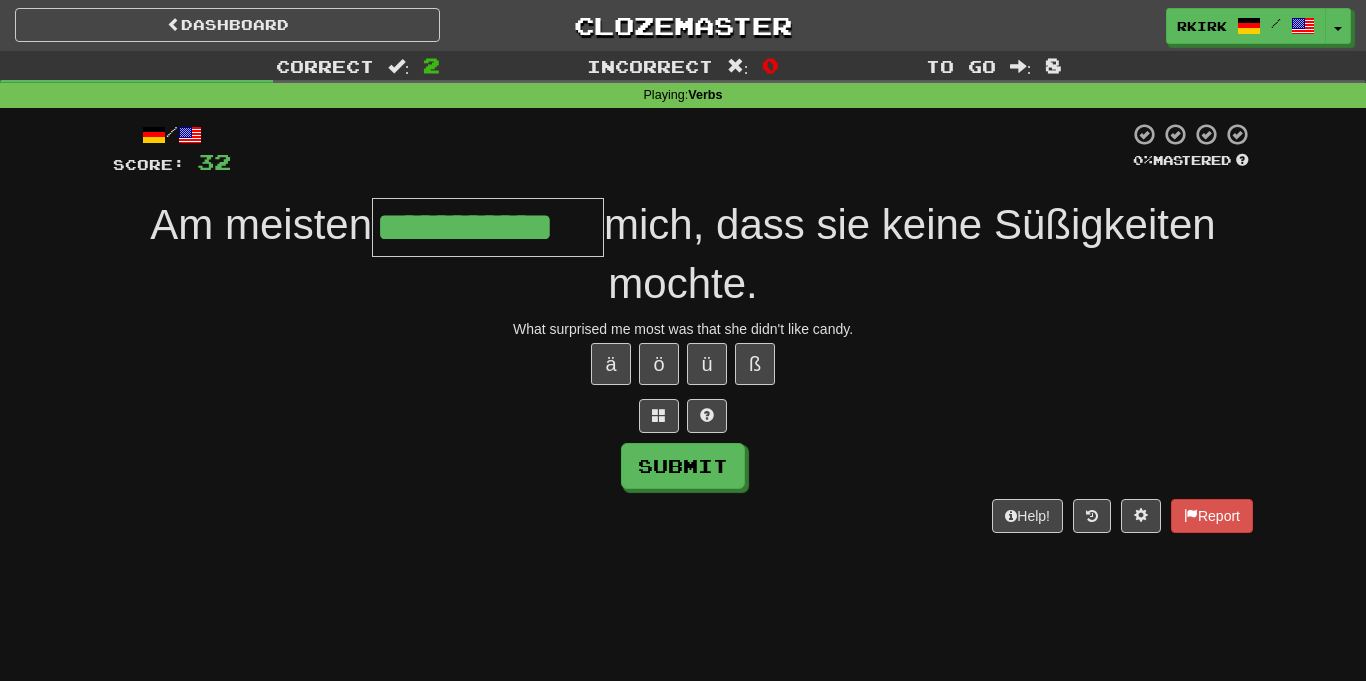 type on "**********" 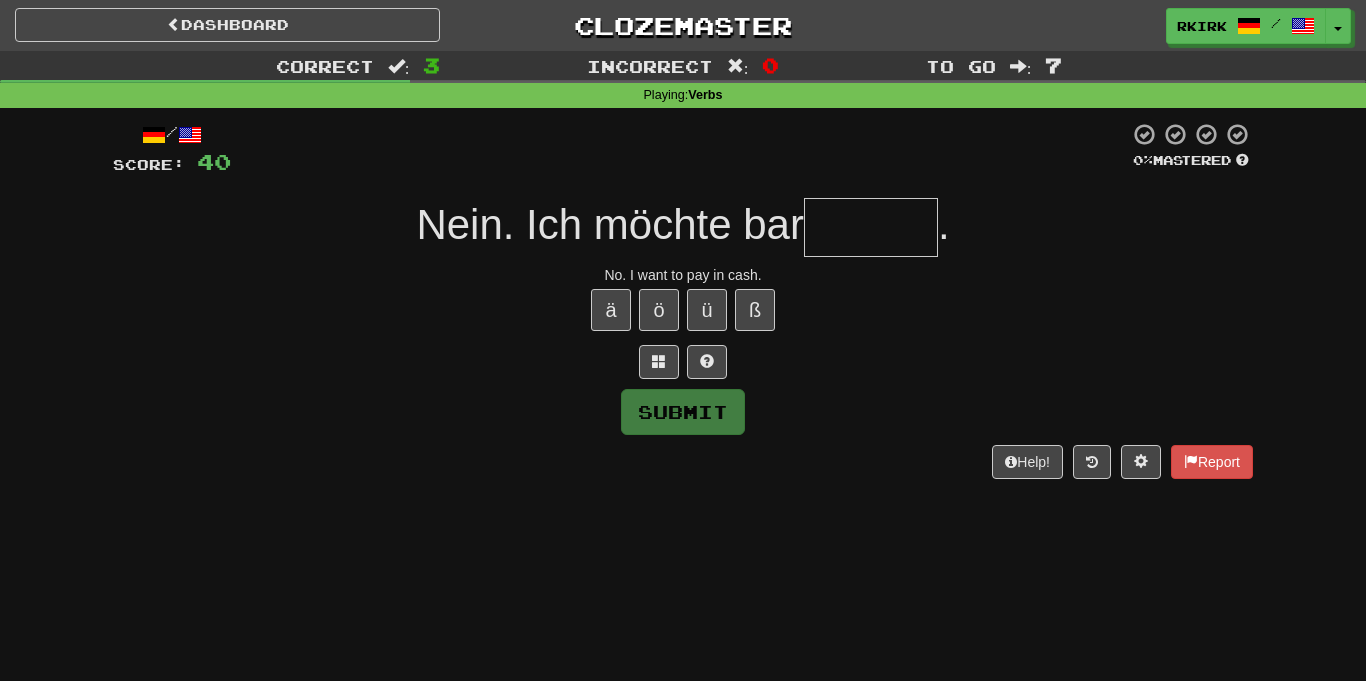 type on "*" 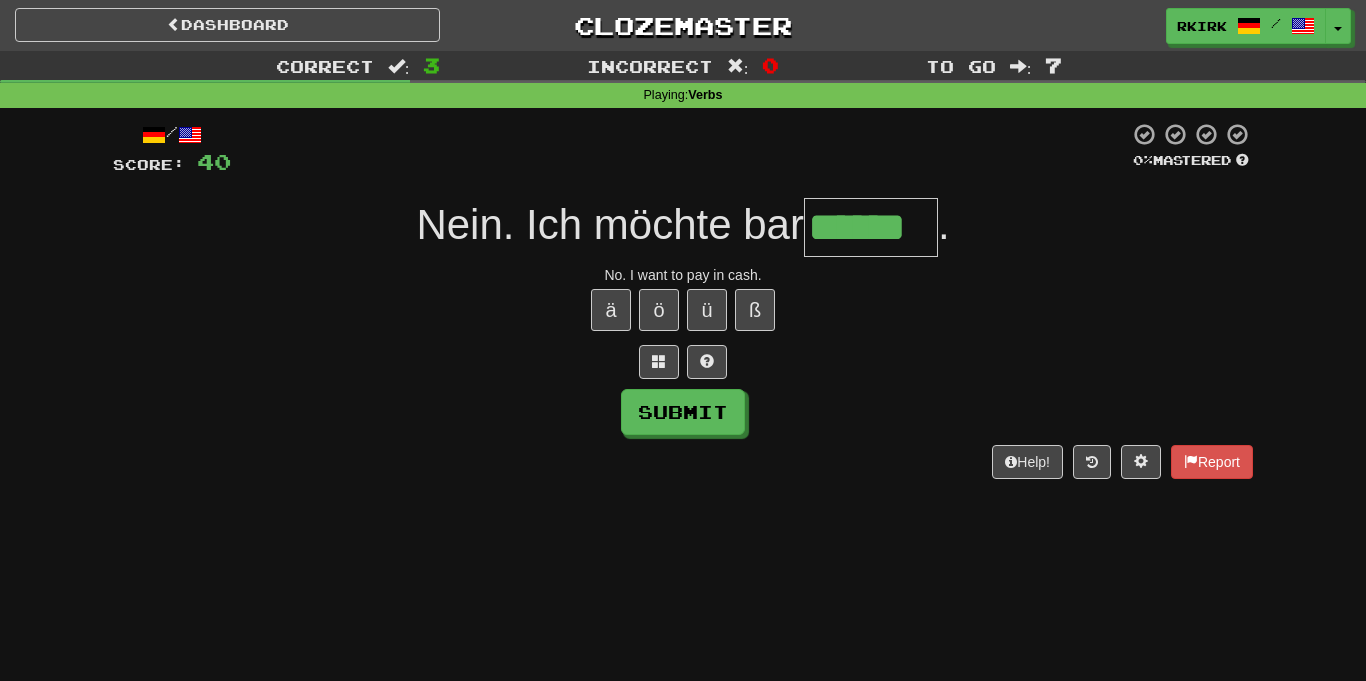 type on "******" 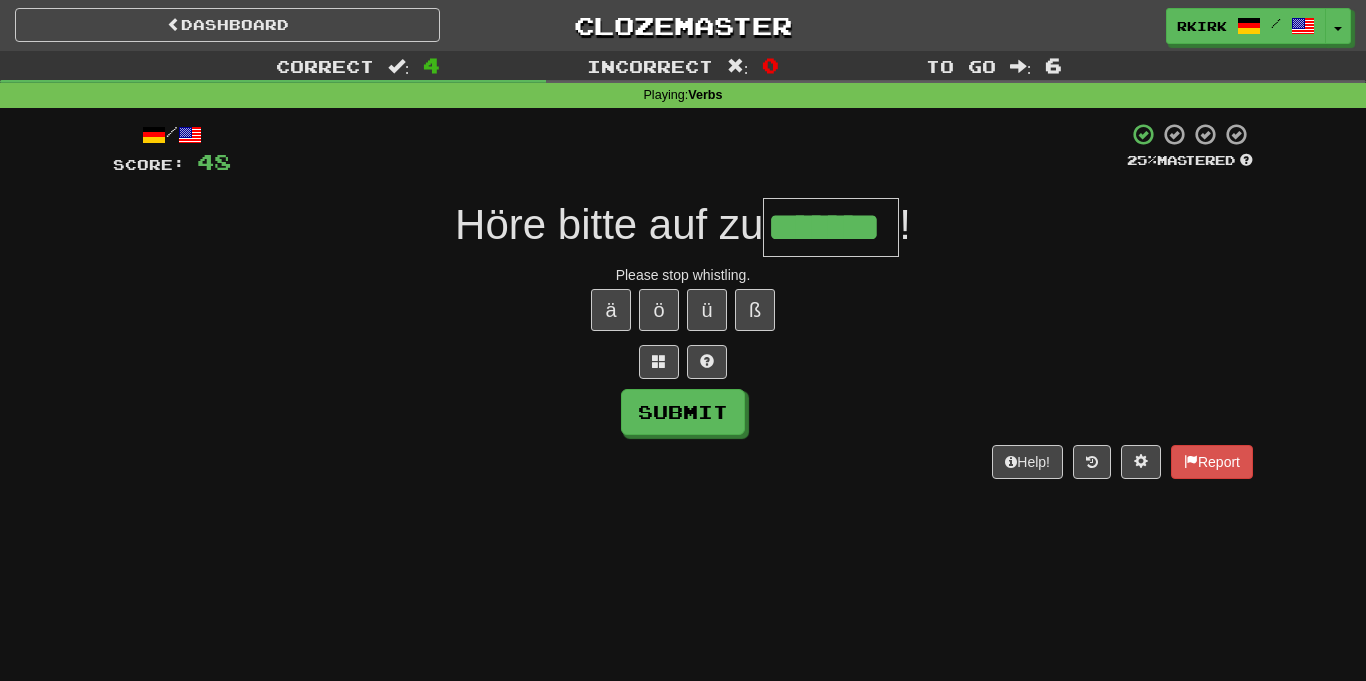 type on "*******" 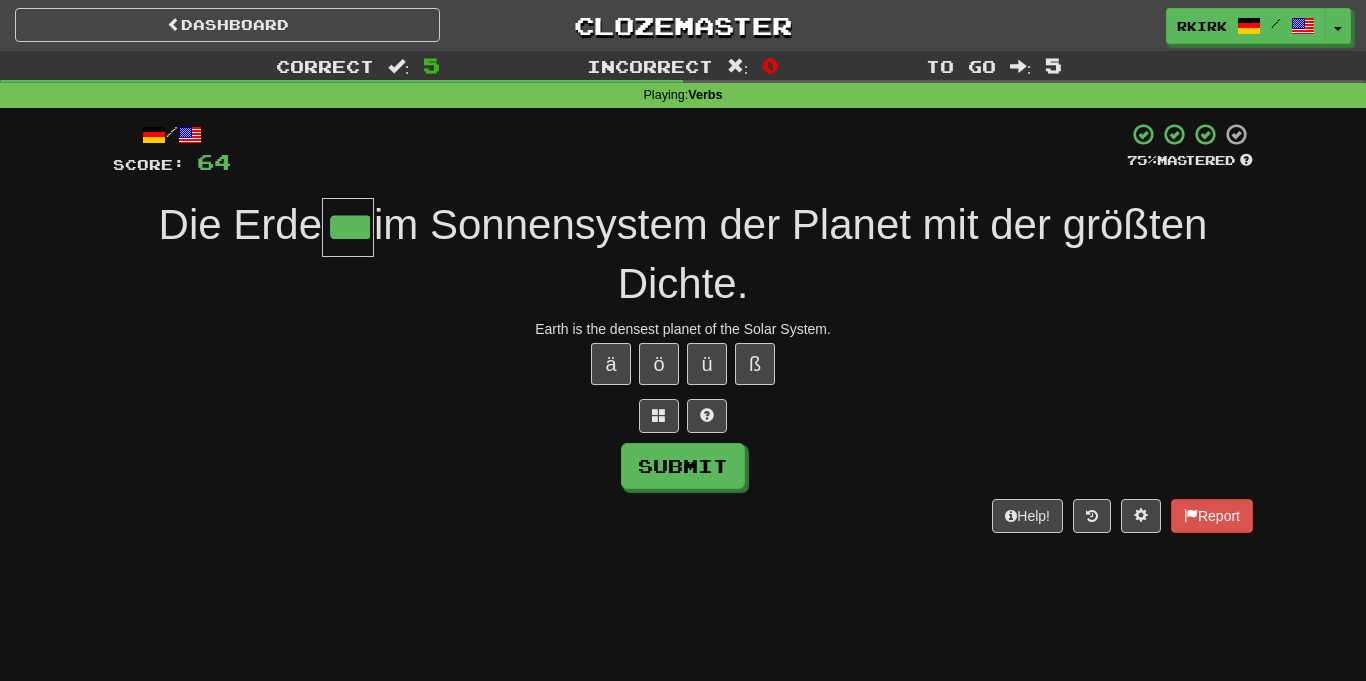 type on "***" 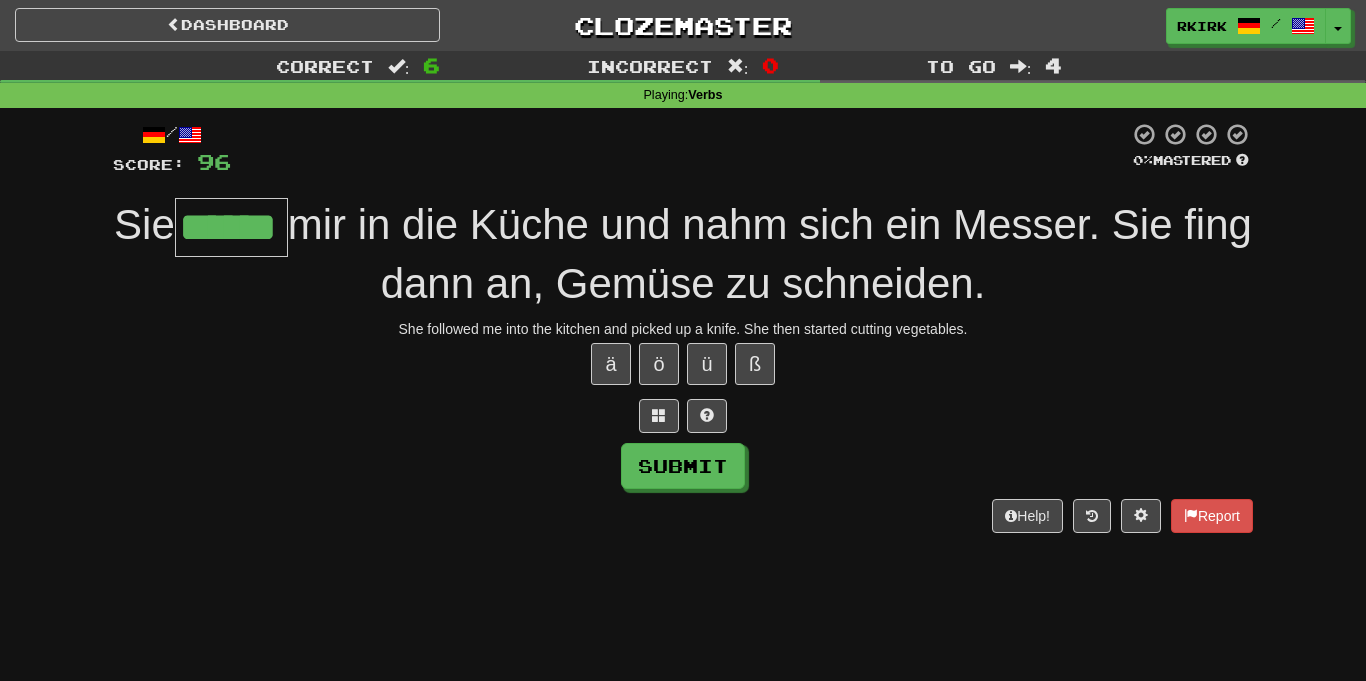 type on "******" 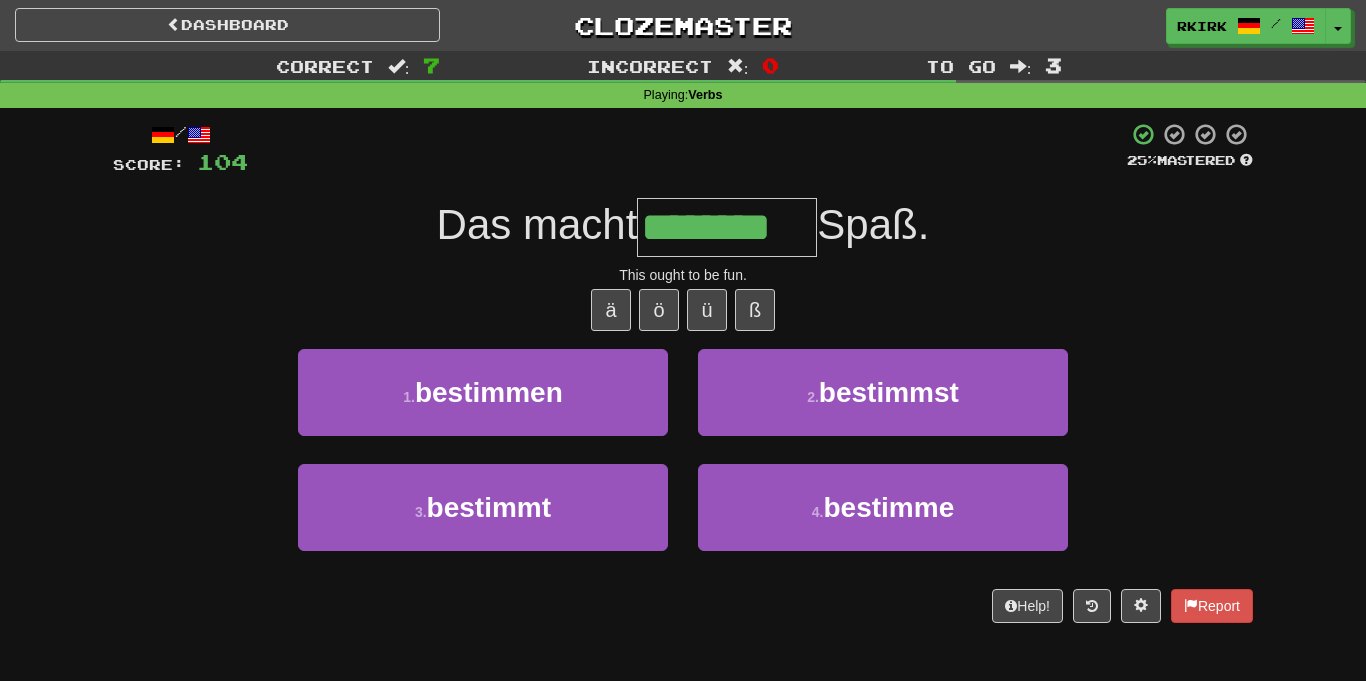 type on "********" 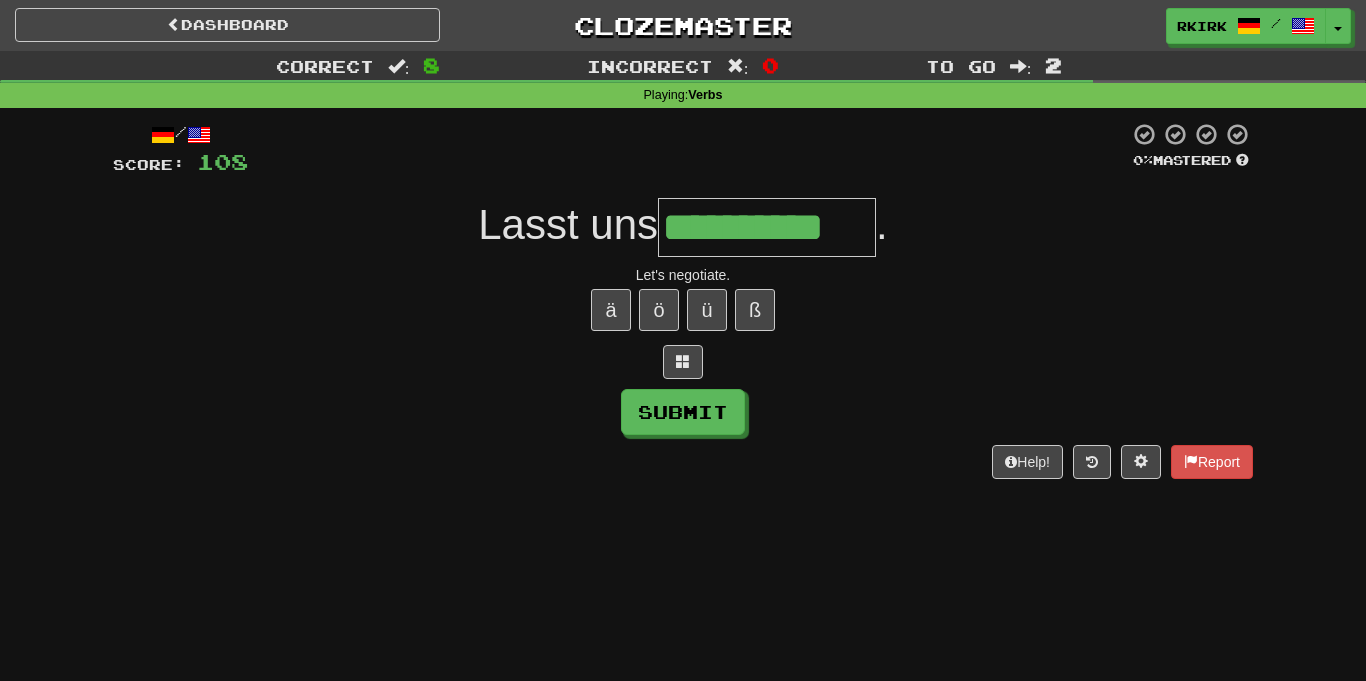 type on "**********" 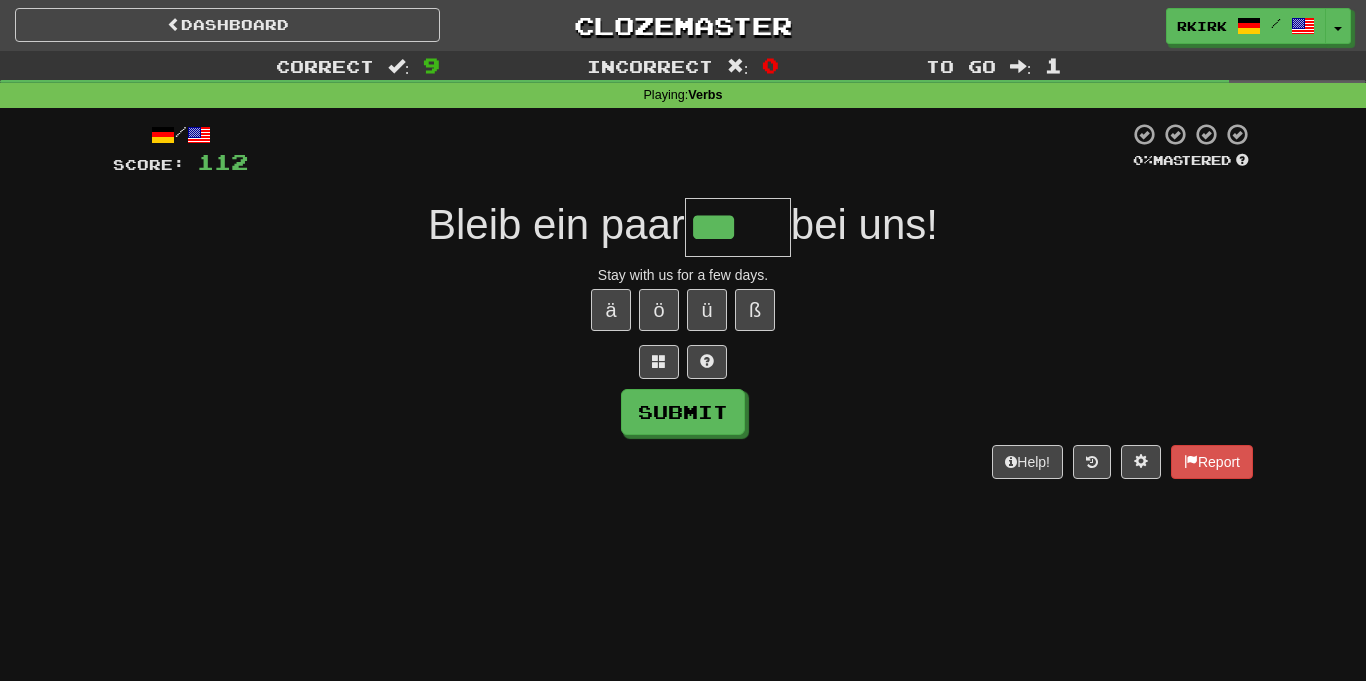 type on "****" 